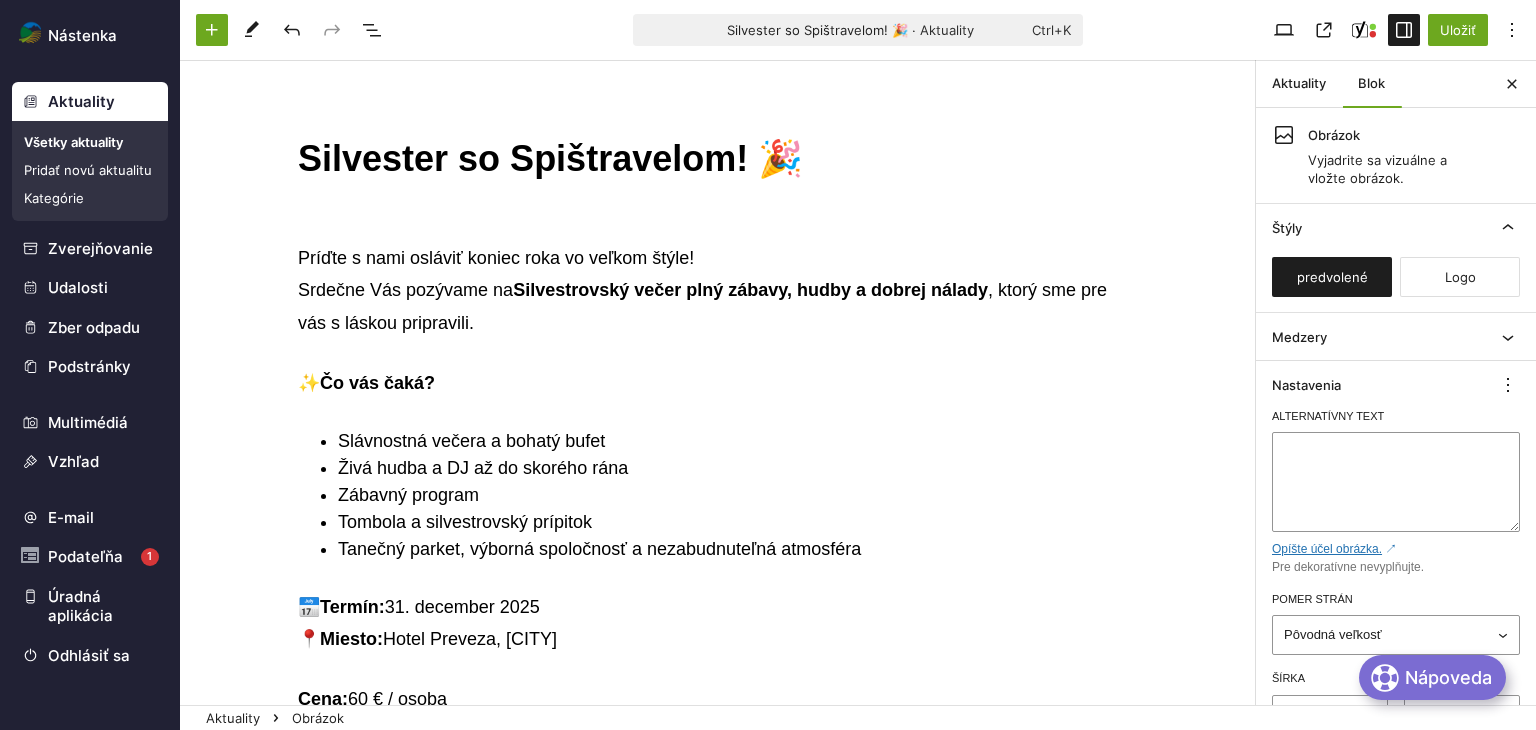 scroll, scrollTop: 0, scrollLeft: 0, axis: both 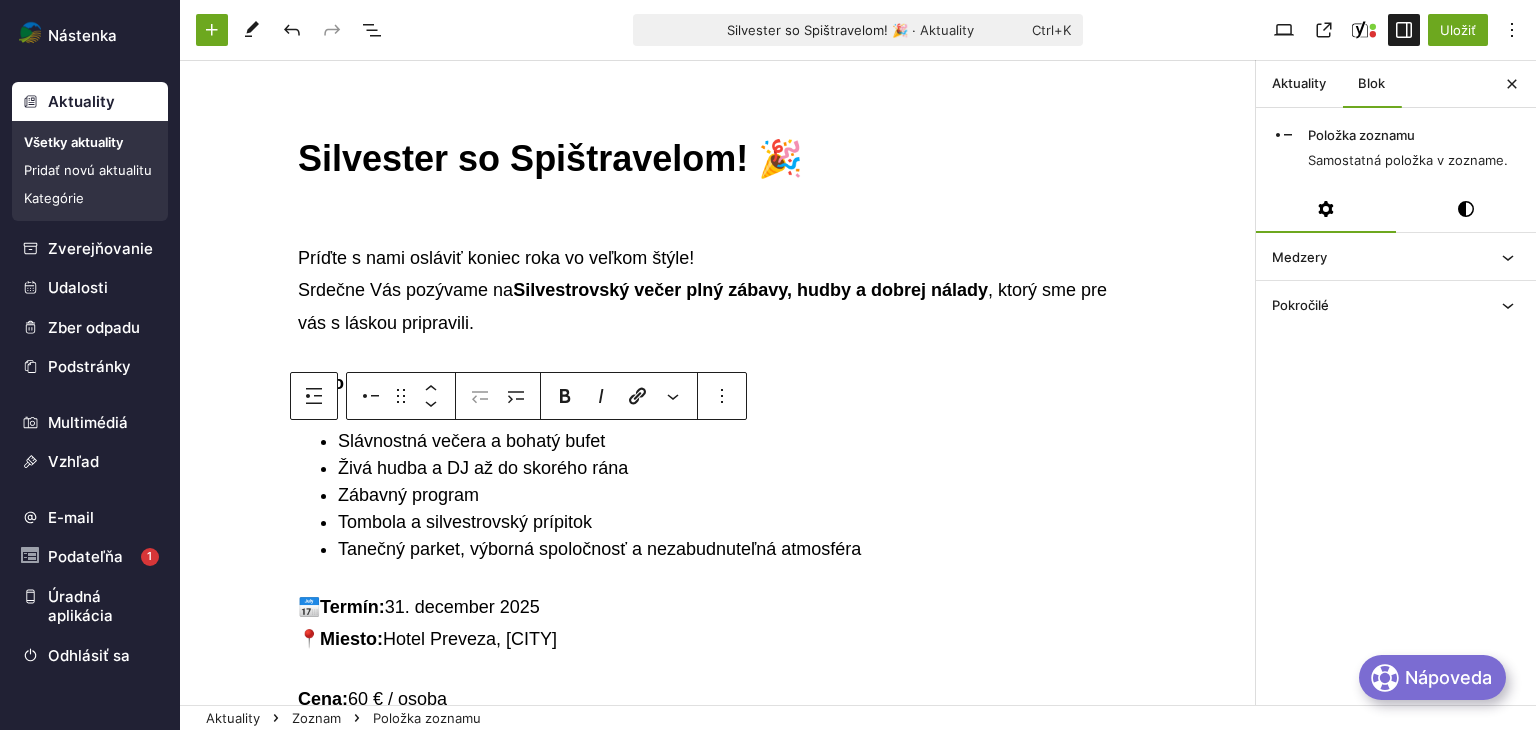 click on "Živá hudba a DJ až do skorého rána" at bounding box center (738, 468) 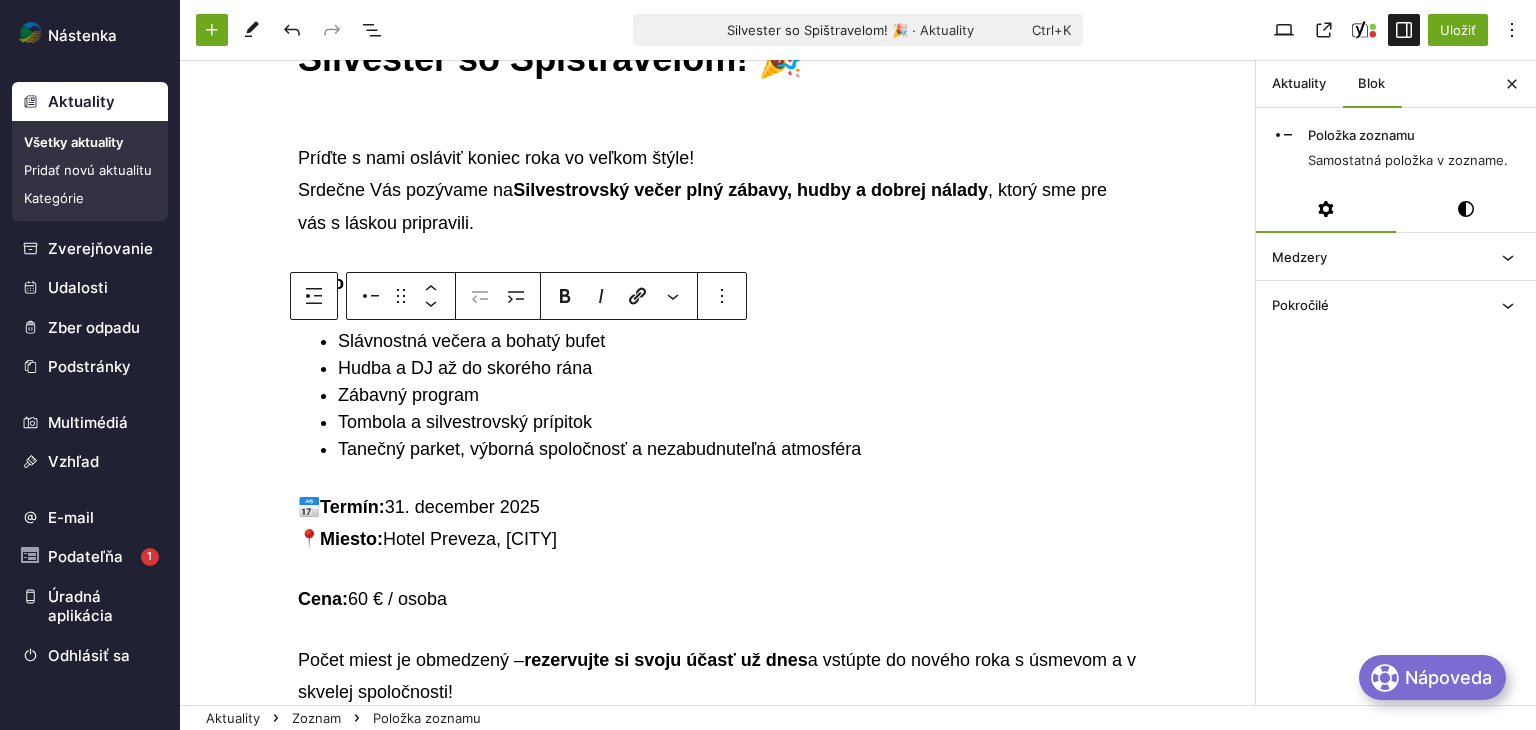 scroll, scrollTop: 0, scrollLeft: 0, axis: both 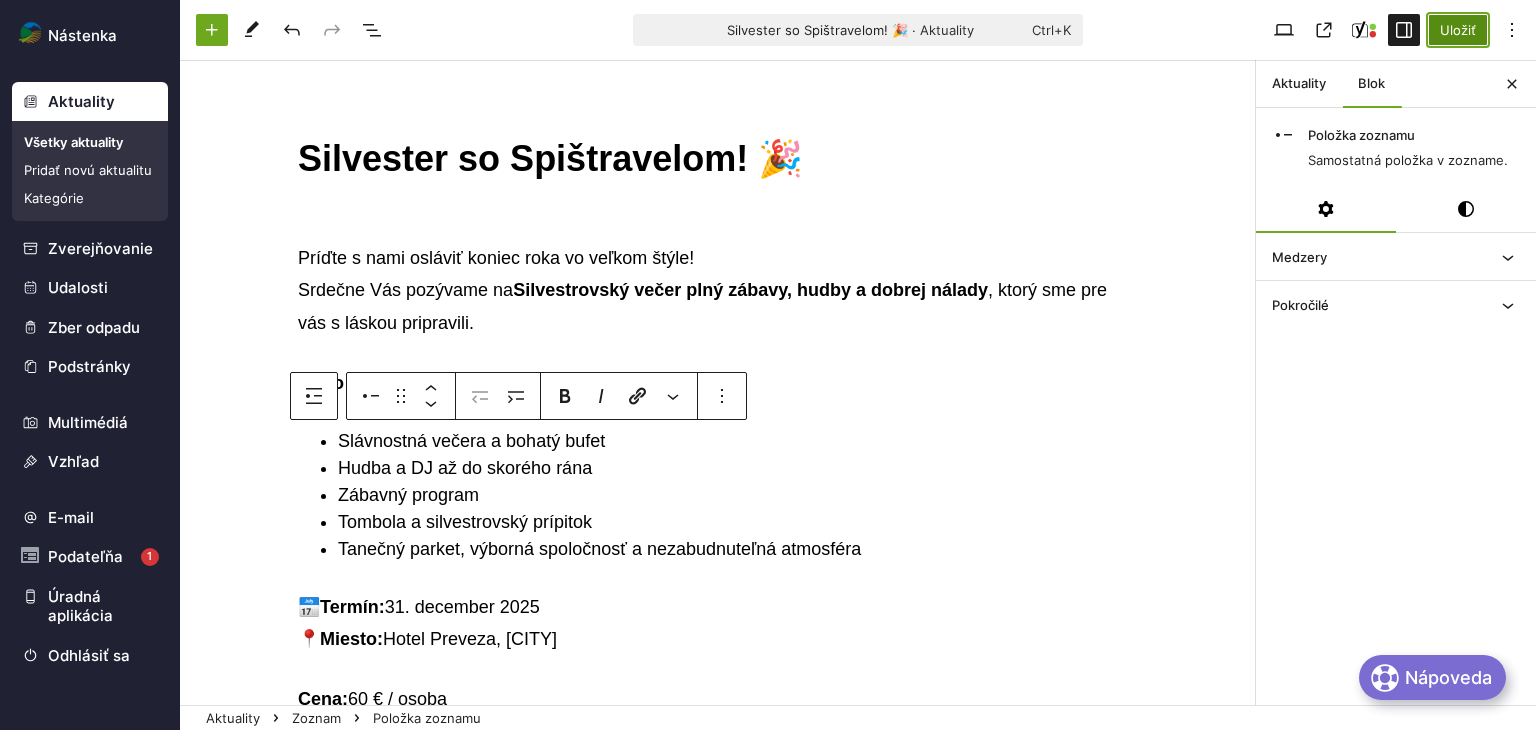 click on "Uložiť" at bounding box center [1458, 30] 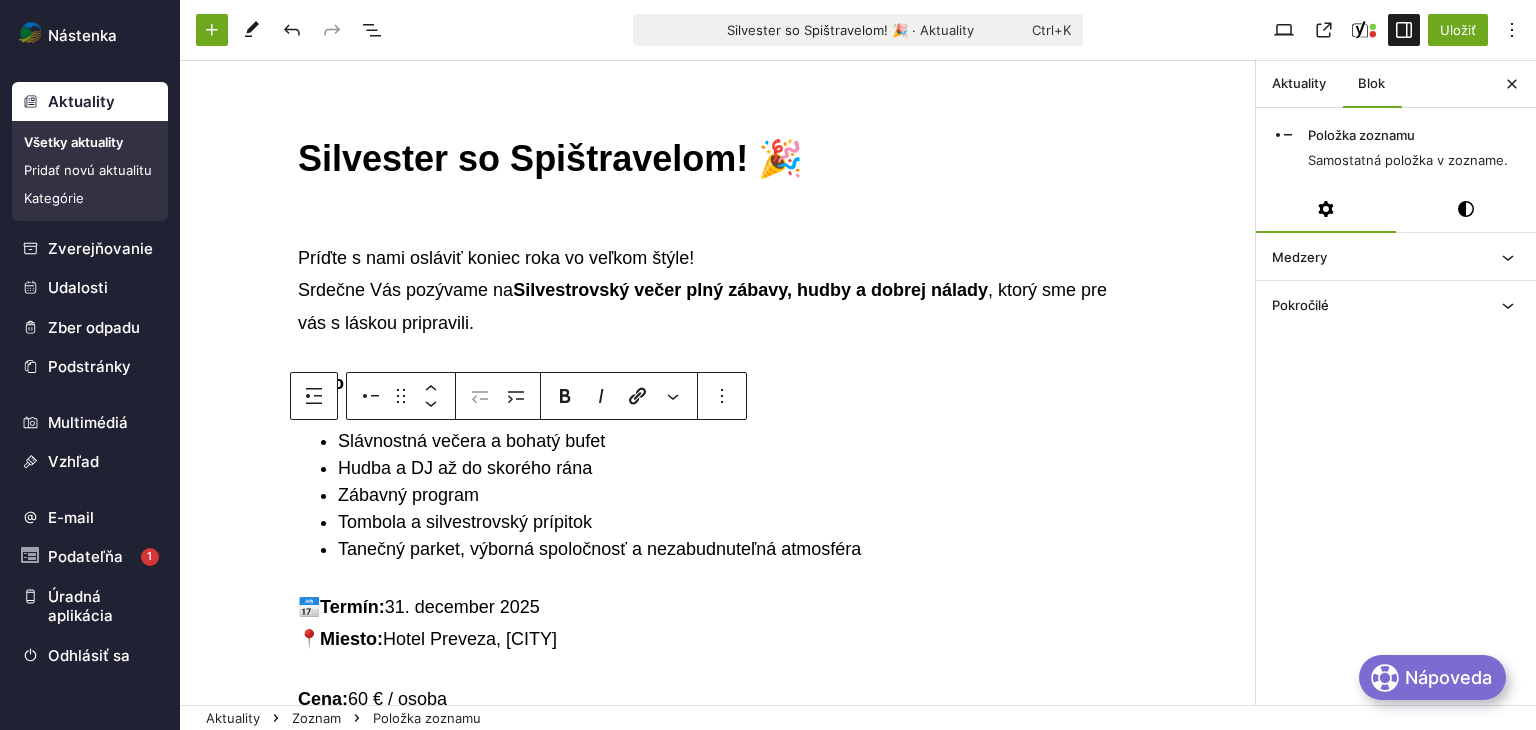 click on "Aktuality" at bounding box center (90, 102) 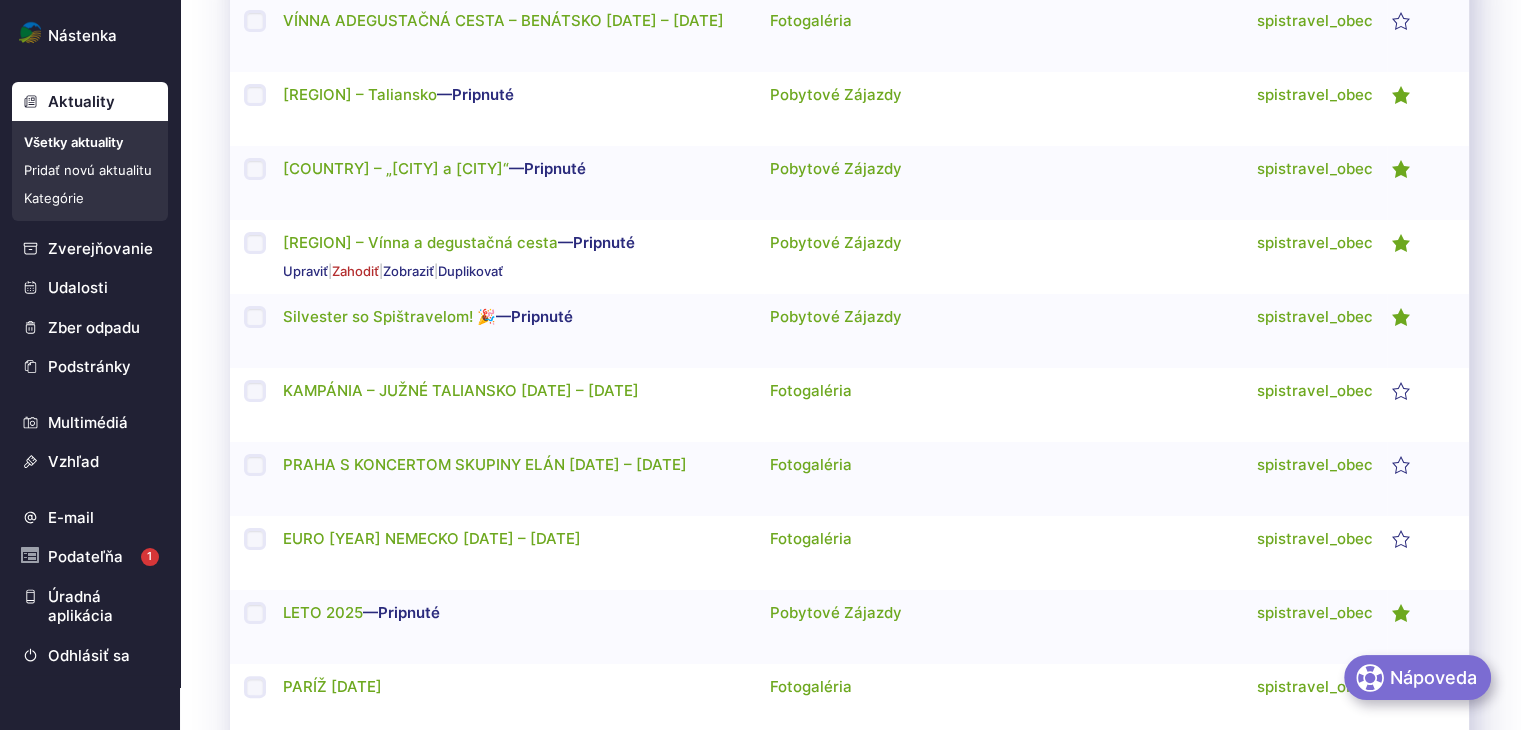 scroll, scrollTop: 300, scrollLeft: 0, axis: vertical 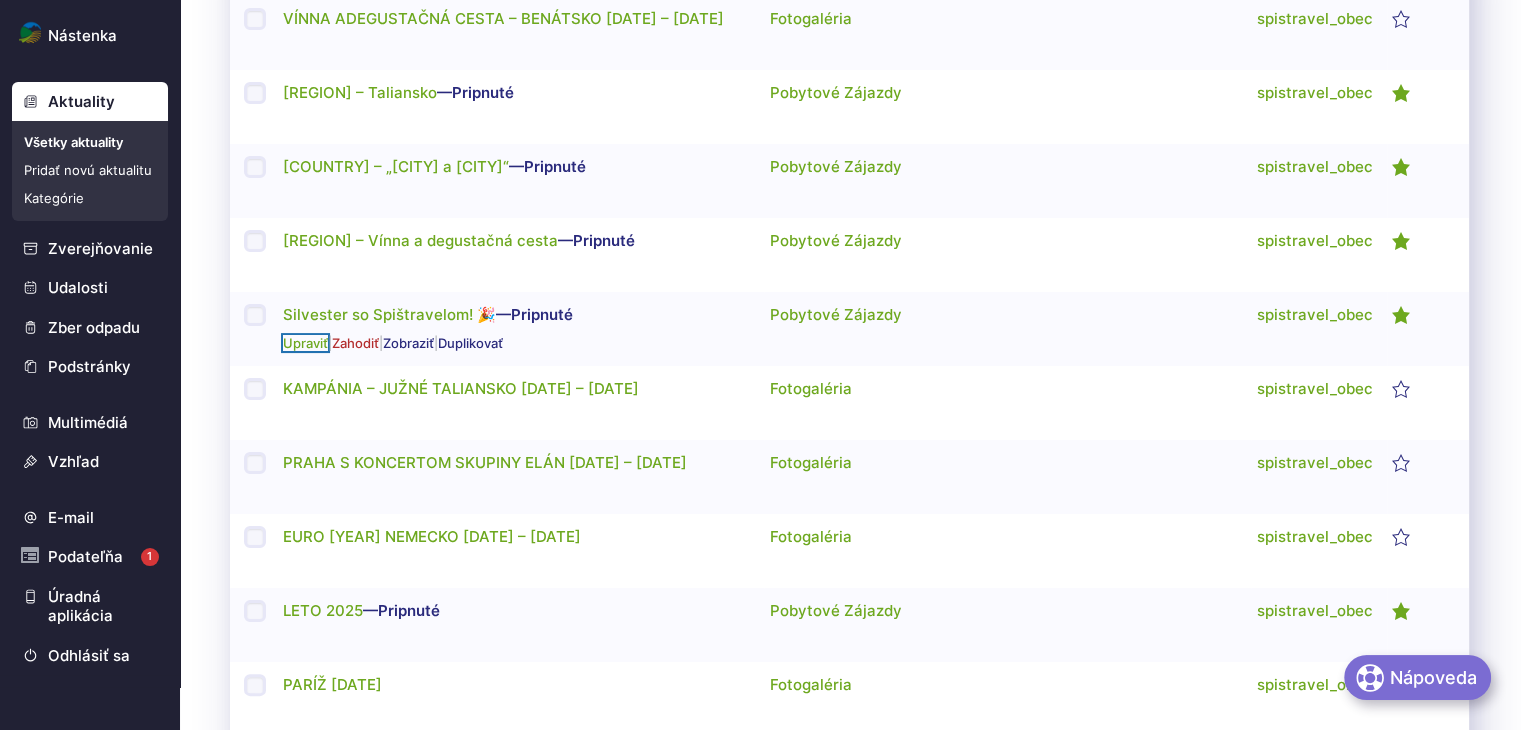 click on "Upraviť" at bounding box center [305, 343] 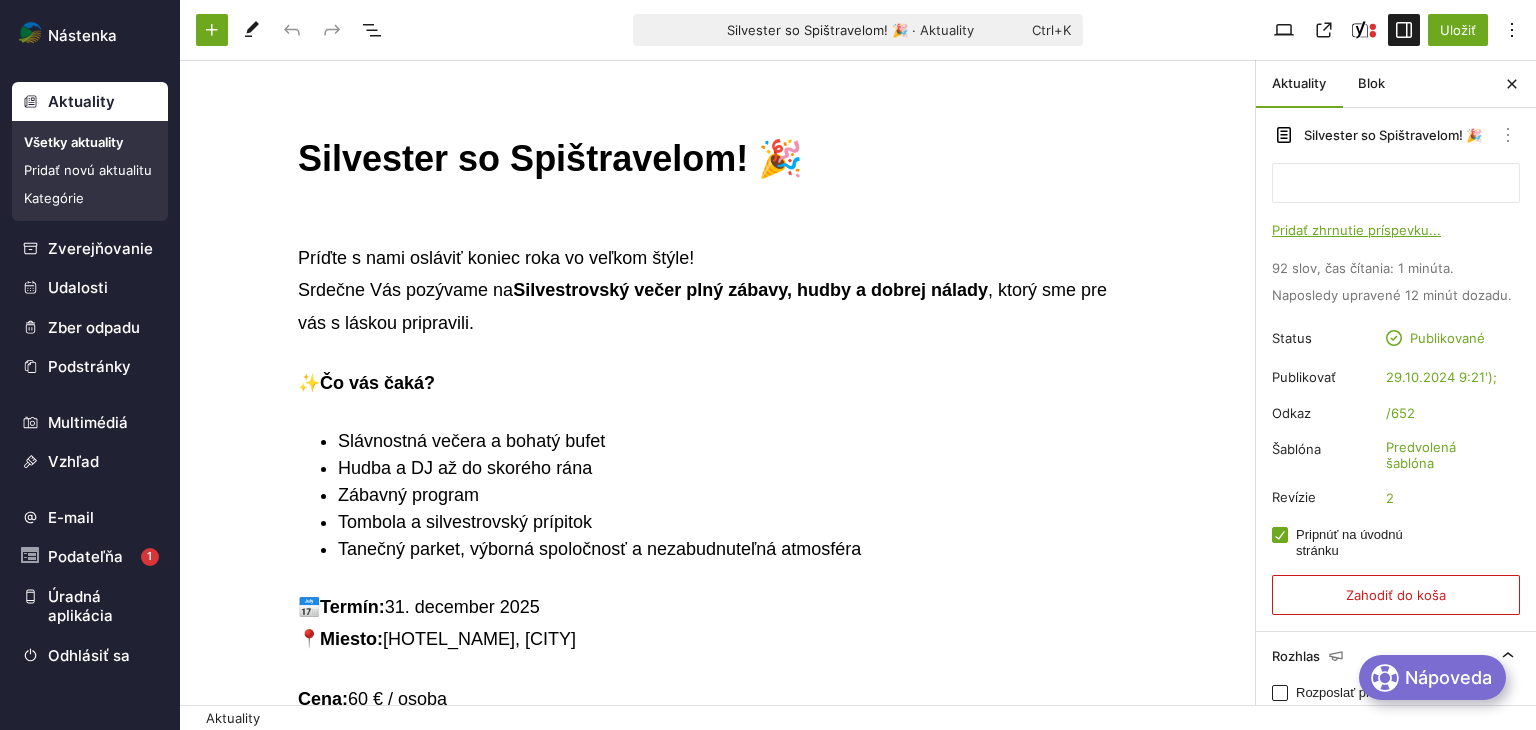 scroll, scrollTop: 0, scrollLeft: 0, axis: both 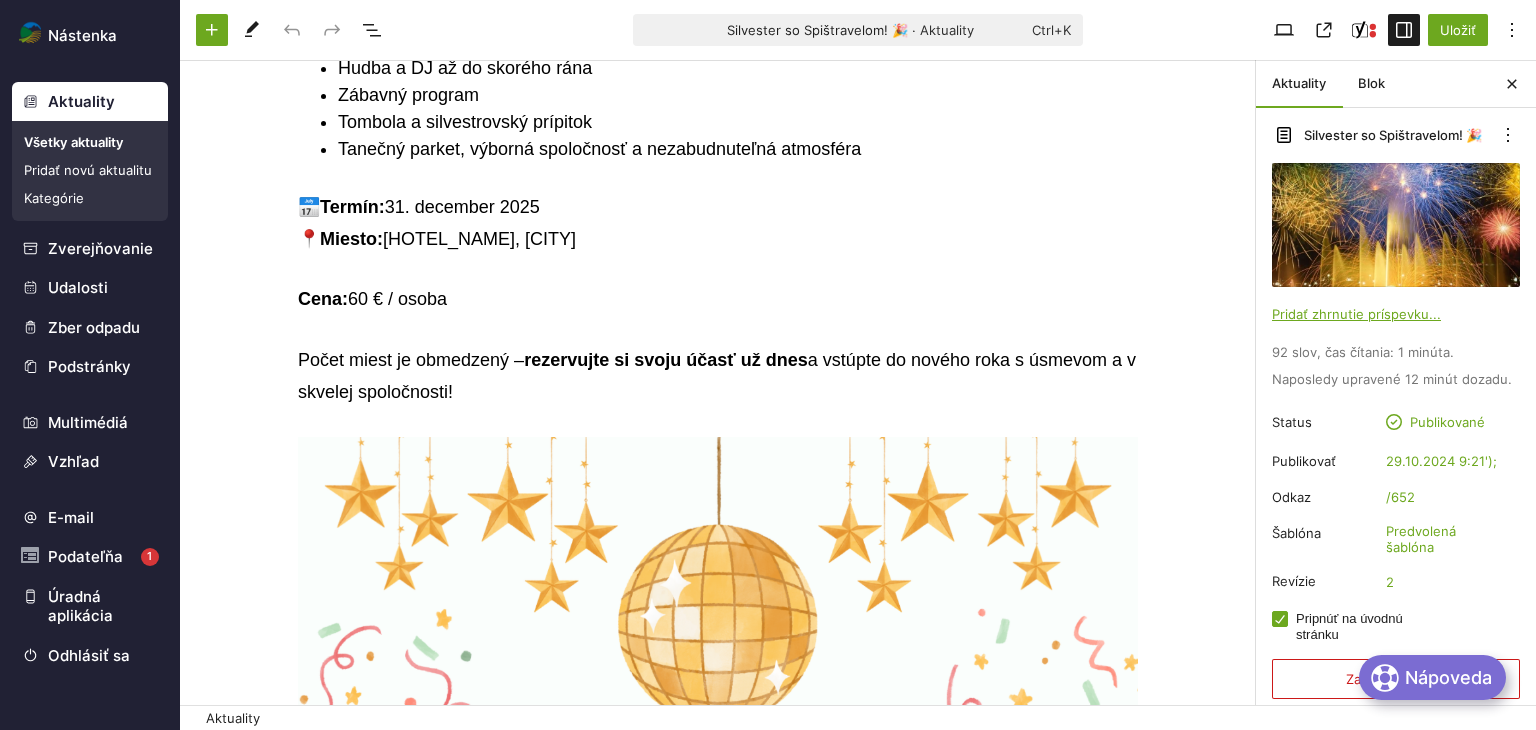 click on "Cena:  60 € / osoba" at bounding box center (718, 299) 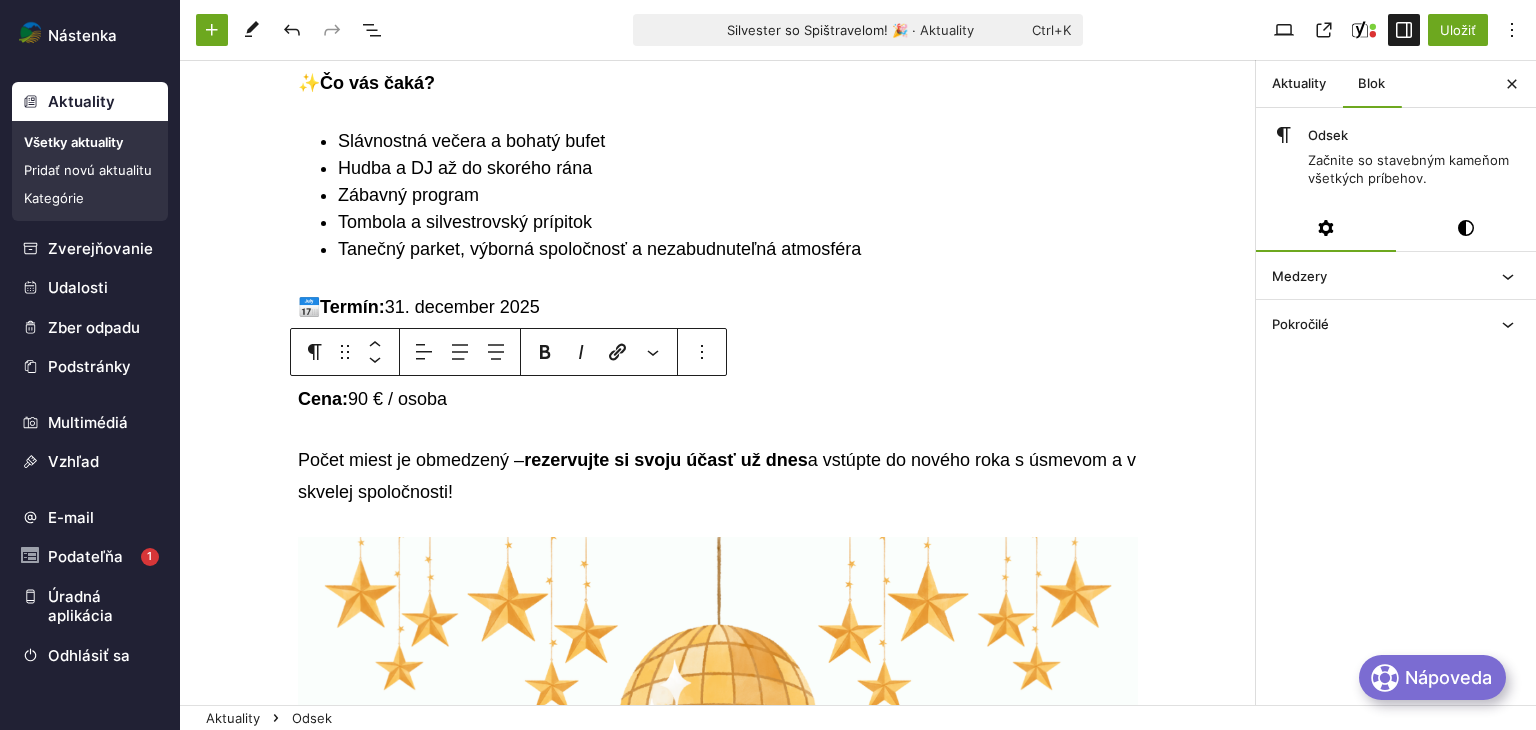 scroll, scrollTop: 200, scrollLeft: 0, axis: vertical 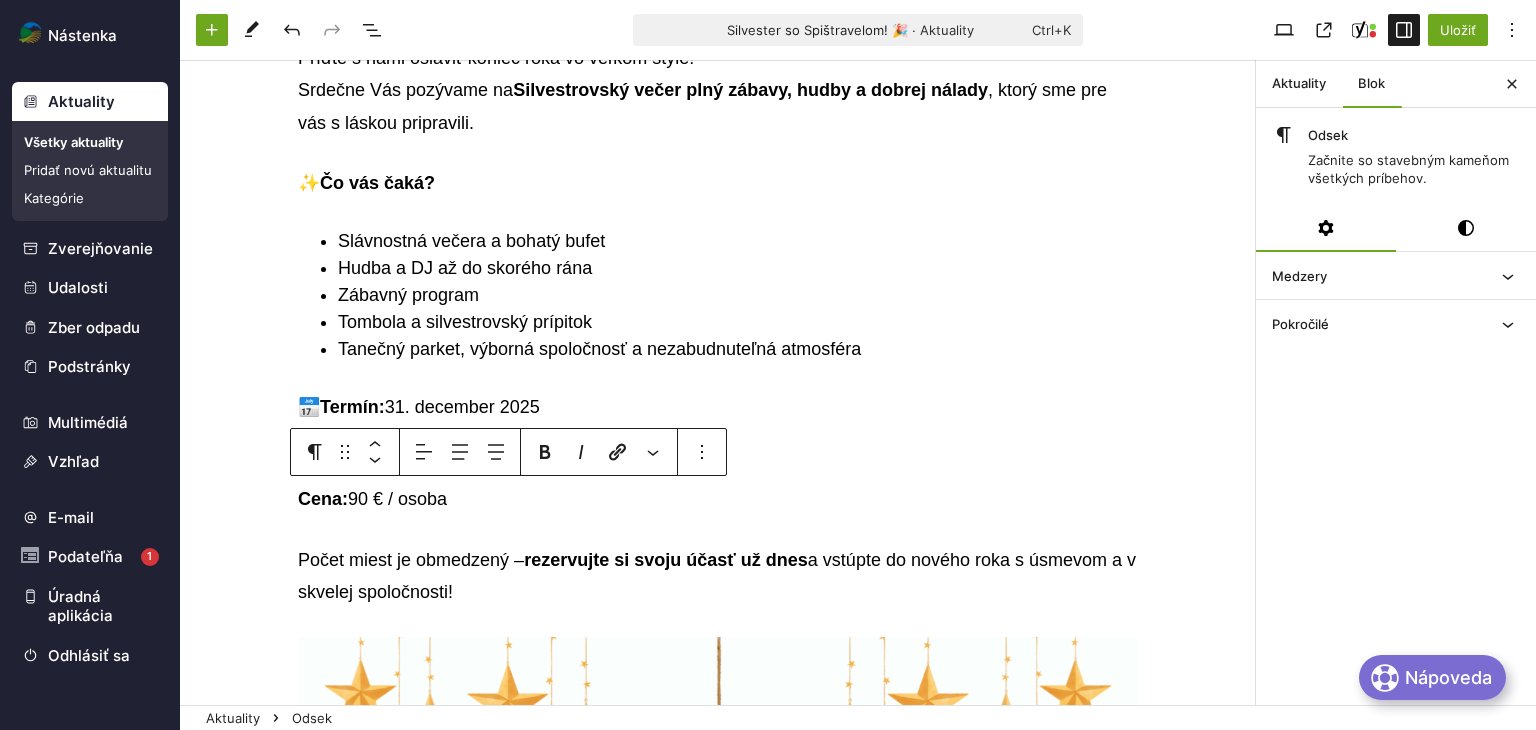 click on "Hudba a DJ až do skorého rána" at bounding box center (738, 268) 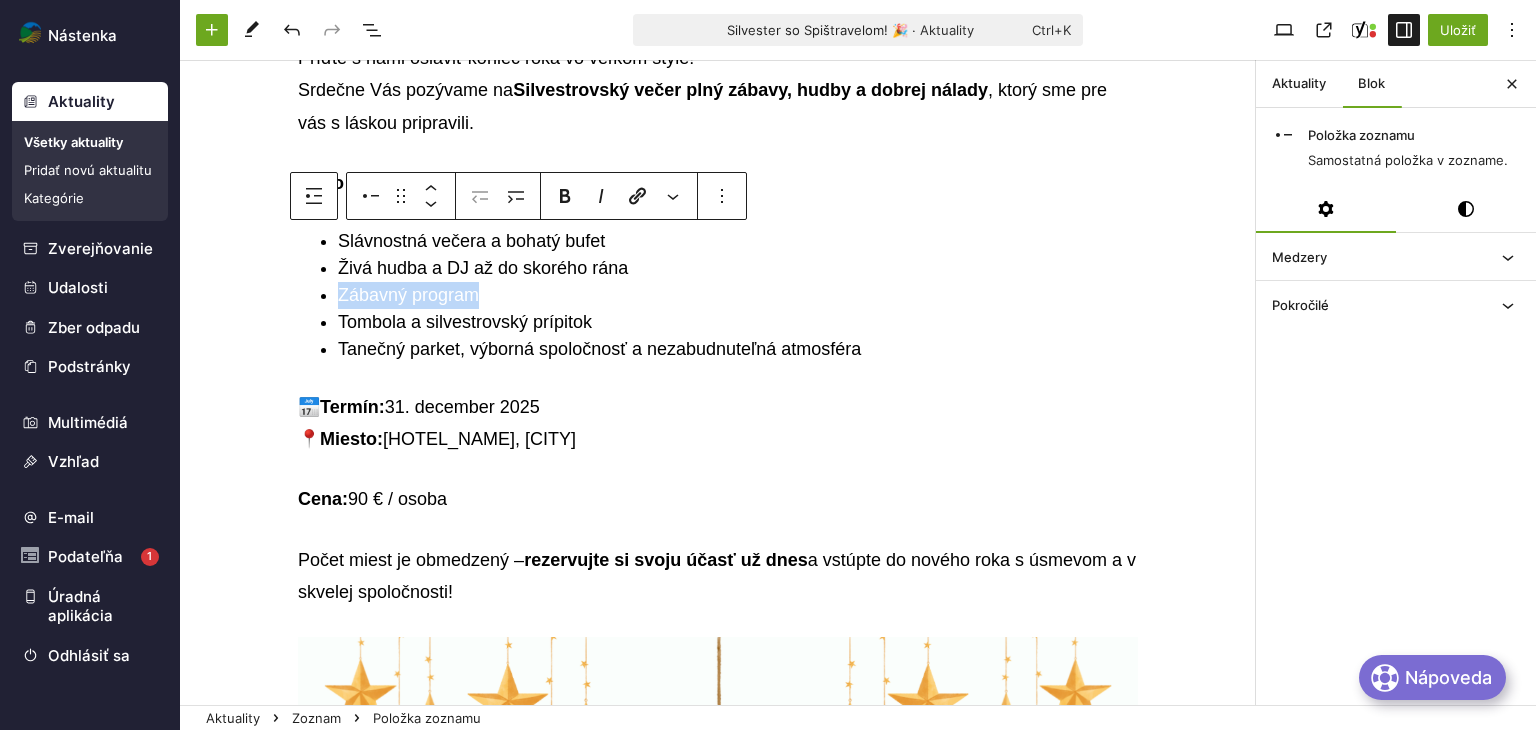 drag, startPoint x: 439, startPoint y: 297, endPoint x: 320, endPoint y: 299, distance: 119.01681 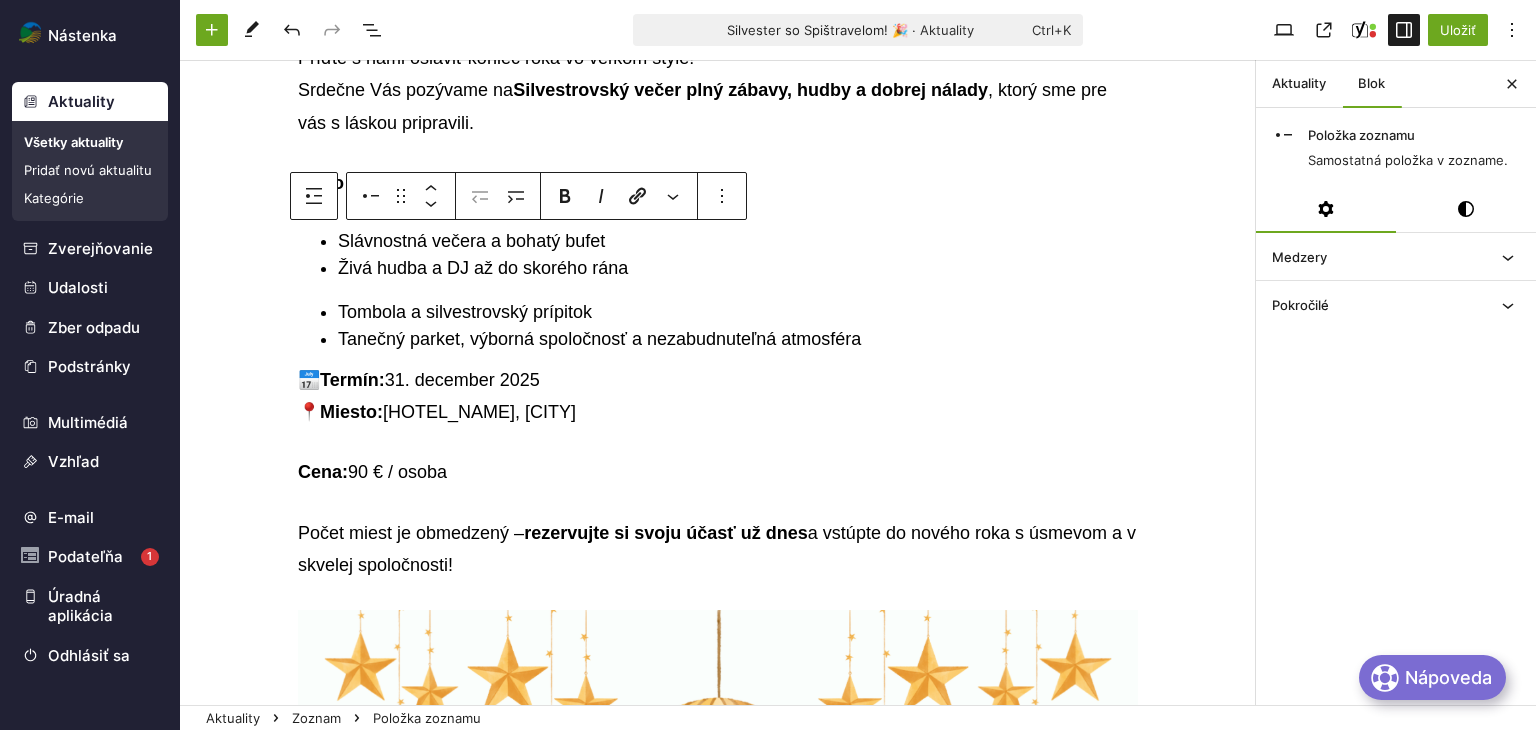 scroll, scrollTop: 172, scrollLeft: 0, axis: vertical 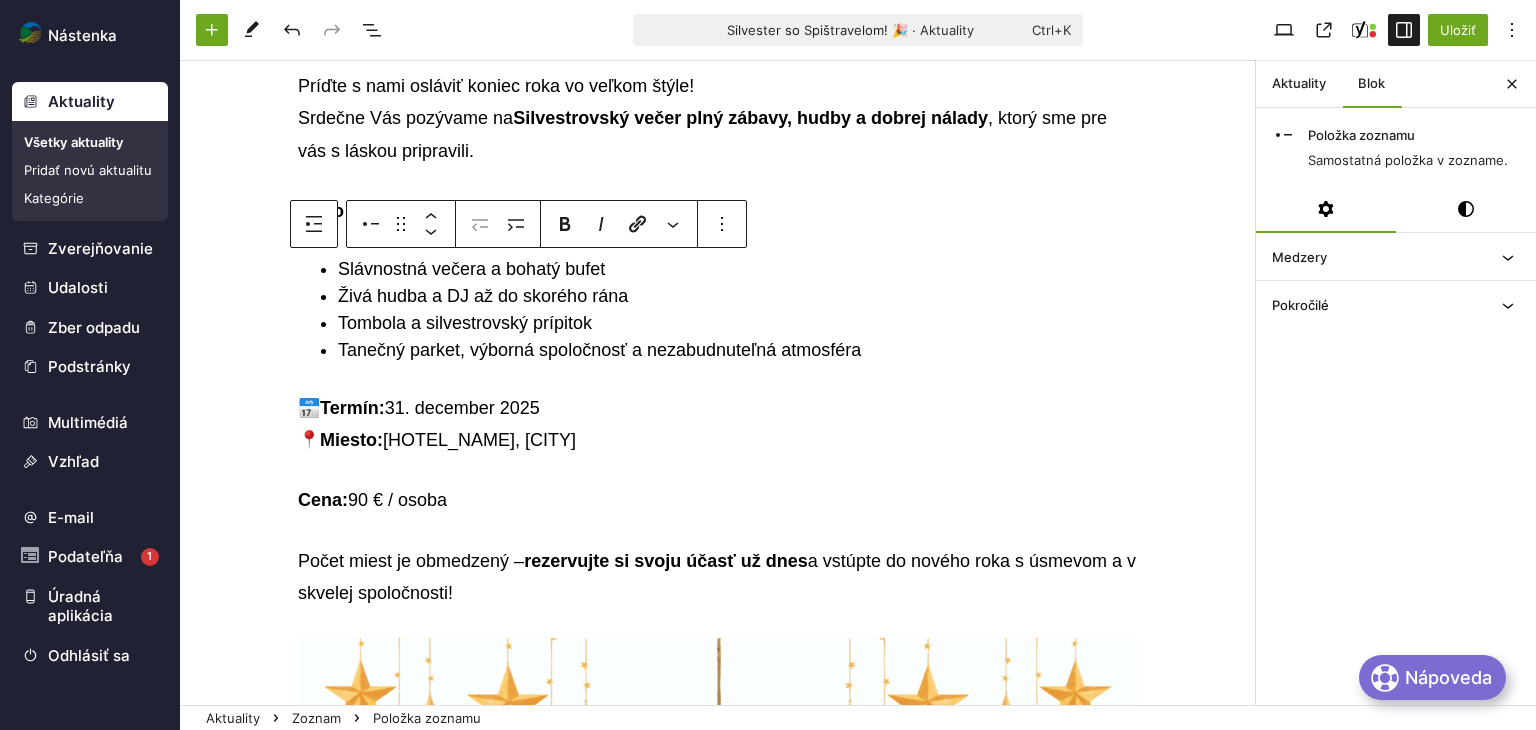 drag, startPoint x: 615, startPoint y: 313, endPoint x: 633, endPoint y: 319, distance: 18.973665 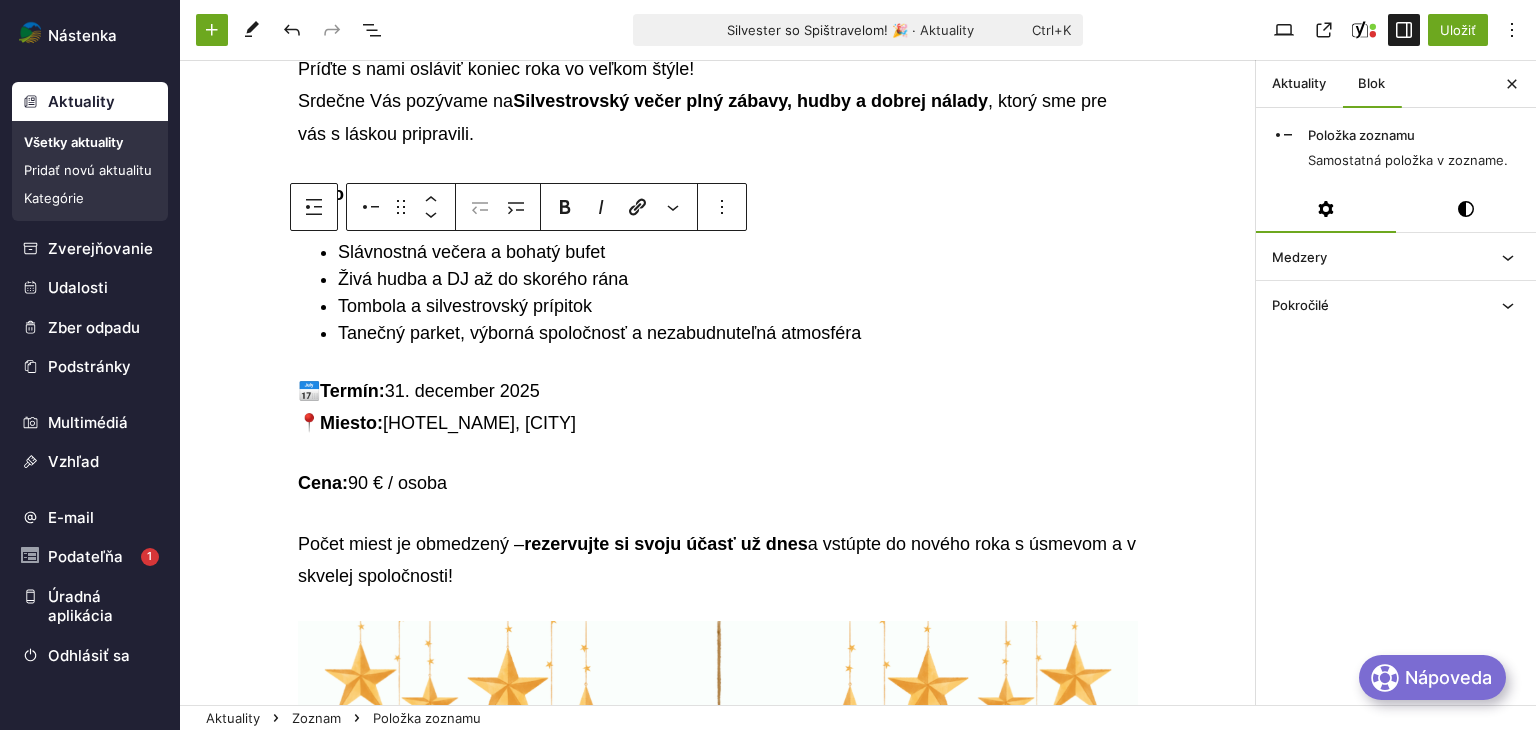scroll, scrollTop: 0, scrollLeft: 0, axis: both 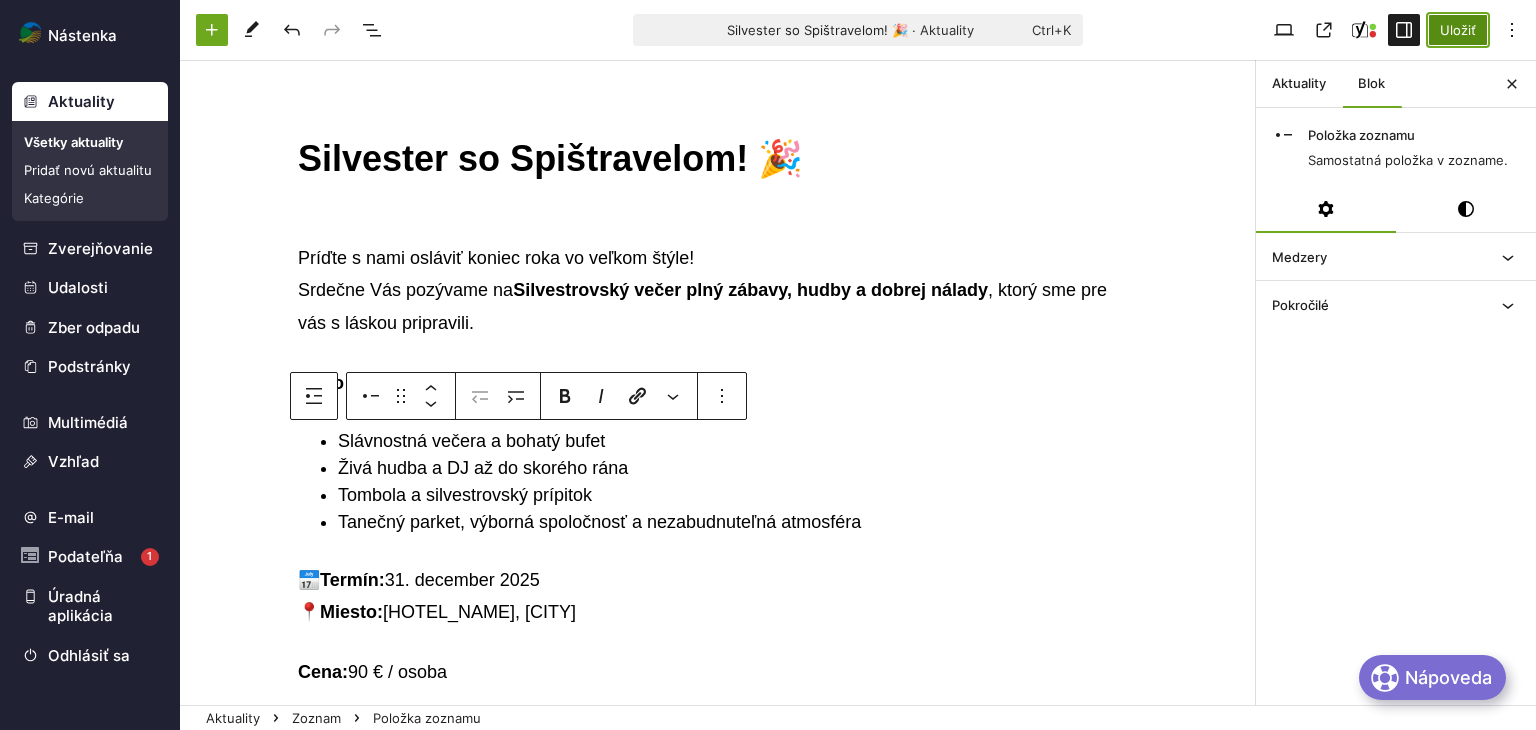 click on "Uložiť" at bounding box center [1458, 30] 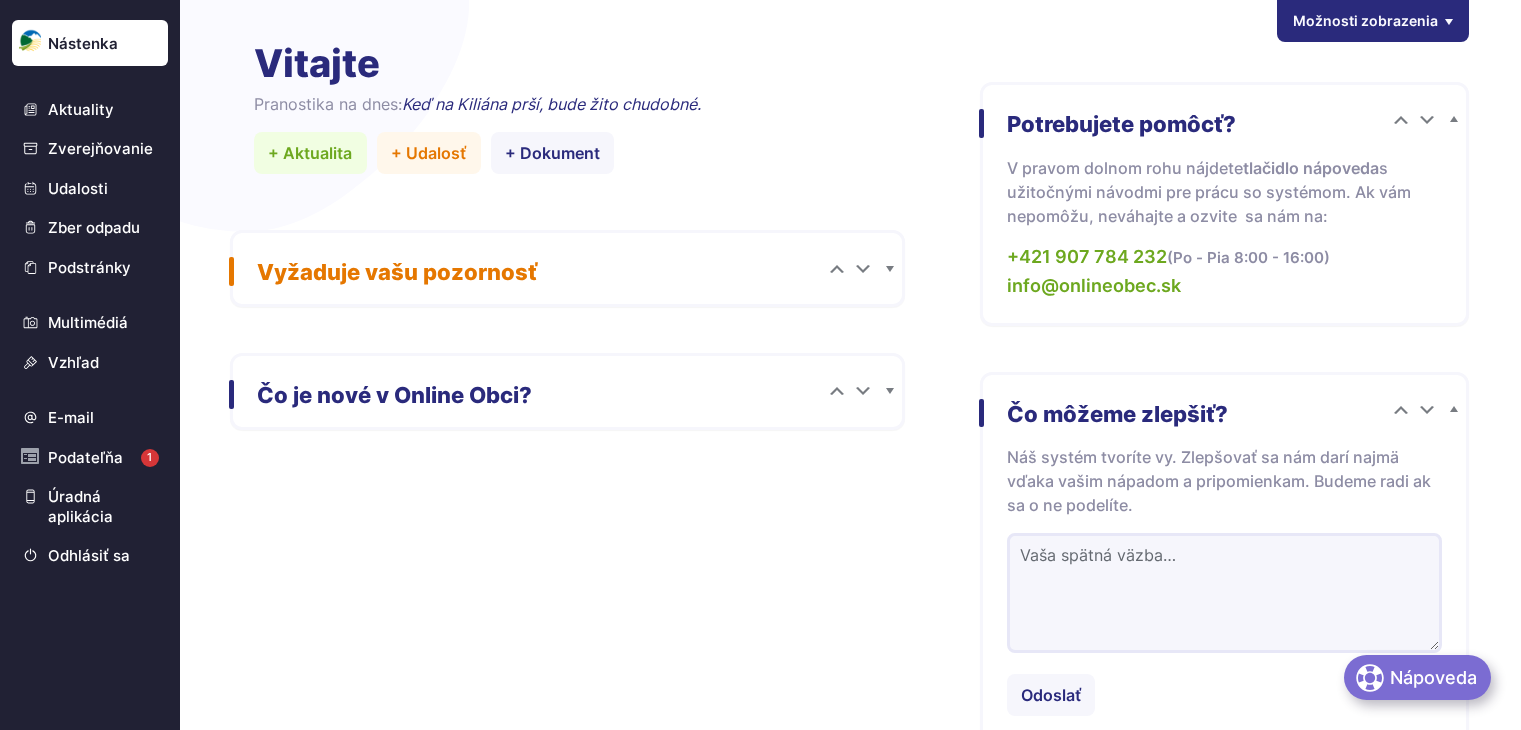 scroll, scrollTop: 0, scrollLeft: 0, axis: both 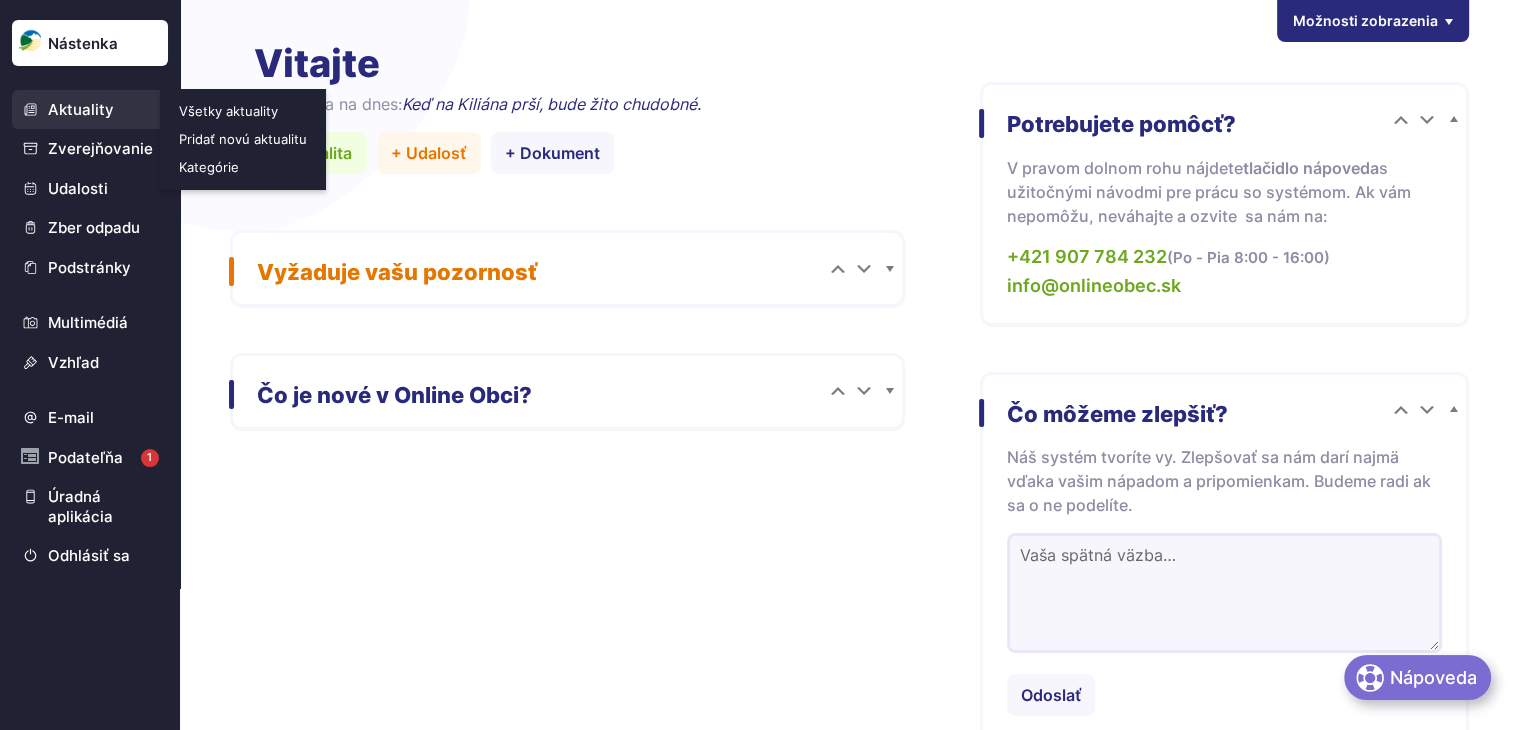click on "Aktuality" at bounding box center [90, 110] 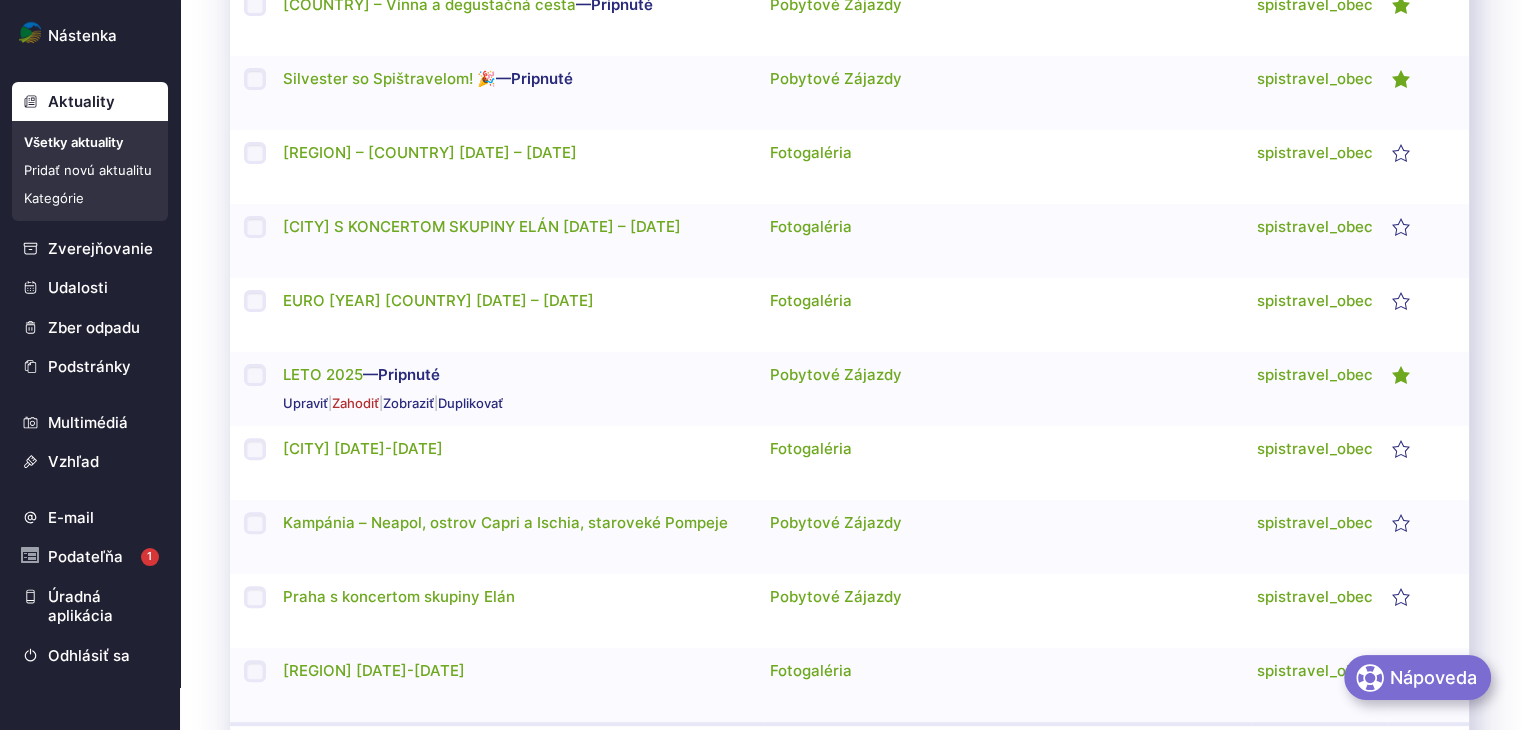 scroll, scrollTop: 500, scrollLeft: 0, axis: vertical 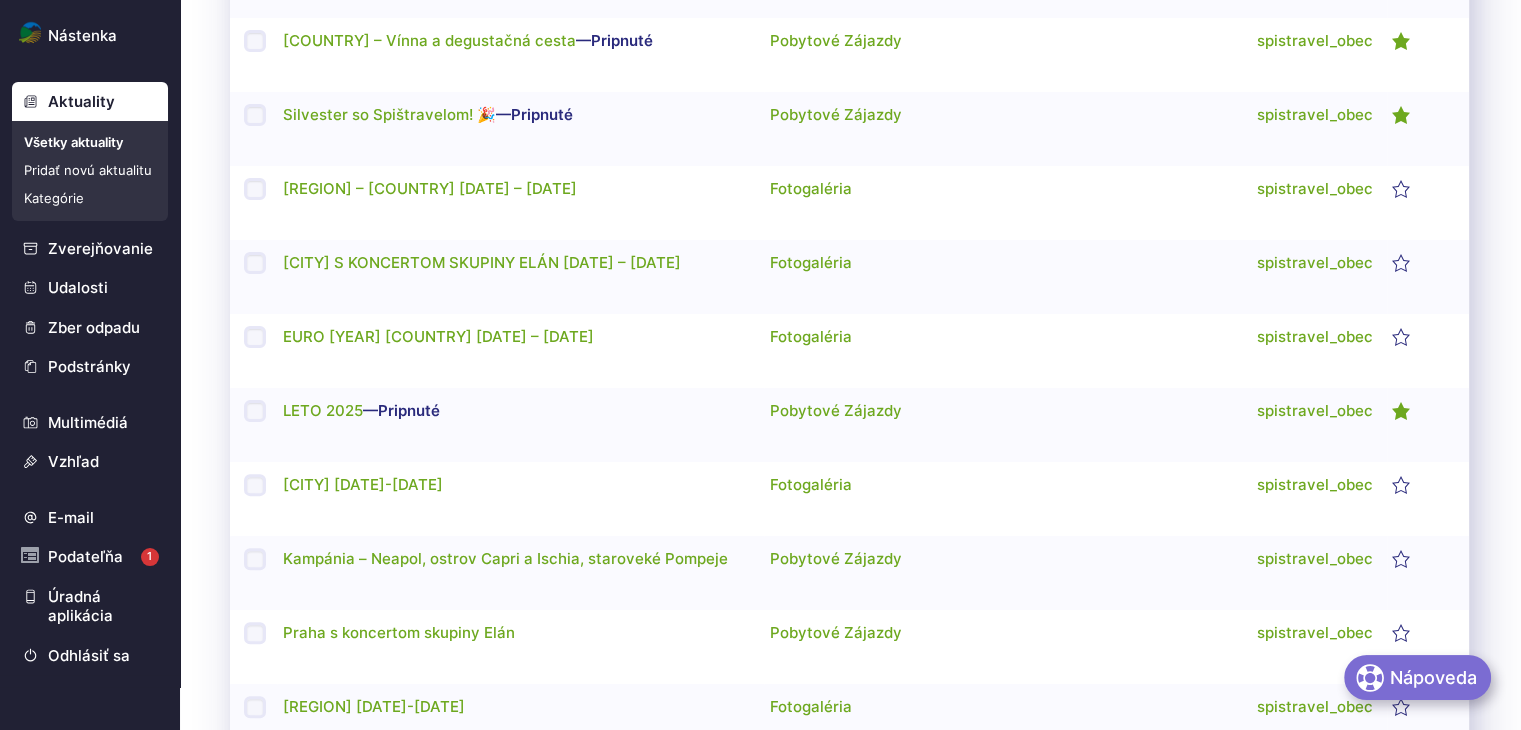click on "Pridať novú aktualitu" at bounding box center (90, 170) 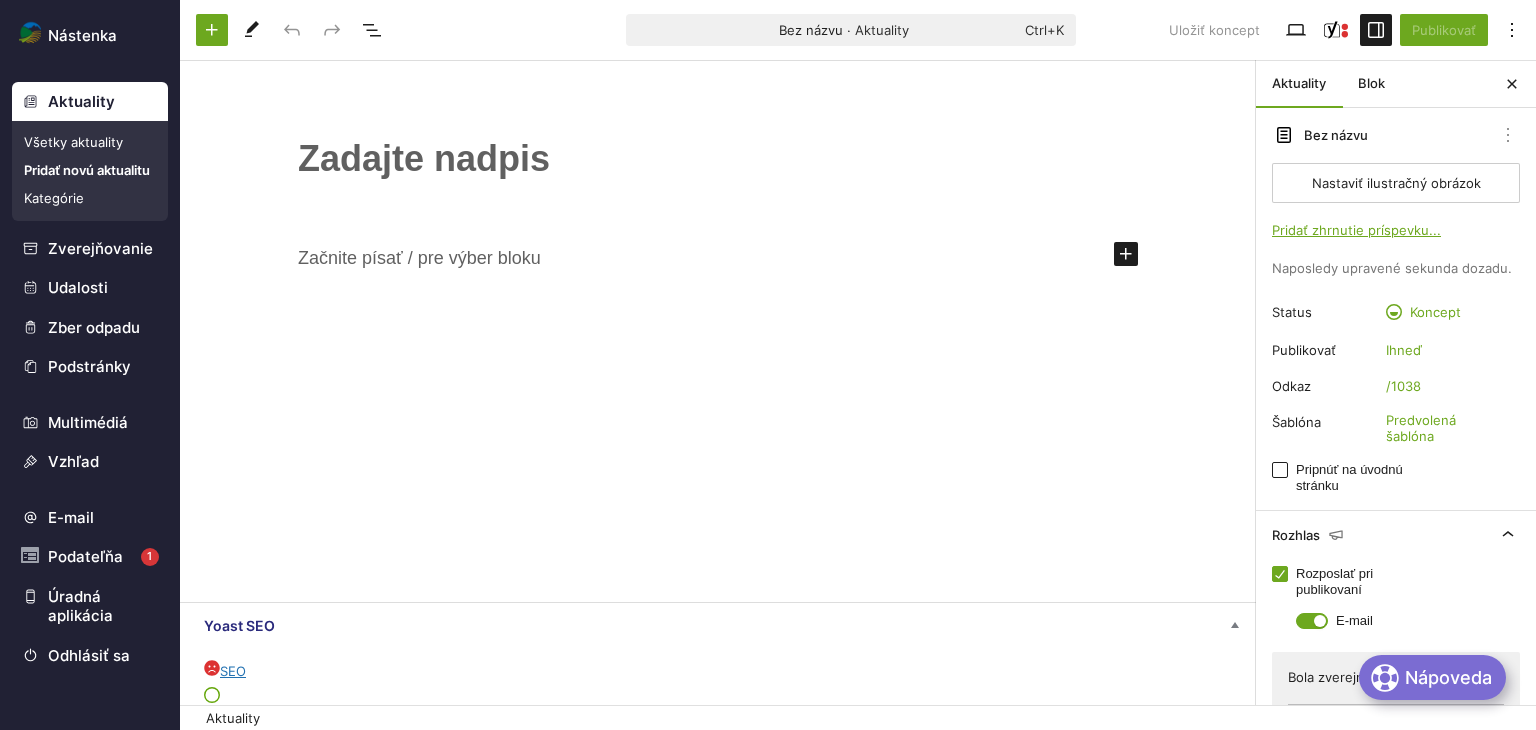 scroll, scrollTop: 0, scrollLeft: 0, axis: both 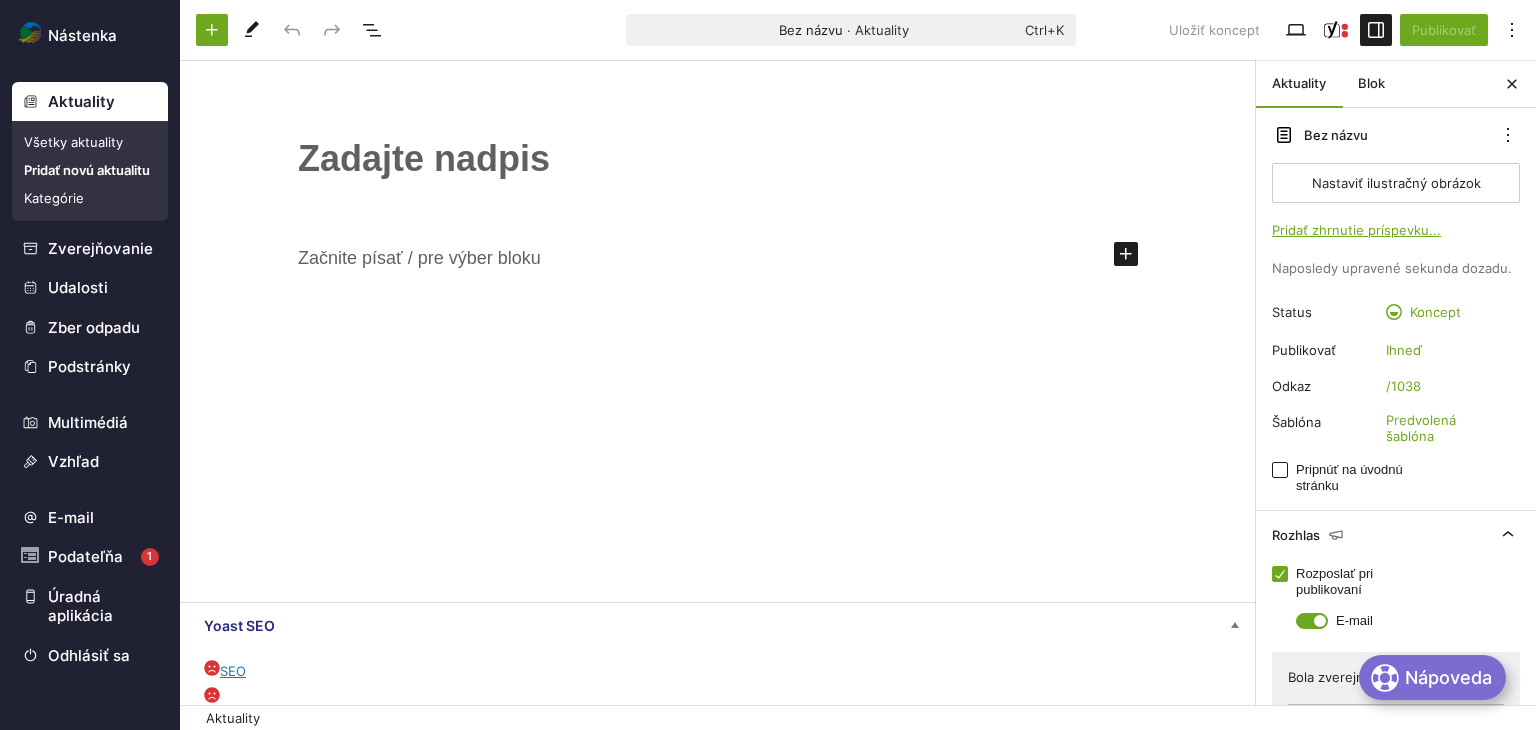 click on "Aktuality" at bounding box center (90, 102) 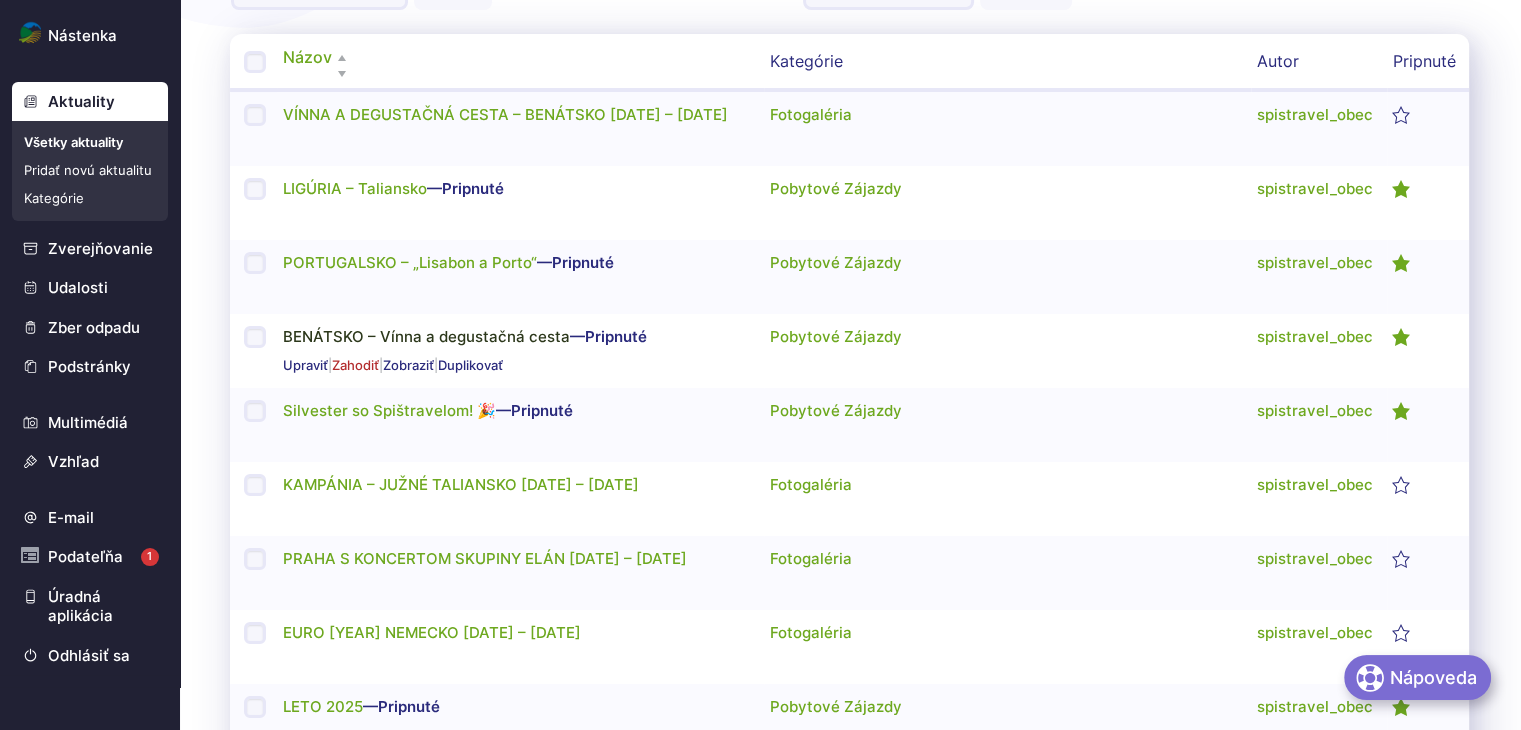 scroll, scrollTop: 200, scrollLeft: 0, axis: vertical 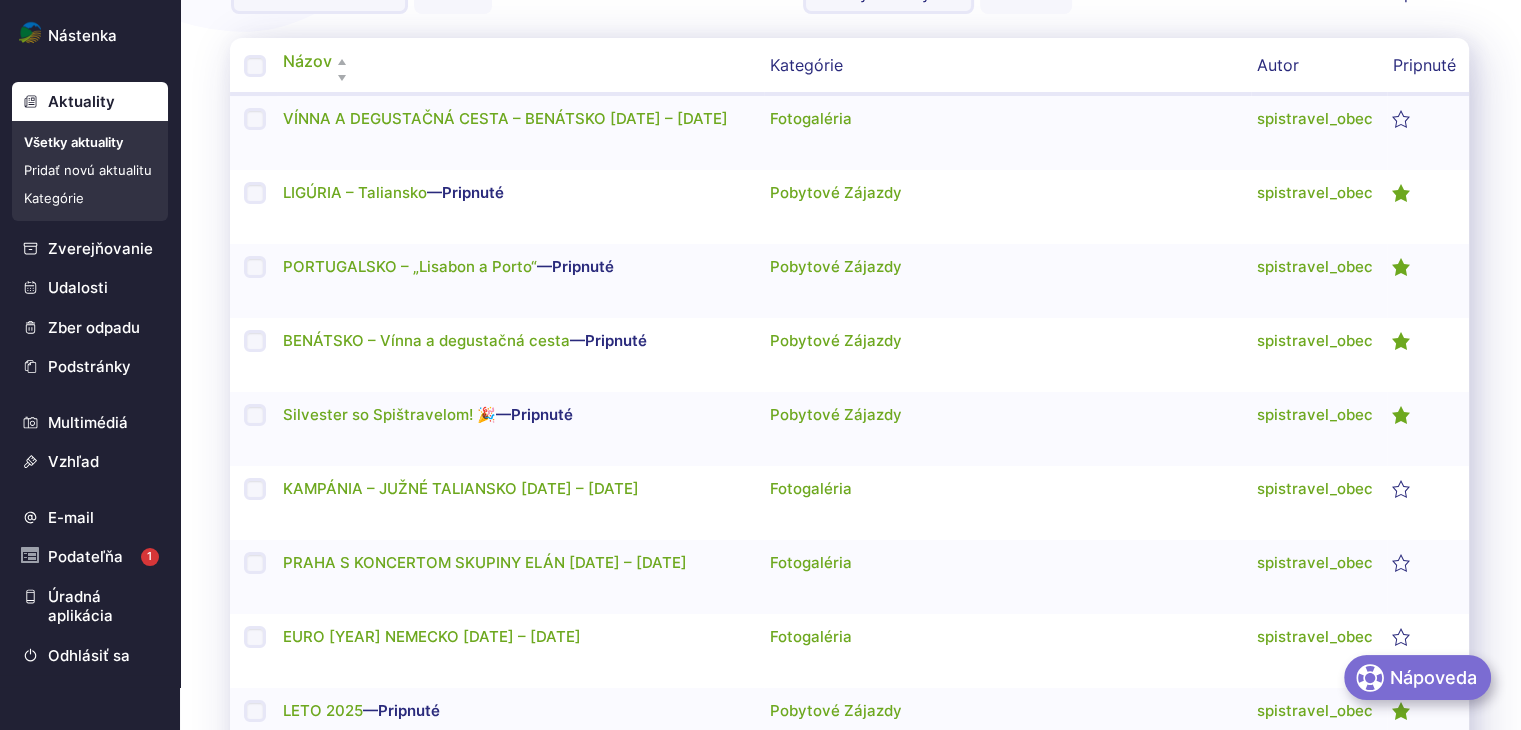 click on "Všetky aktuality" at bounding box center (90, 142) 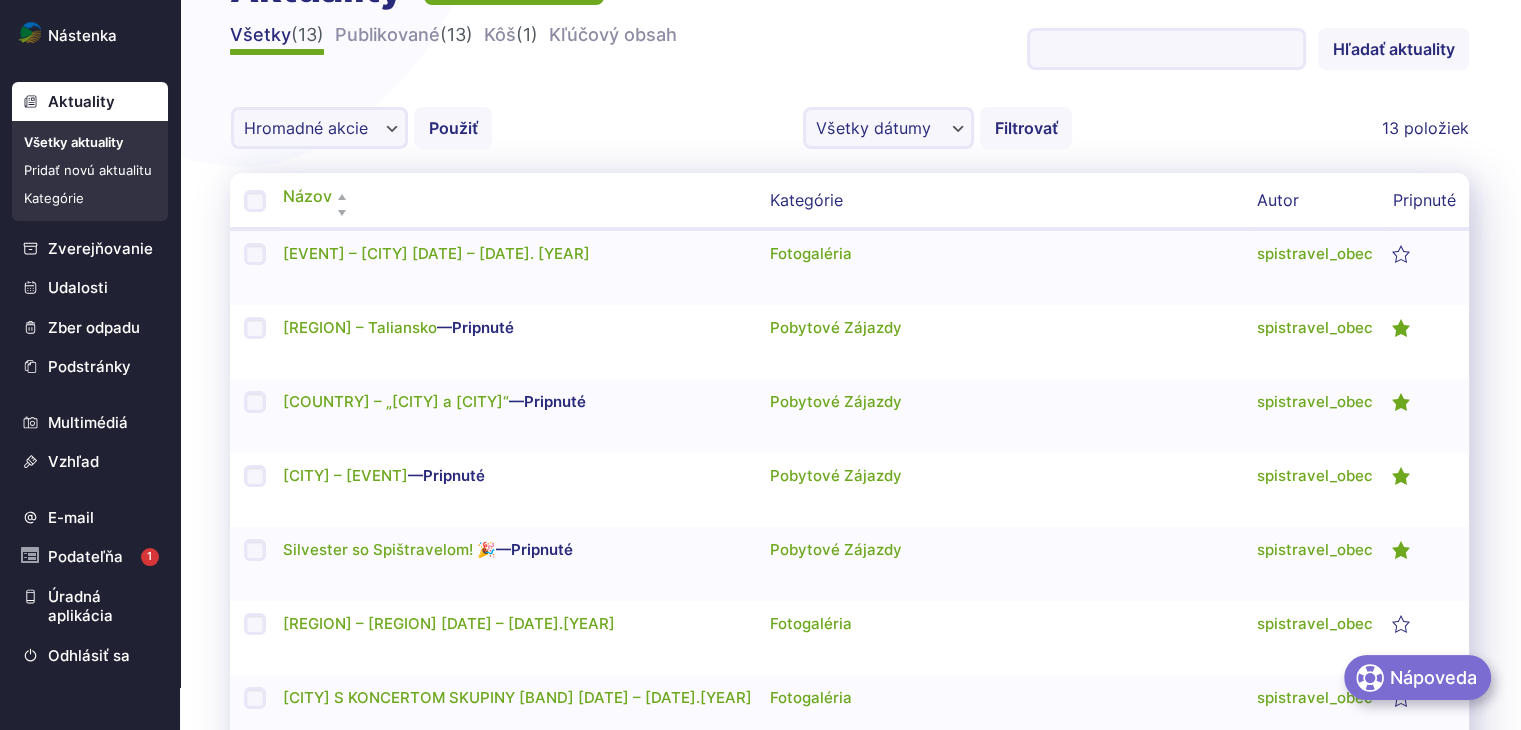 scroll, scrollTop: 100, scrollLeft: 0, axis: vertical 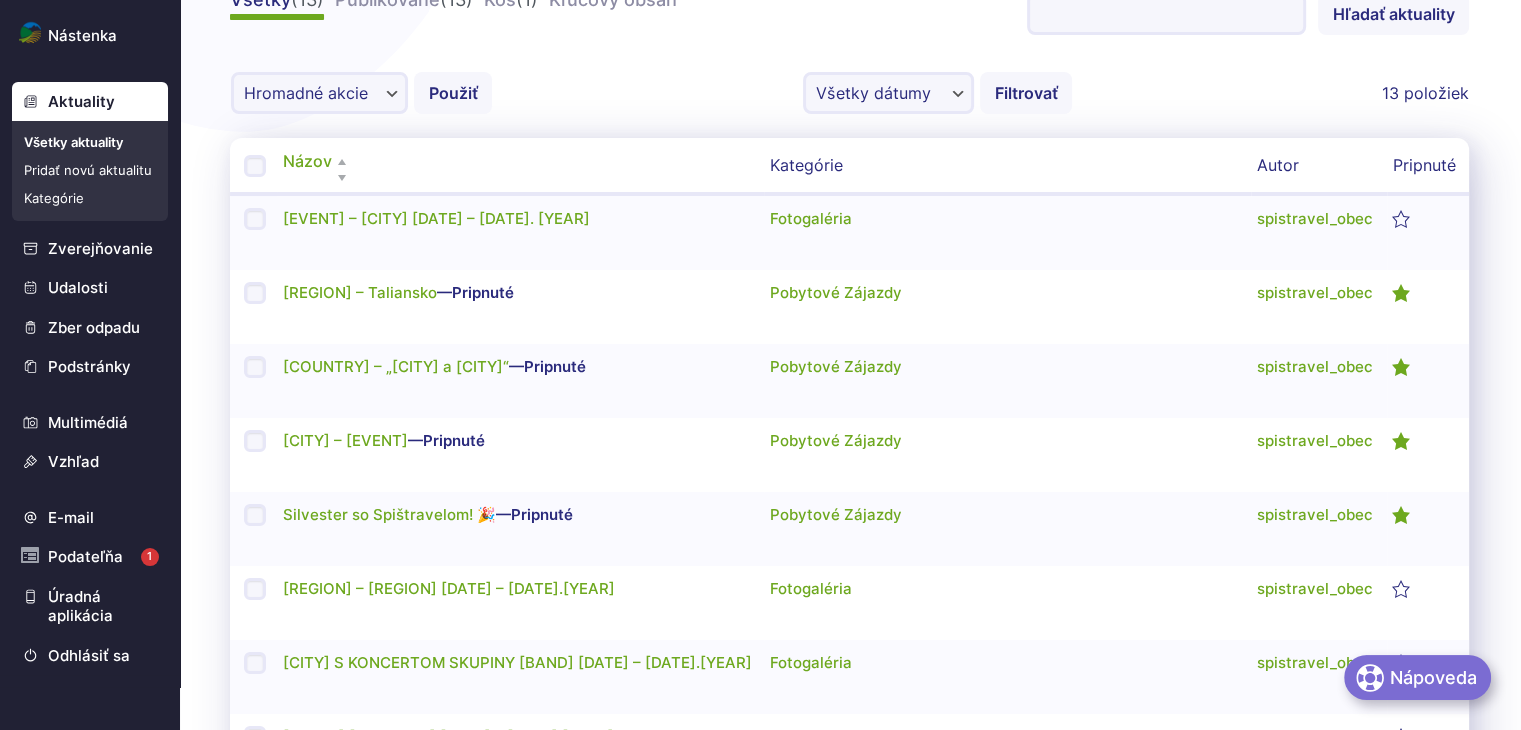 click on "Pridať novú aktualitu" at bounding box center [90, 170] 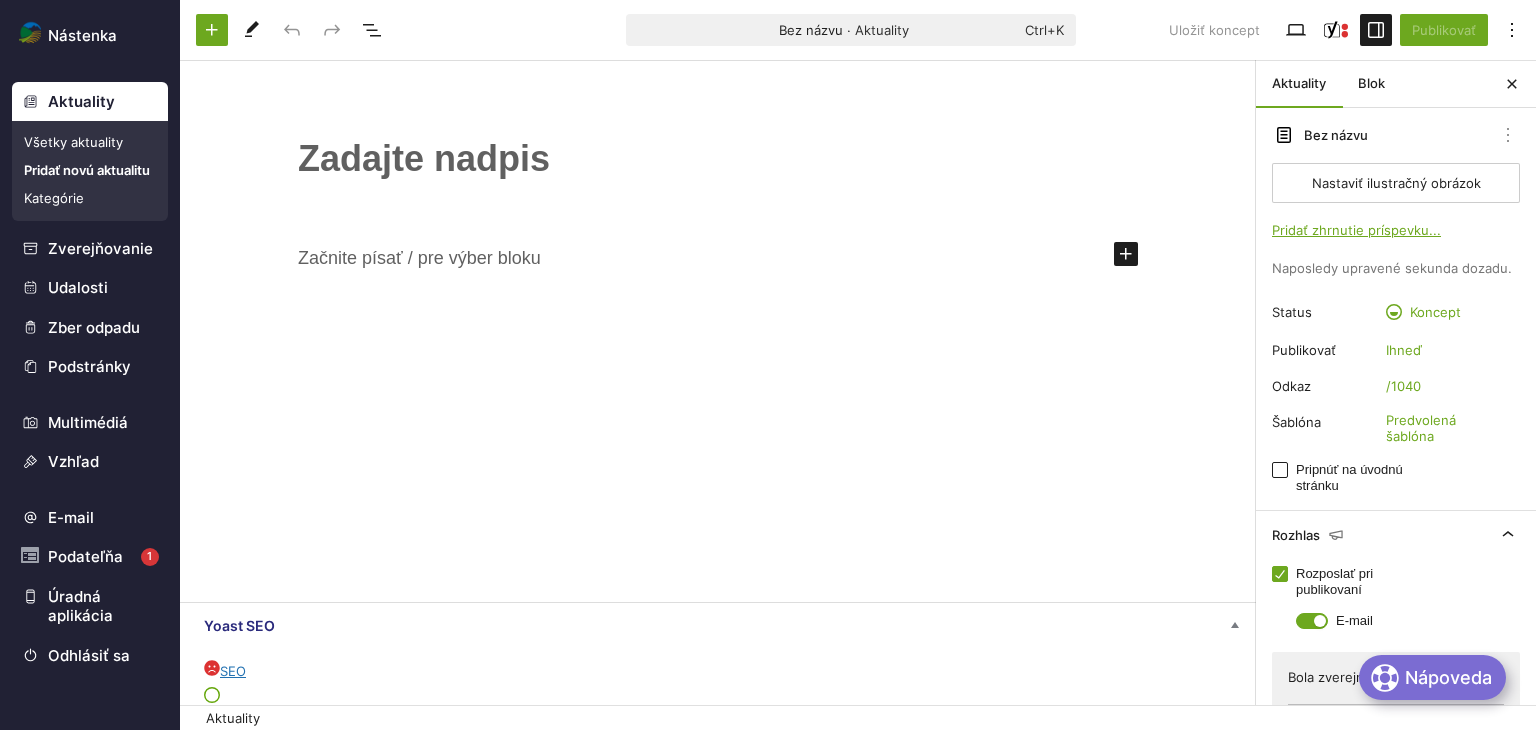 scroll, scrollTop: 0, scrollLeft: 0, axis: both 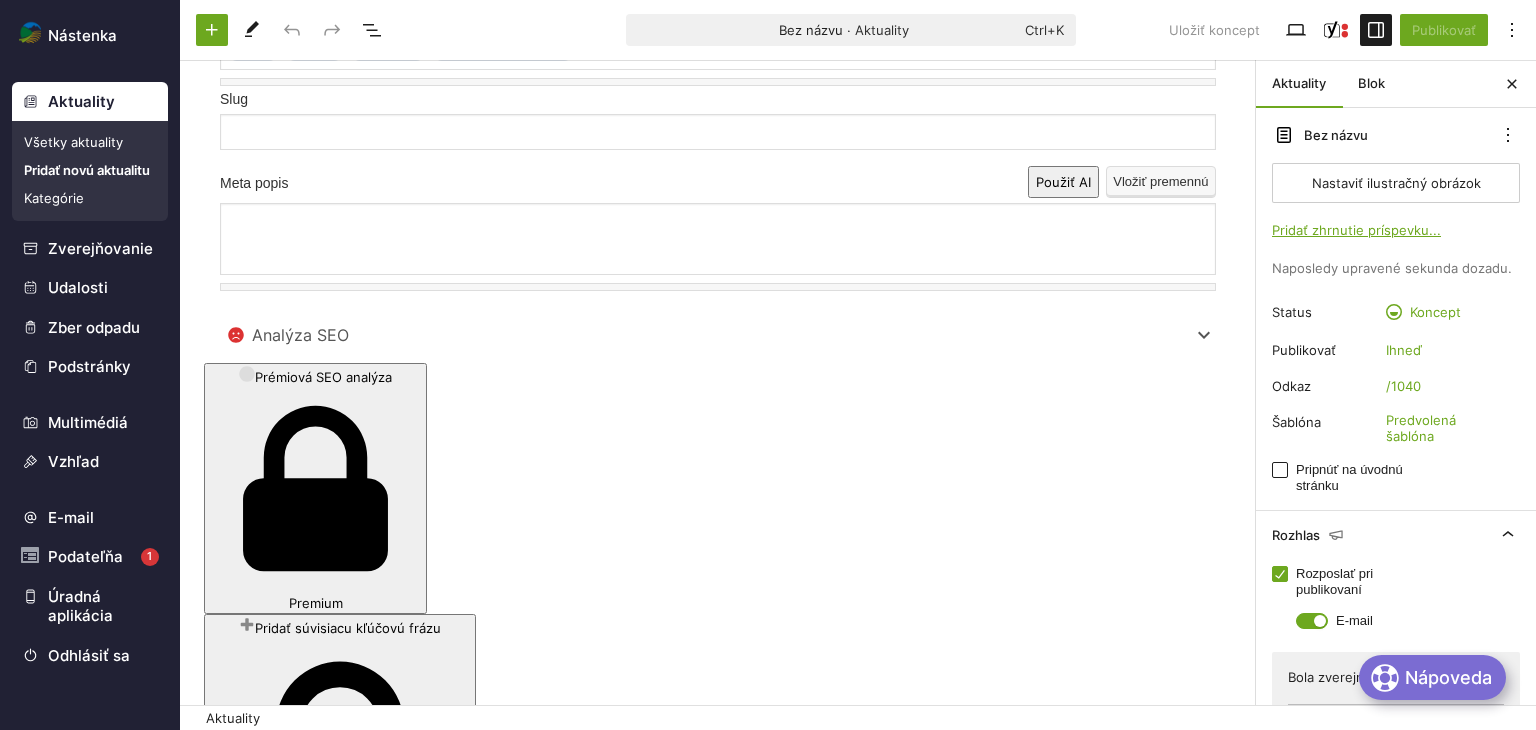 click at bounding box center (1204, 1438) 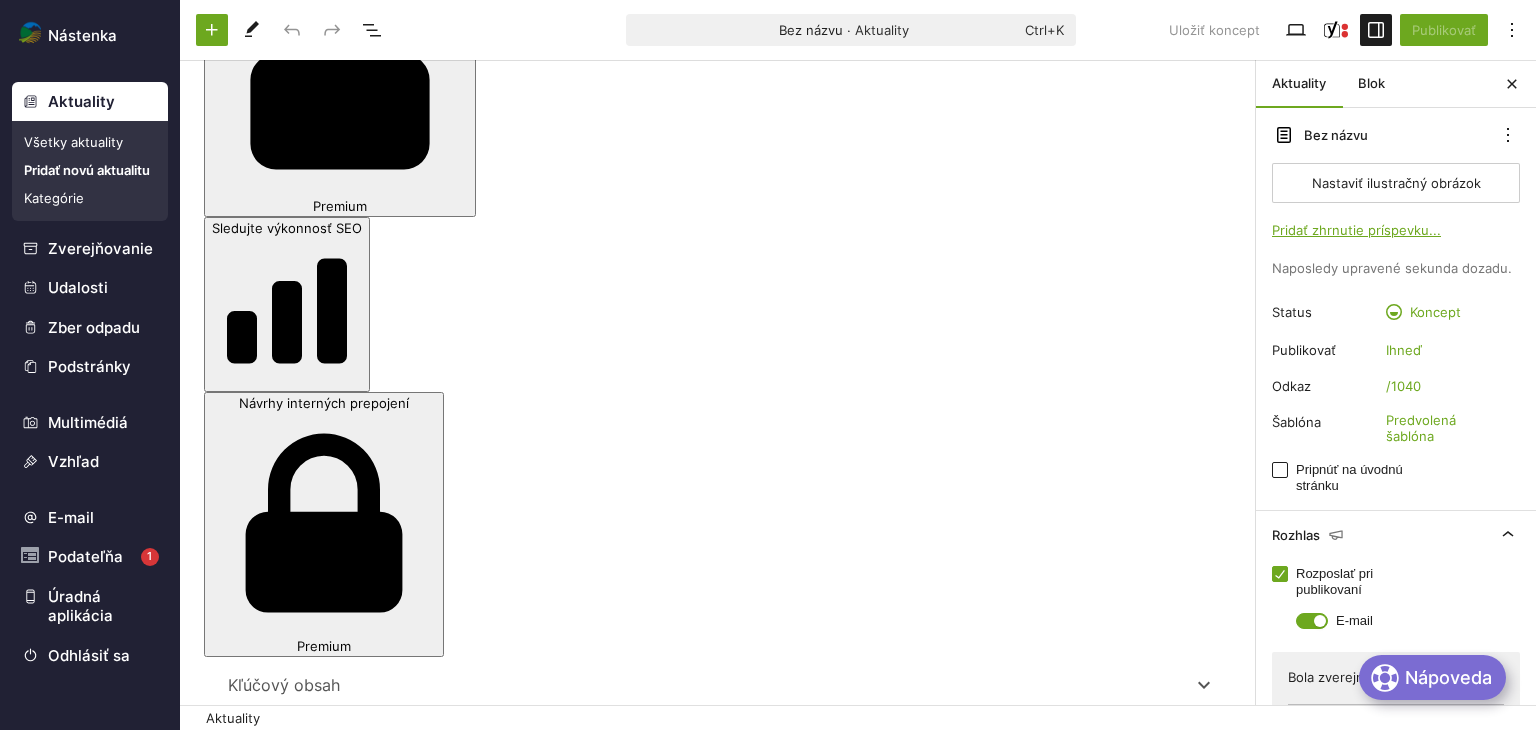 scroll, scrollTop: 1946, scrollLeft: 0, axis: vertical 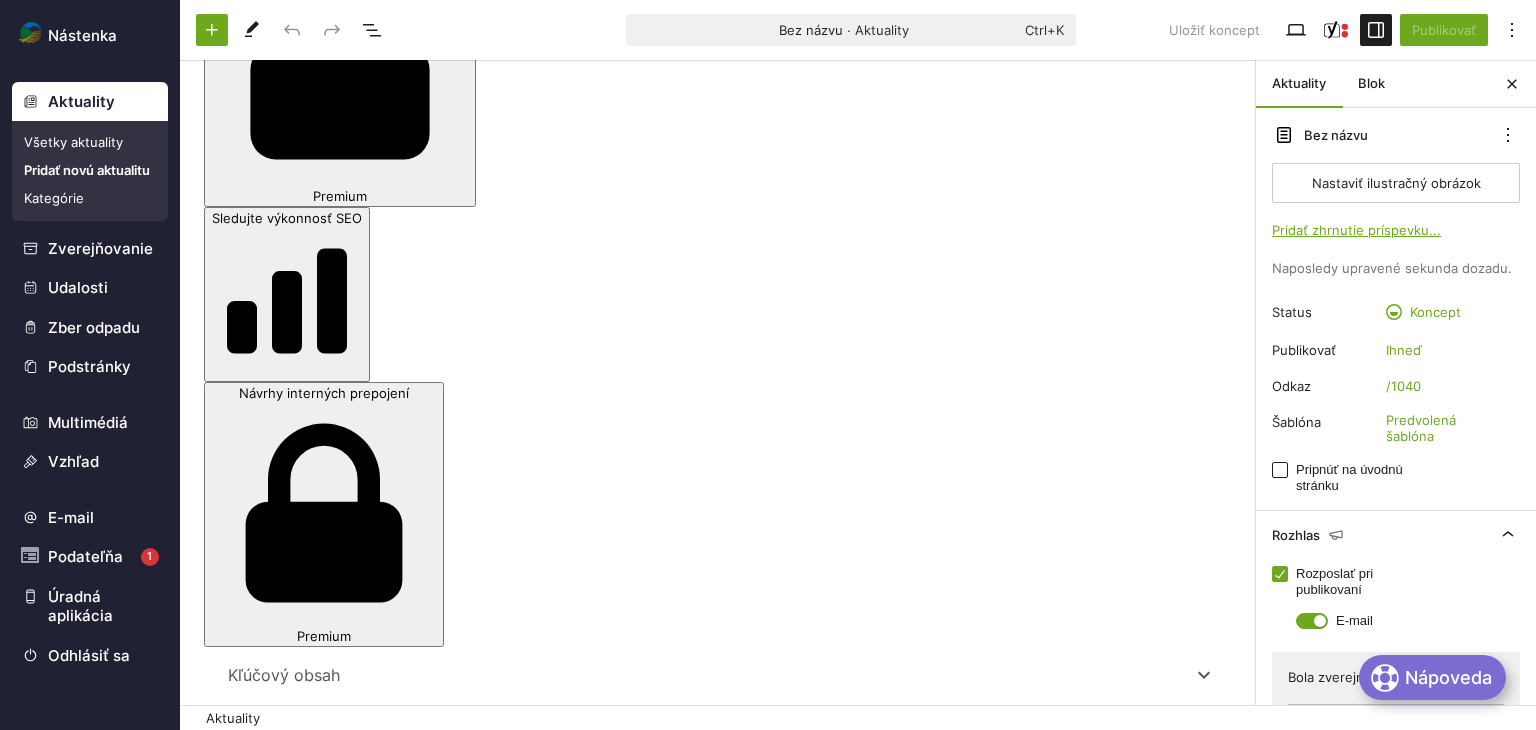 click on "SEO
Čitateľnosť Sociálne siete Hlavná kľúčová fráza Pomoc s výberom dokonalej hlavnej kľúčovej frázy (Otvára sa na novej karte prehliadača) Získajte súvisiace kľúčové frázy (Otvára sa na novej karte prehliadača) Vzhľad vo vyhľadávaní Určite, ako má váš článok vyzerať vo výsledkoch vyhľadávania. Zobraziť ako: Výsledok na mobile Výsledok na počítači Ukážka URL adresy: Spištravel spistravel.eu Náhľad SEO názvu: - Spištravel Náhľad meta popisu: júl 8, 2025   －   Vytvorte meta popis upravením úryvku nižšie. Ak tak neurobíte, Google sa pokúsi nájsť relevantnú časť vášho článku, ktorú zobrazí vo výsledkoch vyhľadávania. SEO názov Použiť AI Vložiť premennú Názov   Stránka   Oddeľovač   Názov webovej stránky   Slug Meta popis Použiť AI Vložiť premennú Analýza SEO  Zadajte hlavnú kľúčovú frázu pre výpočet SEO skóre Prémiová SEO analýza Premium Pridať súvisiacu kľúčovú frázu Premium Premium Prehľady" at bounding box center (718, 1813) 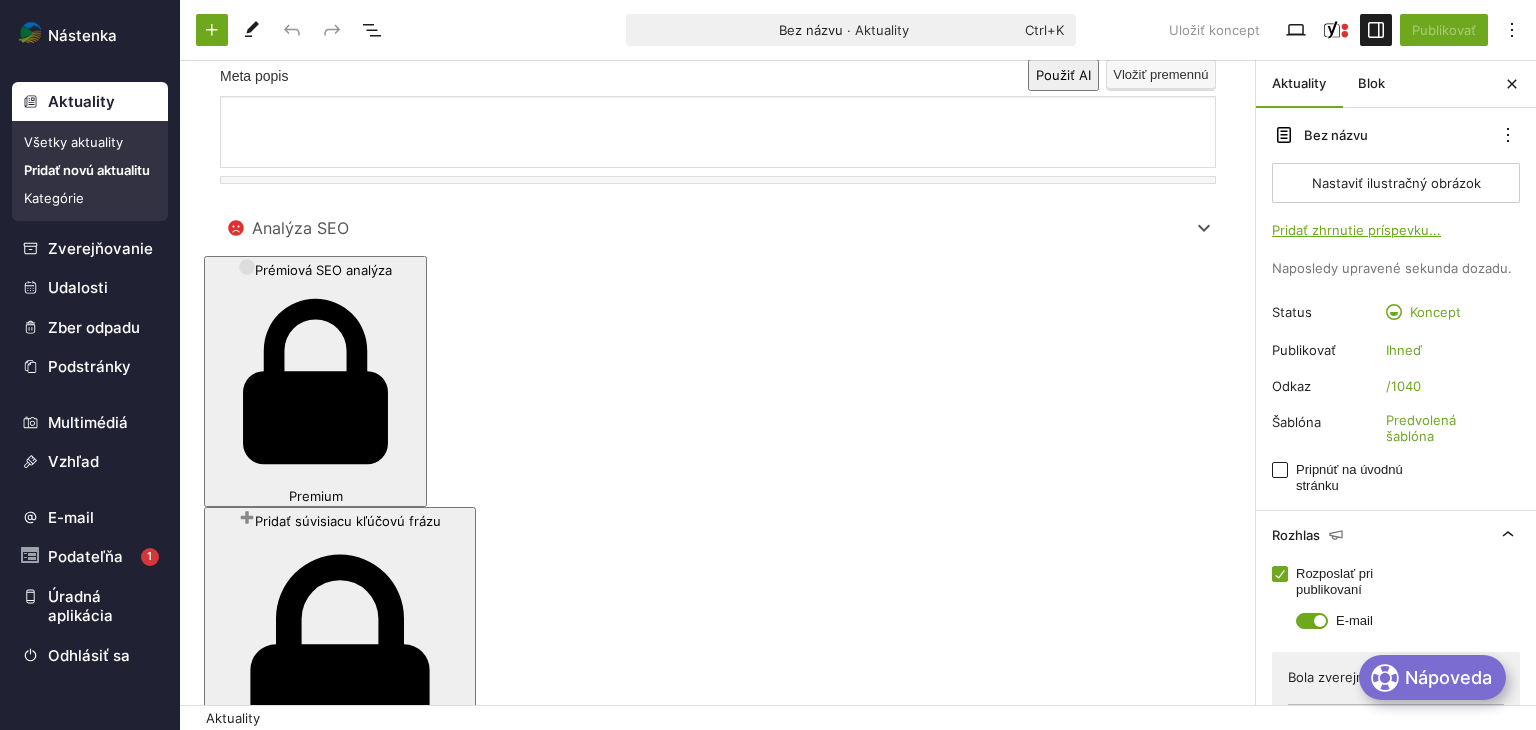 click at bounding box center (1204, 1331) 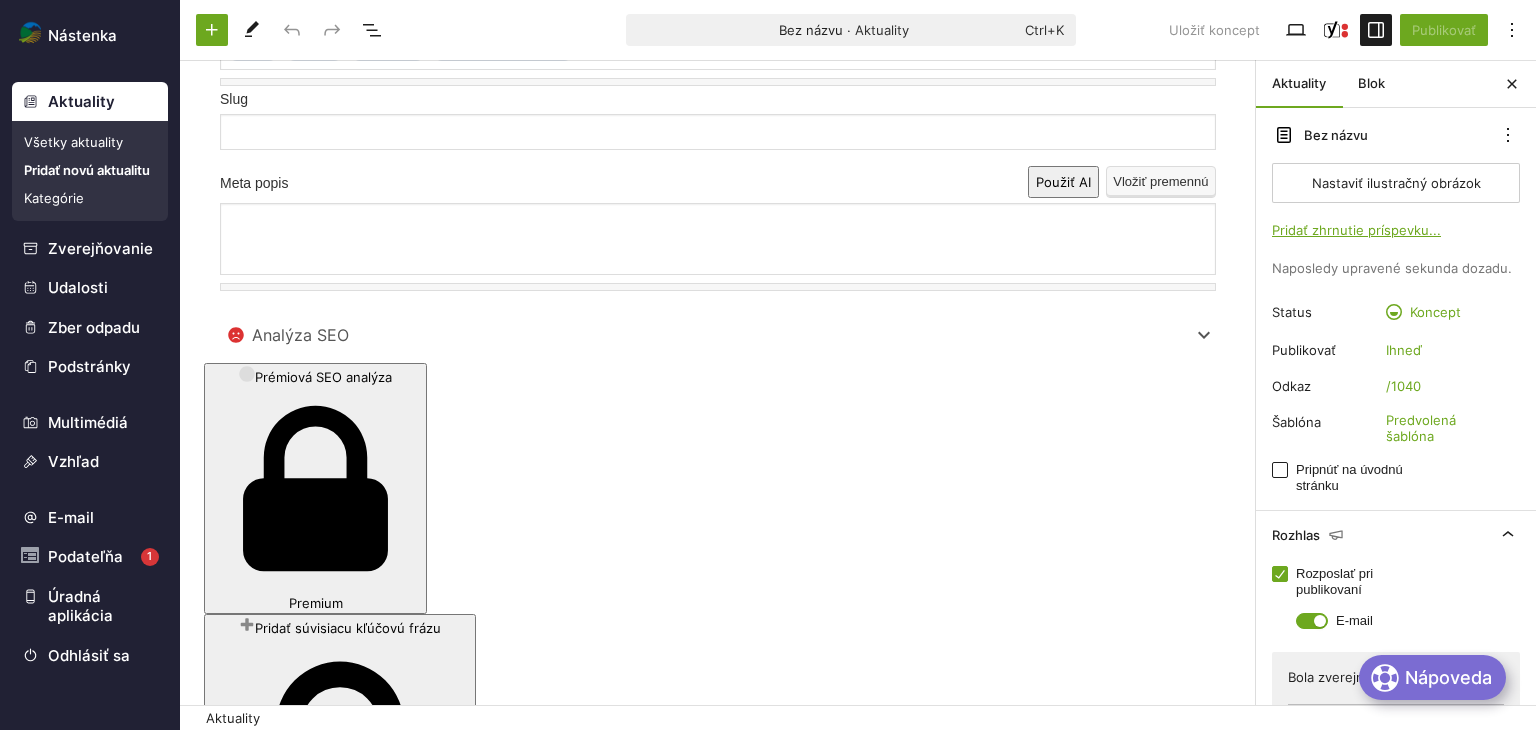 click on "SEO
Čitateľnosť Sociálne siete Hlavná kľúčová fráza Pomoc s výberom dokonalej hlavnej kľúčovej frázy (Otvára sa na novej karte prehliadača) Získajte súvisiace kľúčové frázy (Otvára sa na novej karte prehliadača) Vzhľad vo vyhľadávaní Určite, ako má váš článok vyzerať vo výsledkoch vyhľadávania. Zobraziť ako: Výsledok na mobile Výsledok na počítači Ukážka URL adresy: Spištravel spistravel.eu Náhľad SEO názvu: - Spištravel Náhľad meta popisu: júl 8, 2025   －   Vytvorte meta popis upravením úryvku nižšie. Ak tak neurobíte, Google sa pokúsi nájsť relevantnú časť vášho článku, ktorú zobrazí vo výsledkoch vyhľadávania. SEO názov Použiť AI Vložiť premennú Názov   Stránka   Oddeľovač   Názov webovej stránky   Slug Meta popis Použiť AI Vložiť premennú Analýza SEO  Zadajte hlavnú kľúčovú frázu pre výpočet SEO skóre Prémiová SEO analýza Premium Pridať súvisiacu kľúčovú frázu Premium Premium Prehľady" at bounding box center (718, 1245) 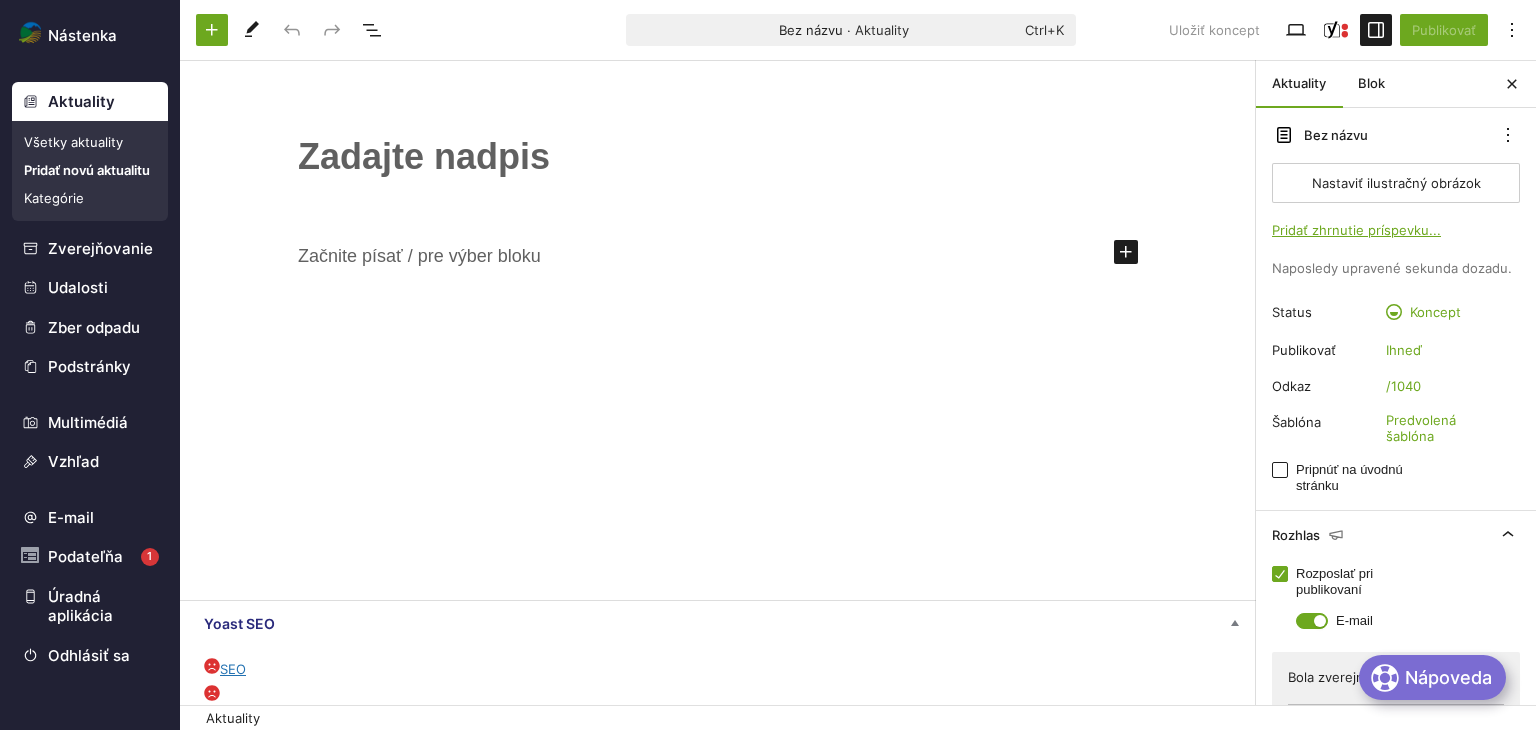 scroll, scrollTop: 0, scrollLeft: 0, axis: both 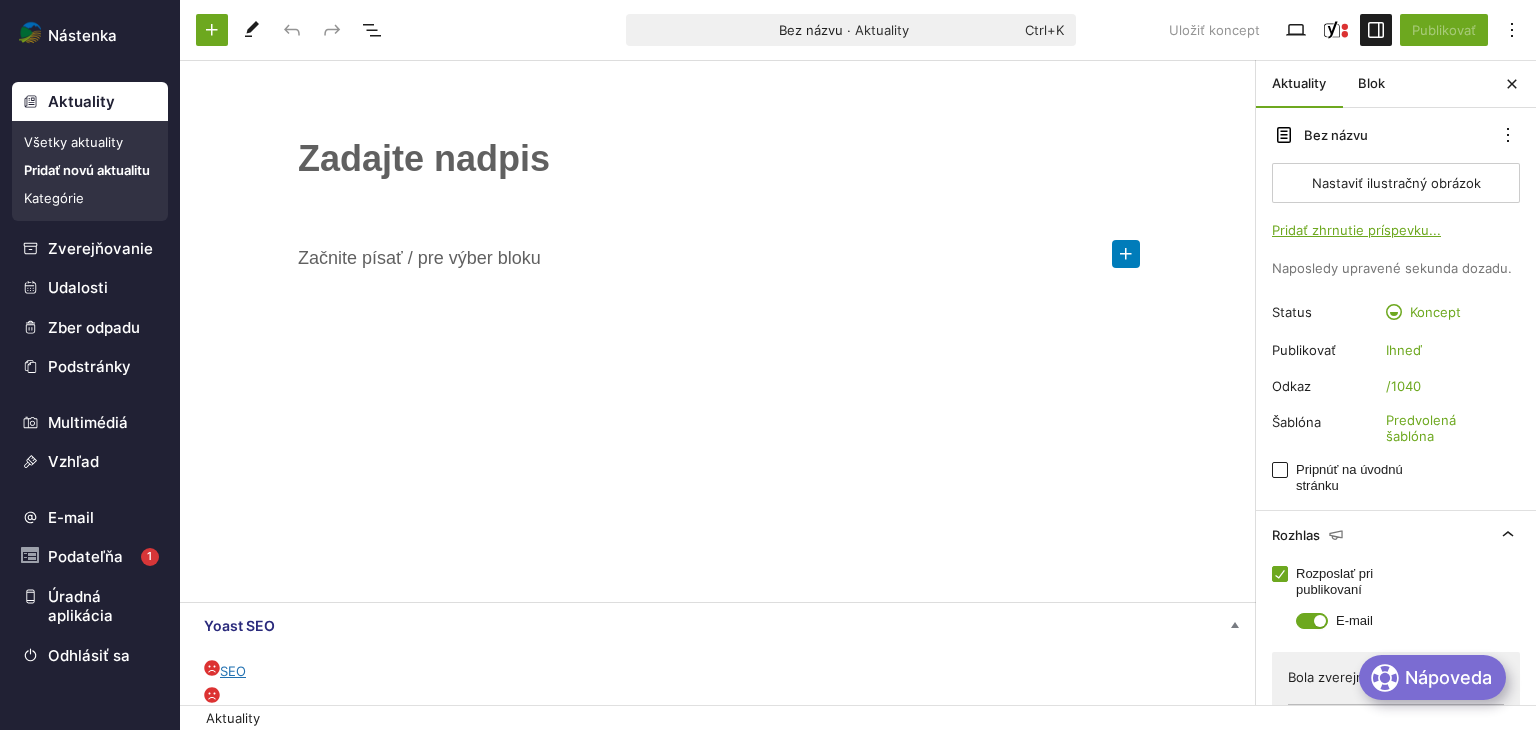 click at bounding box center [1126, 254] 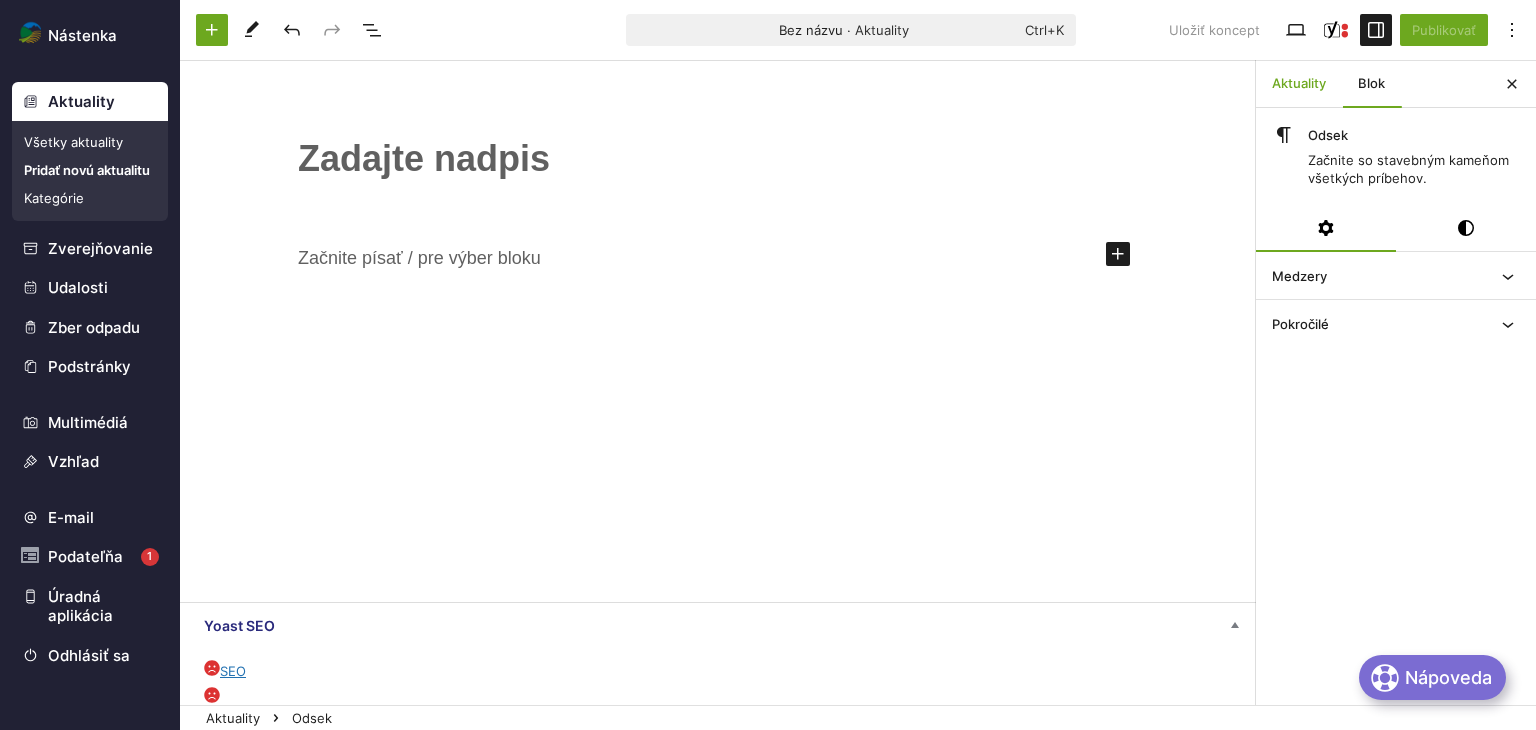click on "Aktuality" at bounding box center (1299, 84) 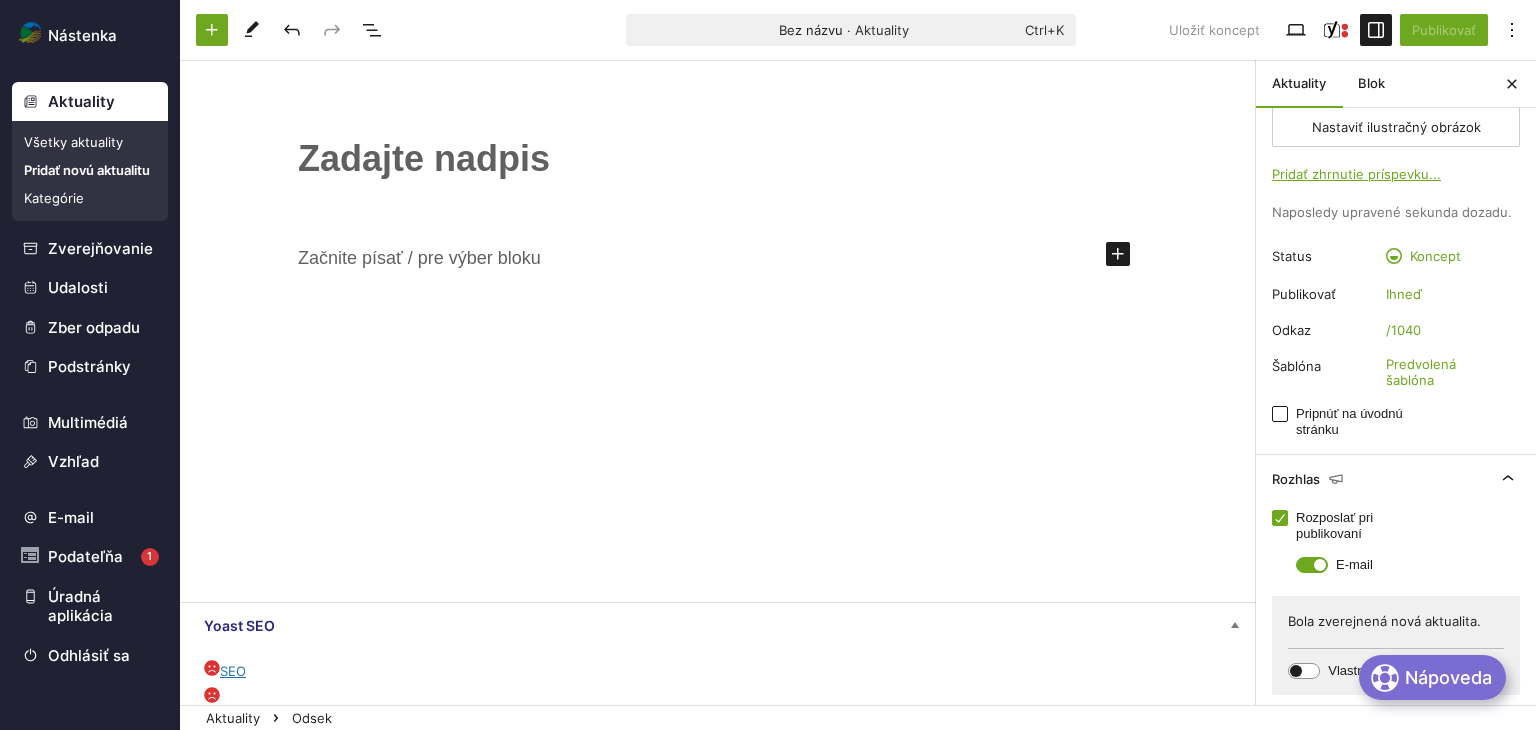 scroll, scrollTop: 0, scrollLeft: 0, axis: both 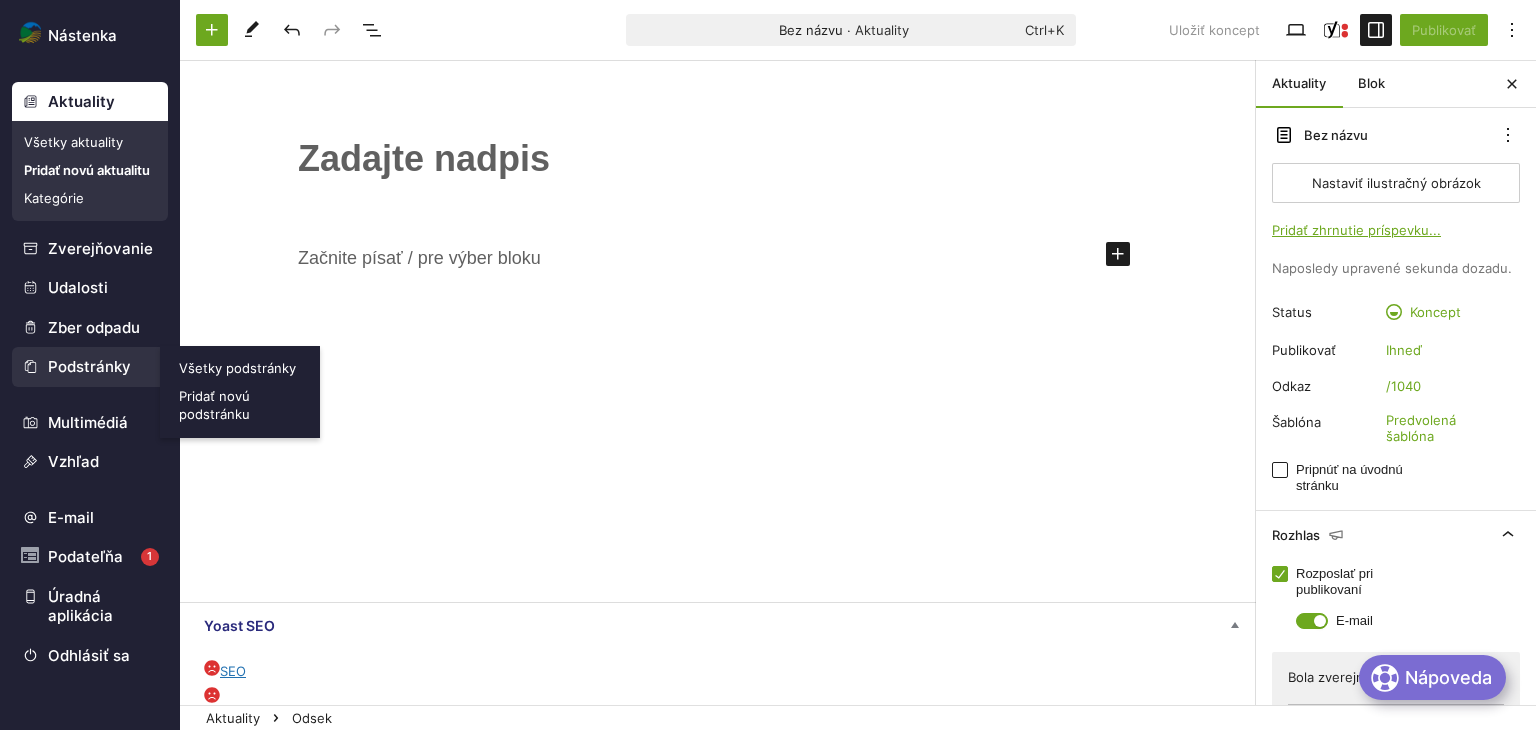 click on "Podstránky" at bounding box center (90, 367) 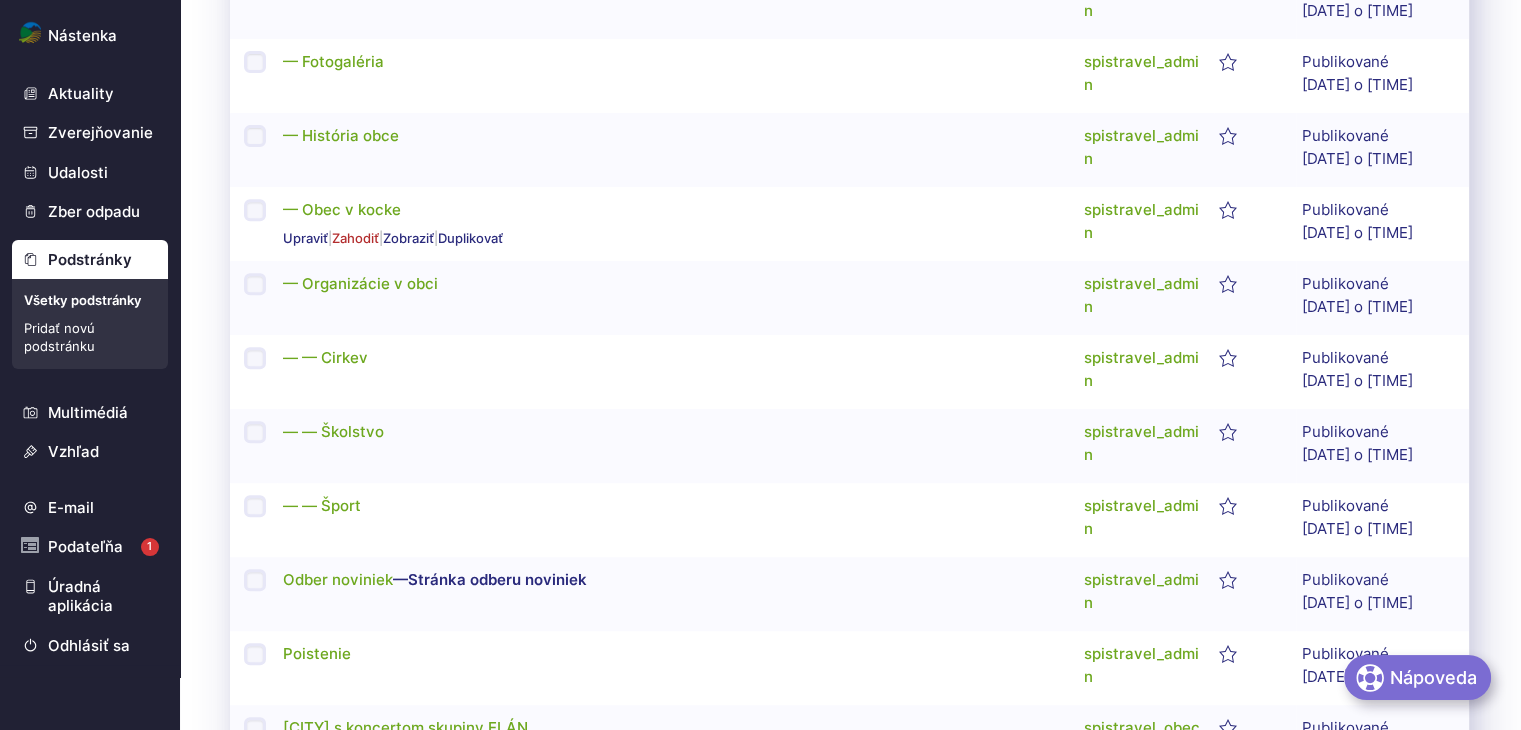 scroll, scrollTop: 800, scrollLeft: 0, axis: vertical 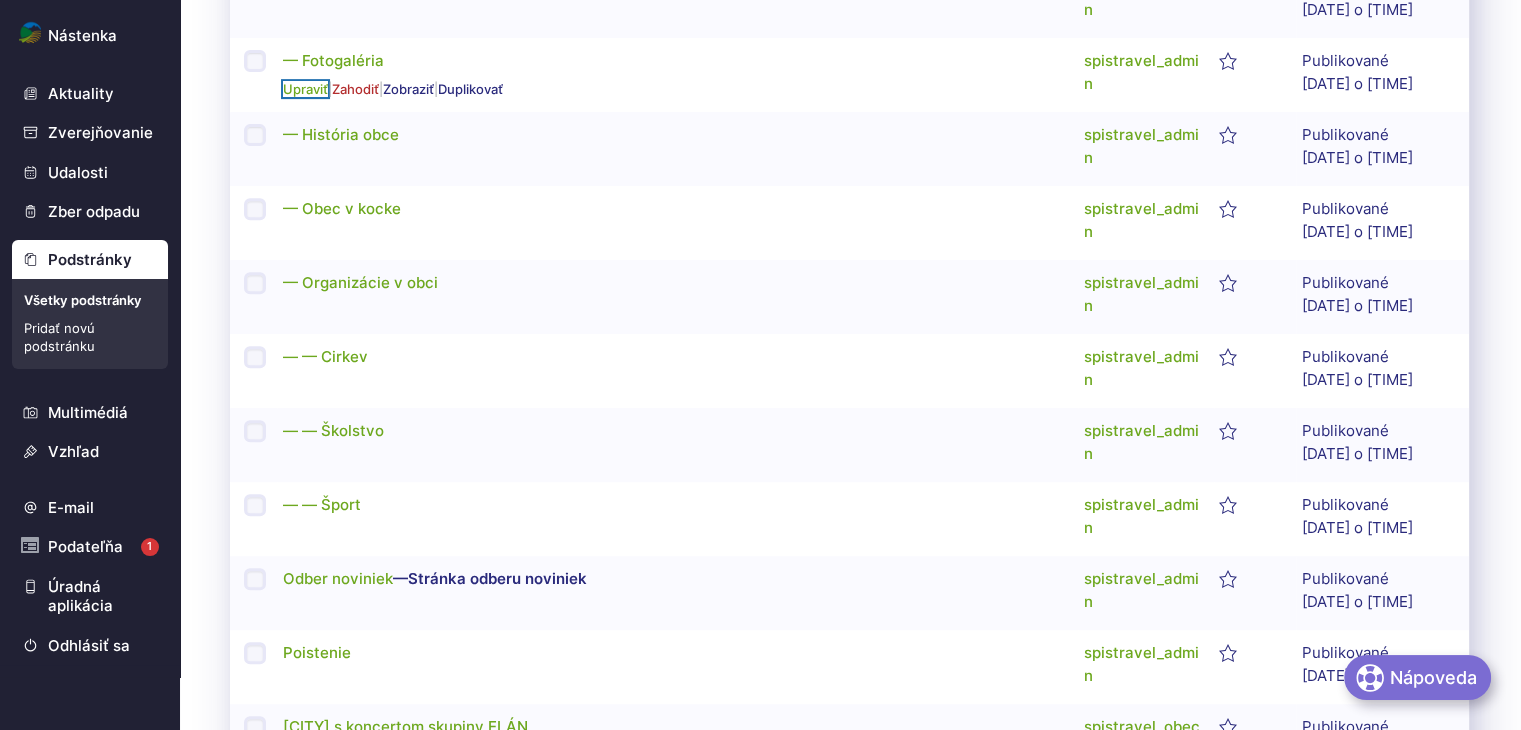 click on "Upraviť" at bounding box center [305, 89] 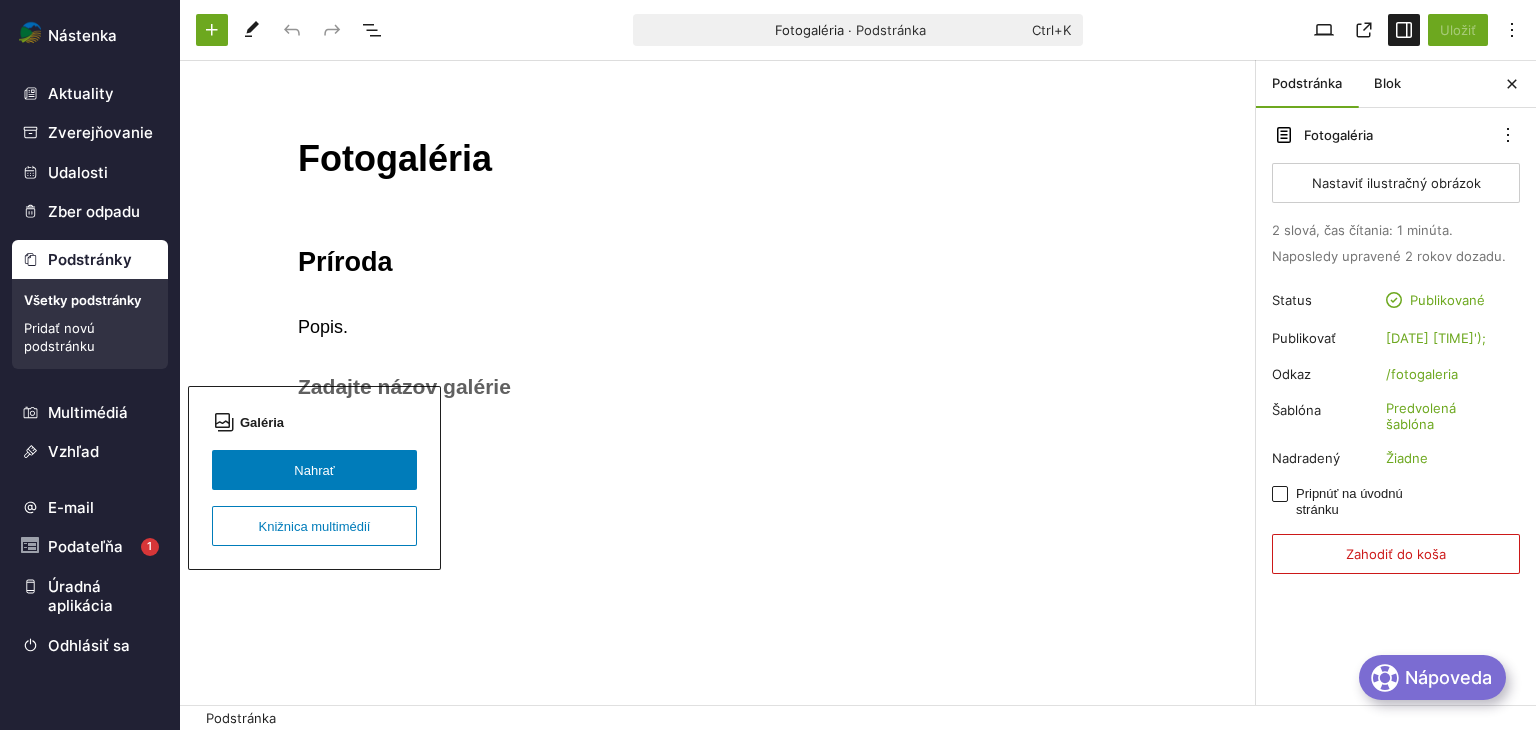 scroll, scrollTop: 0, scrollLeft: 0, axis: both 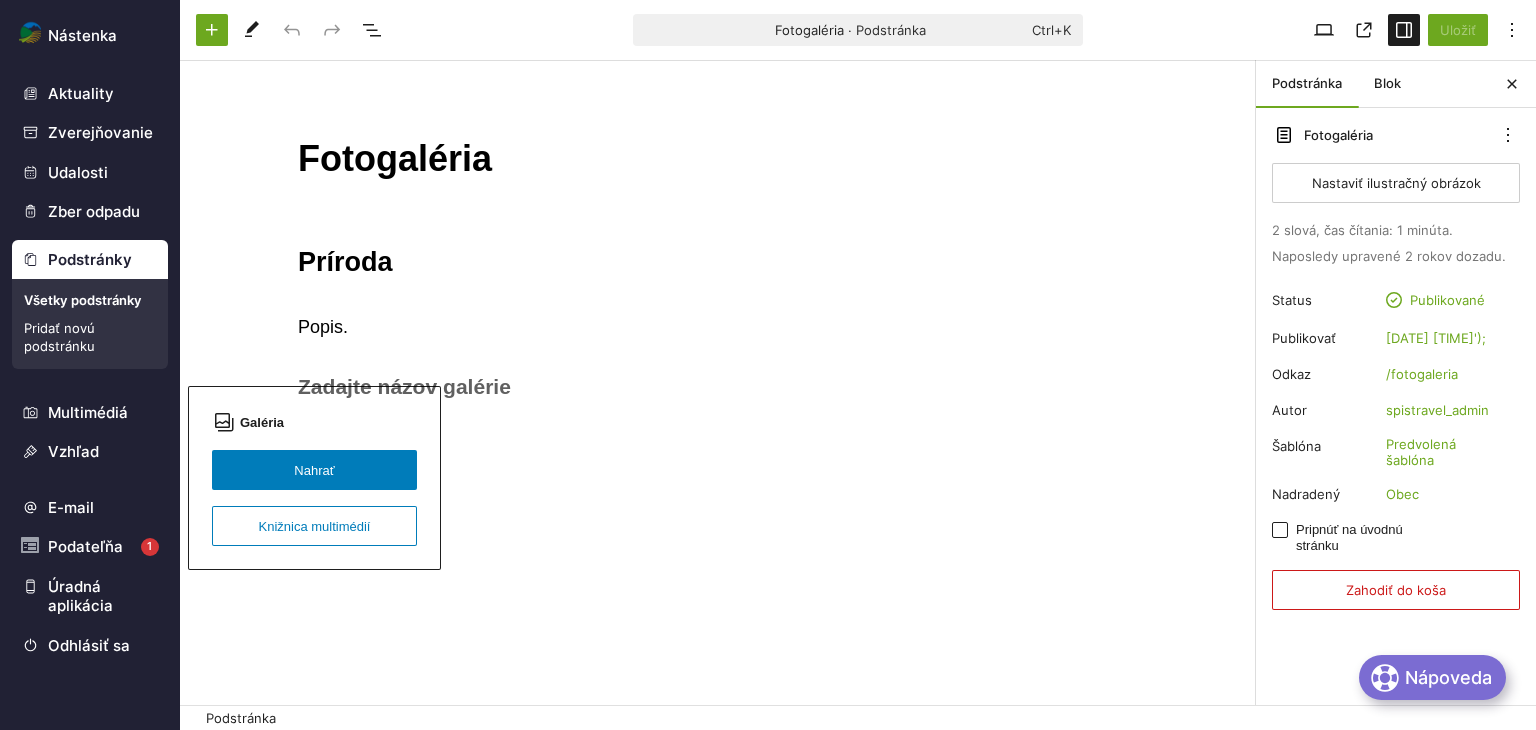 click on "Všetky podstránky" at bounding box center (90, 300) 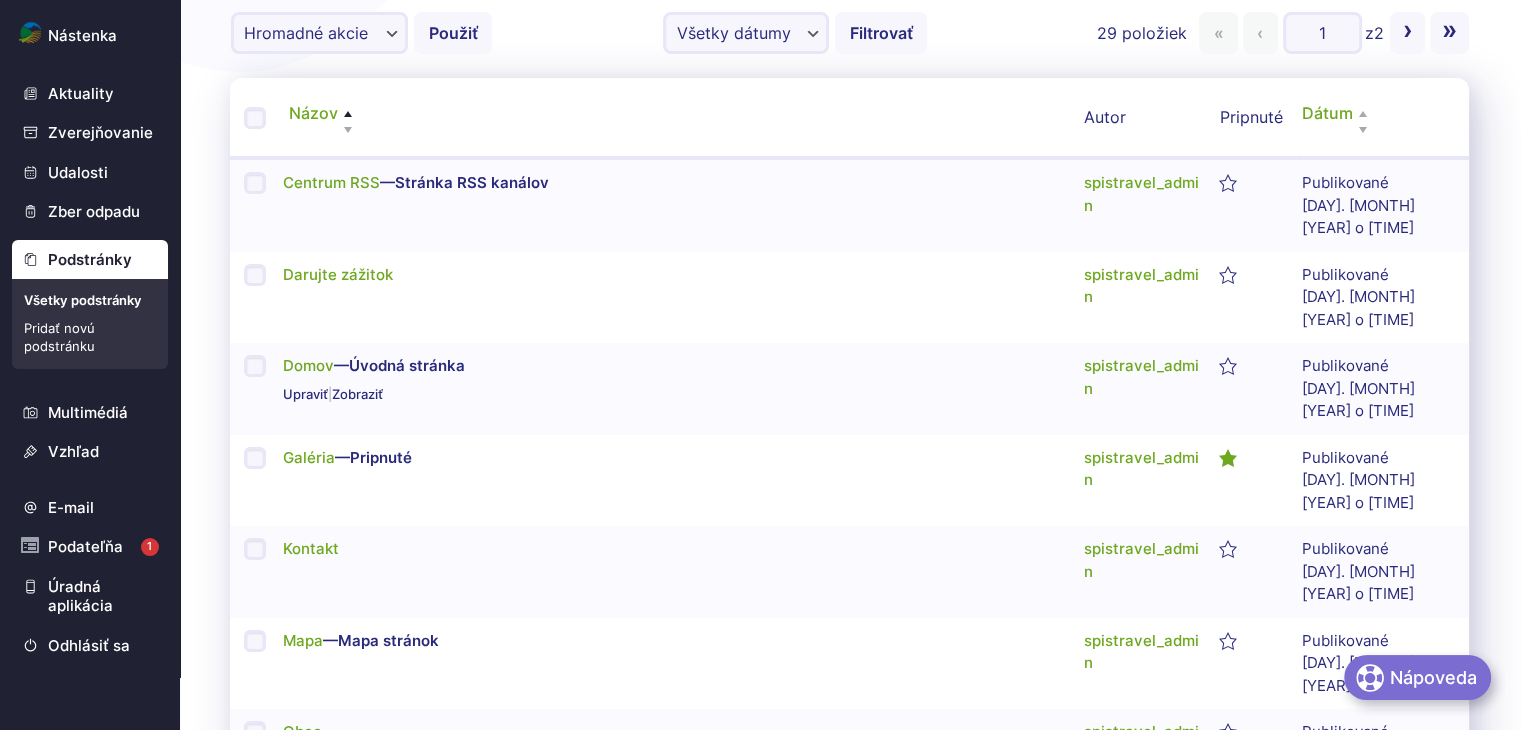 scroll, scrollTop: 200, scrollLeft: 0, axis: vertical 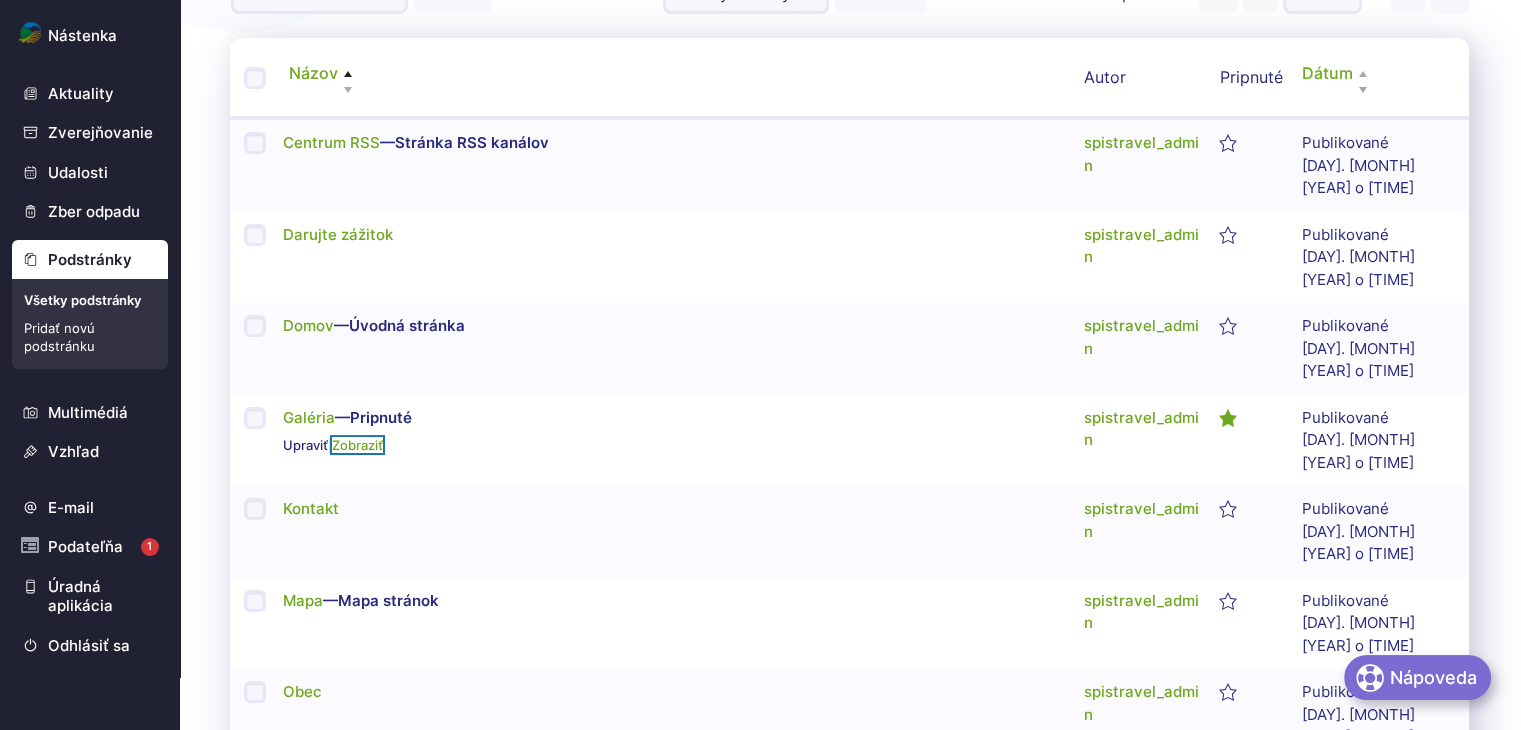 click on "Zobraziť" at bounding box center (357, 445) 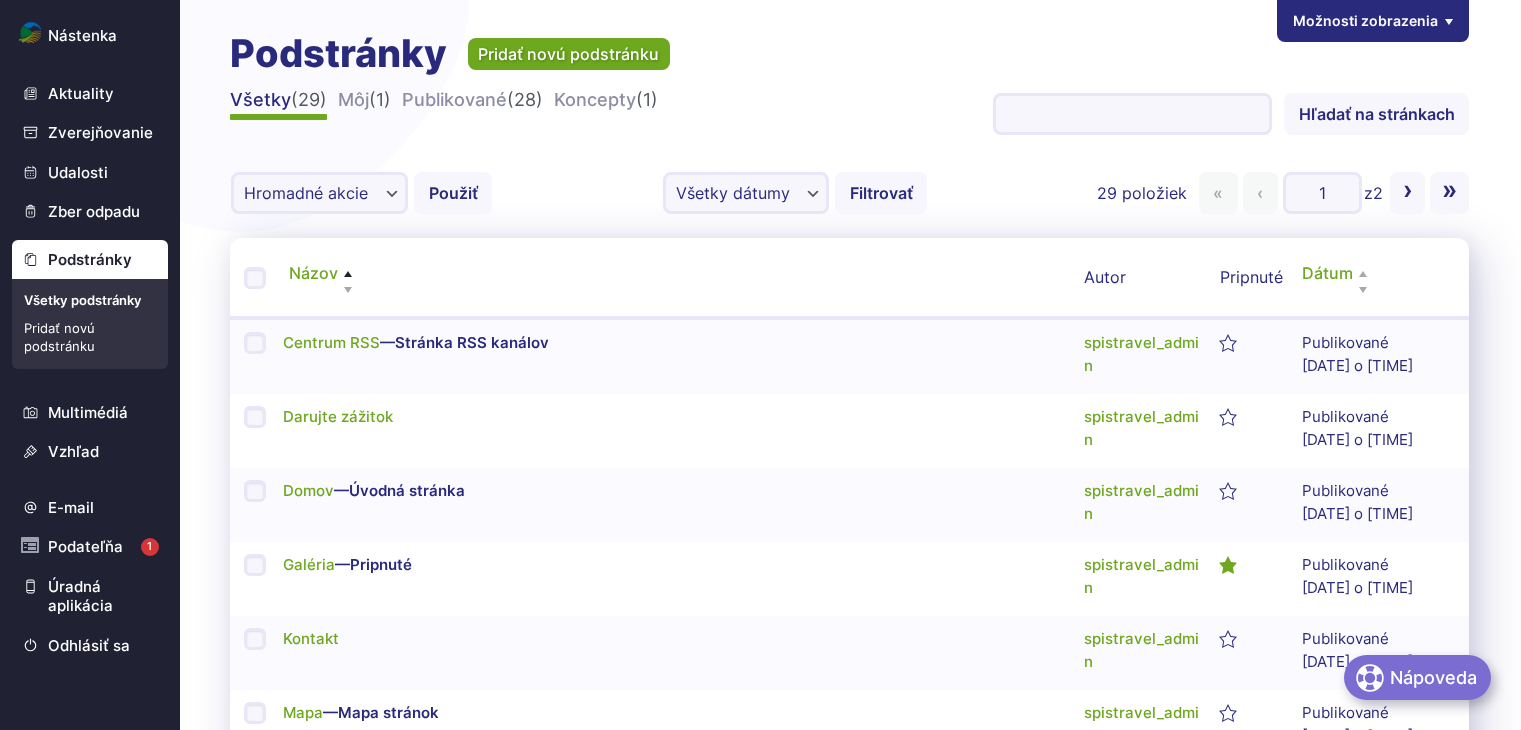 scroll, scrollTop: 200, scrollLeft: 0, axis: vertical 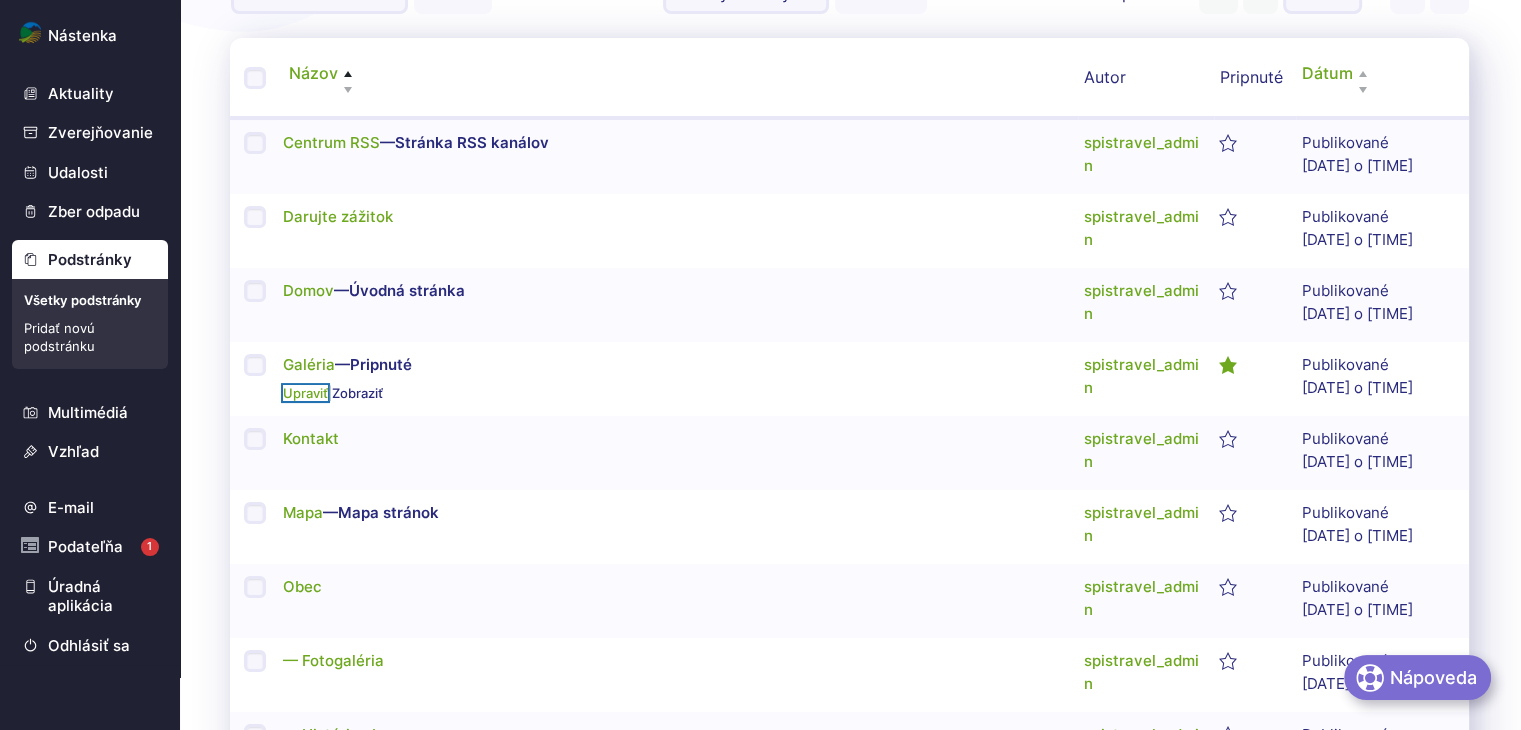 click on "Upraviť" at bounding box center (305, 393) 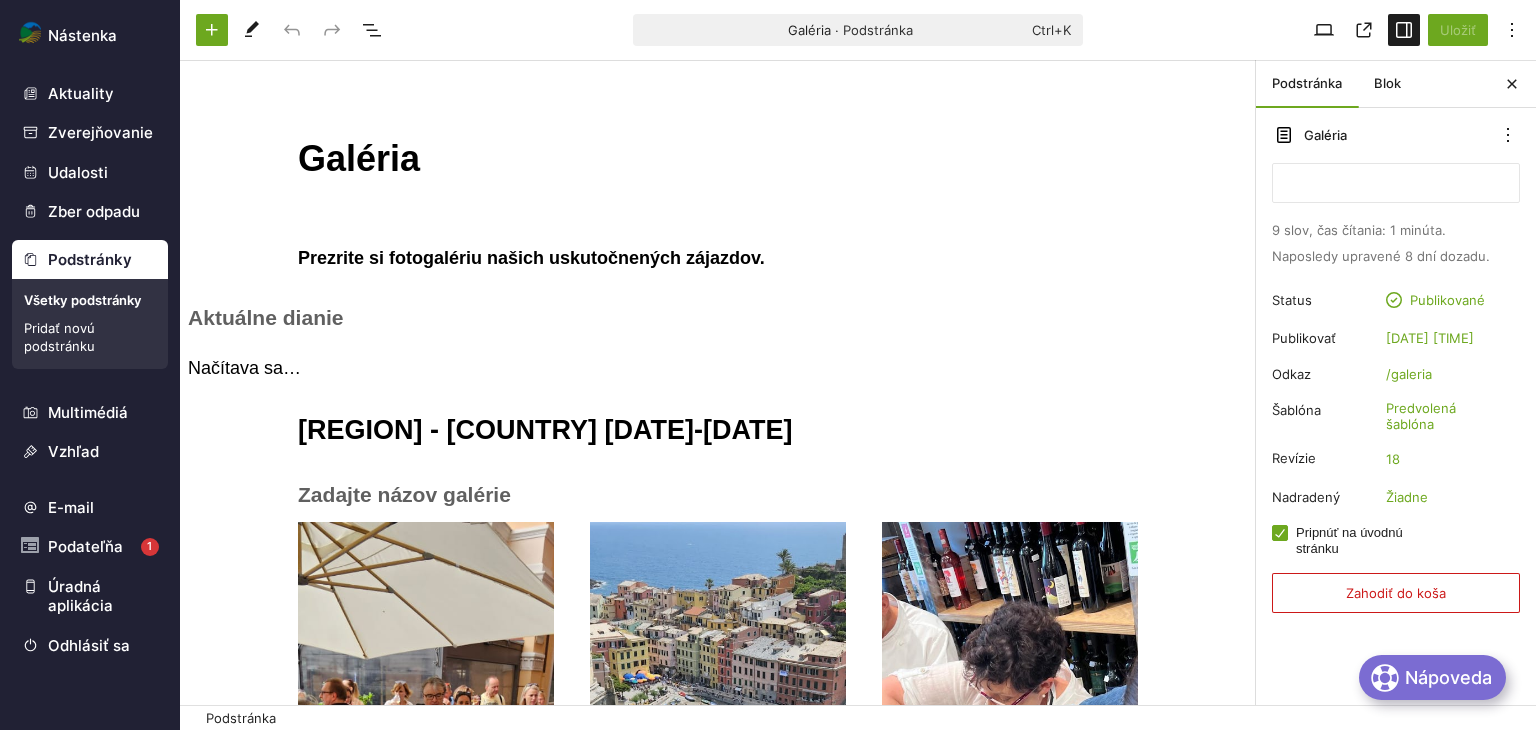 scroll, scrollTop: 0, scrollLeft: 0, axis: both 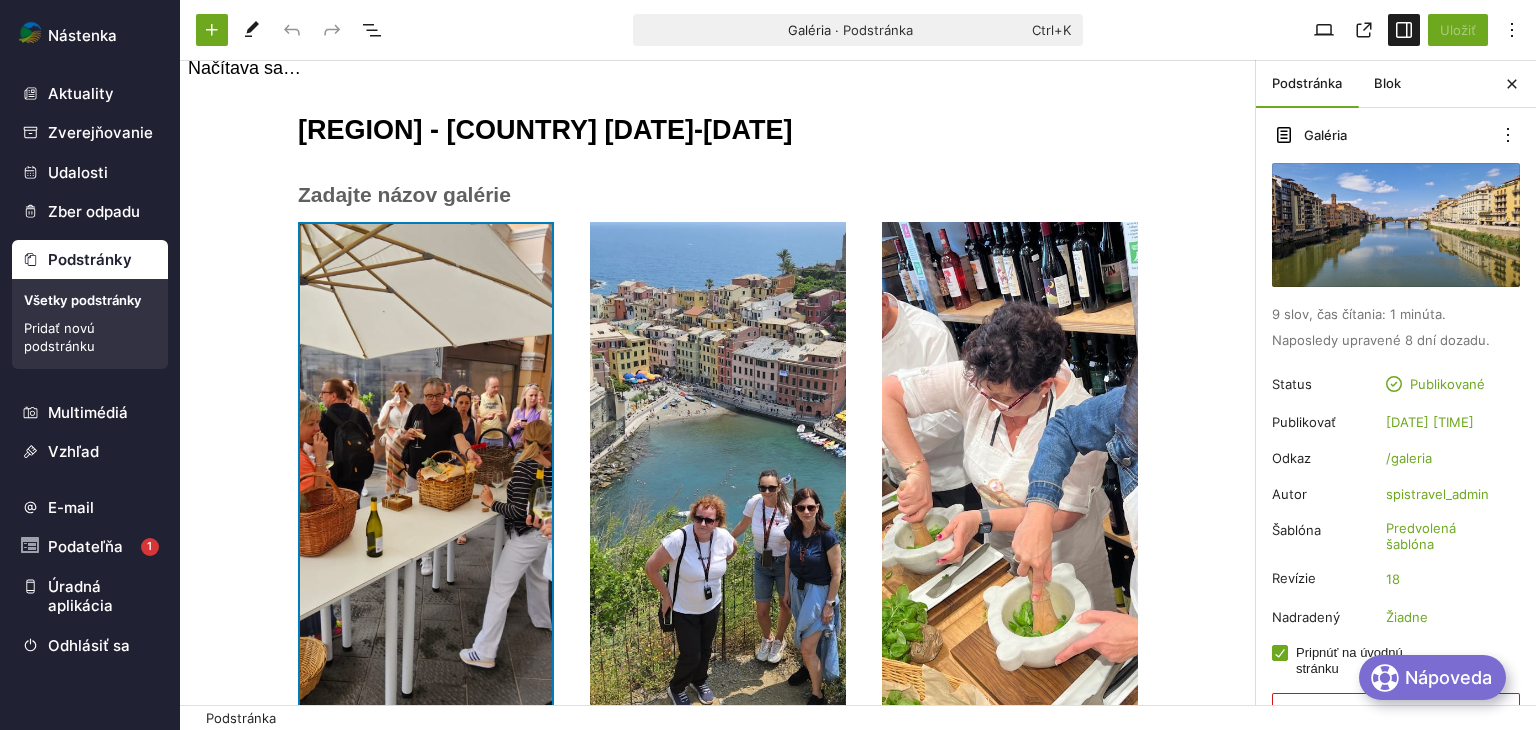 click on "Presuňte sem súbory" at bounding box center (426, 474) 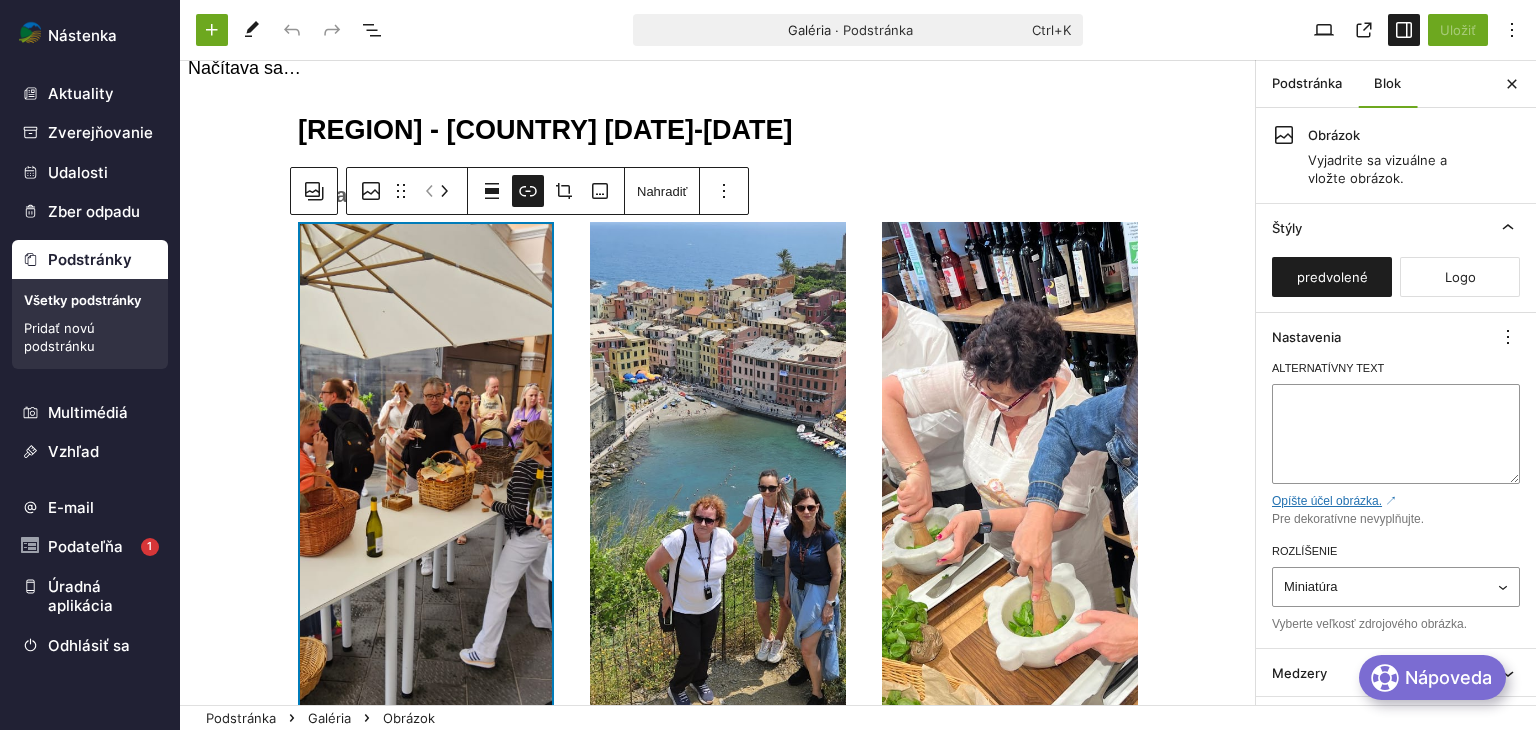 click on "Presuňte sem súbory" at bounding box center [426, 474] 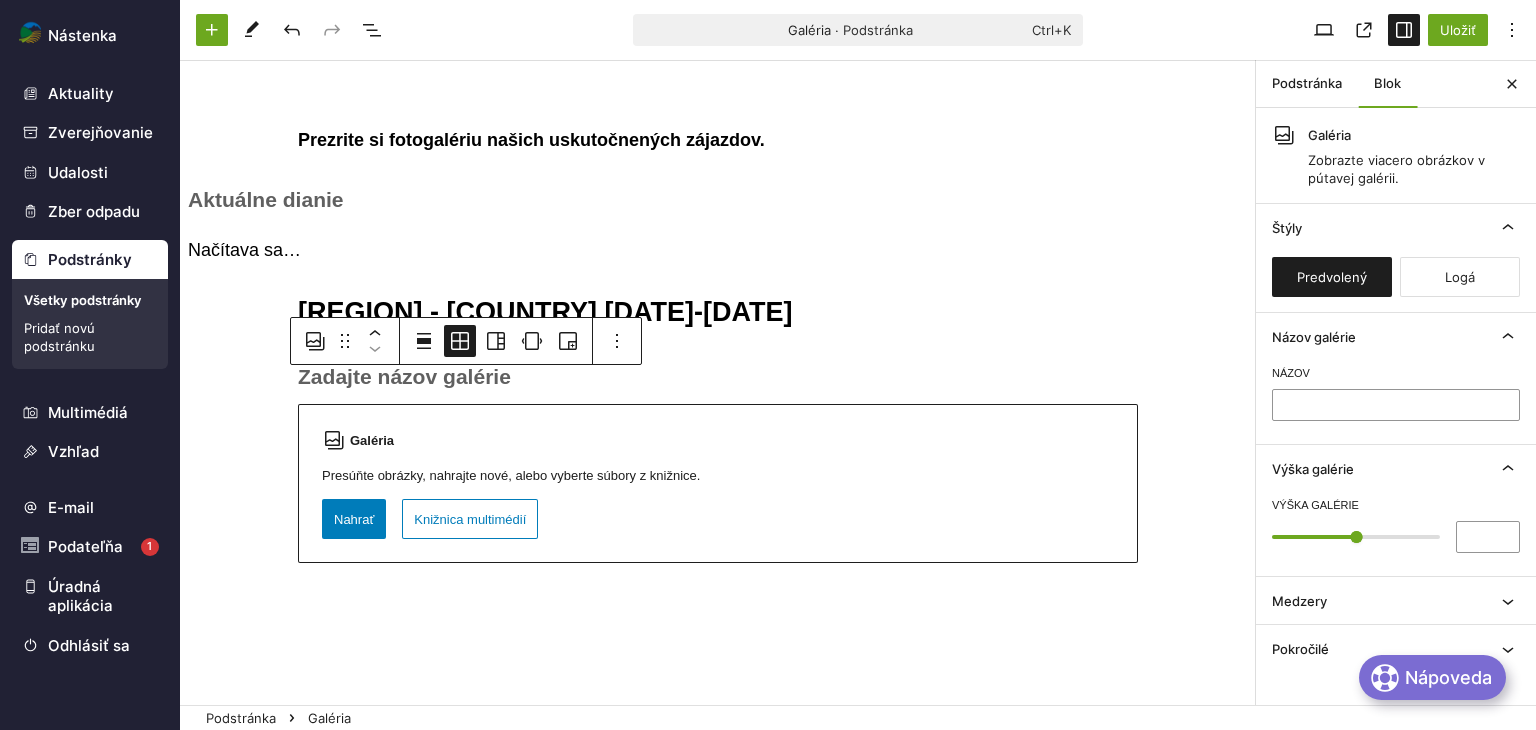 scroll, scrollTop: 0, scrollLeft: 0, axis: both 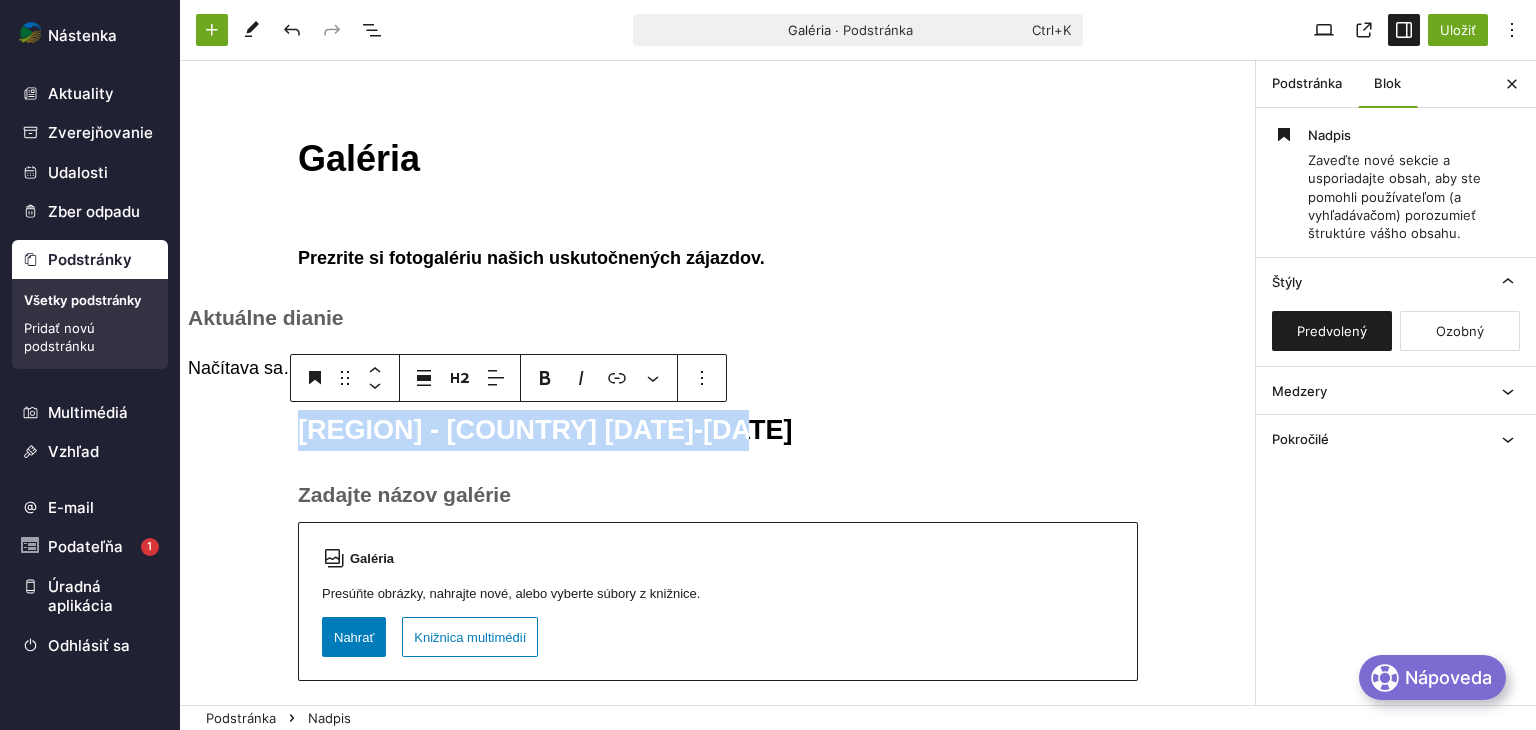 drag, startPoint x: 752, startPoint y: 420, endPoint x: 272, endPoint y: 433, distance: 480.176 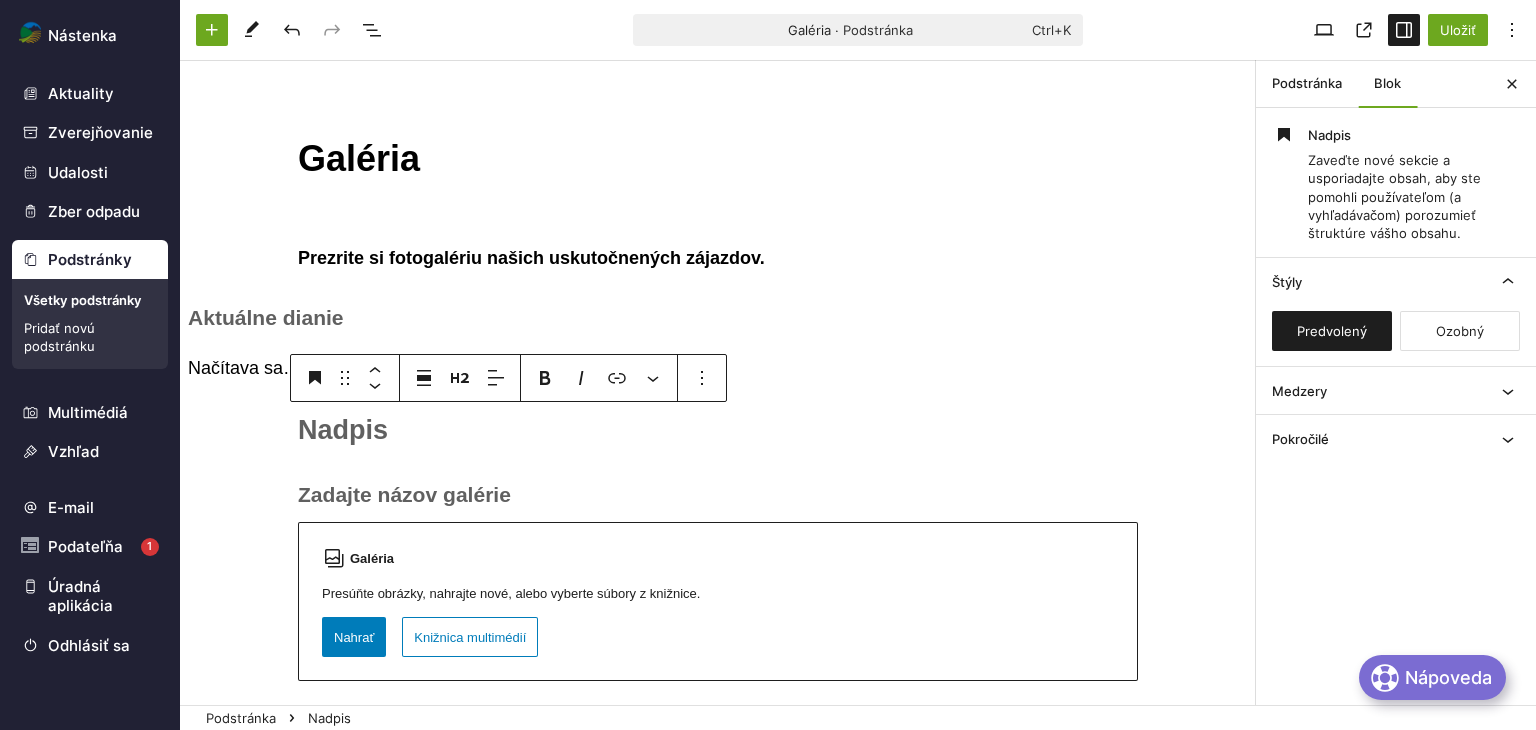 click on "﻿" at bounding box center [718, 430] 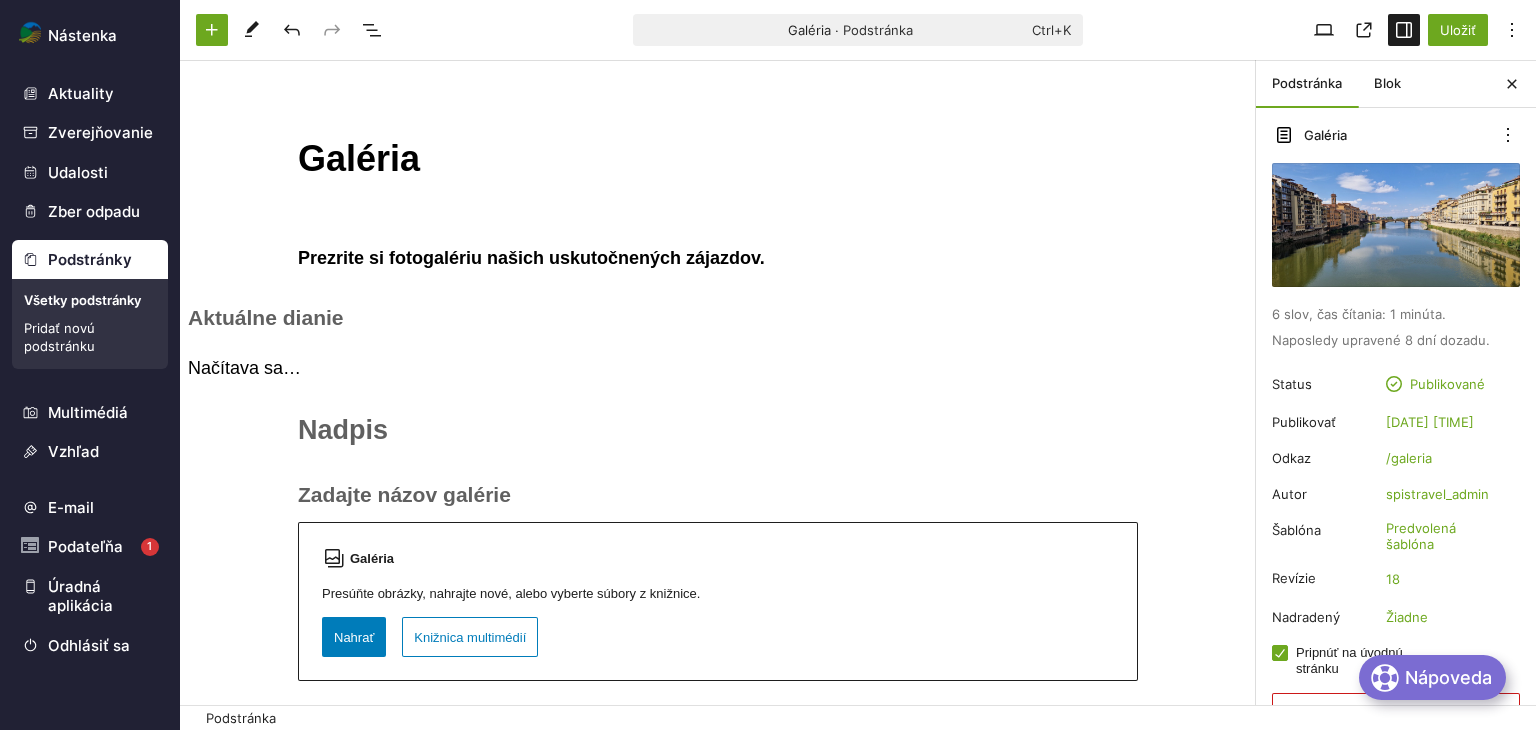 click on "Galéria" at bounding box center [718, 159] 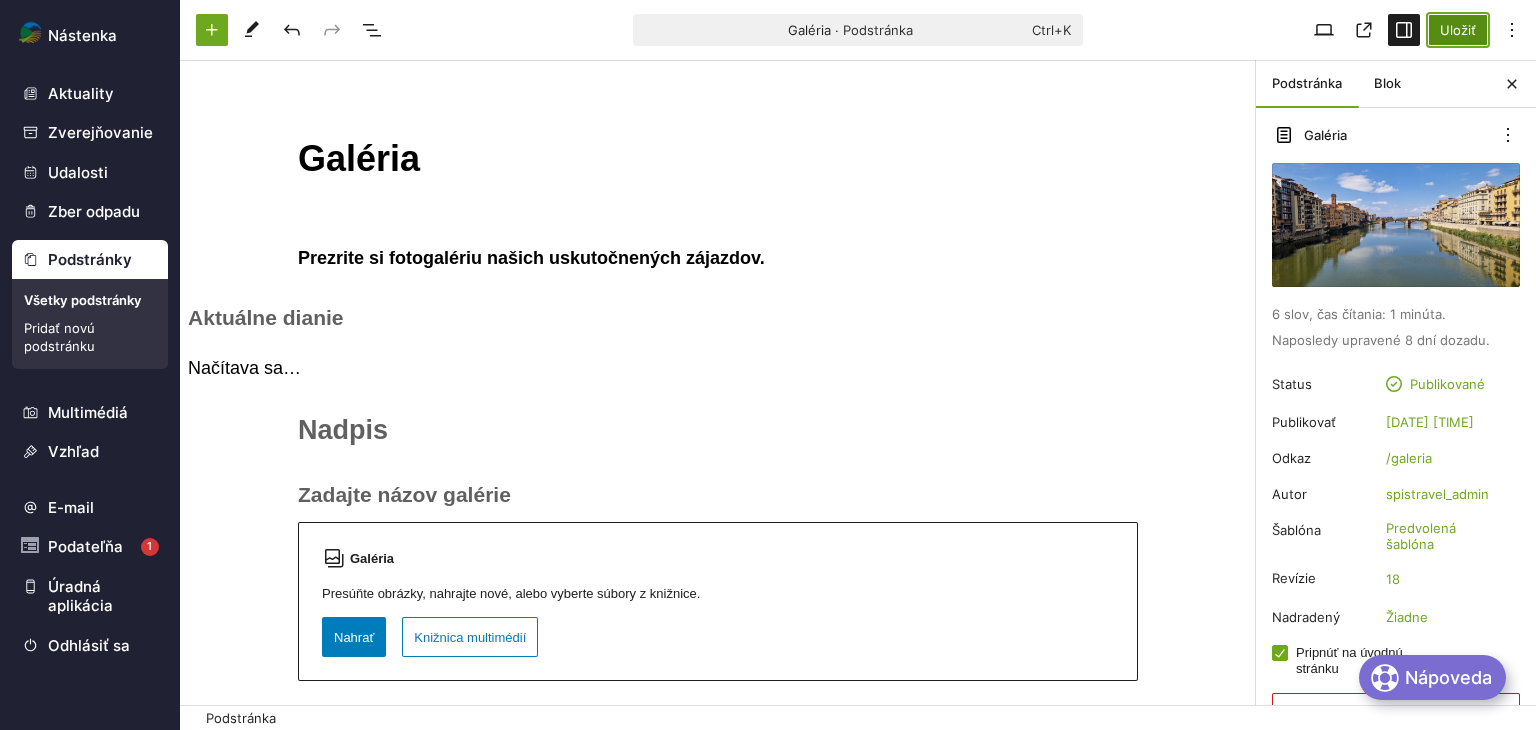 click on "Uložiť" at bounding box center [1458, 30] 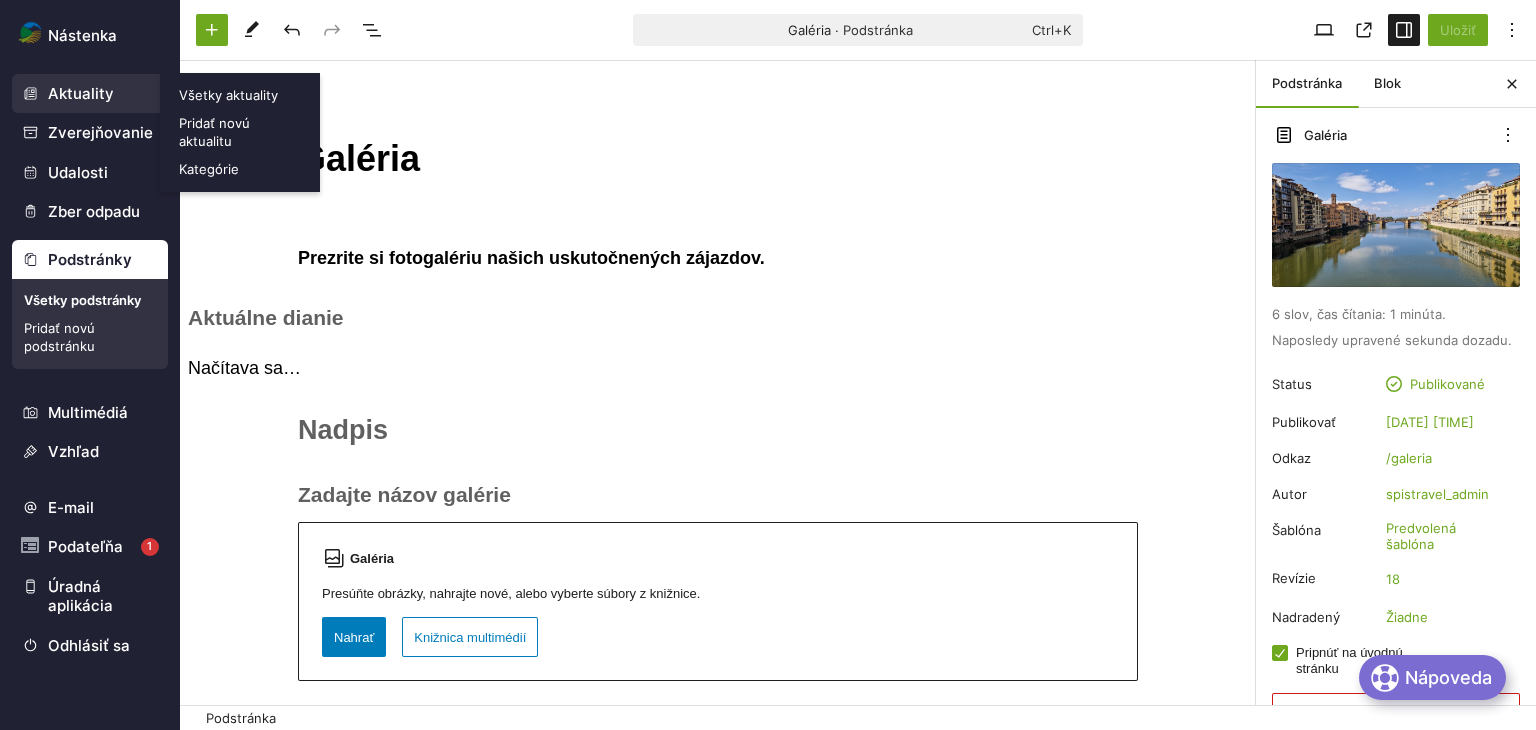 click on "Aktuality" at bounding box center (90, 94) 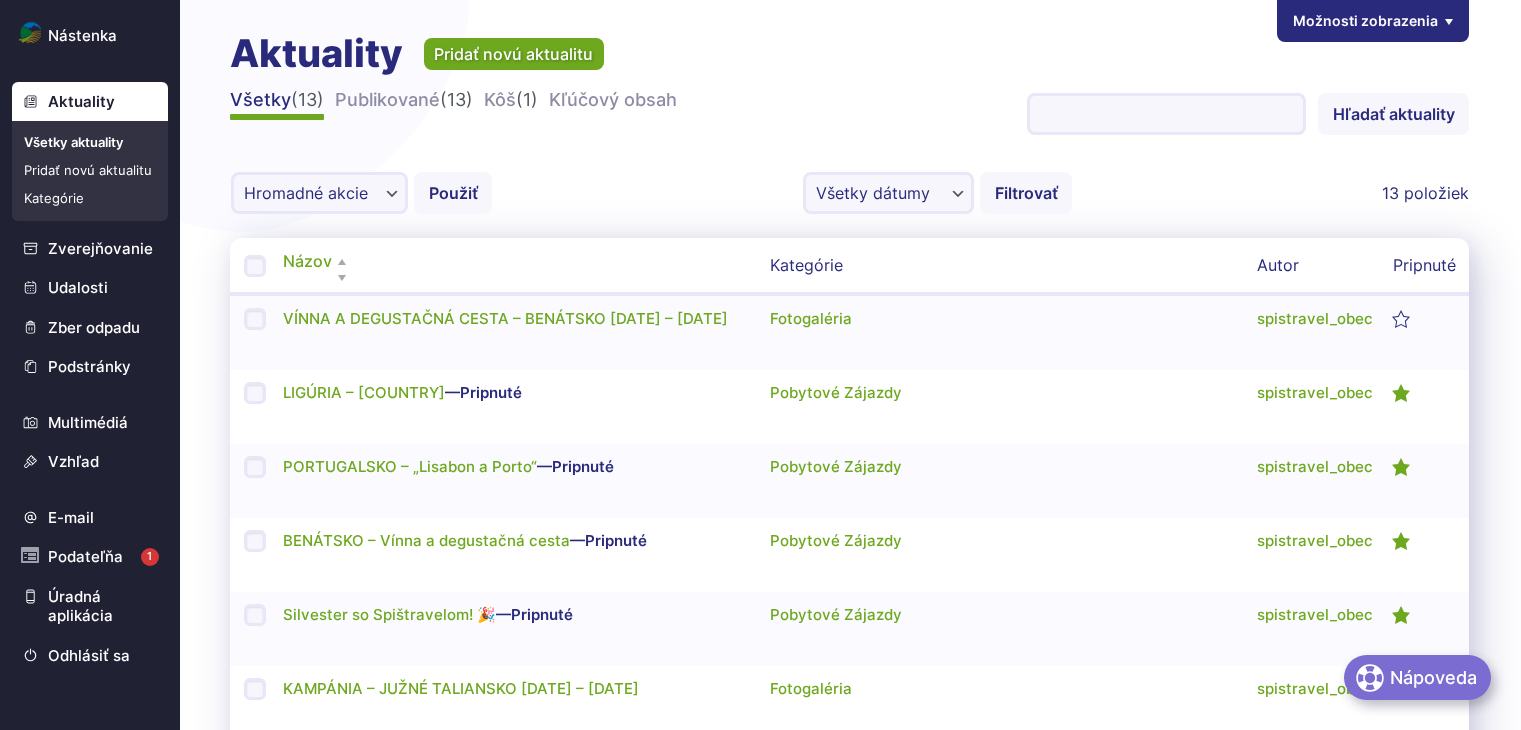 scroll, scrollTop: 0, scrollLeft: 0, axis: both 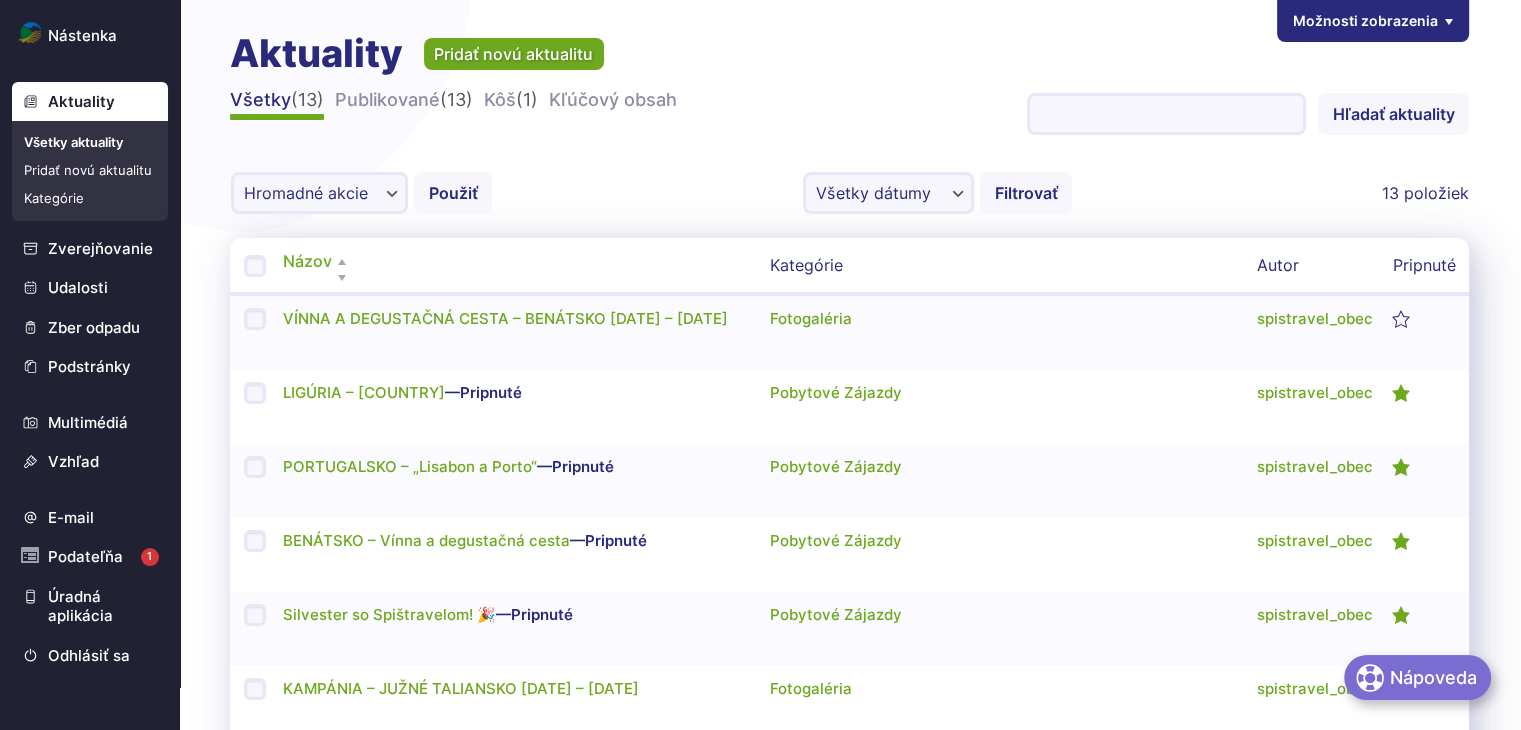 click on "Pridať novú aktualitu" at bounding box center (90, 170) 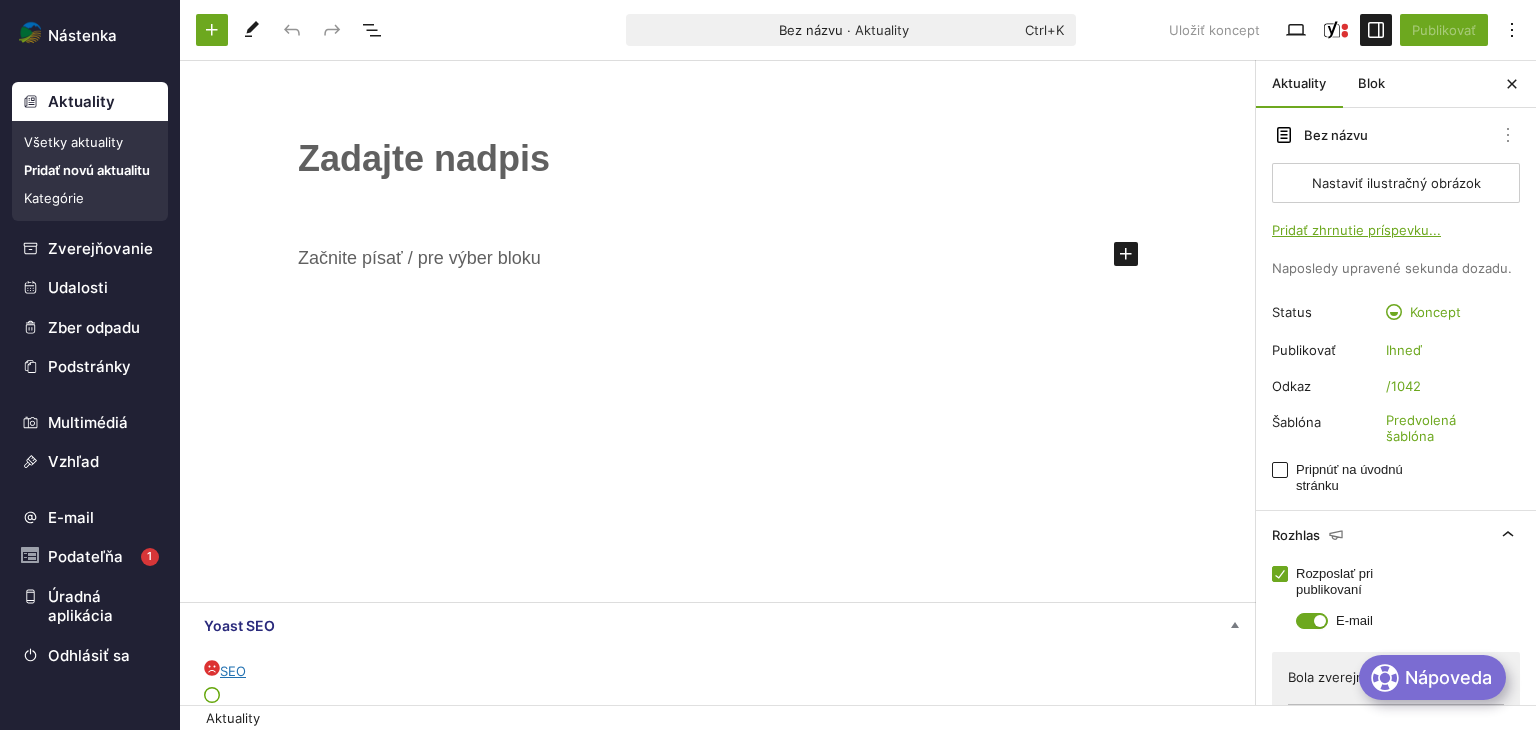 scroll, scrollTop: 0, scrollLeft: 0, axis: both 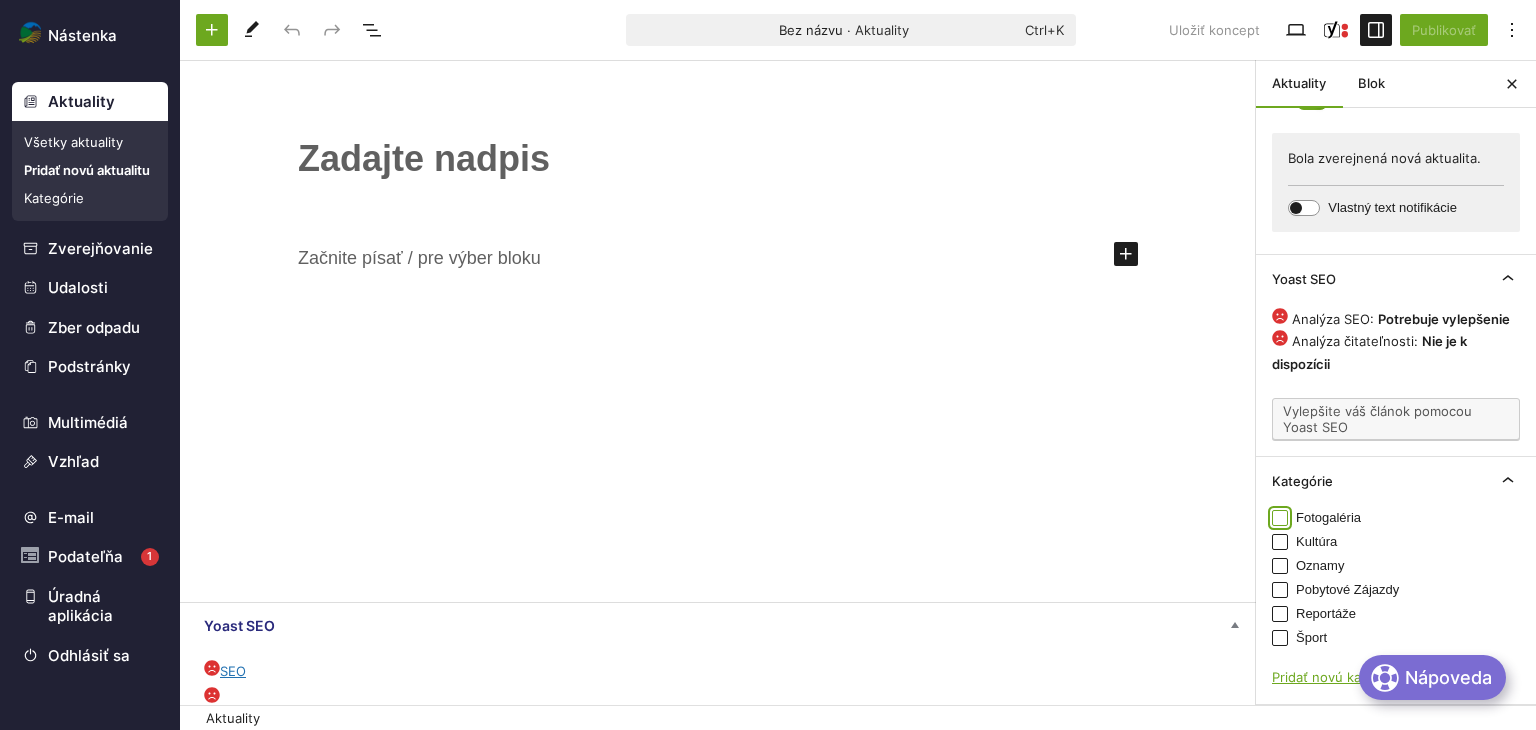 click on "Fotogaléria" at bounding box center (1280, 518) 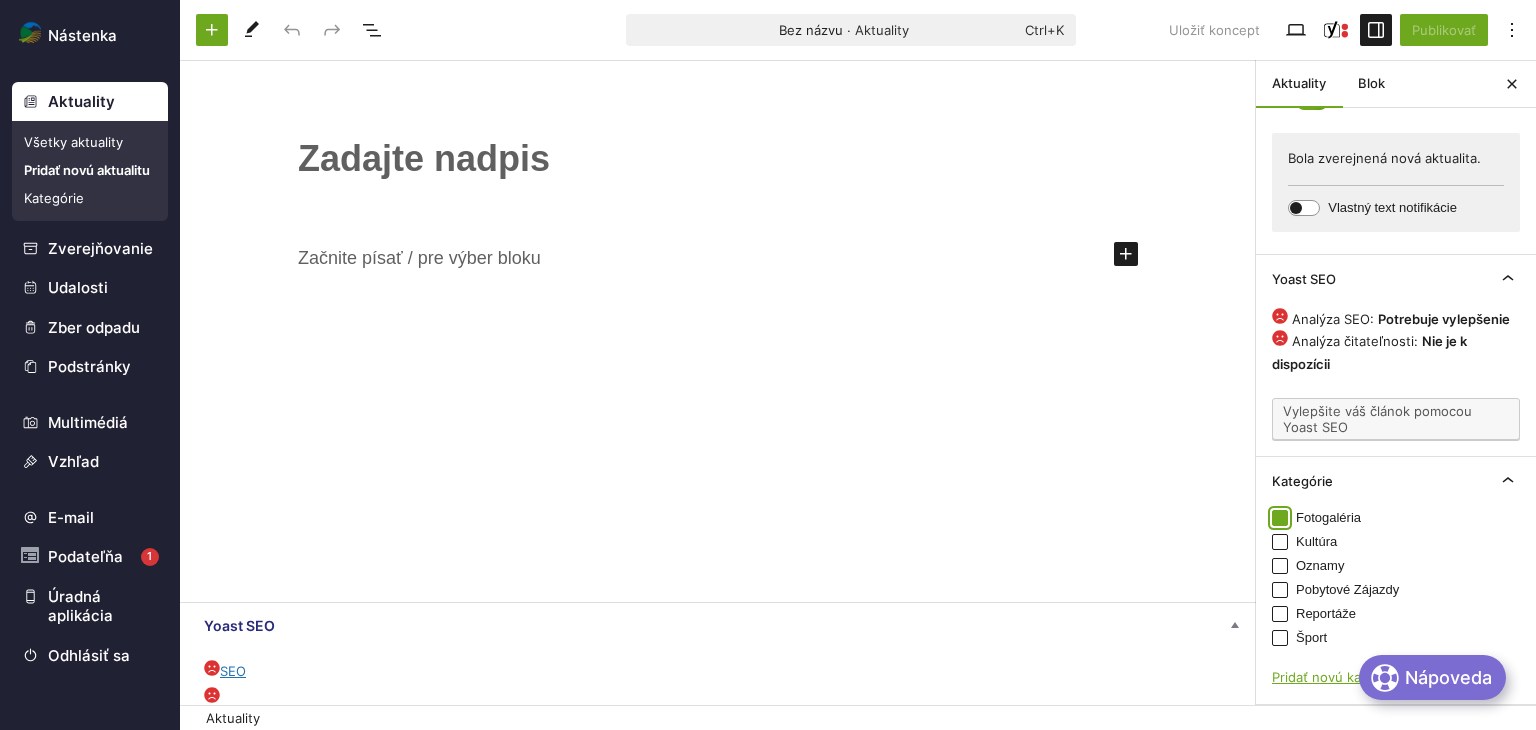checkbox on "true" 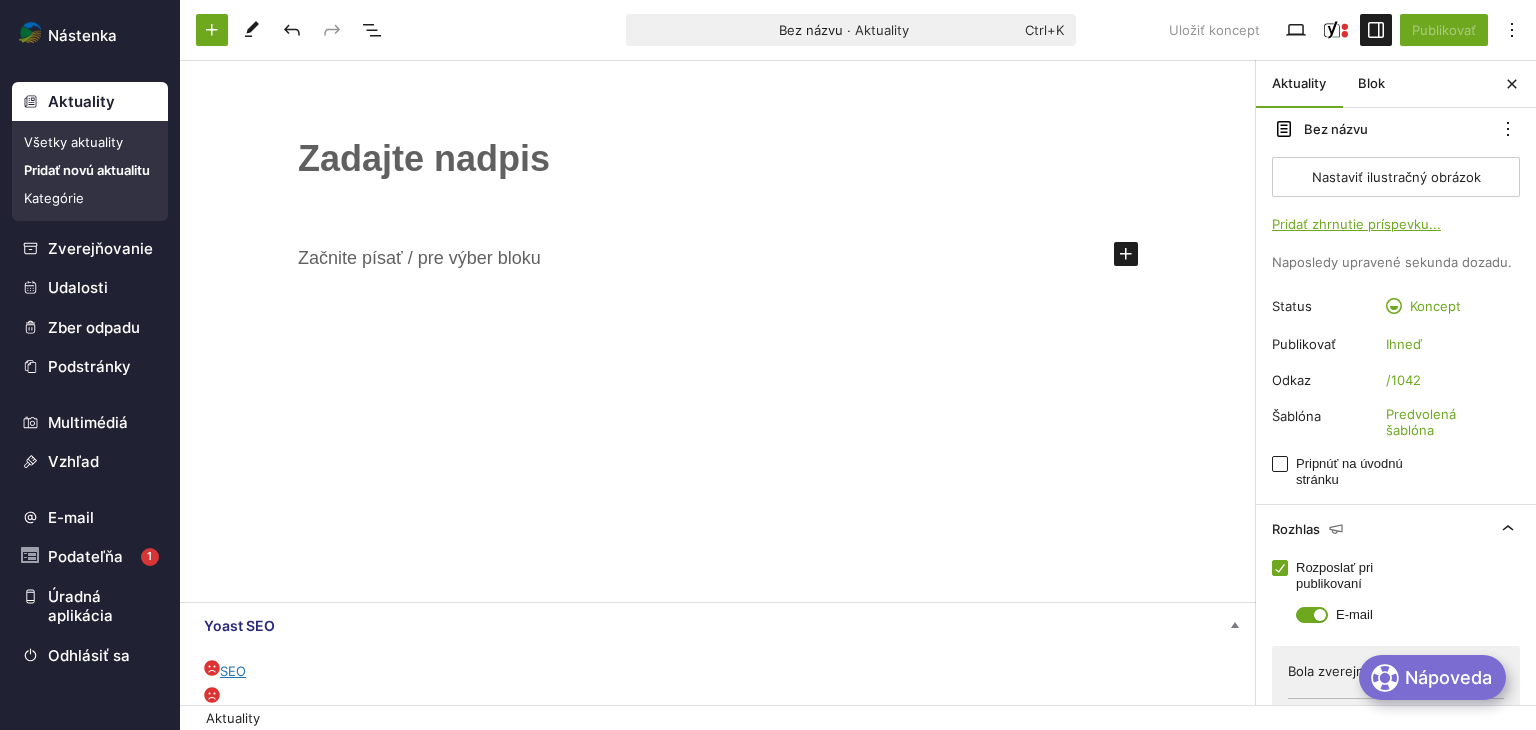 scroll, scrollTop: 0, scrollLeft: 0, axis: both 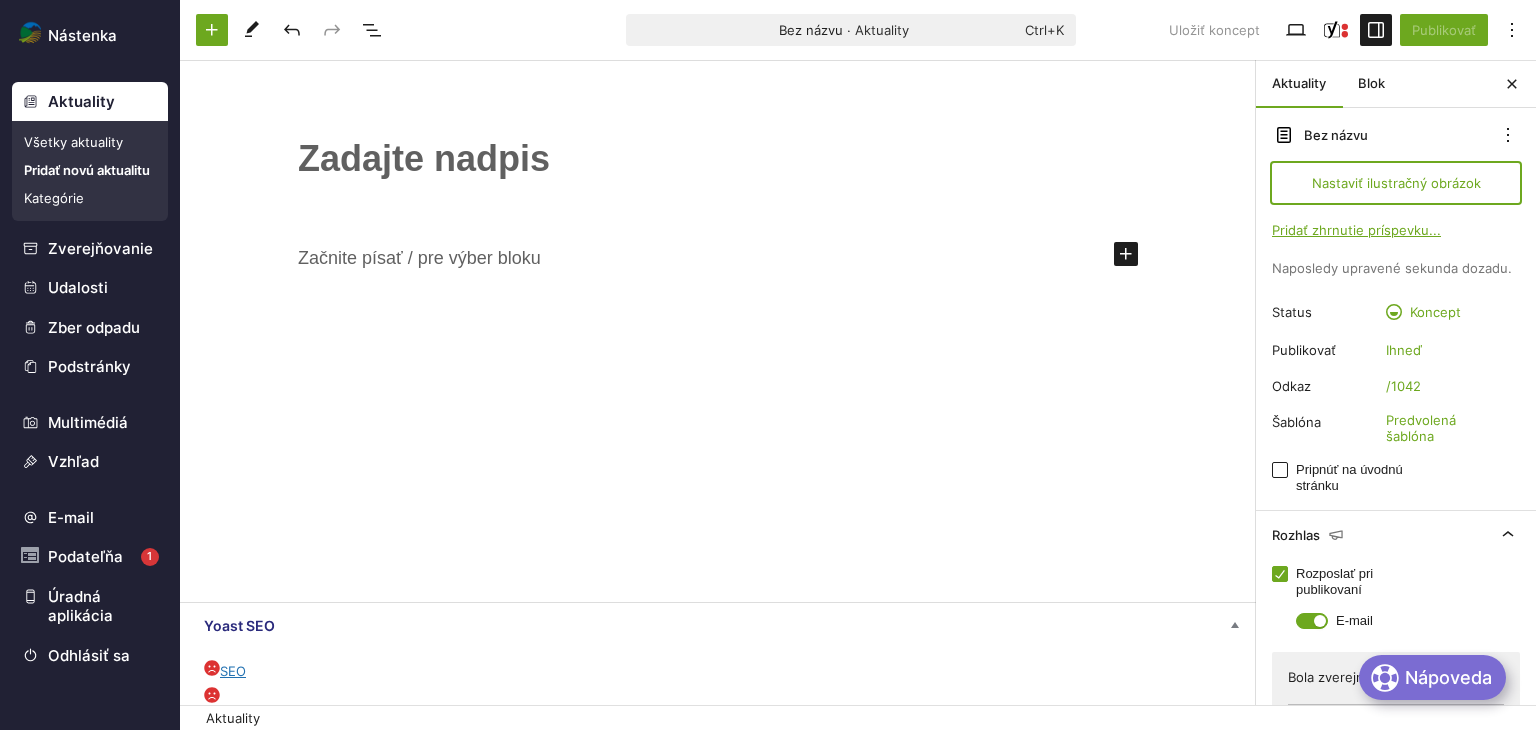 click on "Nastaviť ilustračný obrázok" at bounding box center (1396, 183) 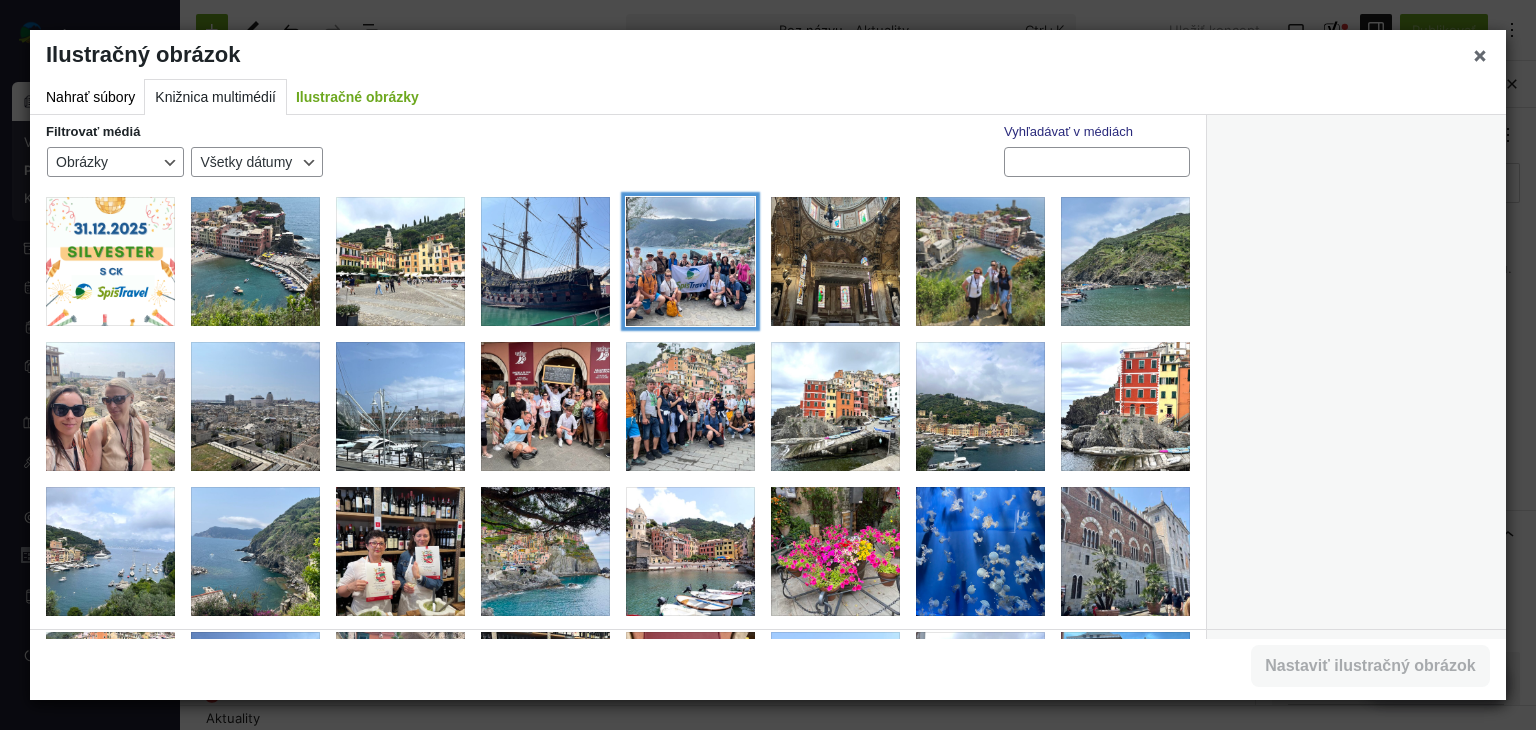 click at bounding box center [690, 261] 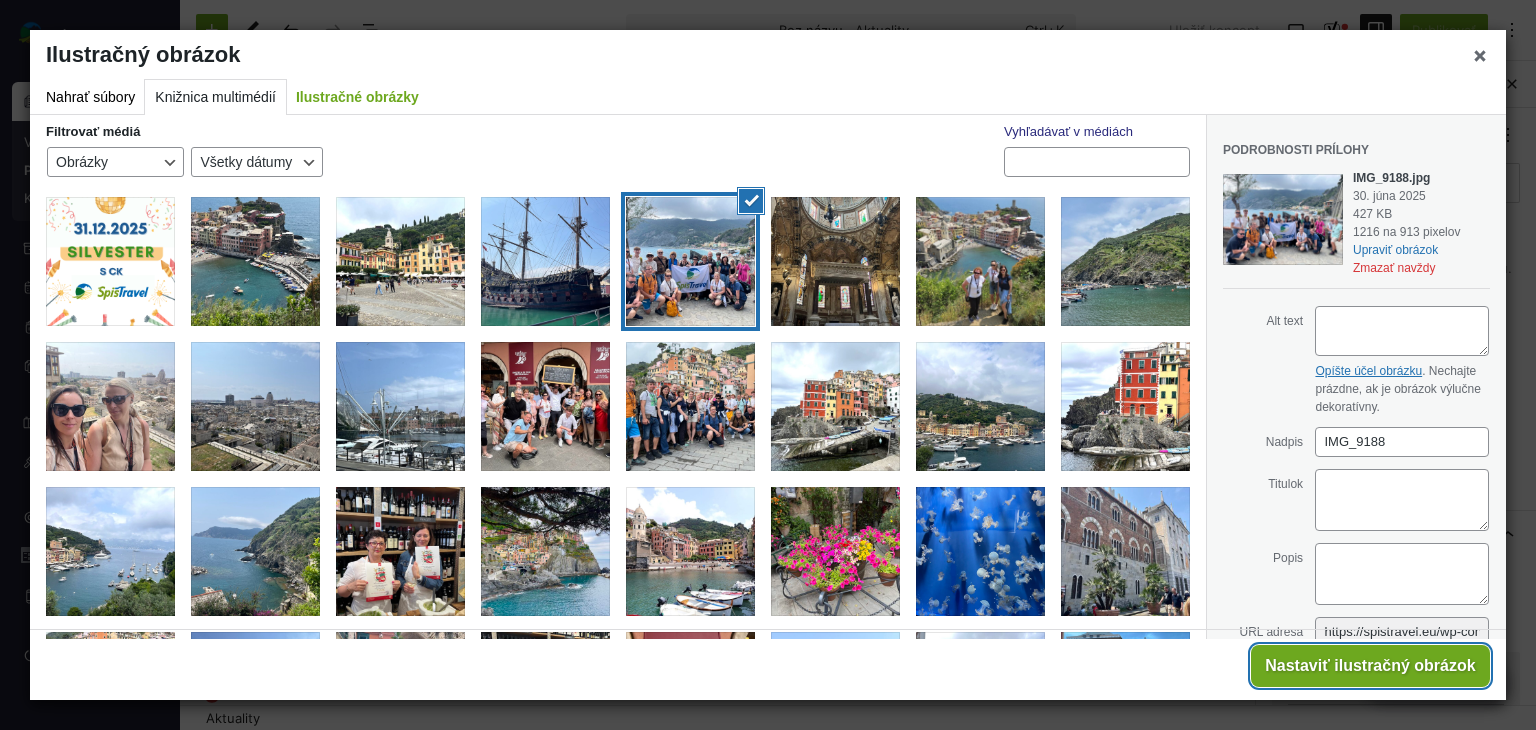 click on "Nastaviť ilustračný obrázok" at bounding box center (1370, 666) 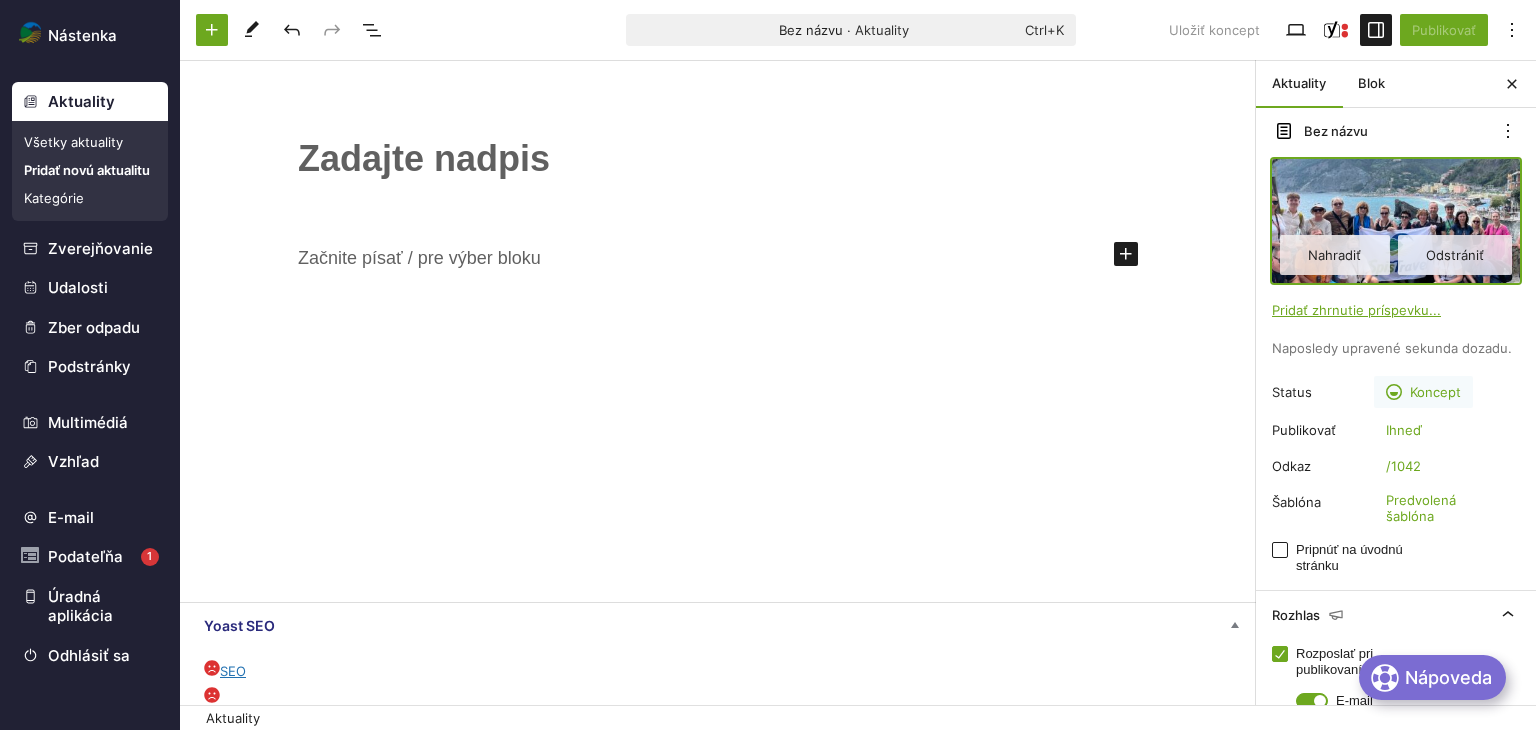 scroll, scrollTop: 0, scrollLeft: 0, axis: both 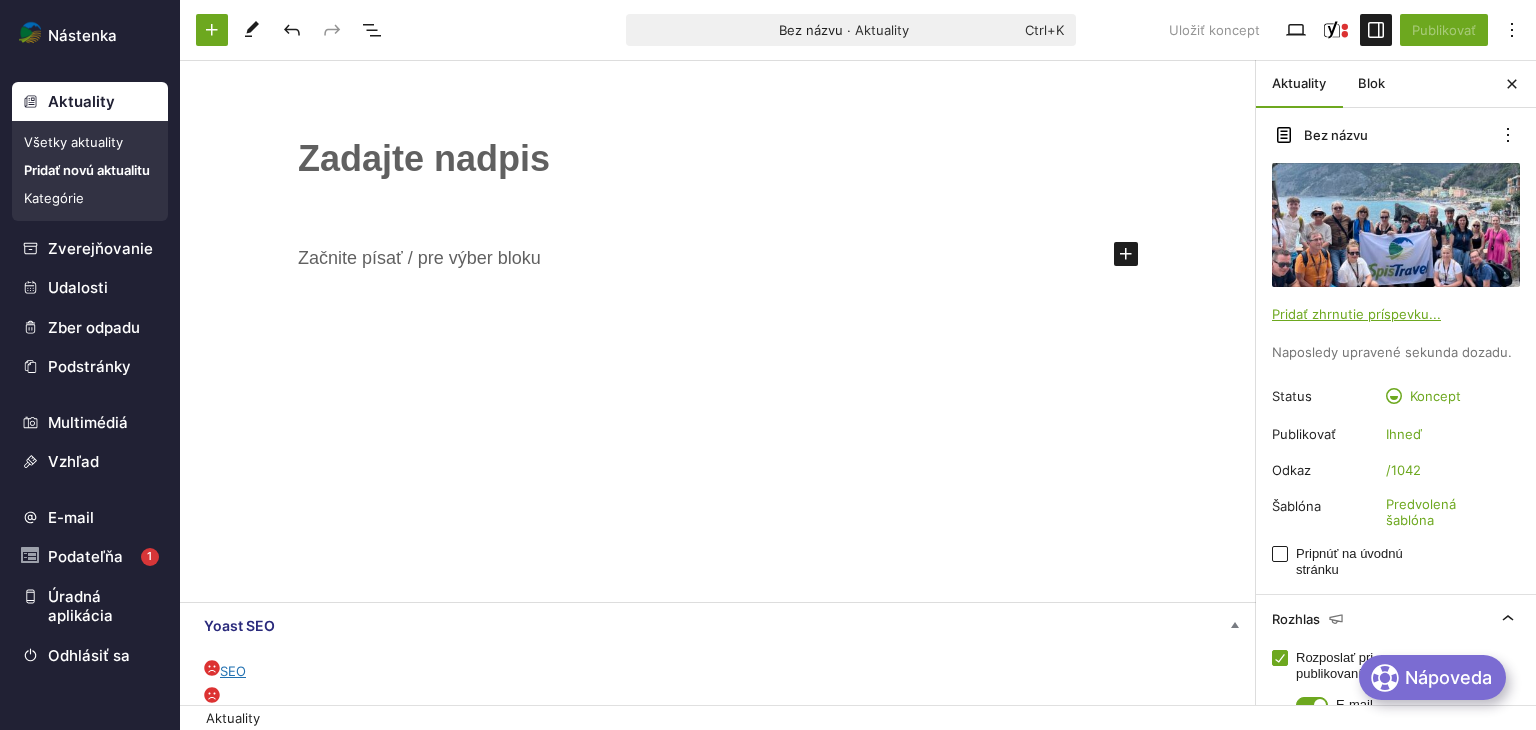 click on "﻿" at bounding box center (718, 159) 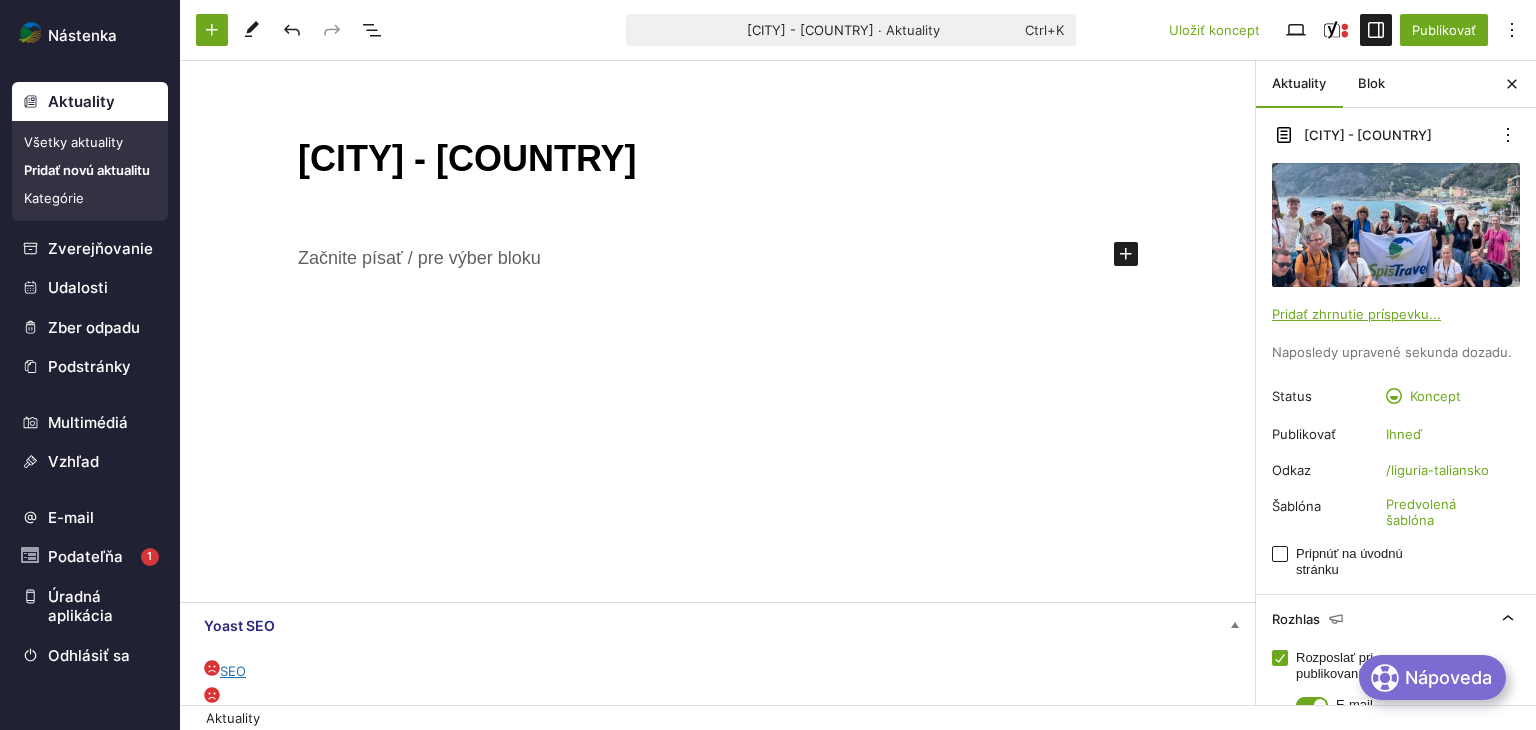 drag, startPoint x: 455, startPoint y: 170, endPoint x: 445, endPoint y: 164, distance: 11.661903 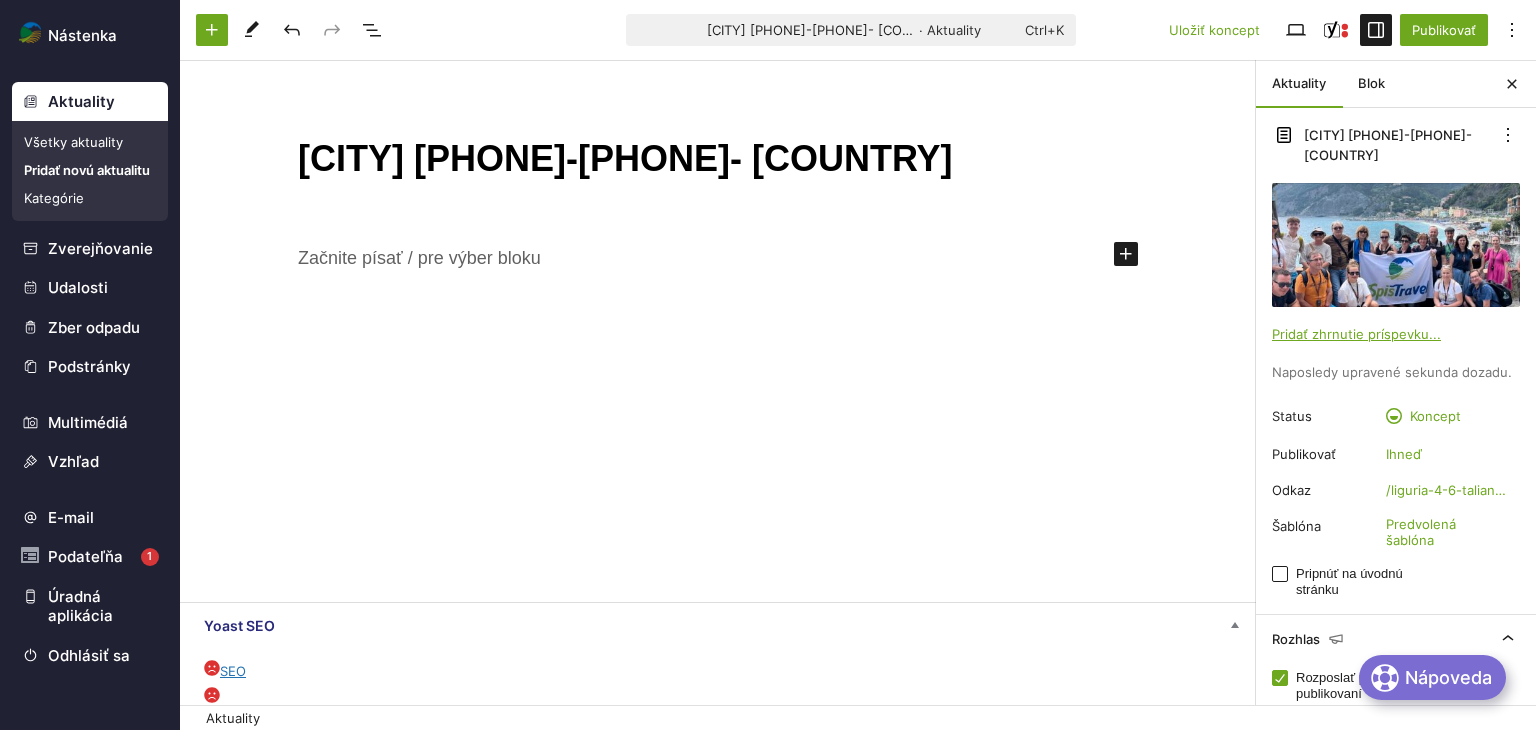 click on "LIGÚRIA 4.-6.- TALIANSKO" at bounding box center [718, 159] 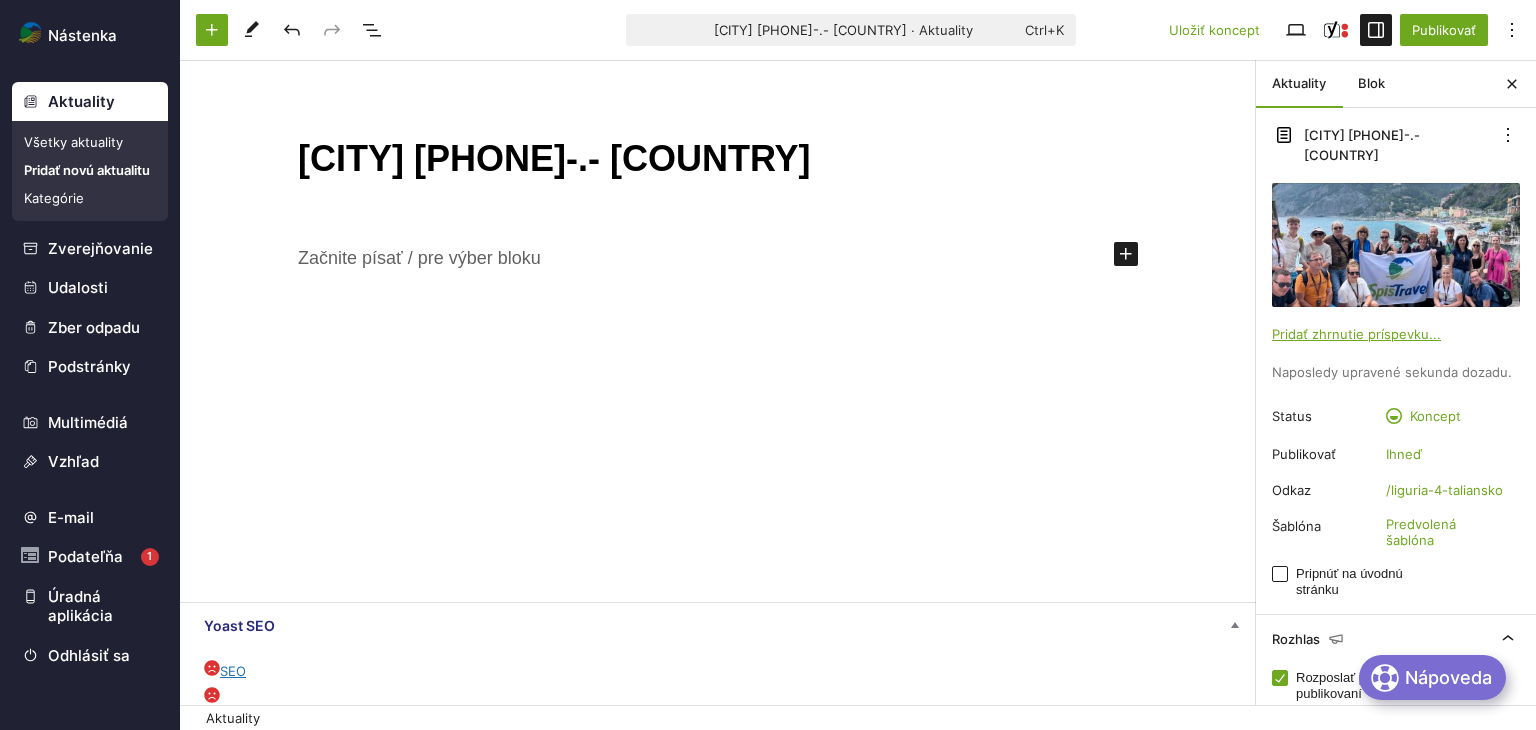 click on "LIGÚRIA 4.-.- TALIANSKO" at bounding box center (718, 159) 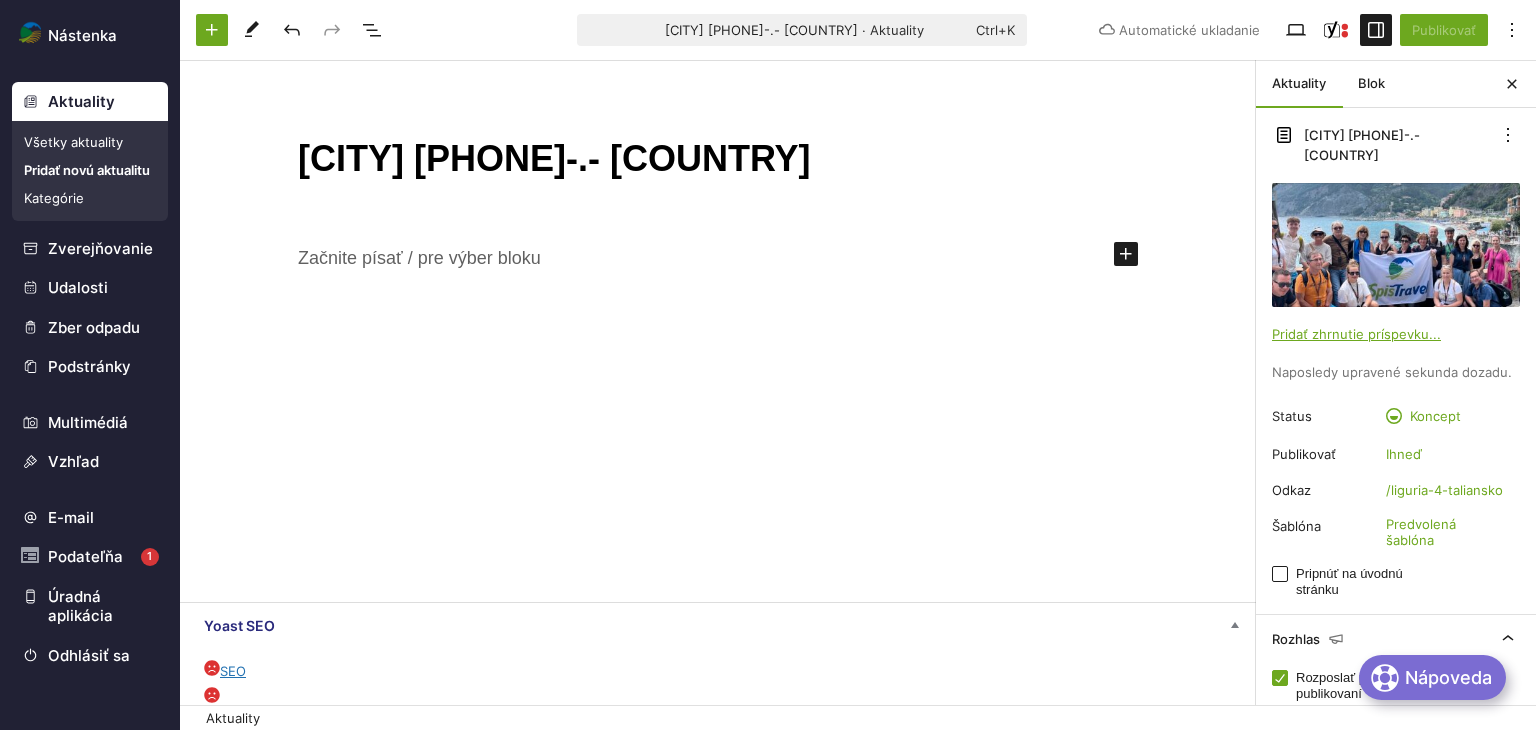 click on "LIGÚRIA 4.-.- TALIANSKO" at bounding box center (718, 159) 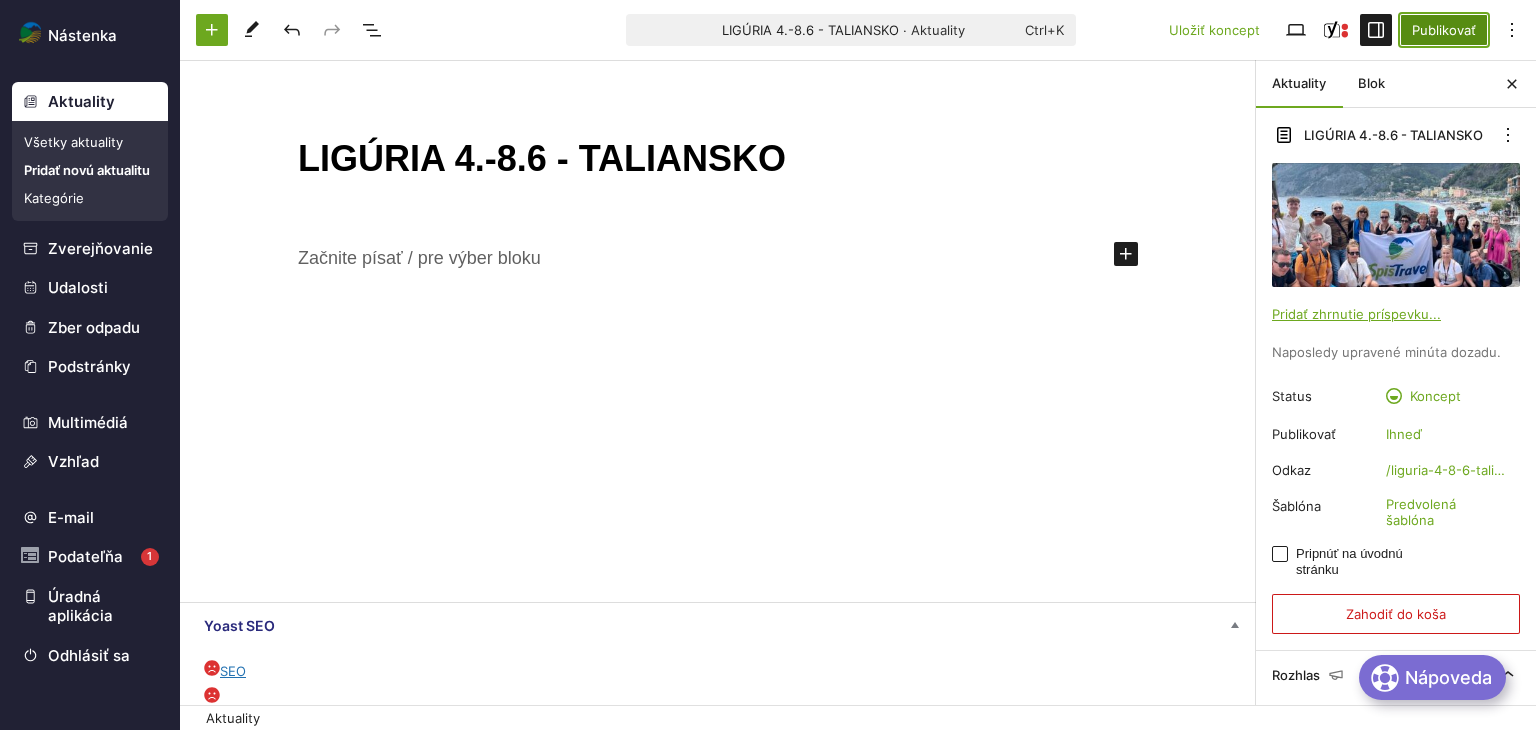 click on "Publikovať" at bounding box center [1444, 30] 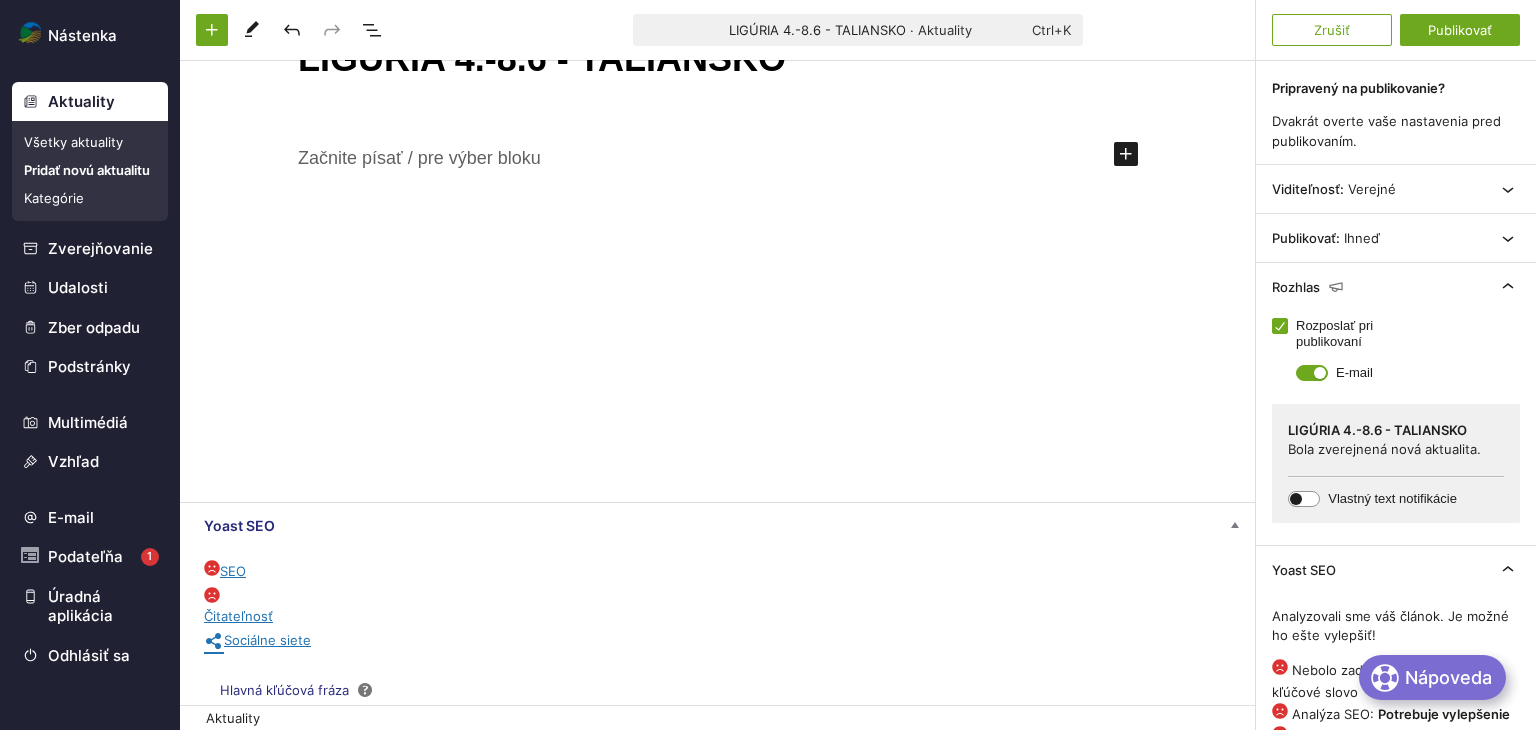 scroll, scrollTop: 0, scrollLeft: 0, axis: both 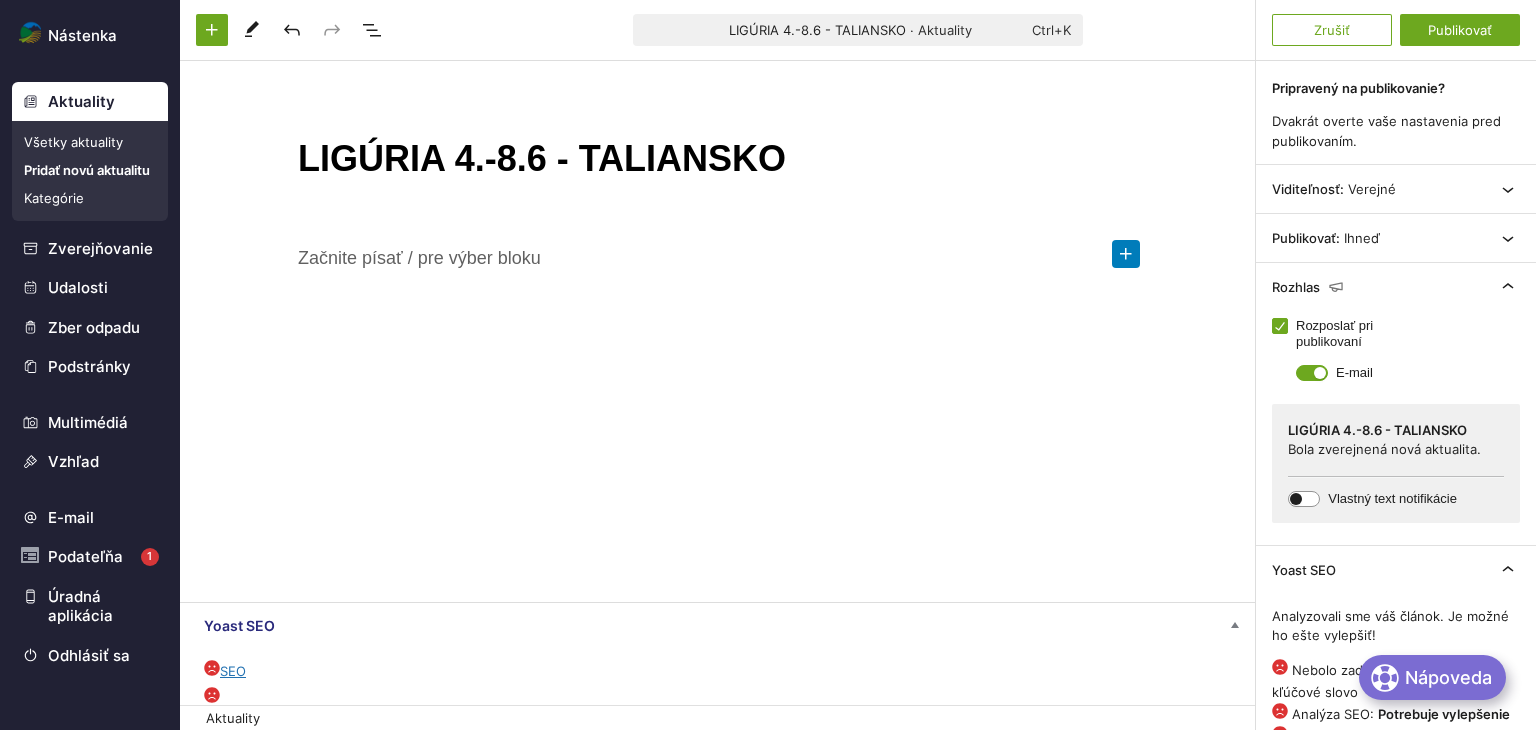 click at bounding box center (1126, 254) 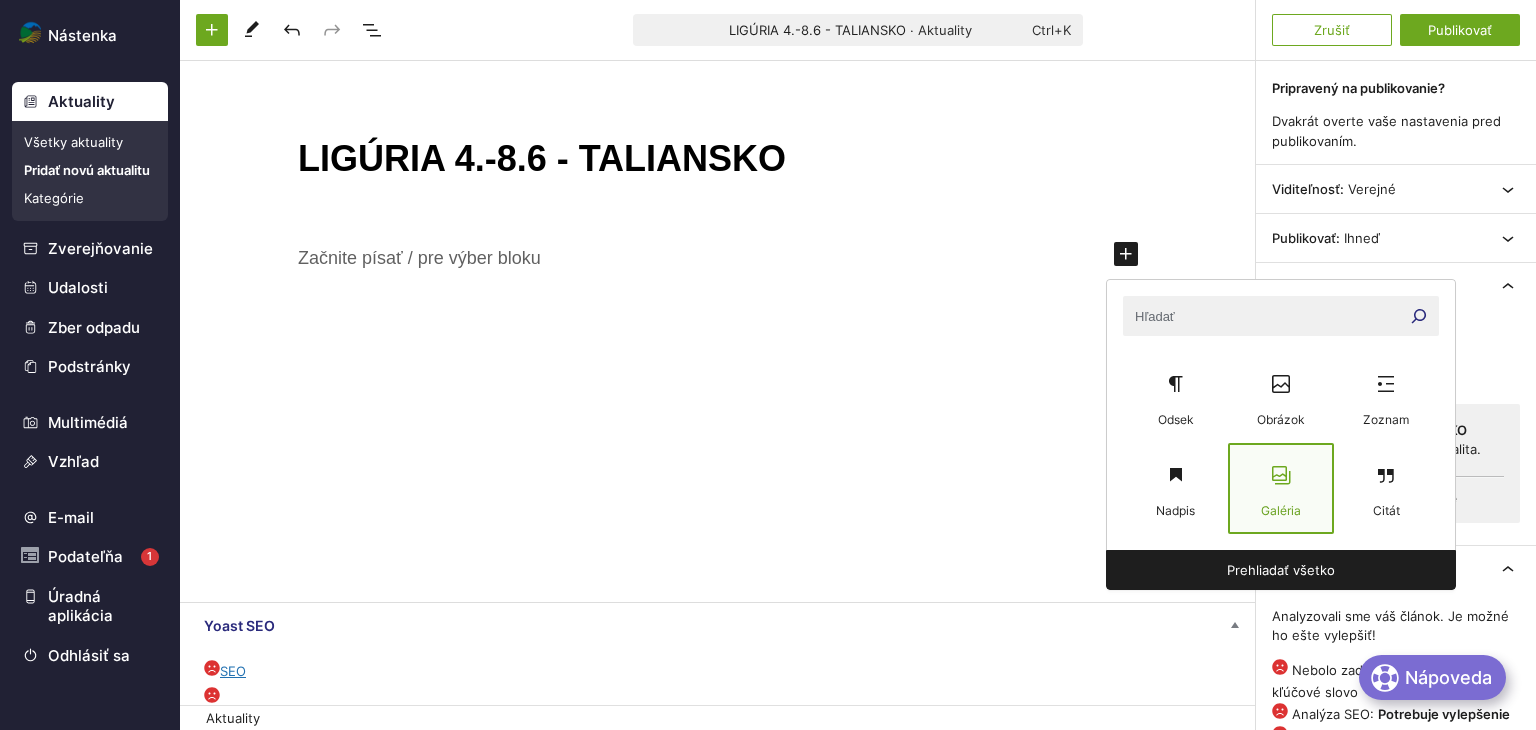click at bounding box center (1281, 475) 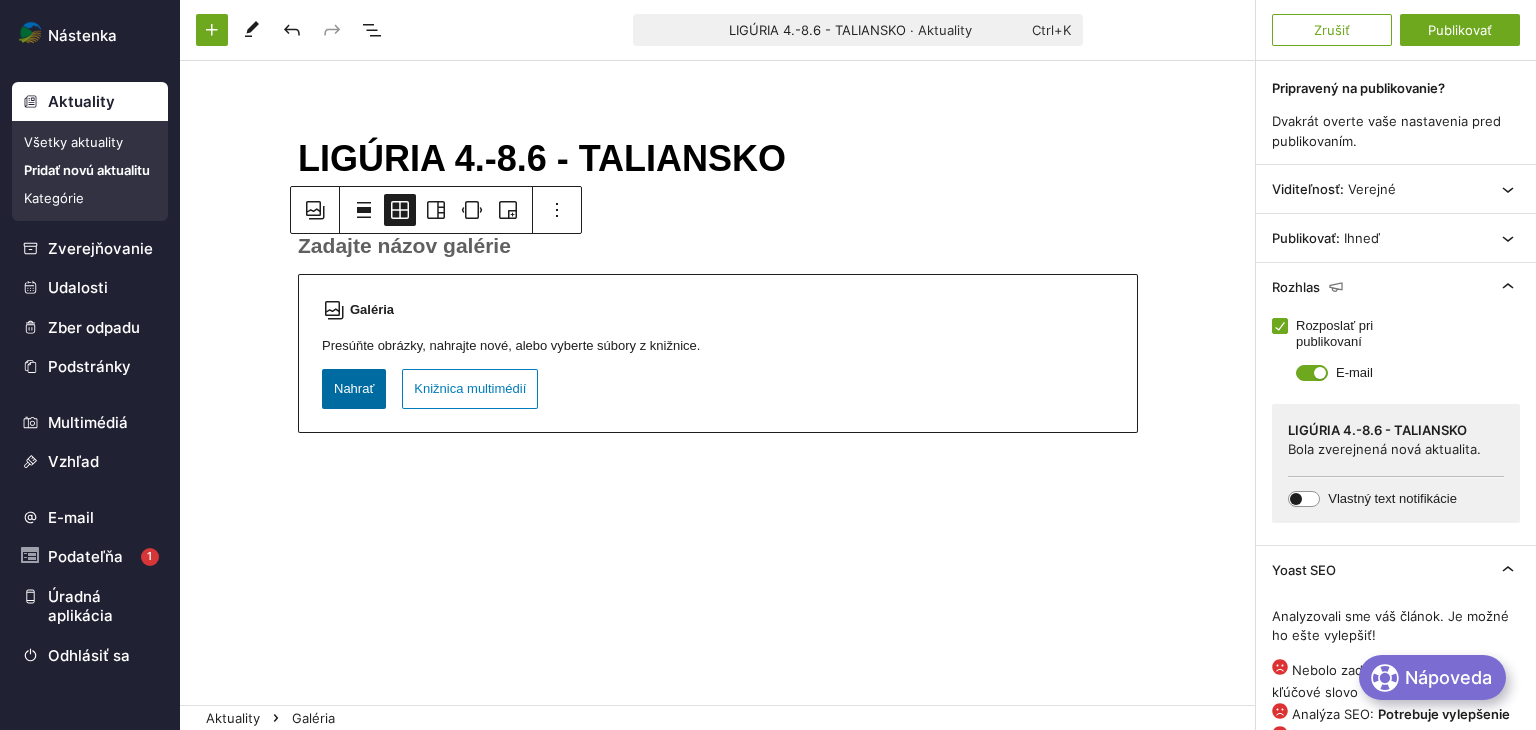 click on "Nahrať" at bounding box center [354, 389] 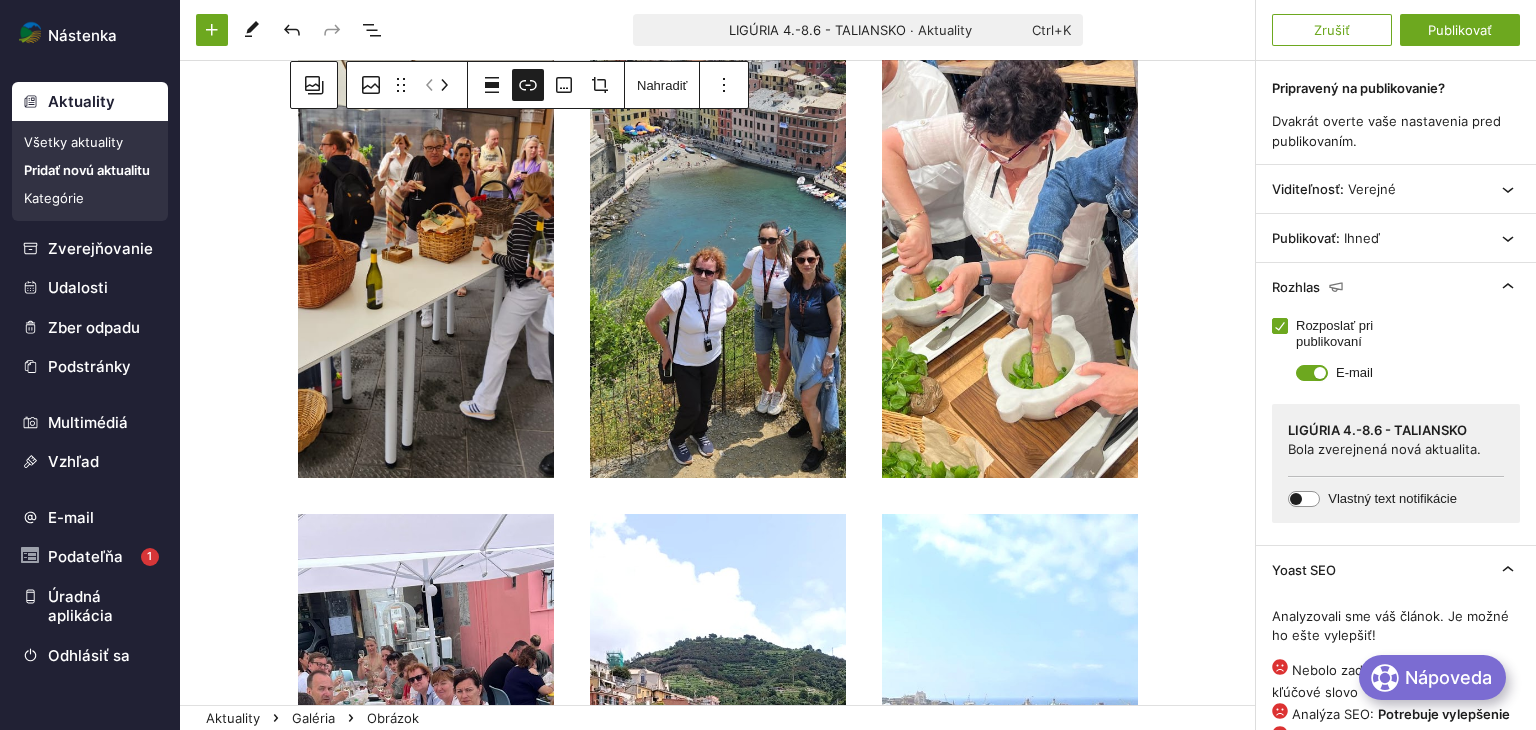 scroll, scrollTop: 0, scrollLeft: 0, axis: both 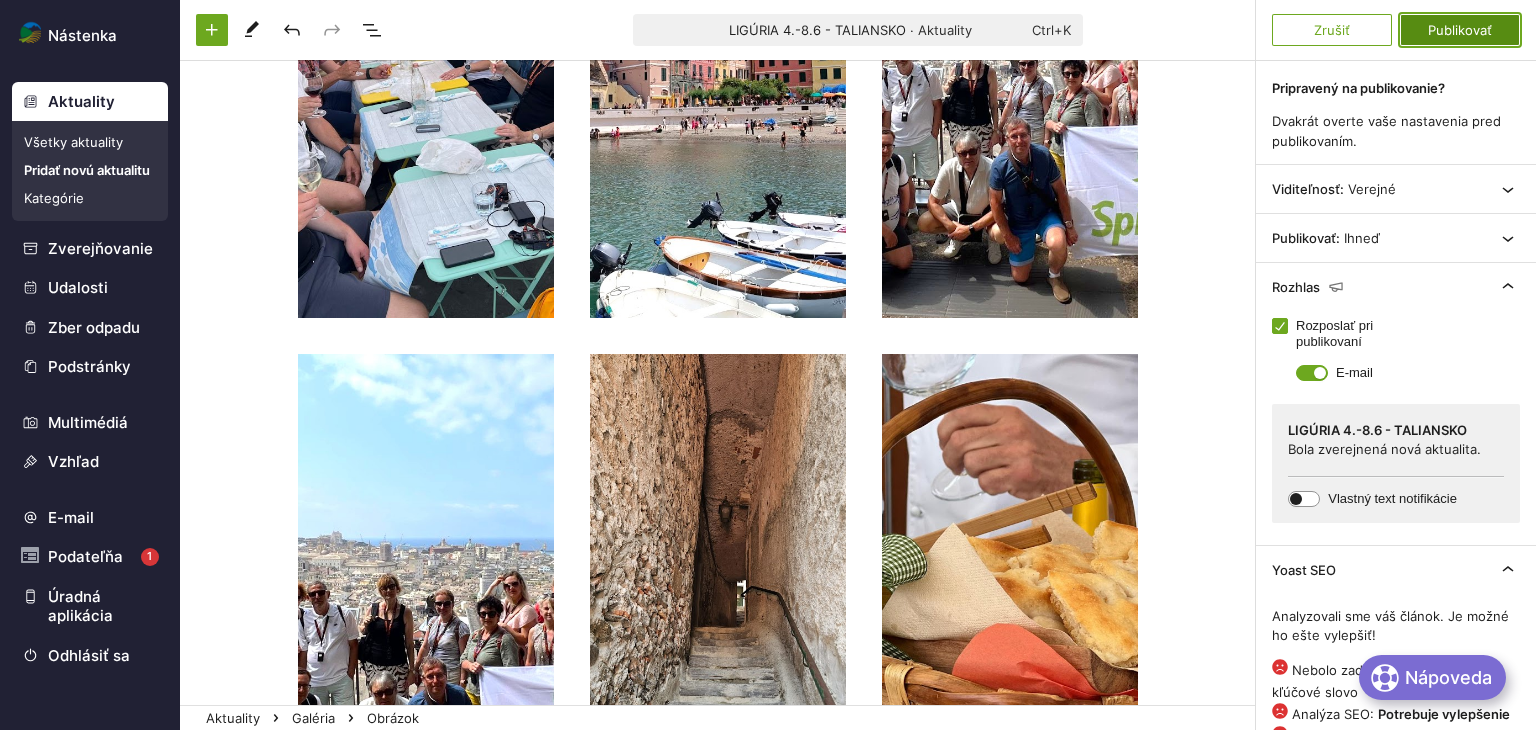 click on "Publikovať" at bounding box center (1460, 30) 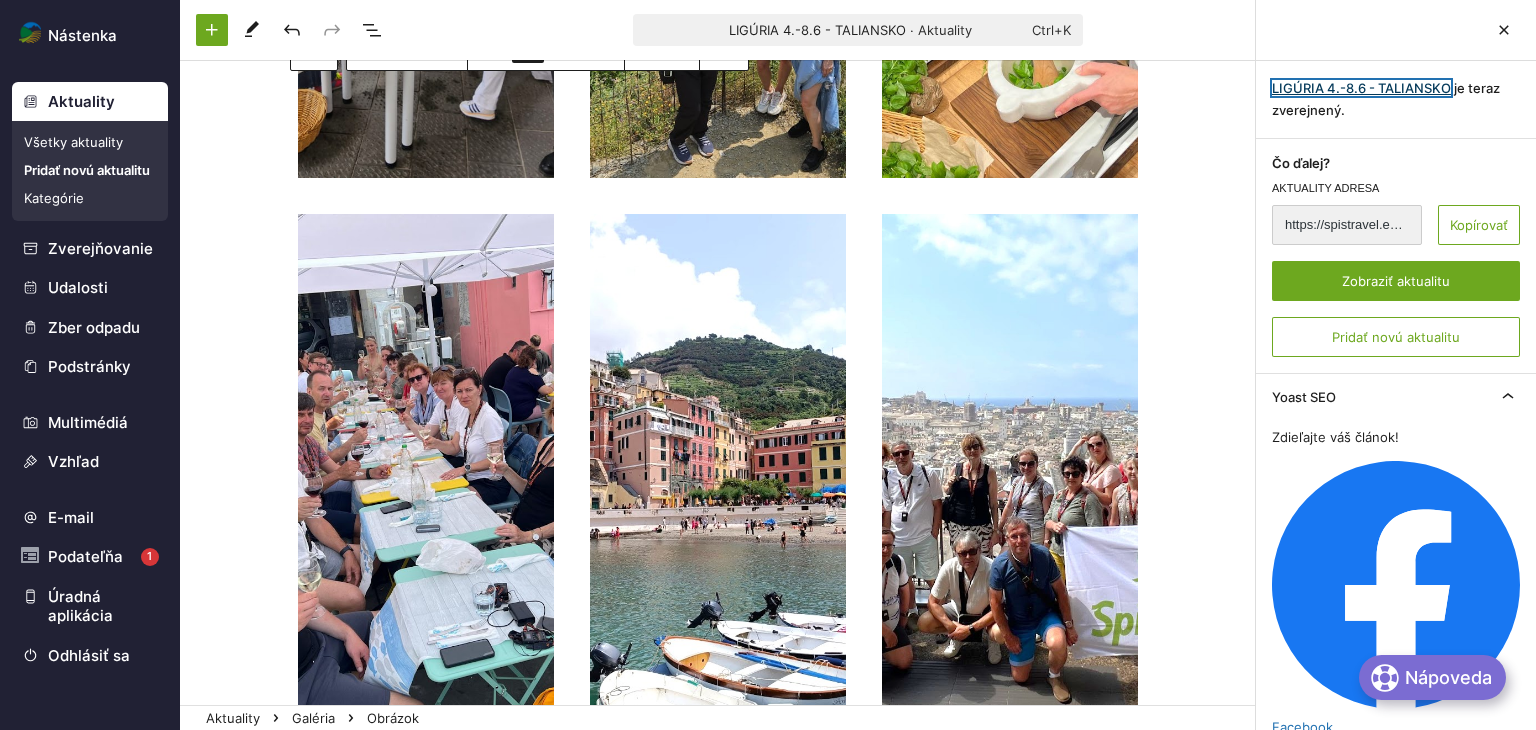 scroll, scrollTop: 0, scrollLeft: 0, axis: both 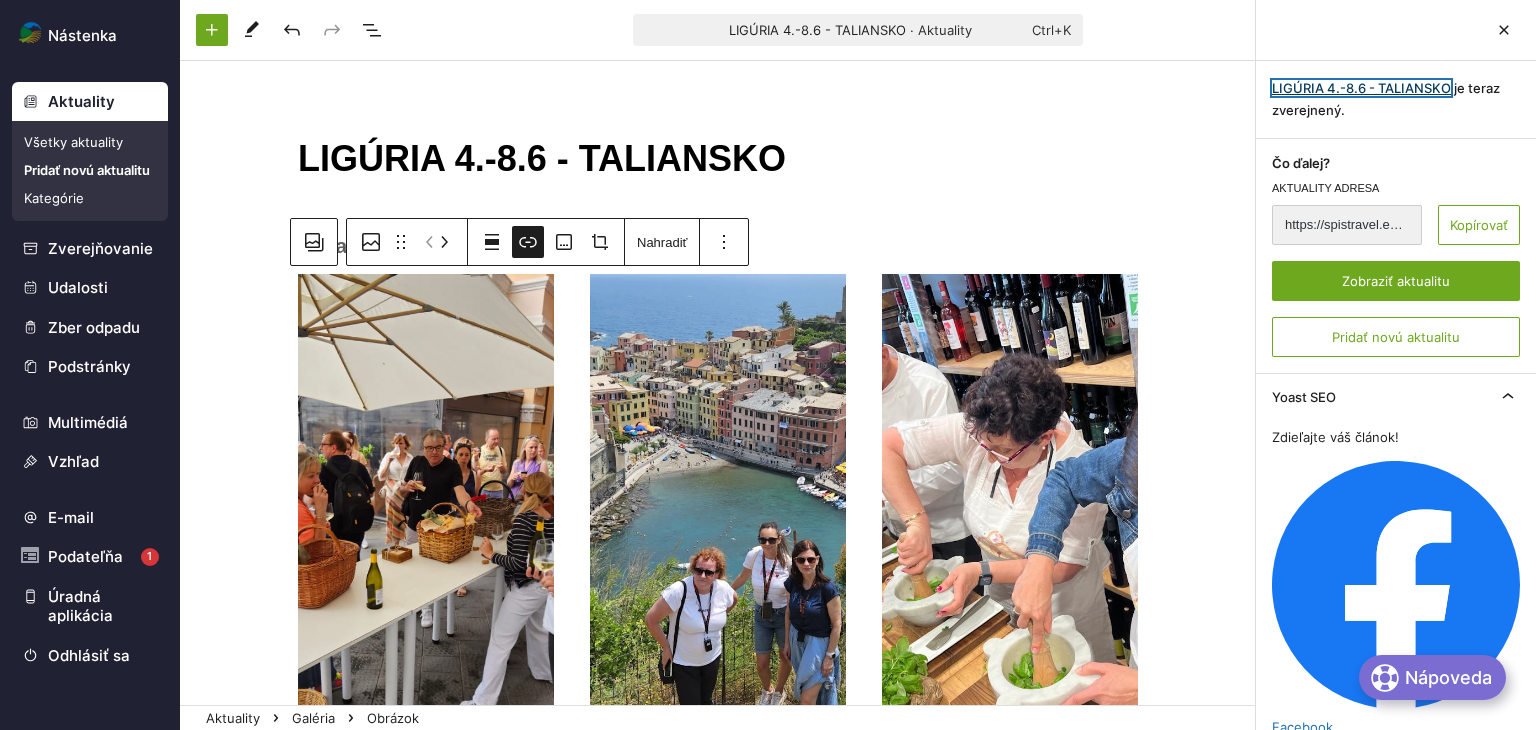 click on "LIGÚRIA 4.-8.6 - TALIANSKO" at bounding box center [1361, 88] 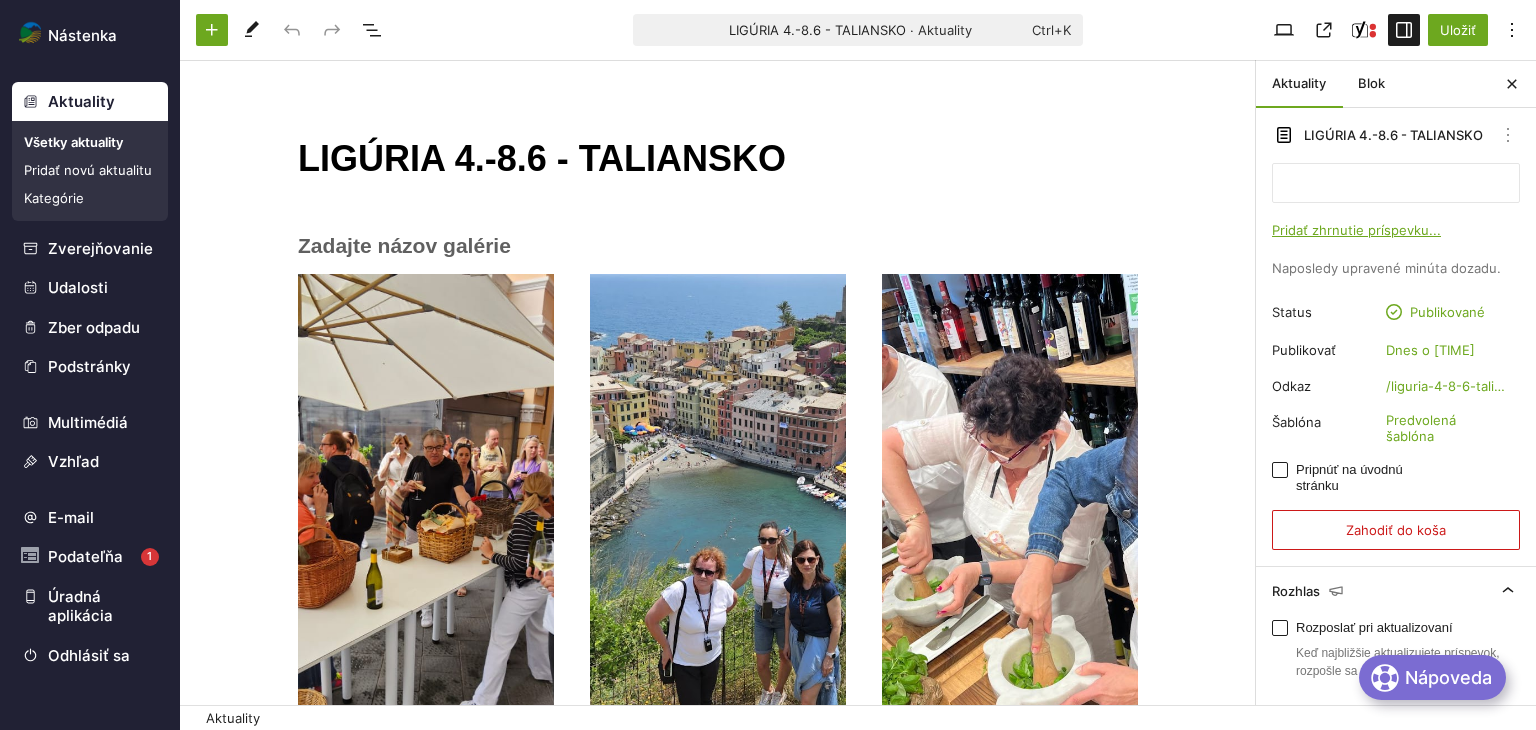 scroll, scrollTop: 0, scrollLeft: 0, axis: both 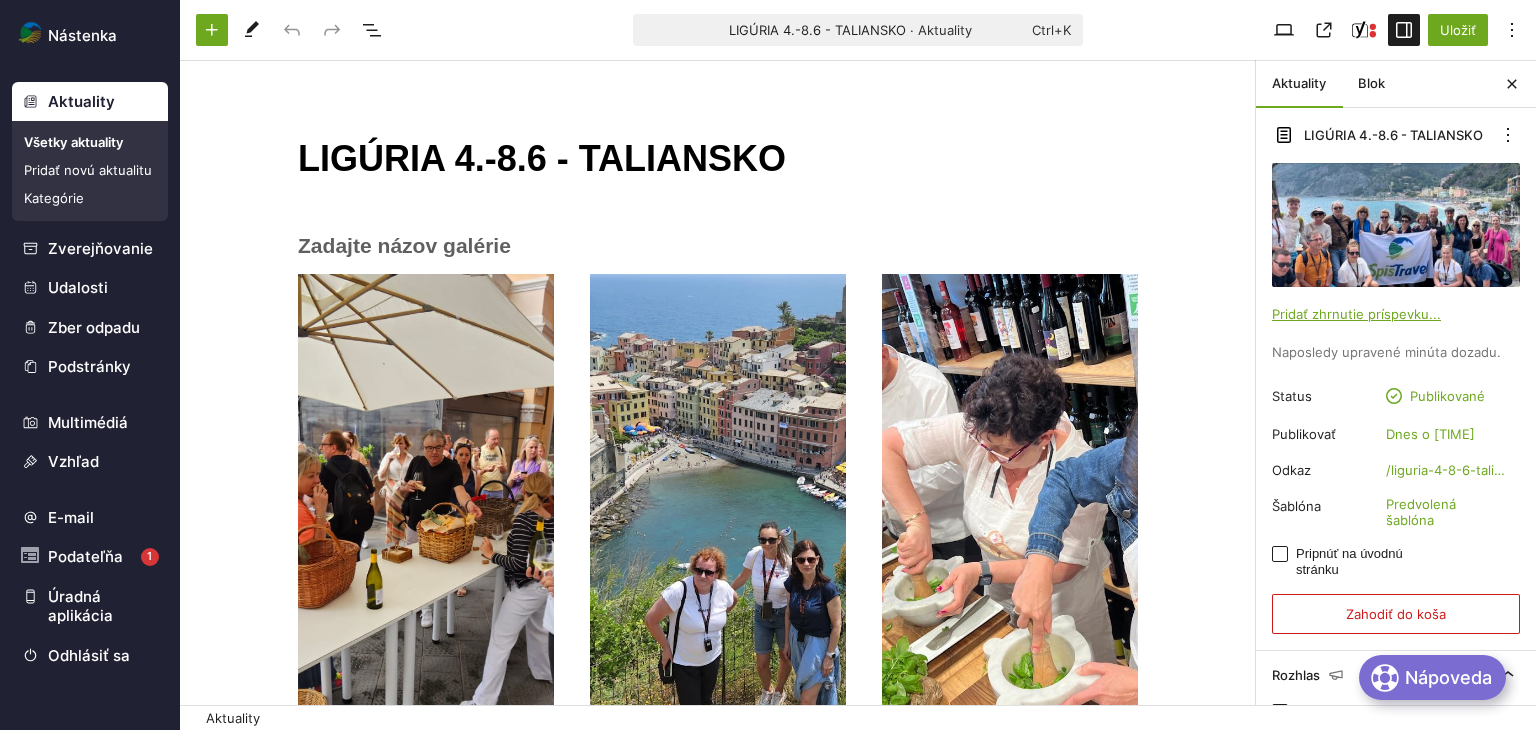 click on "LIGÚRIA 4.-8.6 - TALIANSKO" at bounding box center (1396, 135) 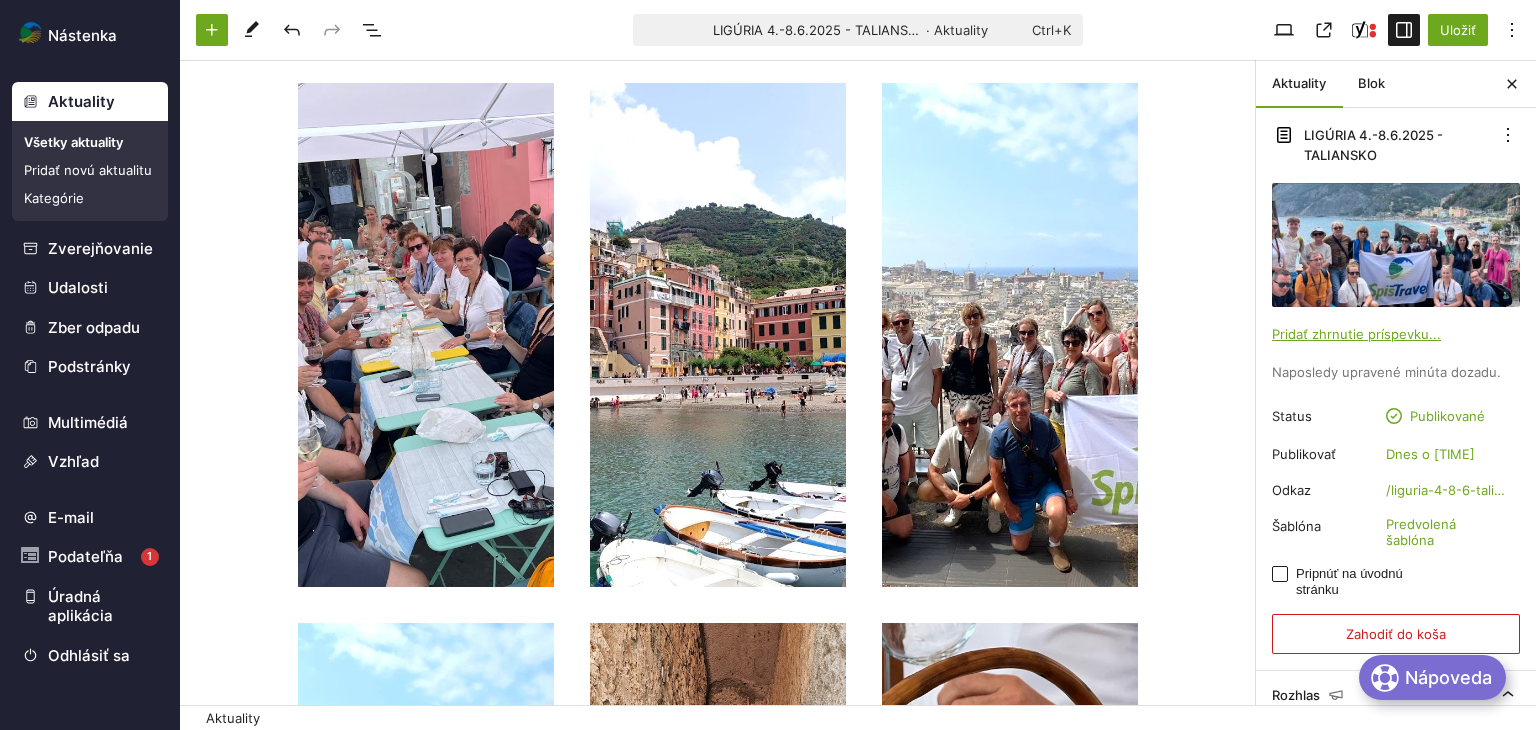 scroll, scrollTop: 1100, scrollLeft: 0, axis: vertical 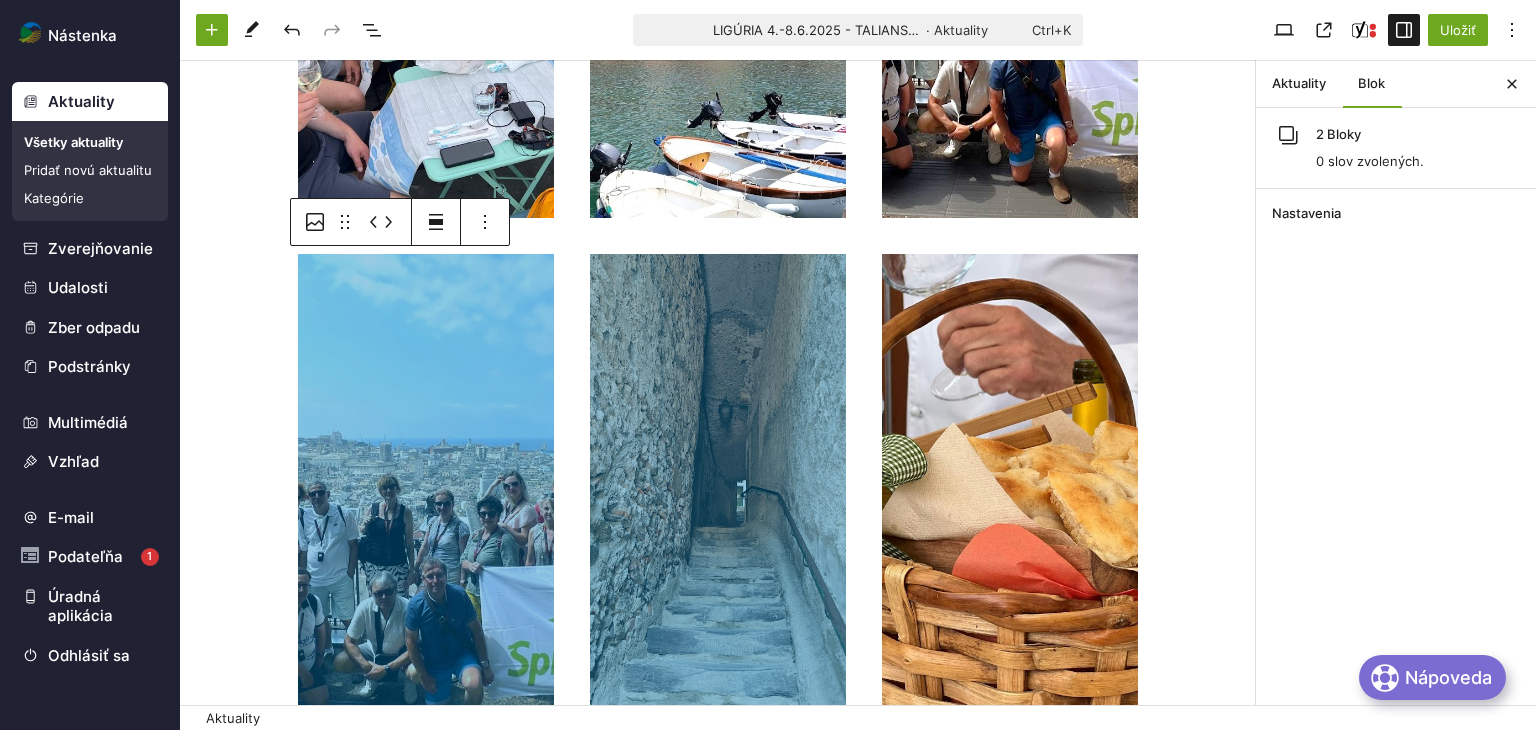 drag, startPoint x: 539, startPoint y: 361, endPoint x: 664, endPoint y: 101, distance: 288.48743 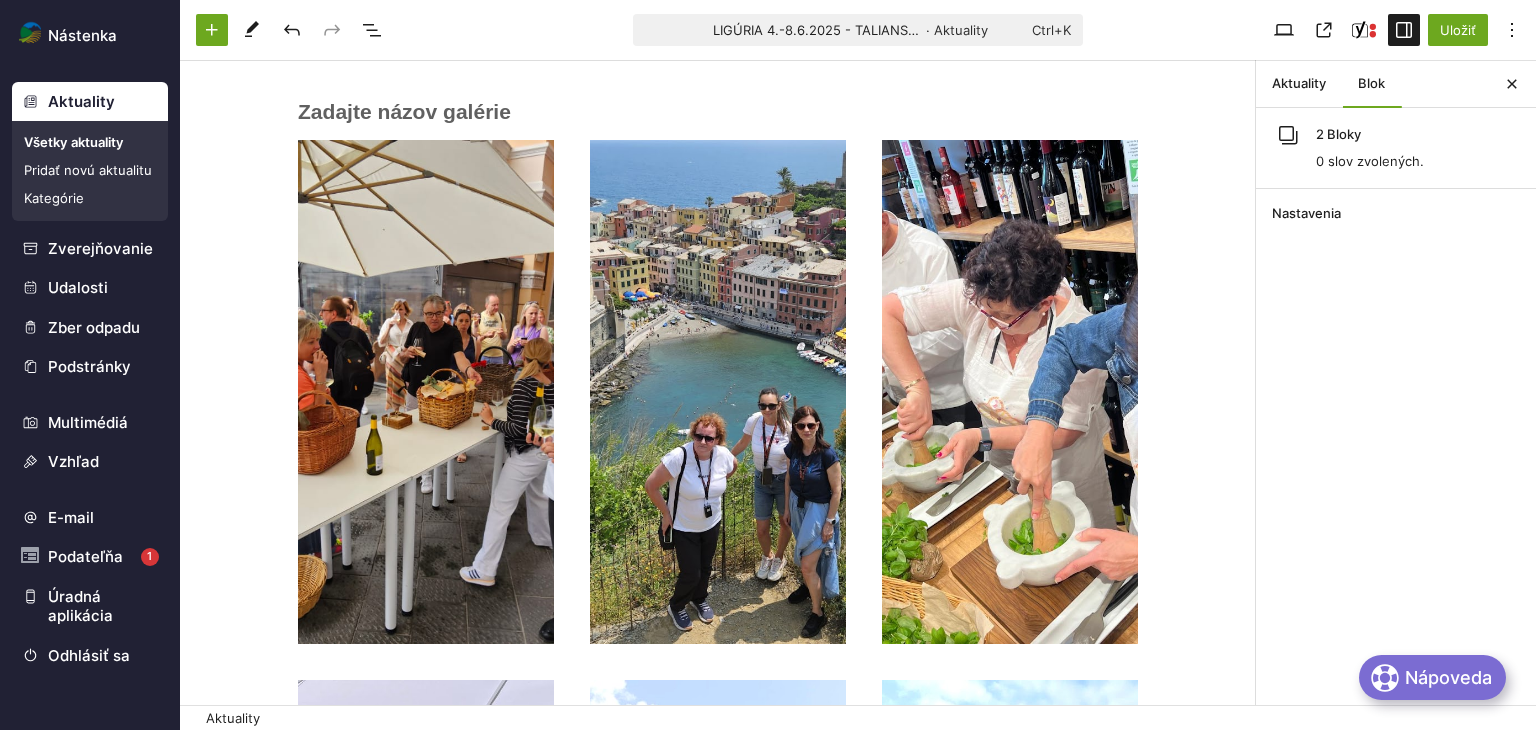 scroll, scrollTop: 100, scrollLeft: 0, axis: vertical 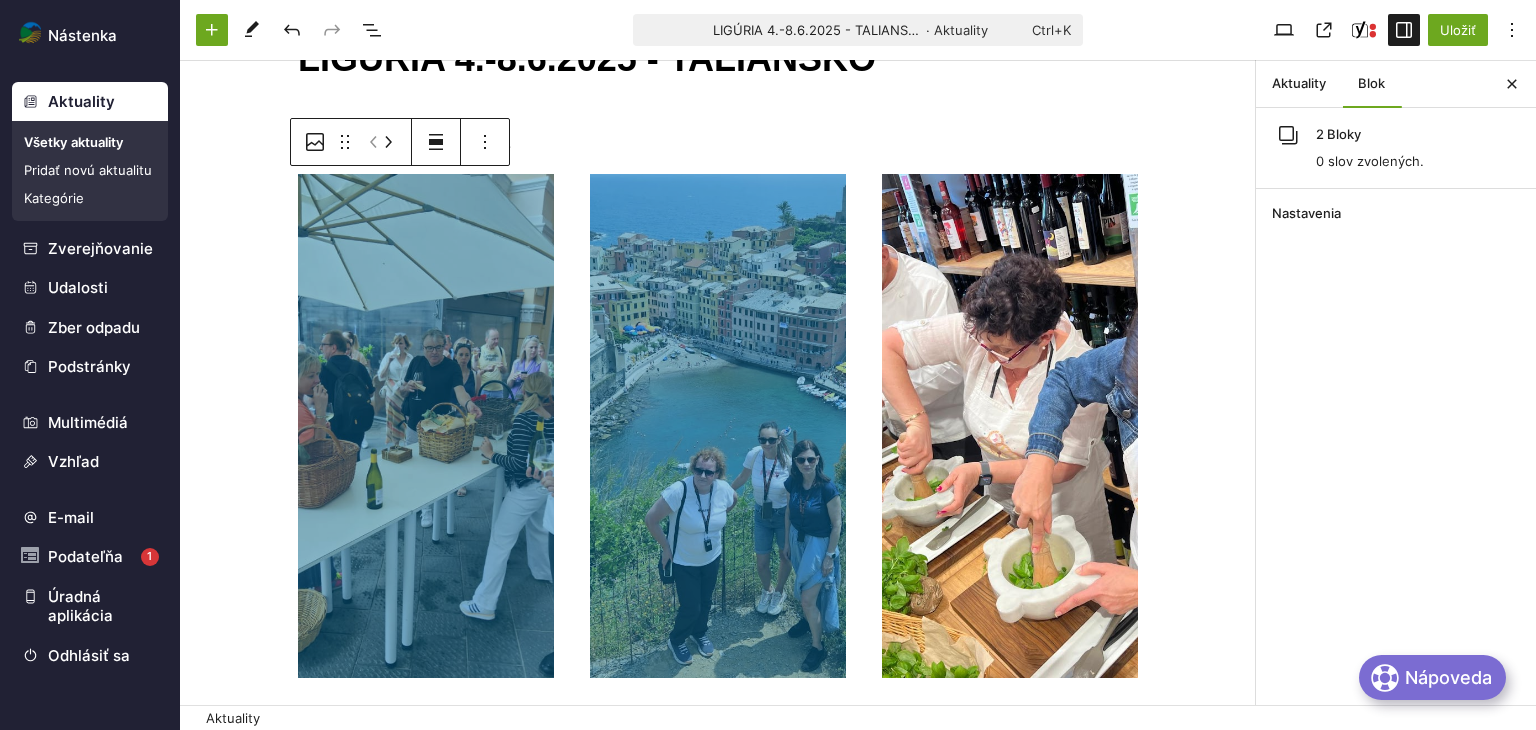 drag, startPoint x: 743, startPoint y: 357, endPoint x: 344, endPoint y: 375, distance: 399.40582 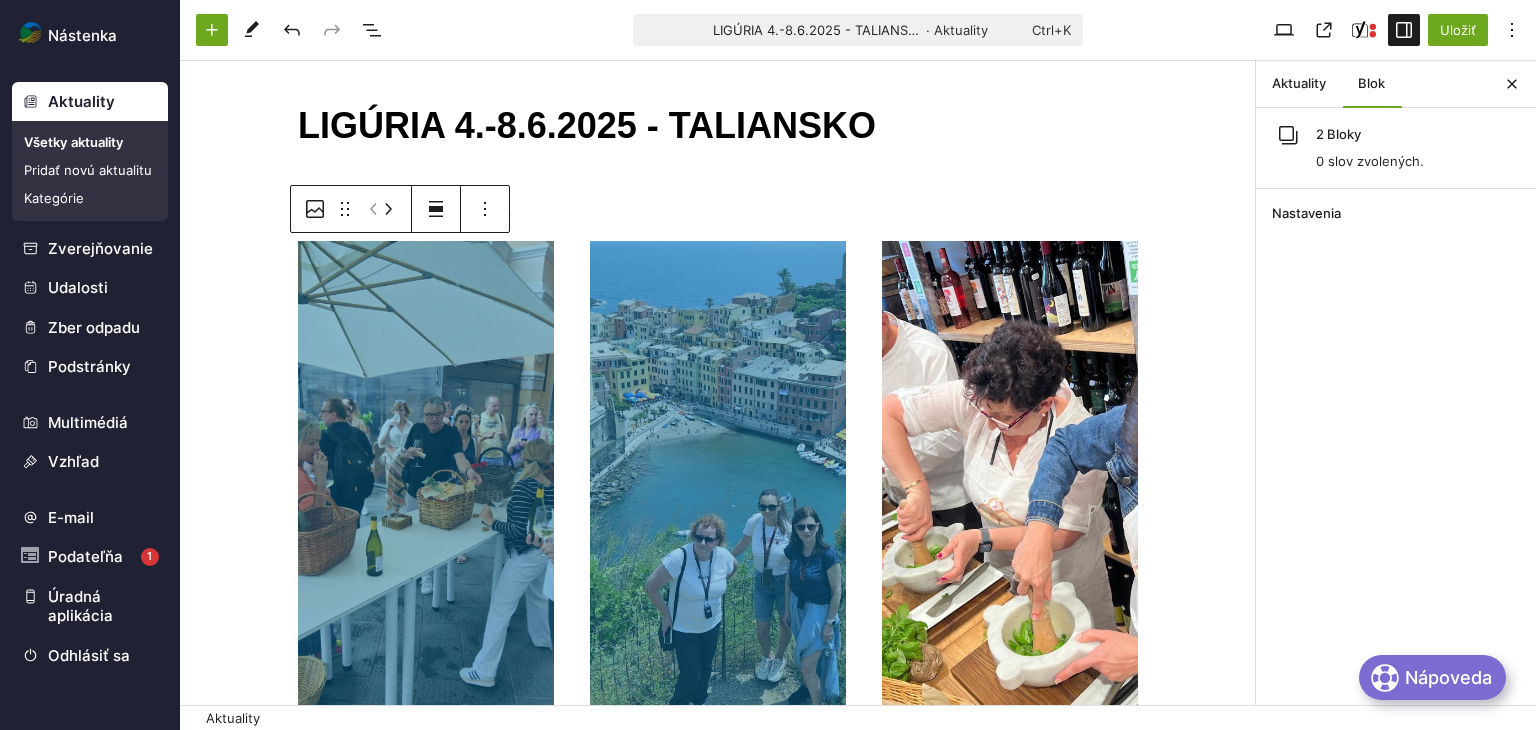 scroll, scrollTop: 0, scrollLeft: 0, axis: both 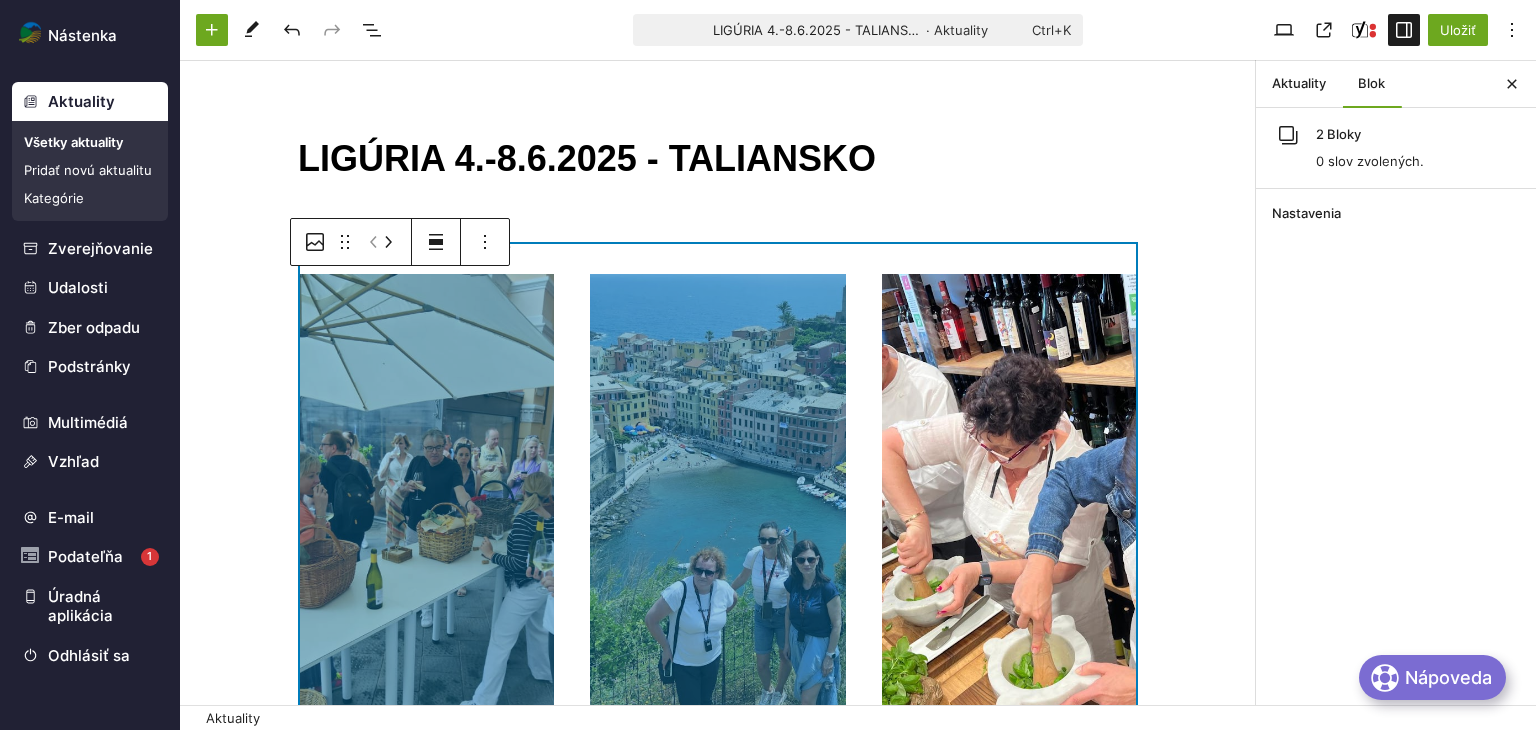 click on "LIGÚRIA 4.-8.6.2025 - TALIANSKO ﻿ Presuňte sem súbory Presuňte sem súbory Presuňte sem súbory Presuňte sem súbory Presuňte sem súbory Presuňte sem súbory Presuňte sem súbory Presuňte sem súbory Presuňte sem súbory Presuňte sem súbory Presuňte sem súbory Presuňte sem súbory Presuňte sem súbory Presuňte sem súbory Presuňte sem súbory Presuňte sem súbory Presuňte sem súbory Presuňte sem súbory Presuňte sem súbory Presuňte sem súbory Presuňte sem súbory Presuňte sem súbory Presuňte sem súbory Presuňte sem súbory Presuňte sem súbory Presuňte sem súbory Presuňte sem súbory Presuňte sem súbory Presuňte sem súbory Presuňte sem súbory Presuňte sem súbory Presuňte sem súbory Presuňte sem súbory Presuňte sem súbory Presuňte sem súbory Presuňte sem súbory Presuňte sem súbory Presuňte sem súbory Presuňte sem súbory Presuňte sem súbory Presuňte sem súbory Presuňte sem súbory Presuňte sem súbory Presuňte sem súbory" at bounding box center (718, 7611) 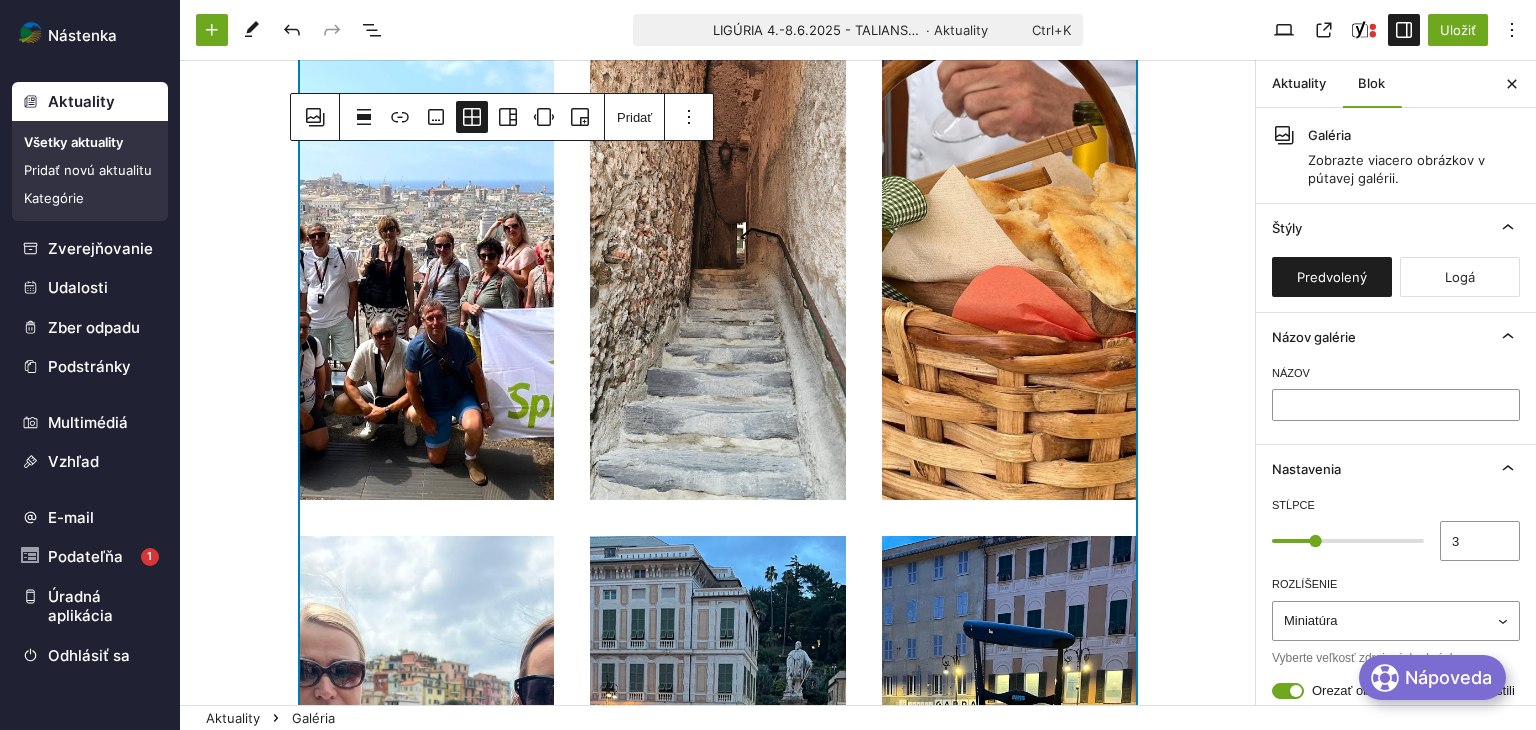 scroll, scrollTop: 1381, scrollLeft: 0, axis: vertical 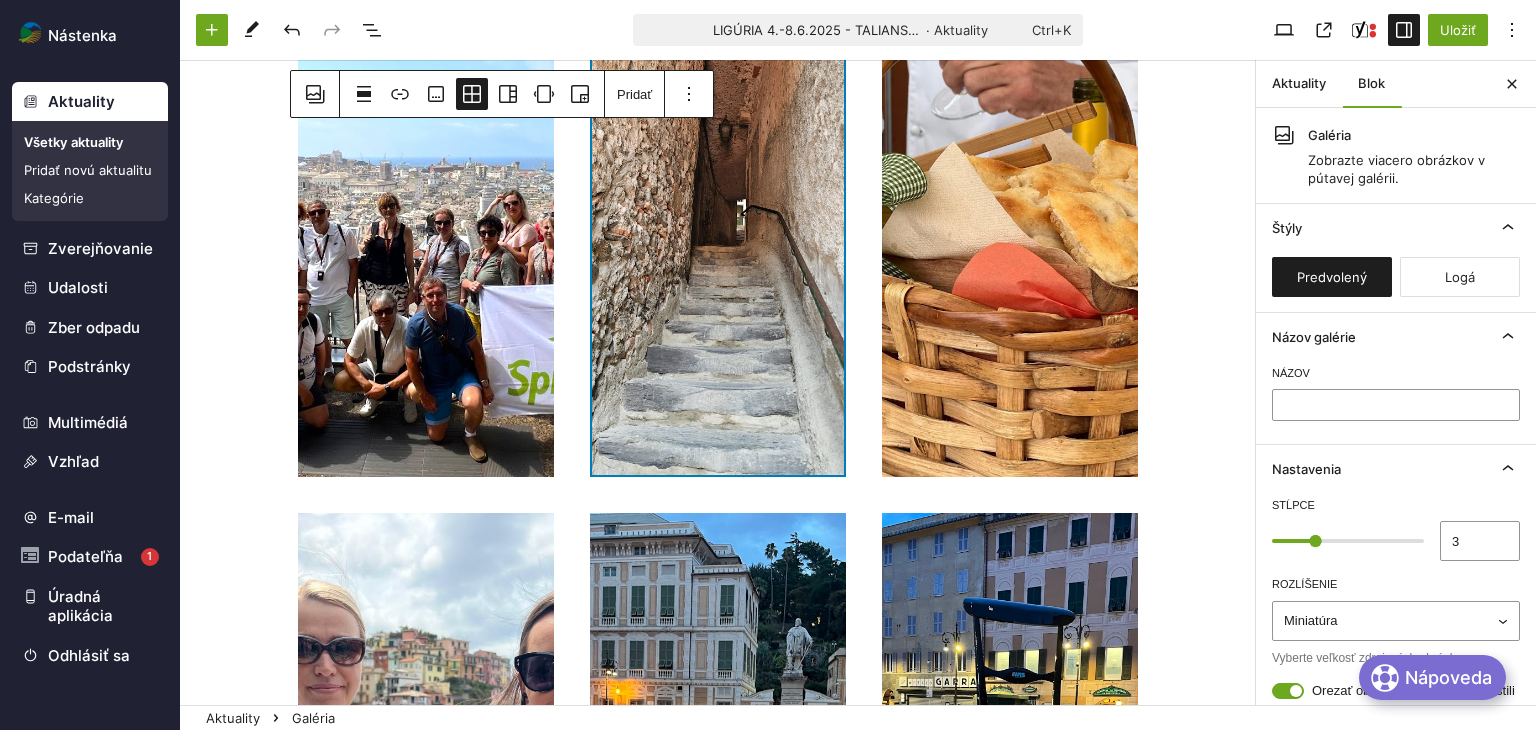click on "Presuňte sem súbory" at bounding box center [718, 225] 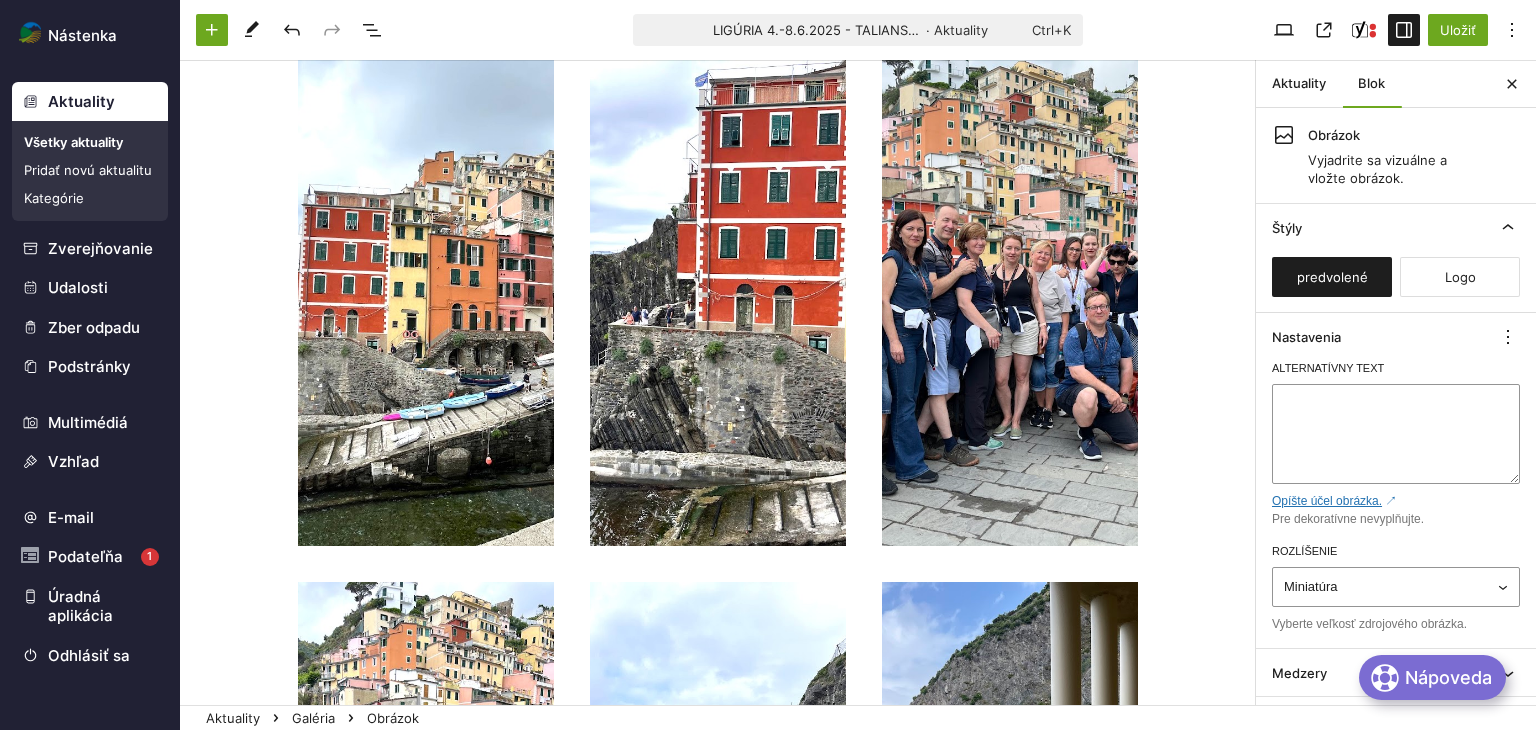 scroll, scrollTop: 2393, scrollLeft: 0, axis: vertical 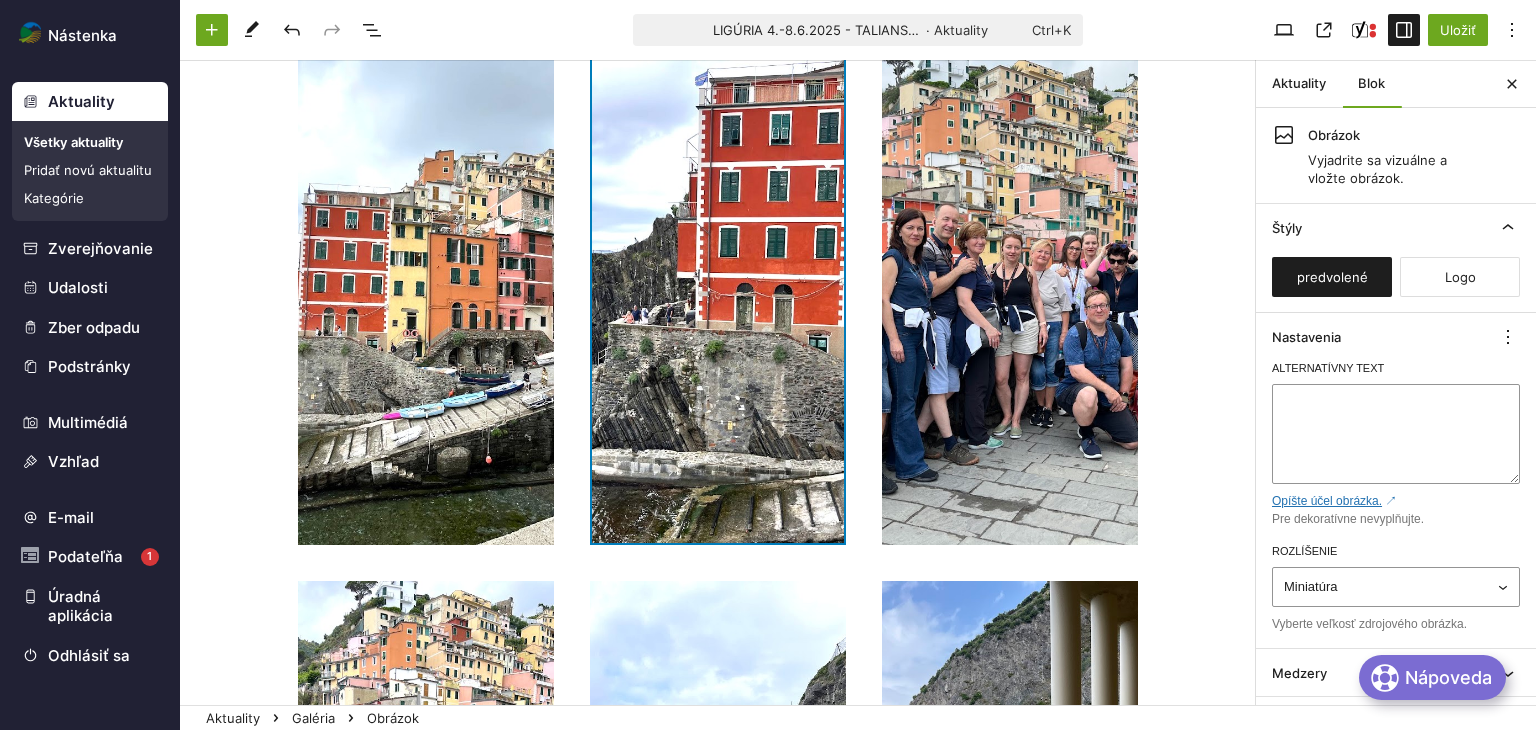 click on "Presuňte sem súbory" at bounding box center [718, 293] 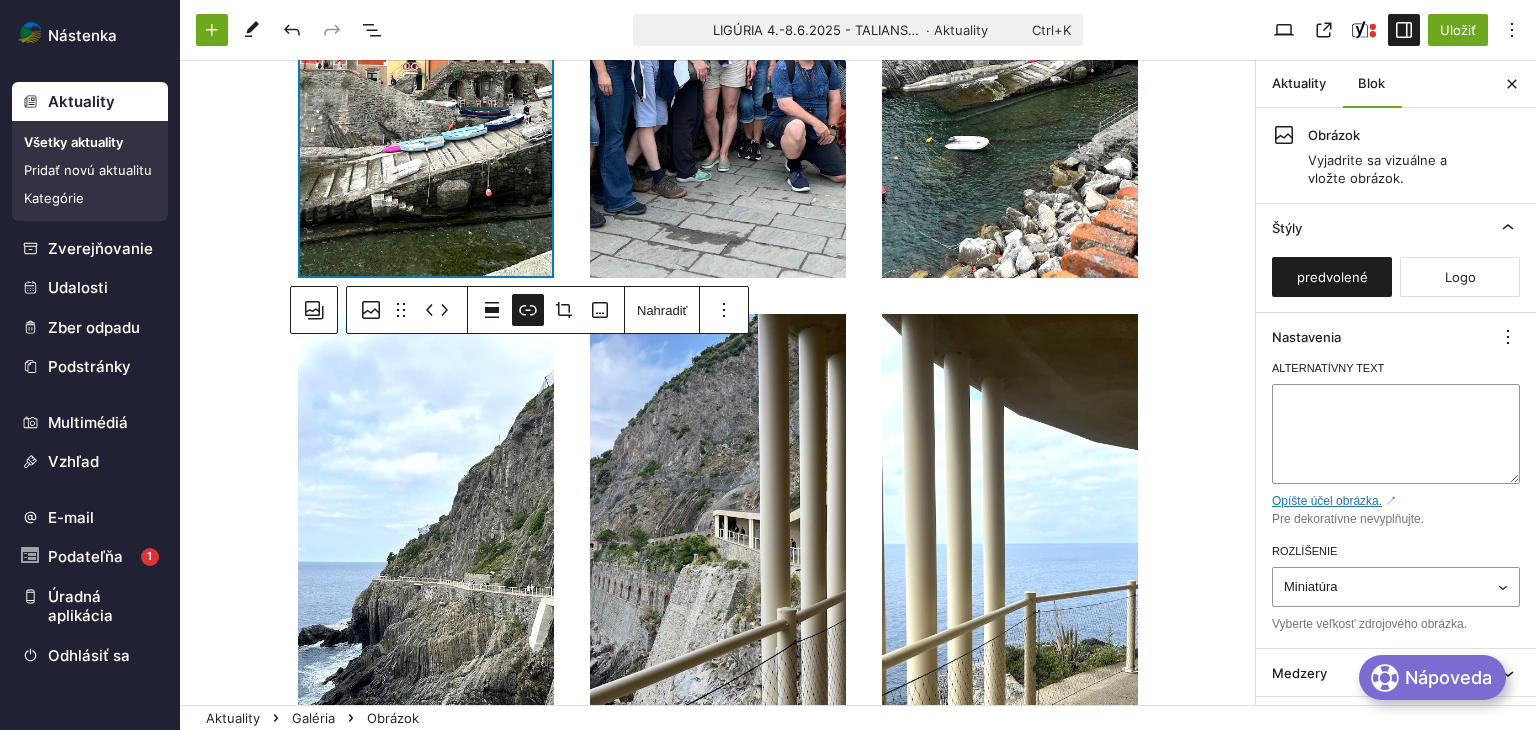 scroll, scrollTop: 2173, scrollLeft: 0, axis: vertical 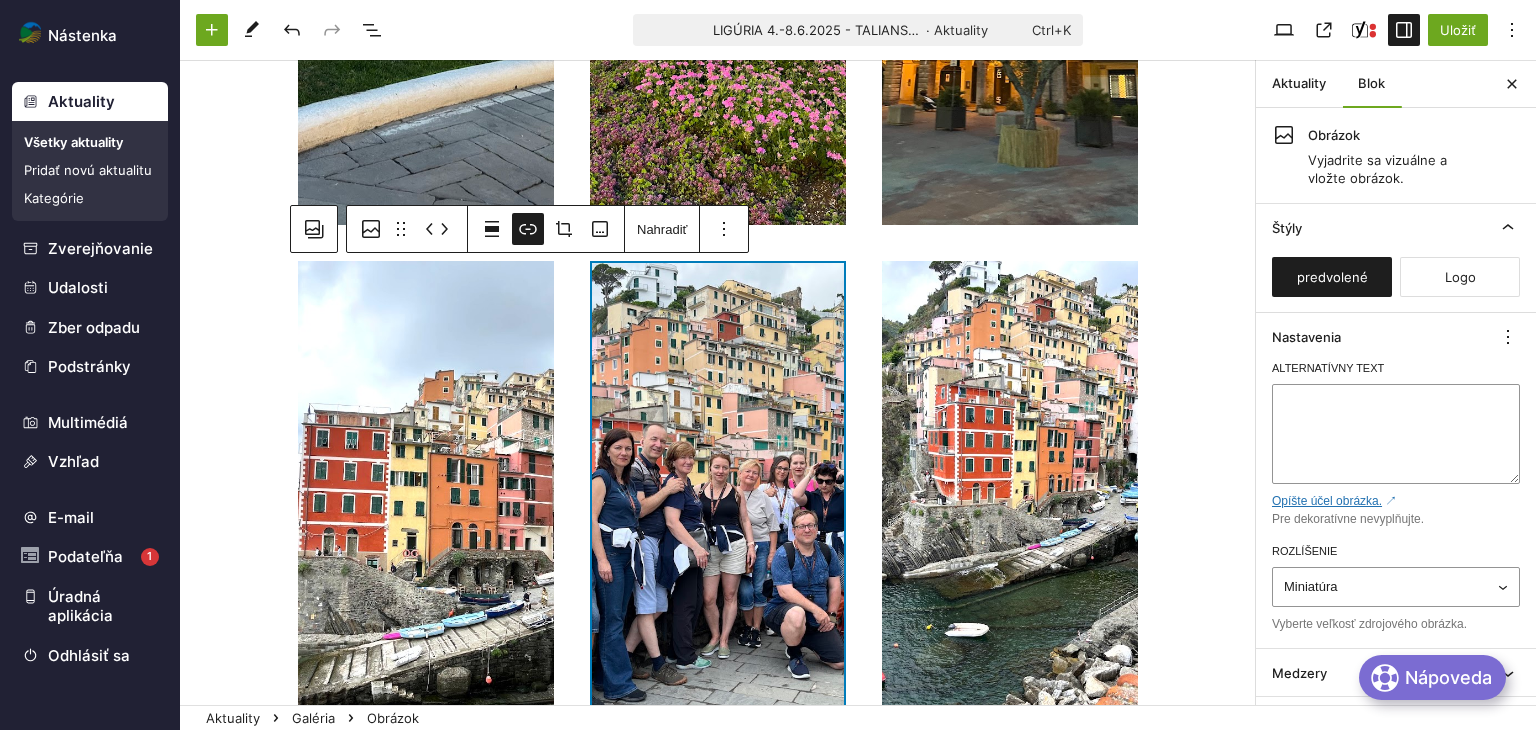 click on "Presuňte sem súbory" at bounding box center [718, 513] 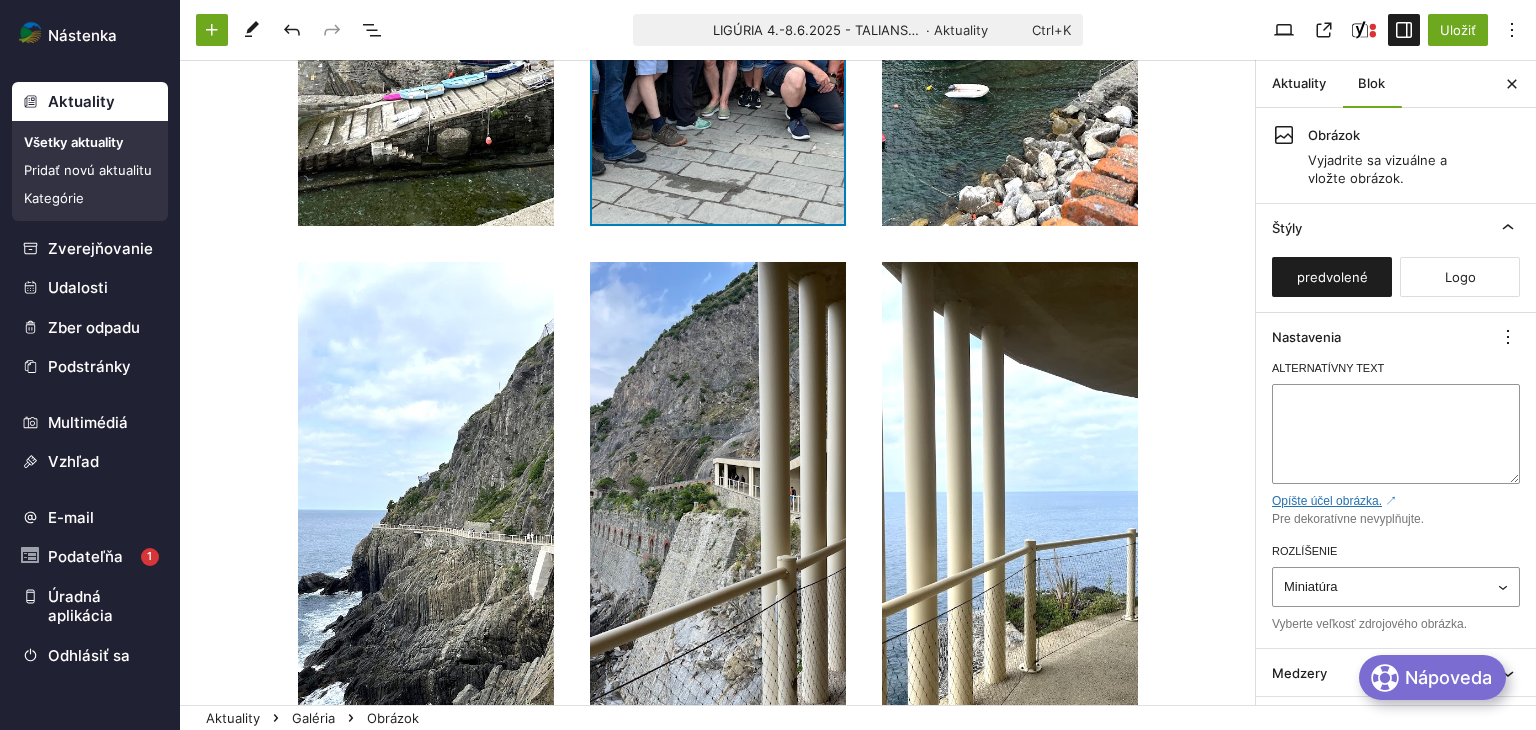 scroll, scrollTop: 2973, scrollLeft: 0, axis: vertical 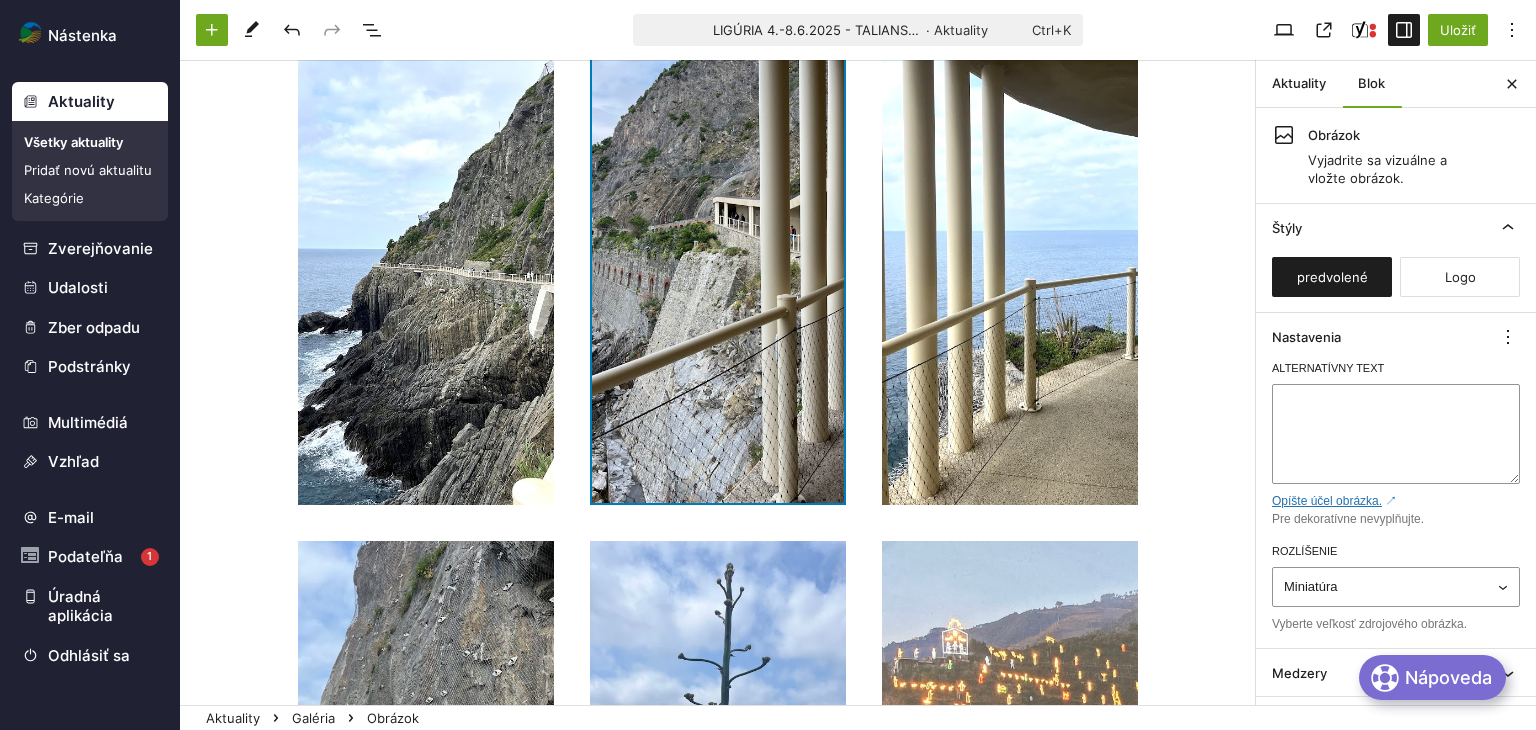 click on "Presuňte sem súbory" at bounding box center (718, 253) 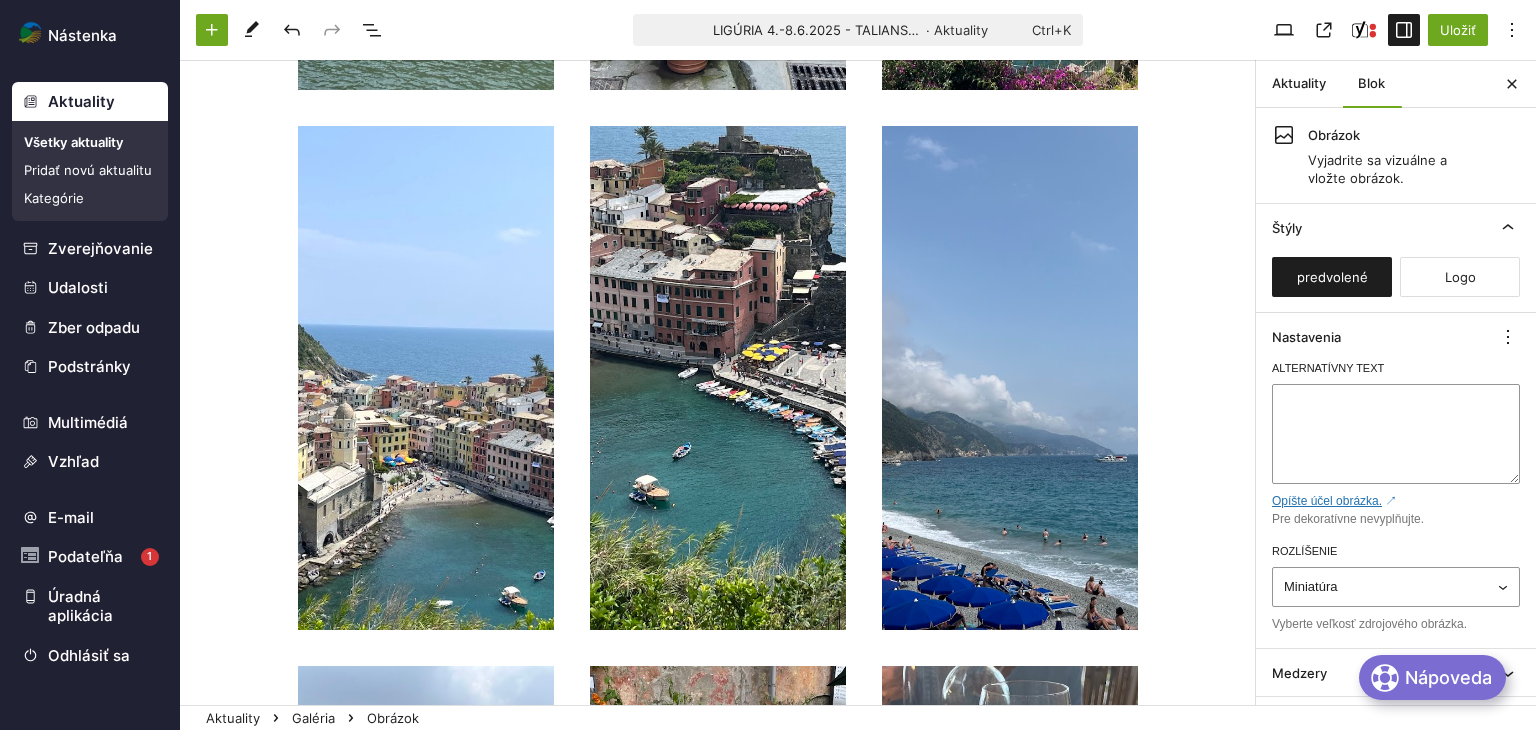 scroll, scrollTop: 5513, scrollLeft: 0, axis: vertical 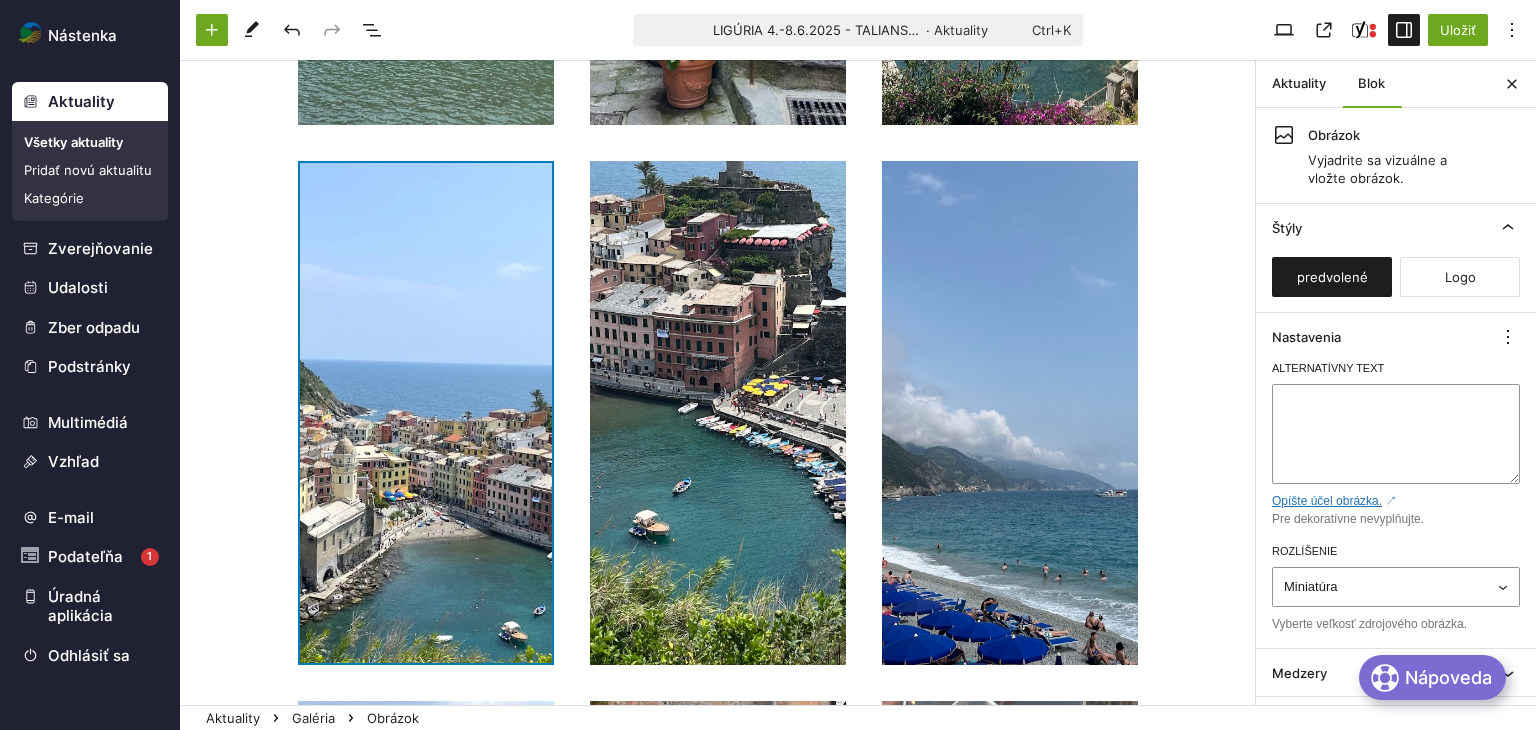 click on "Presuňte sem súbory" at bounding box center [426, 413] 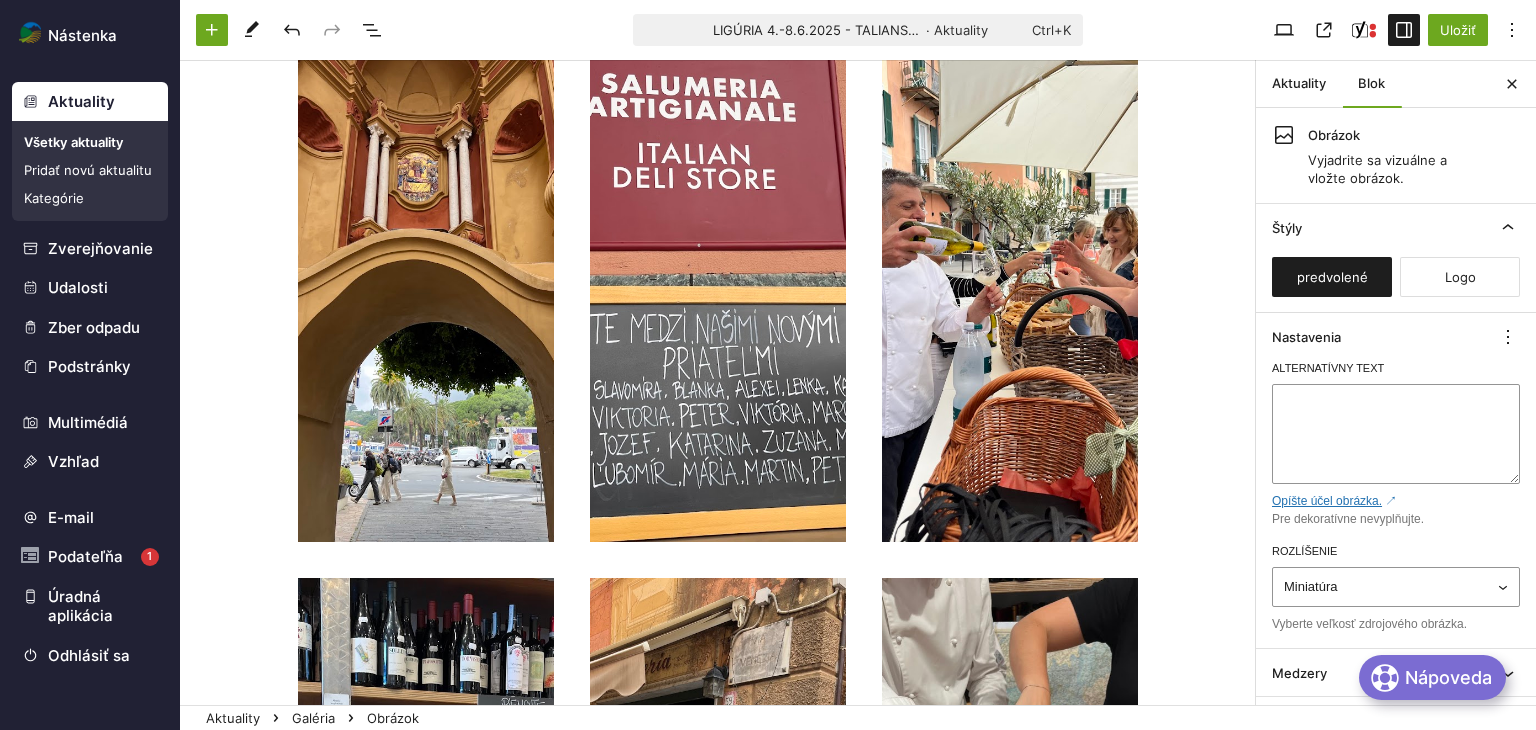 scroll, scrollTop: 6713, scrollLeft: 0, axis: vertical 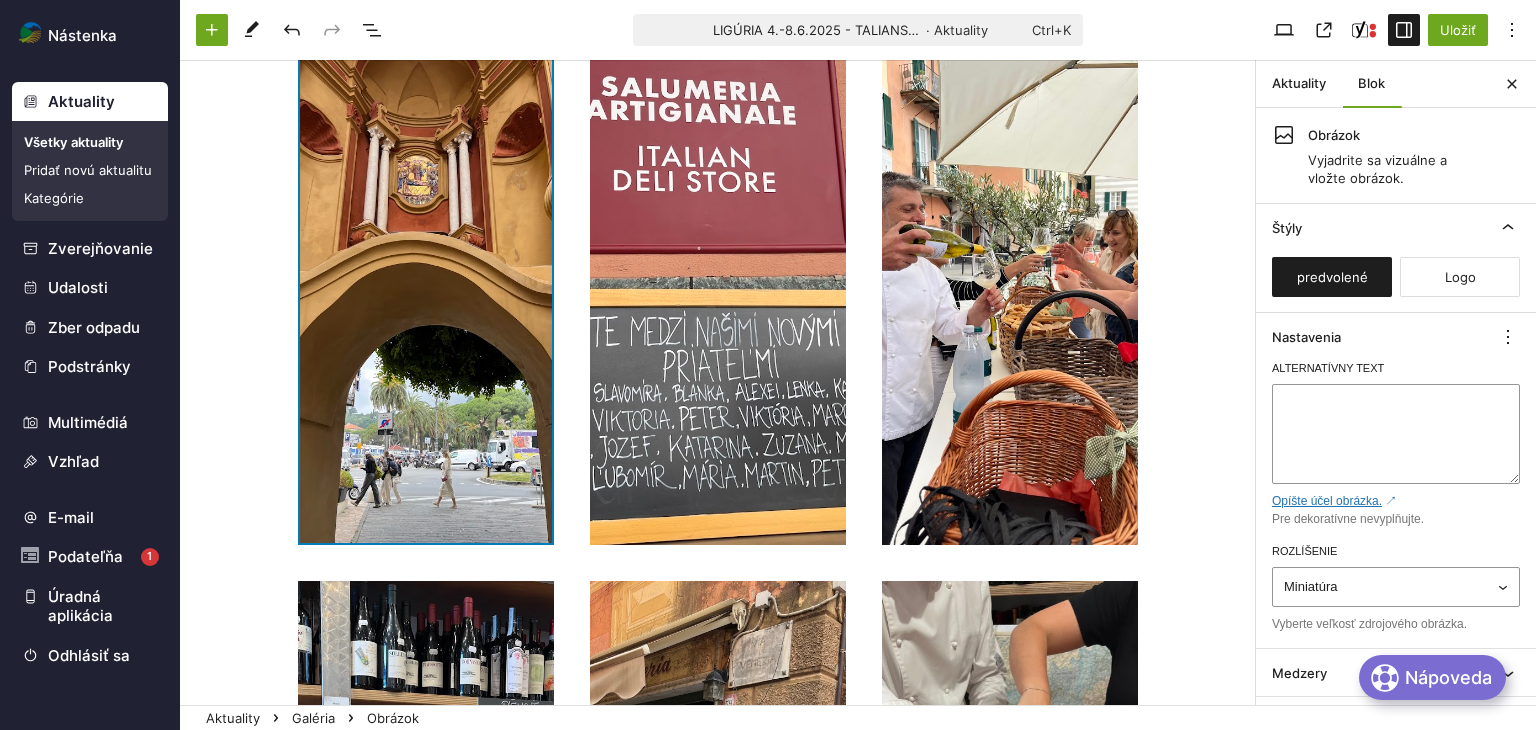 click on "Presuňte sem súbory" at bounding box center [426, 293] 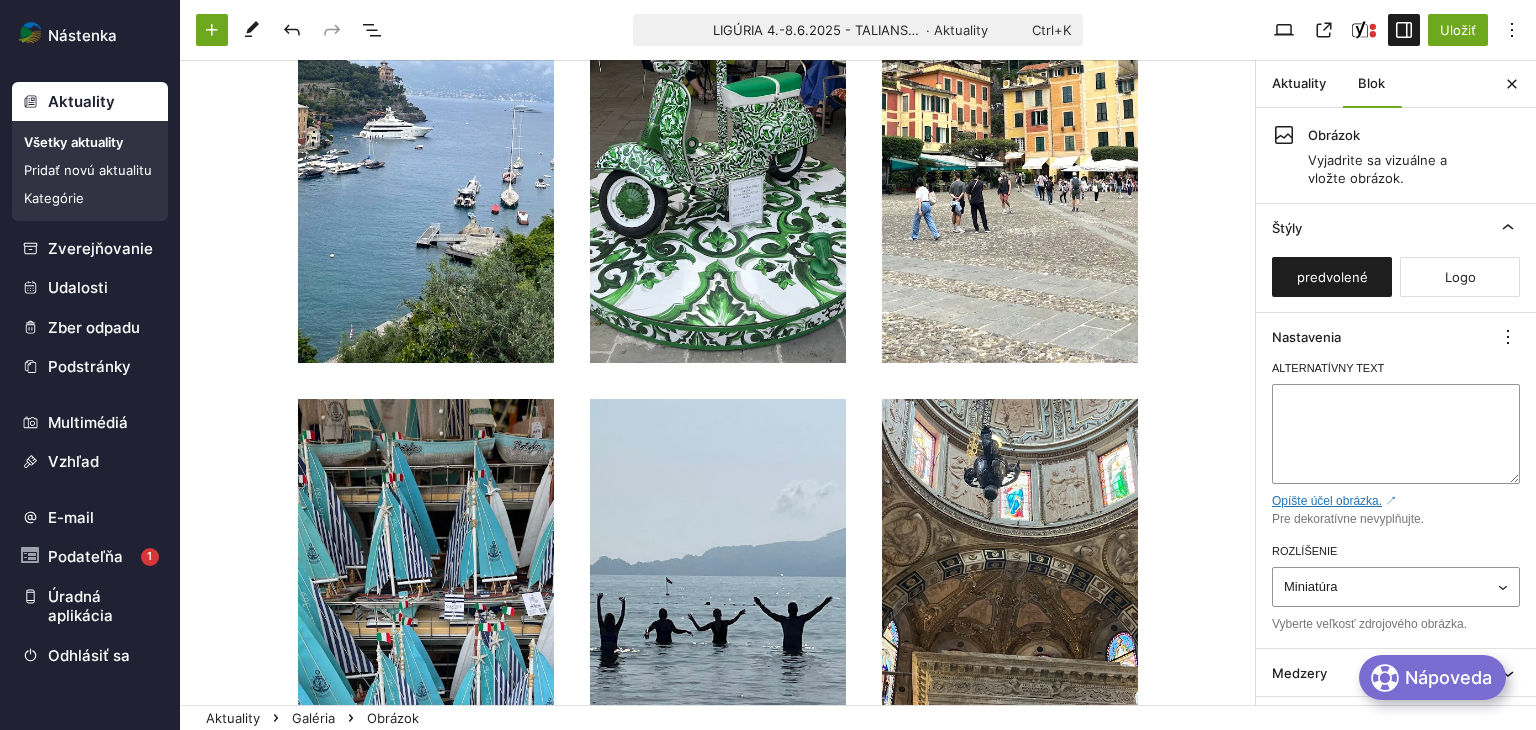scroll, scrollTop: 9283, scrollLeft: 0, axis: vertical 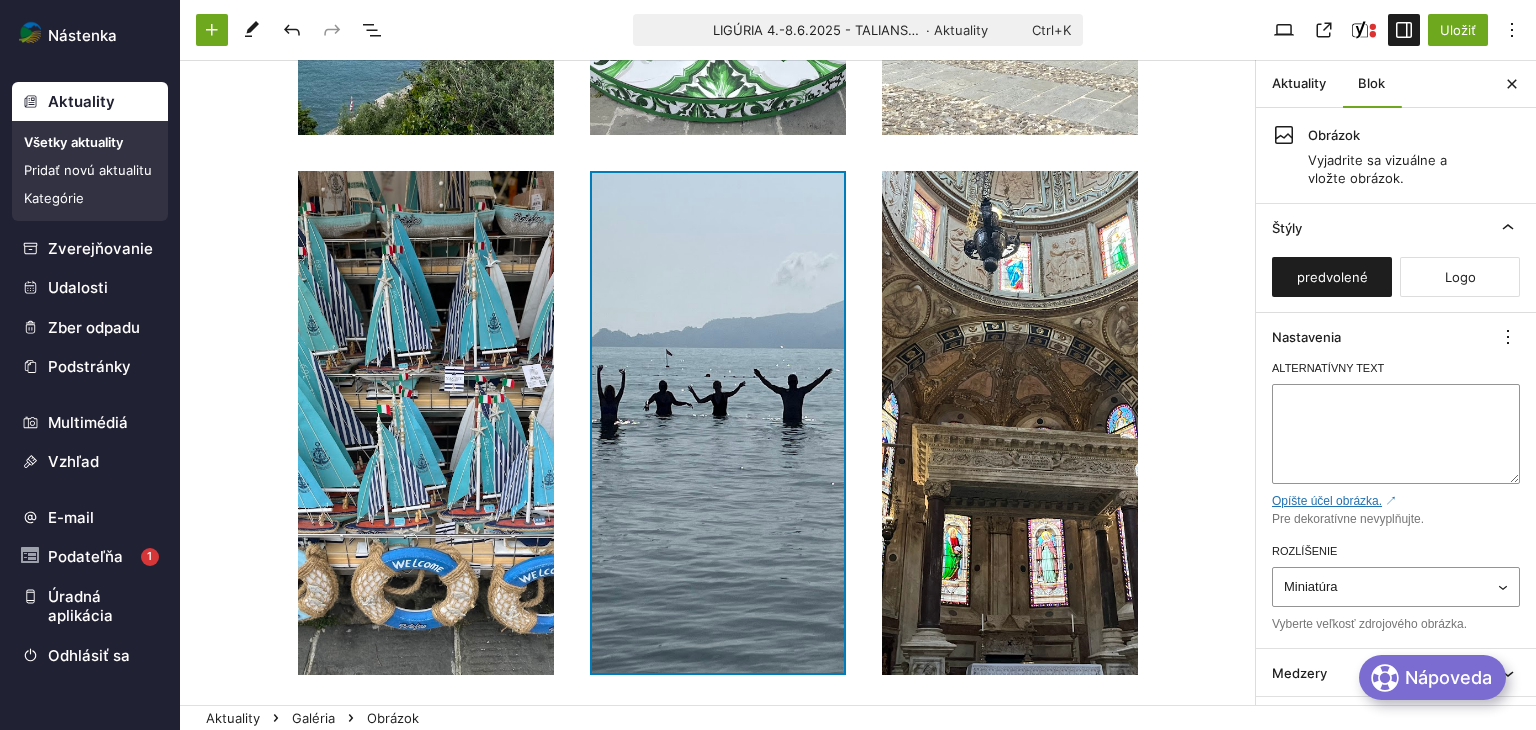 click on "Presuňte sem súbory" at bounding box center [718, 423] 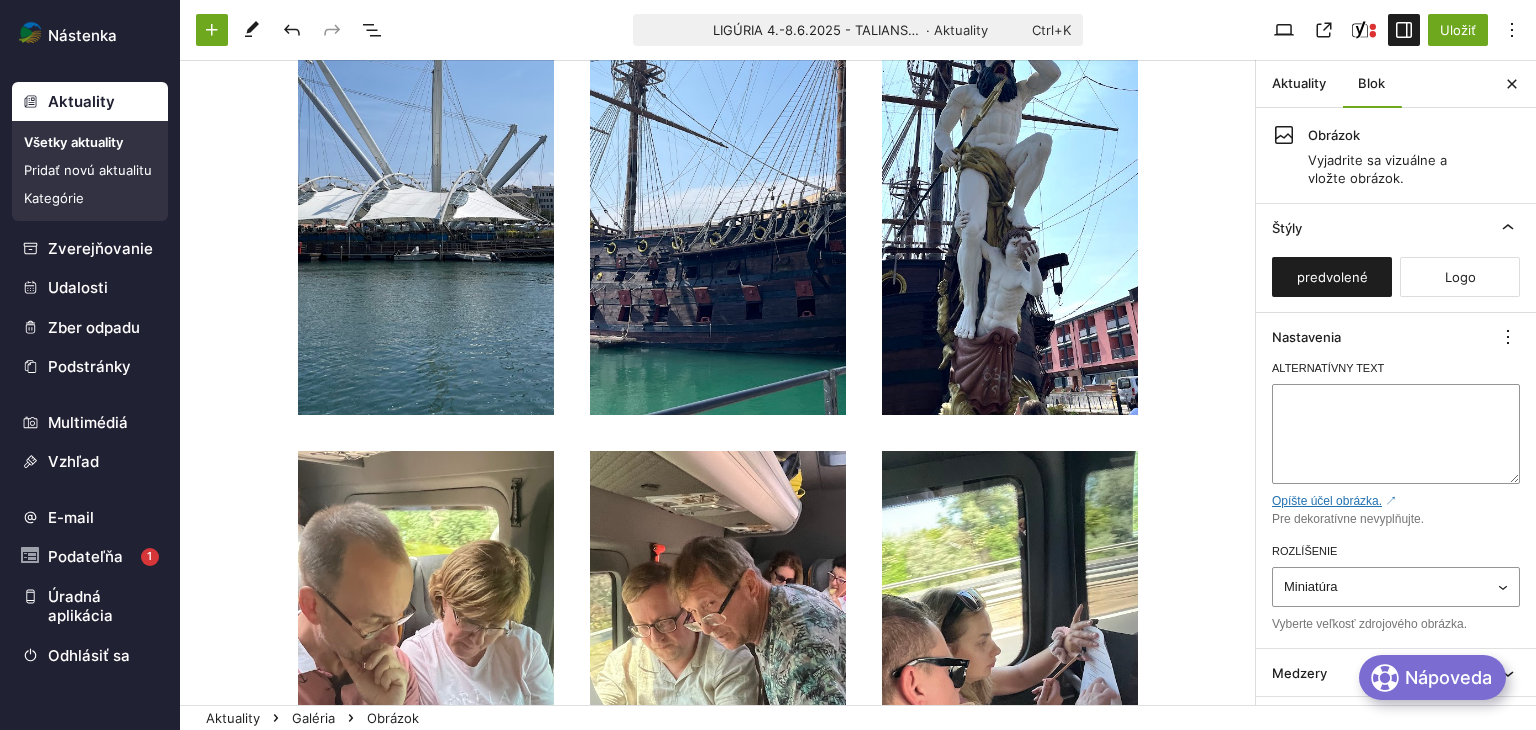 scroll, scrollTop: 13083, scrollLeft: 0, axis: vertical 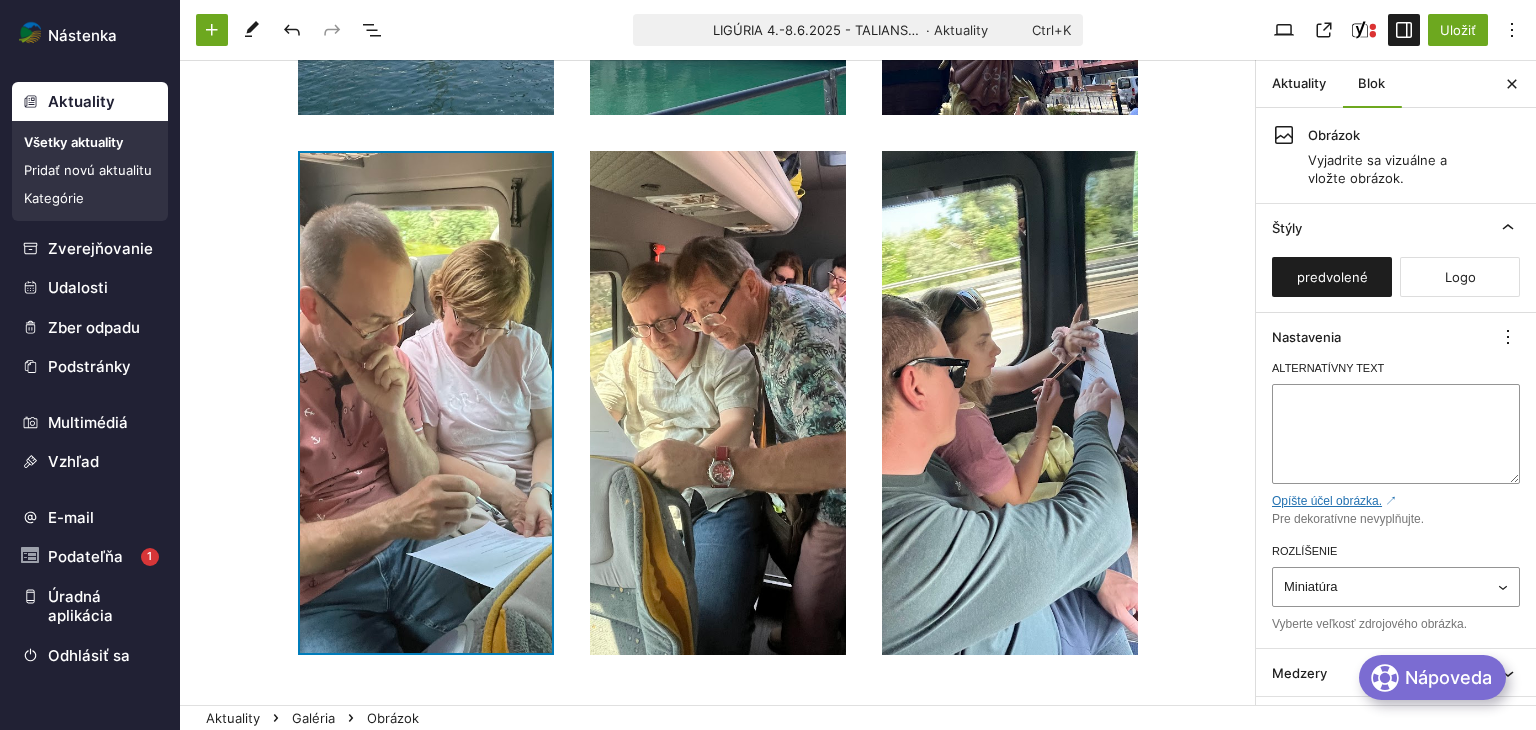 click on "Presuňte sem súbory" at bounding box center [426, 403] 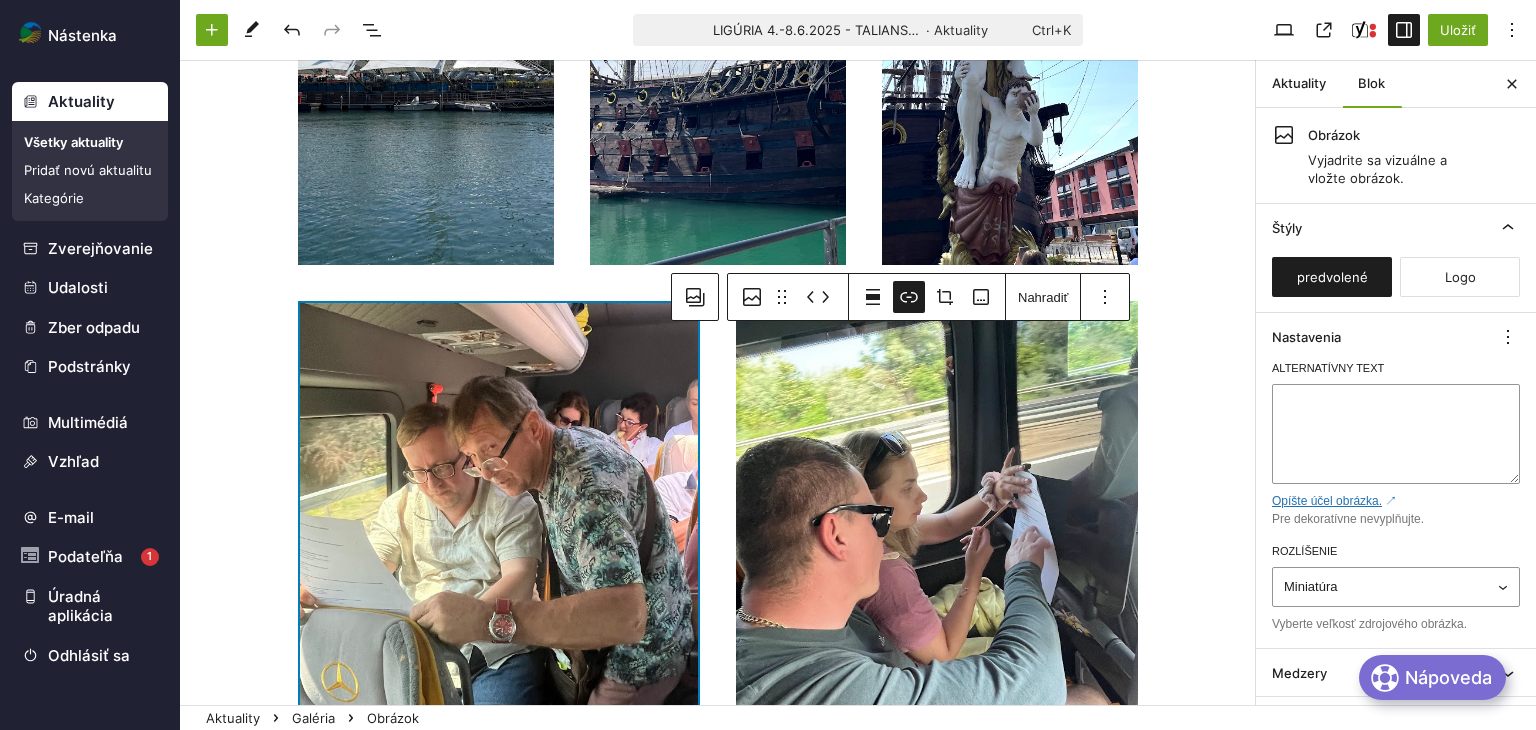 click on "Presuňte sem súbory" at bounding box center [499, 553] 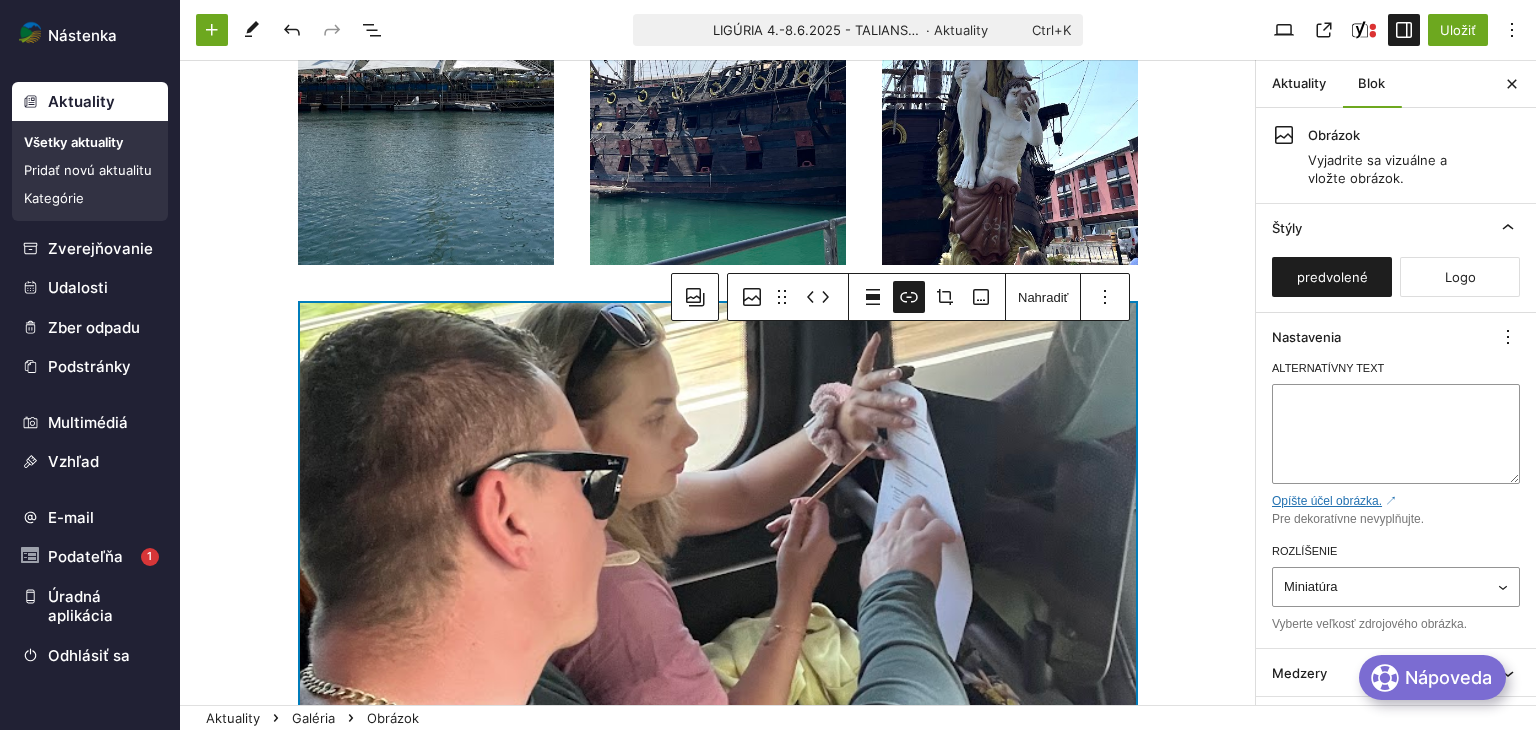 click on "Presuňte sem súbory" at bounding box center (718, 553) 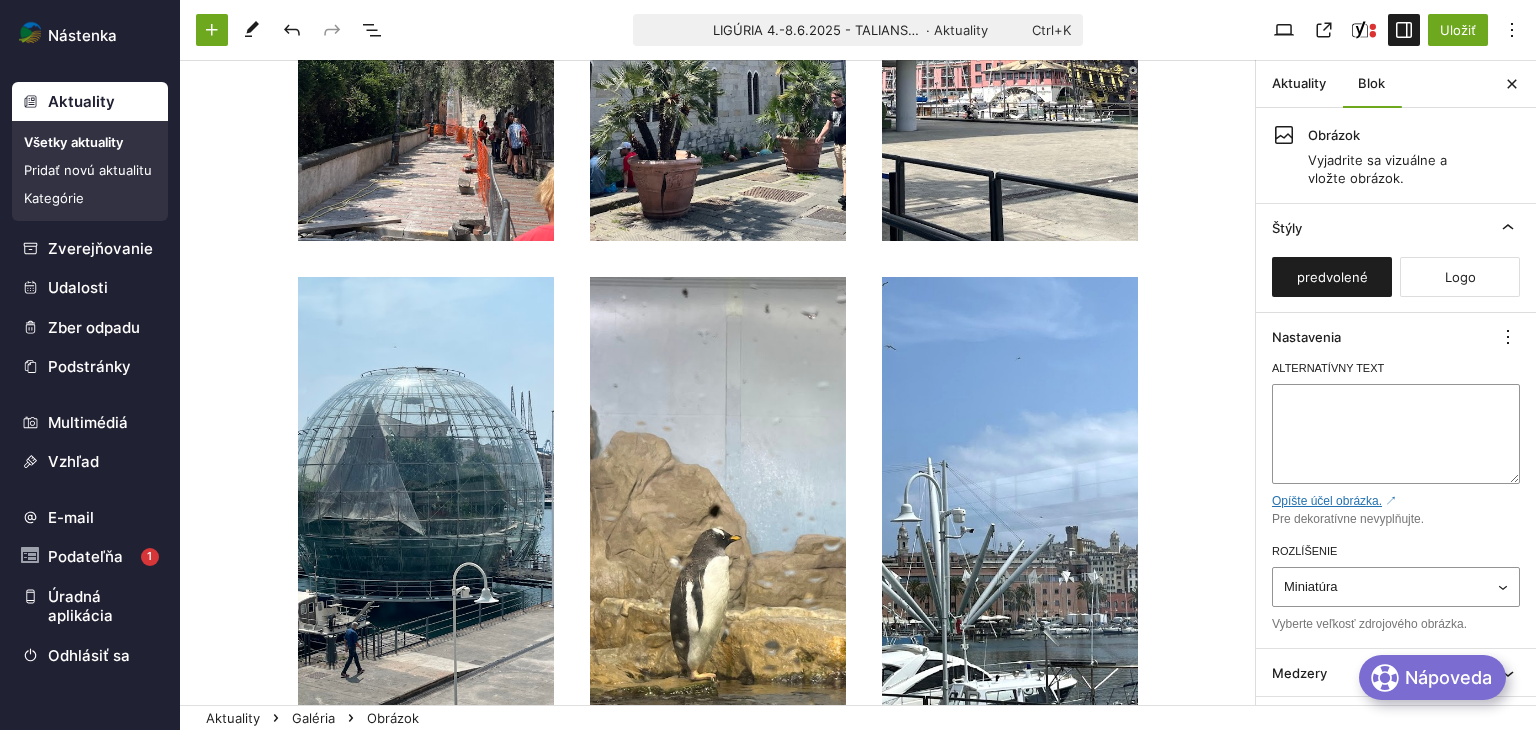 scroll, scrollTop: 11333, scrollLeft: 0, axis: vertical 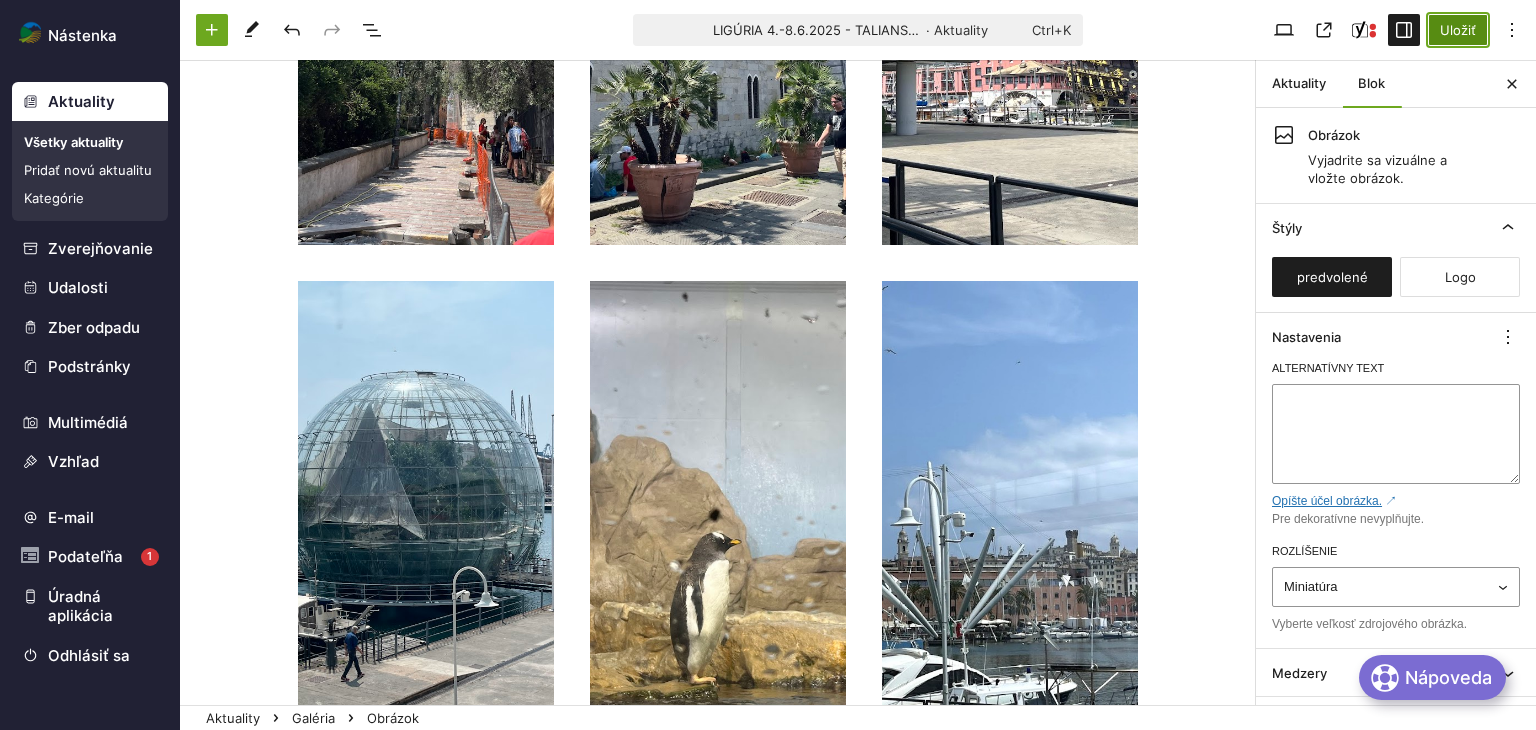 click on "Uložiť" at bounding box center [1458, 30] 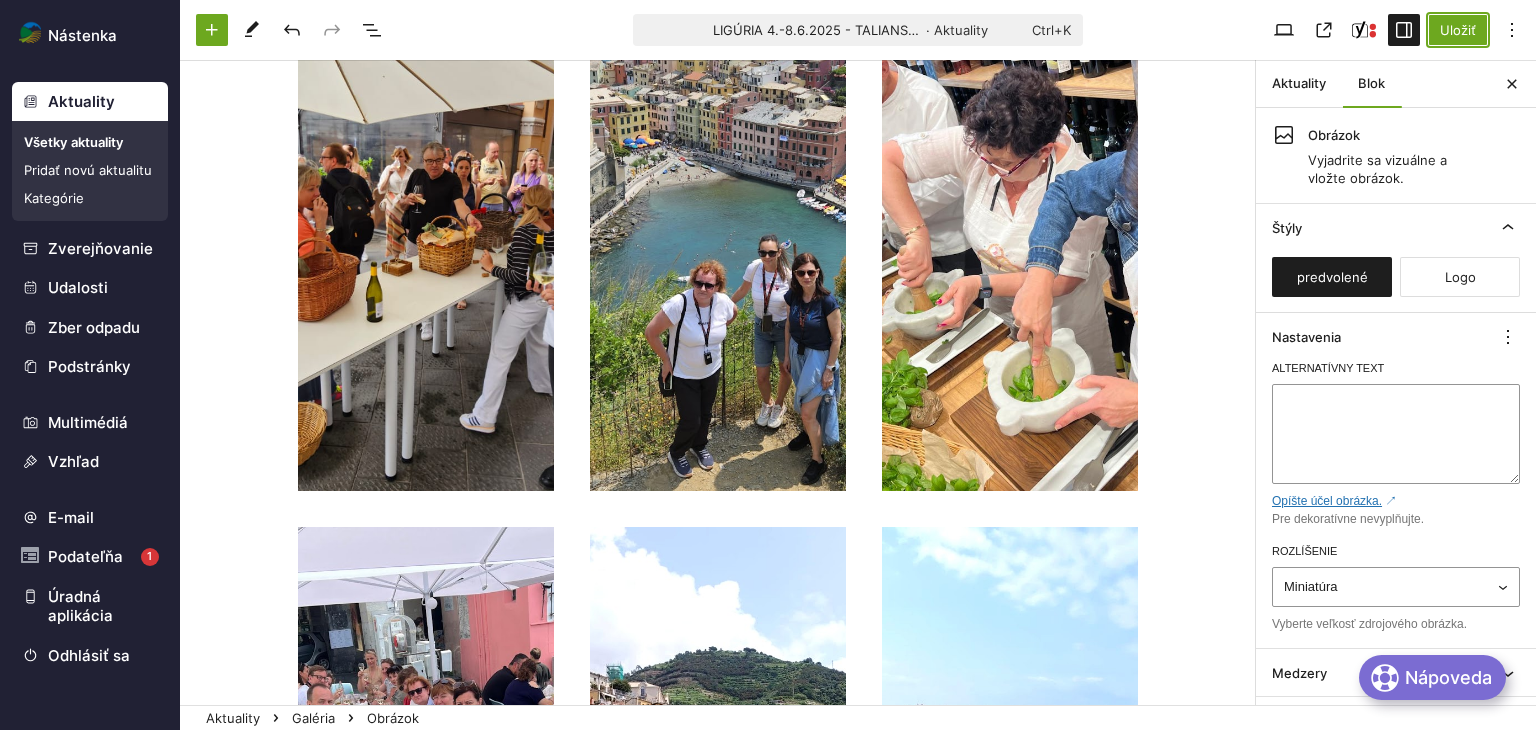 scroll, scrollTop: 300, scrollLeft: 0, axis: vertical 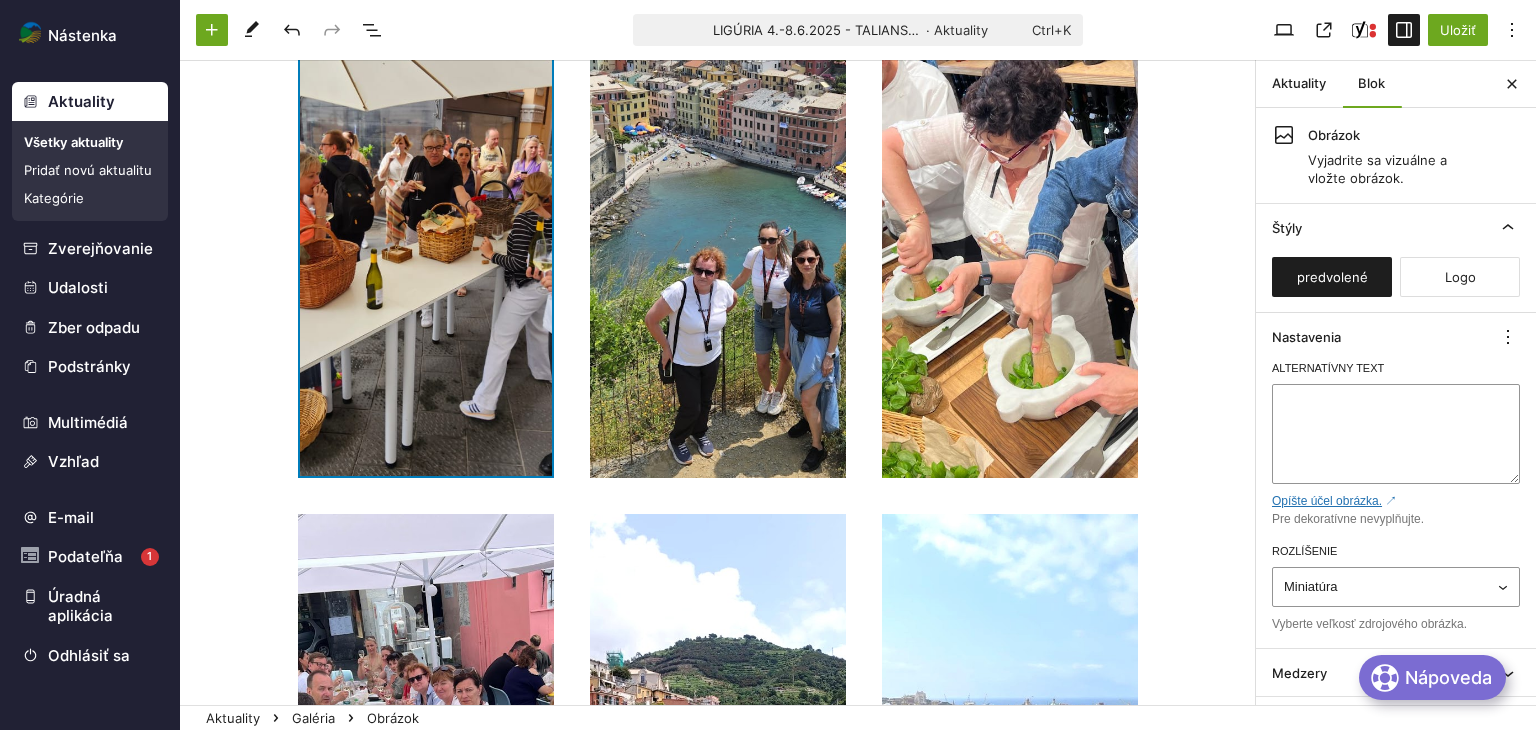 click on "Presuňte sem súbory" at bounding box center [426, 226] 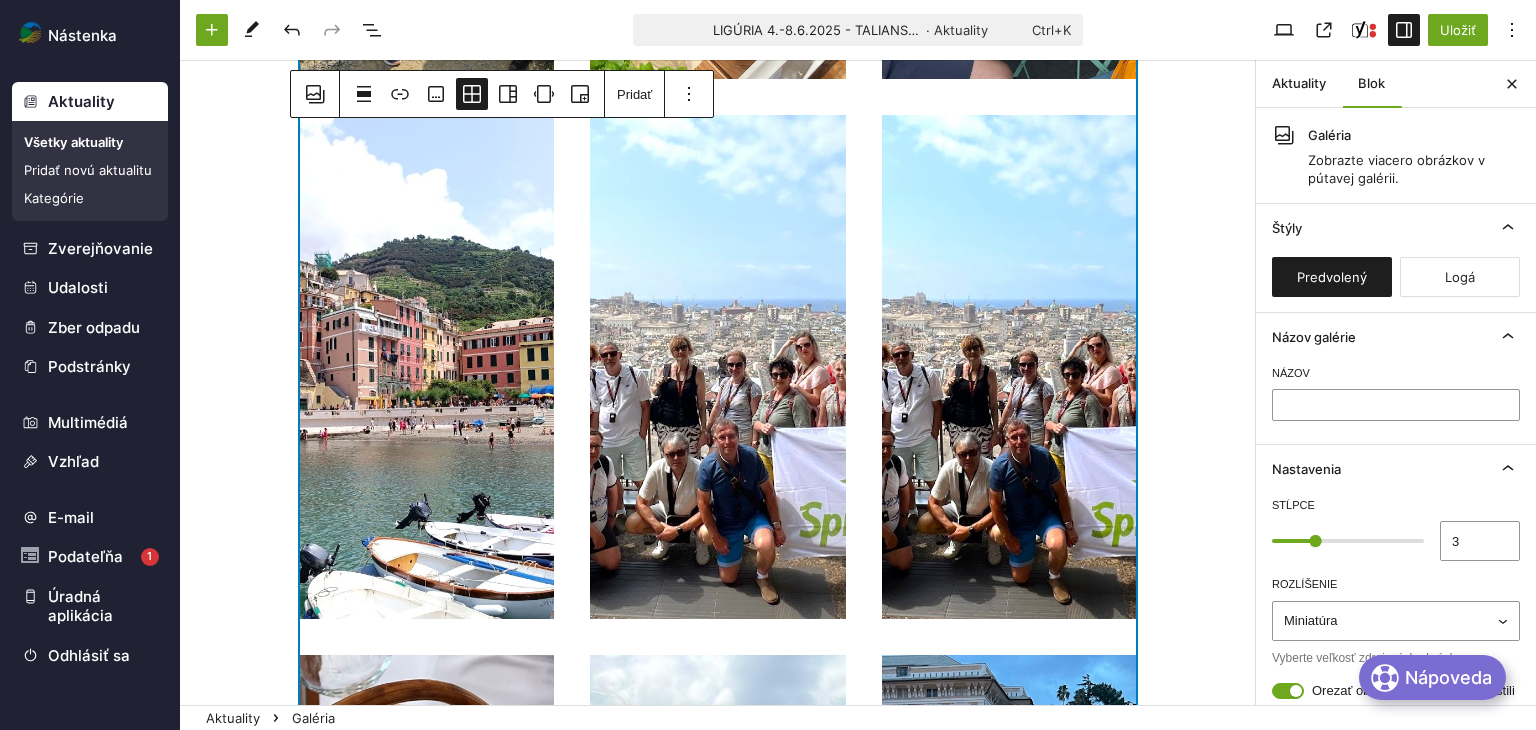 scroll, scrollTop: 700, scrollLeft: 0, axis: vertical 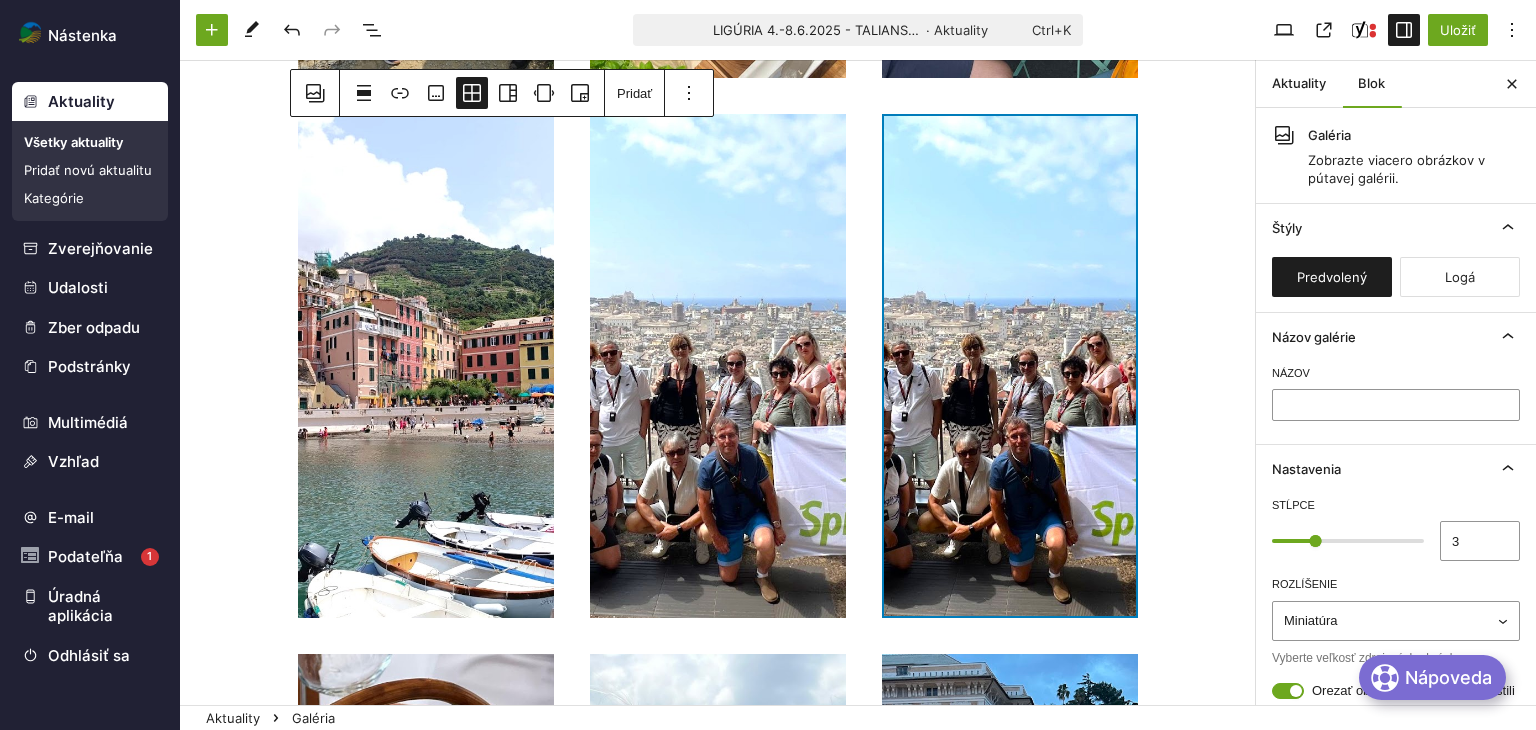 click on "Presuňte sem súbory" at bounding box center (1010, 366) 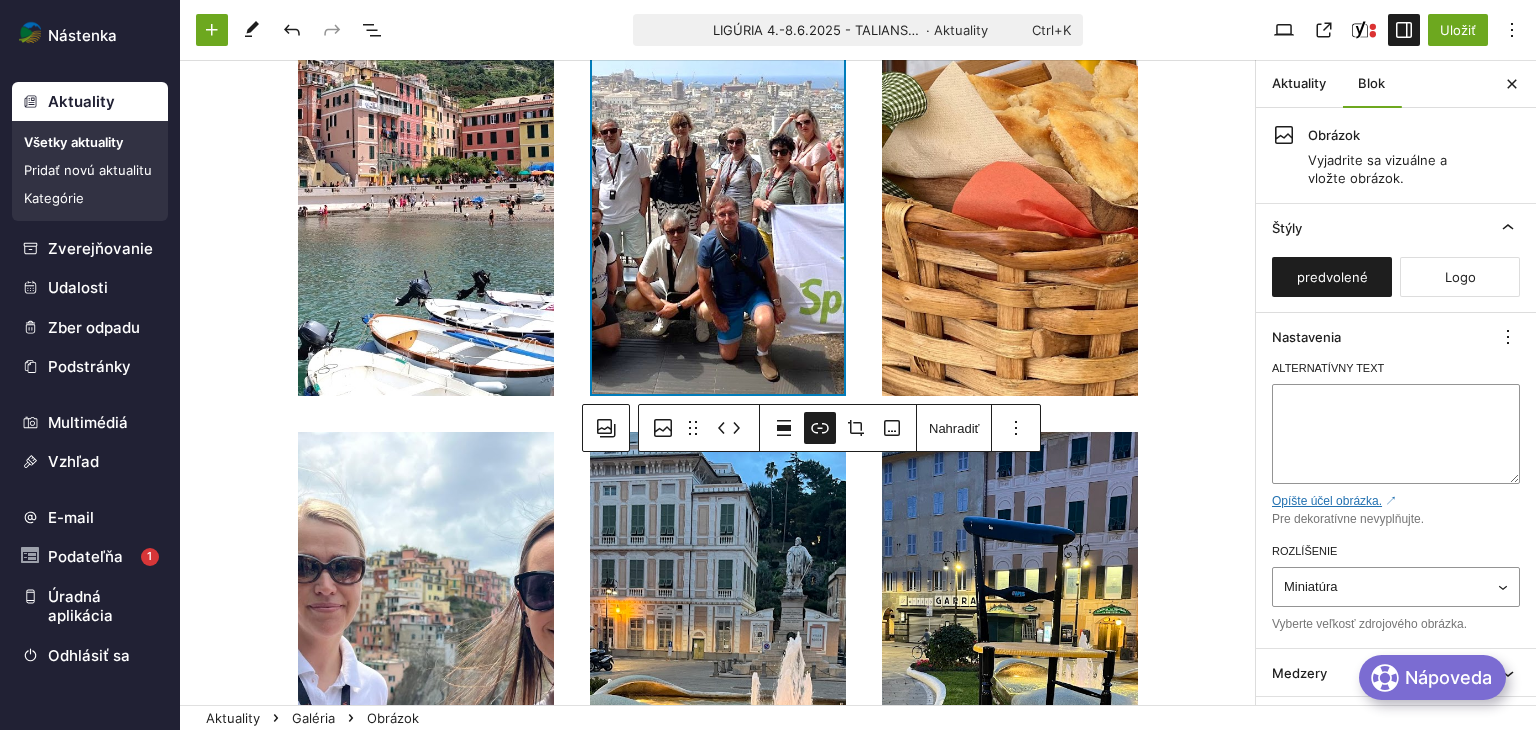 scroll, scrollTop: 600, scrollLeft: 0, axis: vertical 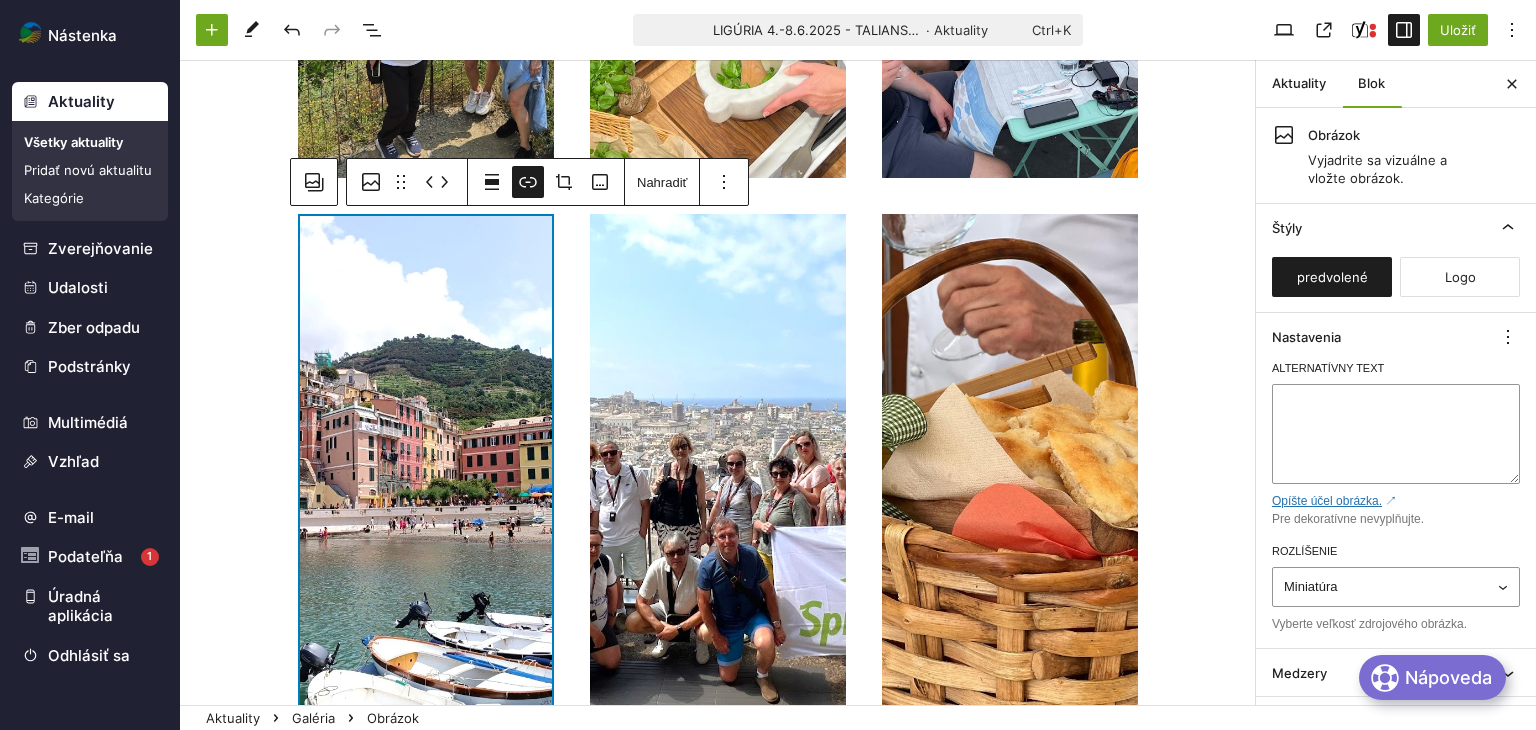 drag, startPoint x: 446, startPoint y: 532, endPoint x: 420, endPoint y: 119, distance: 413.8176 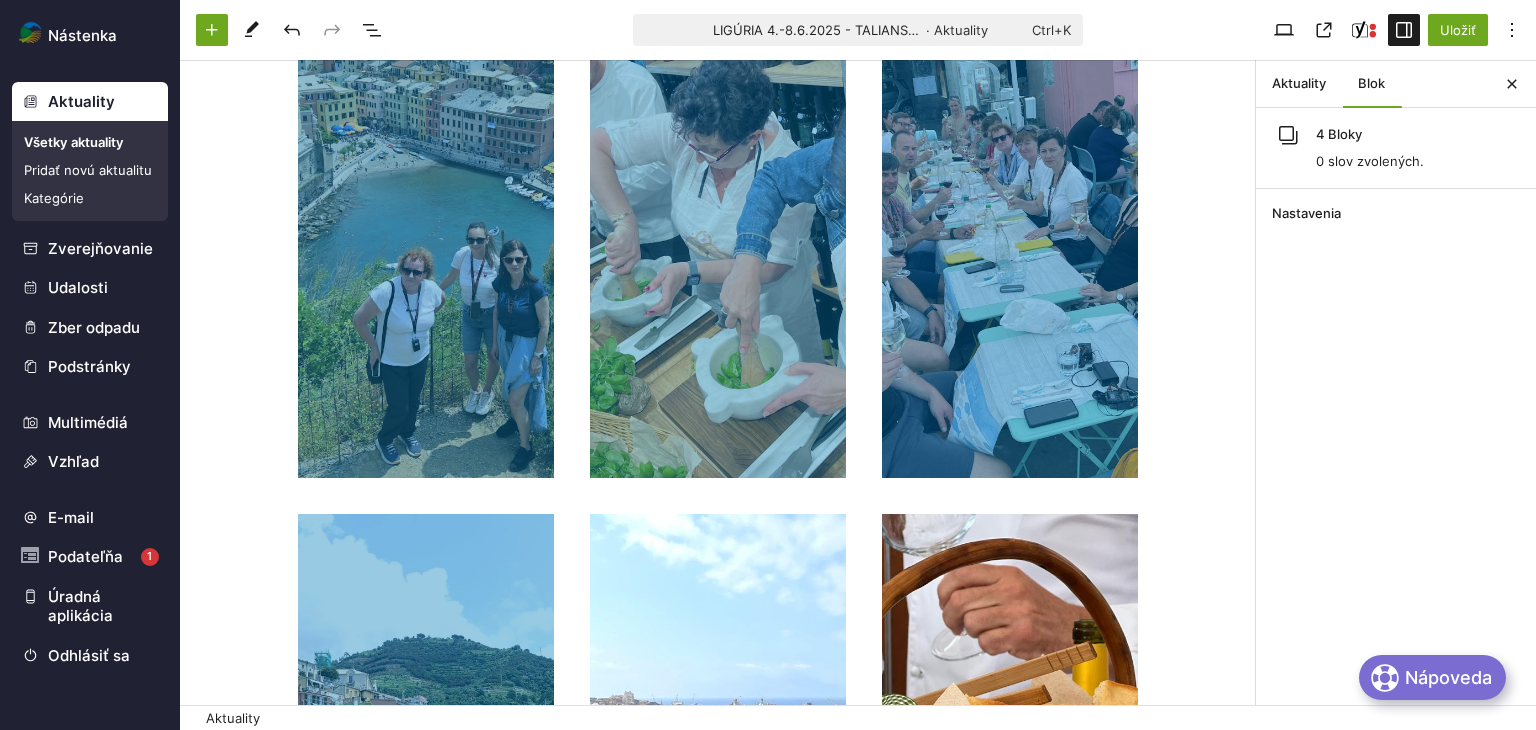 click on "Presuňte sem súbory" at bounding box center (426, 766) 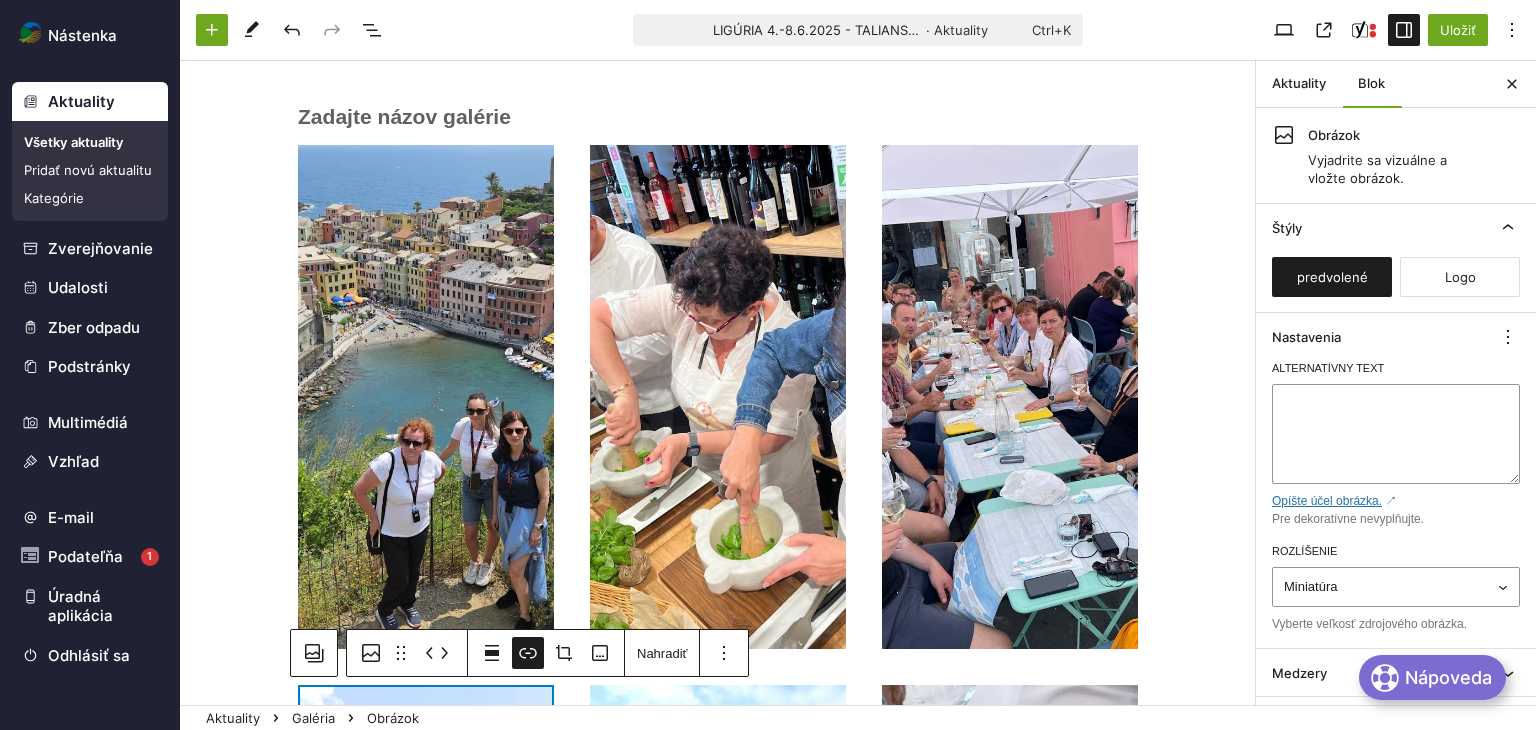 scroll, scrollTop: 112, scrollLeft: 0, axis: vertical 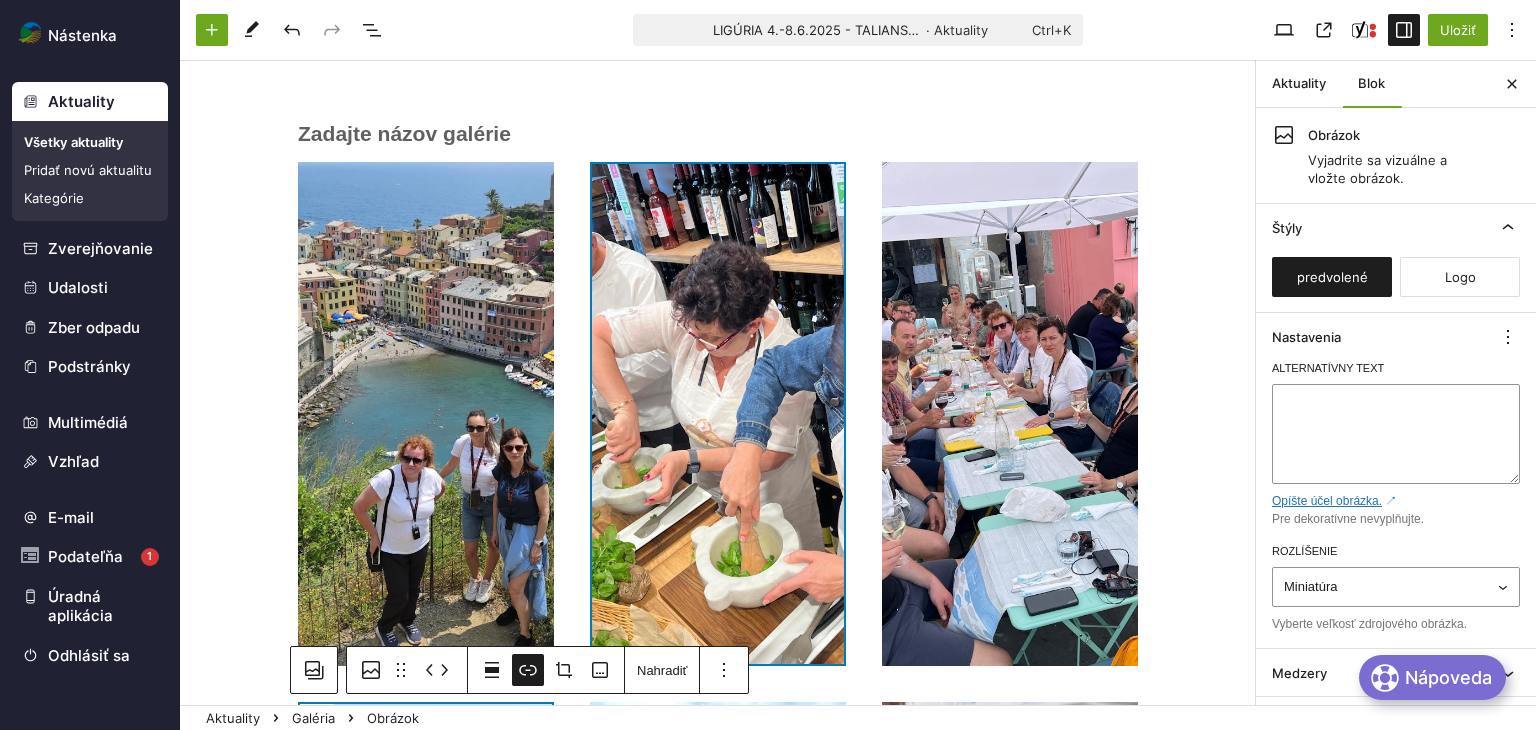 click on "Presuňte sem súbory" at bounding box center [718, 414] 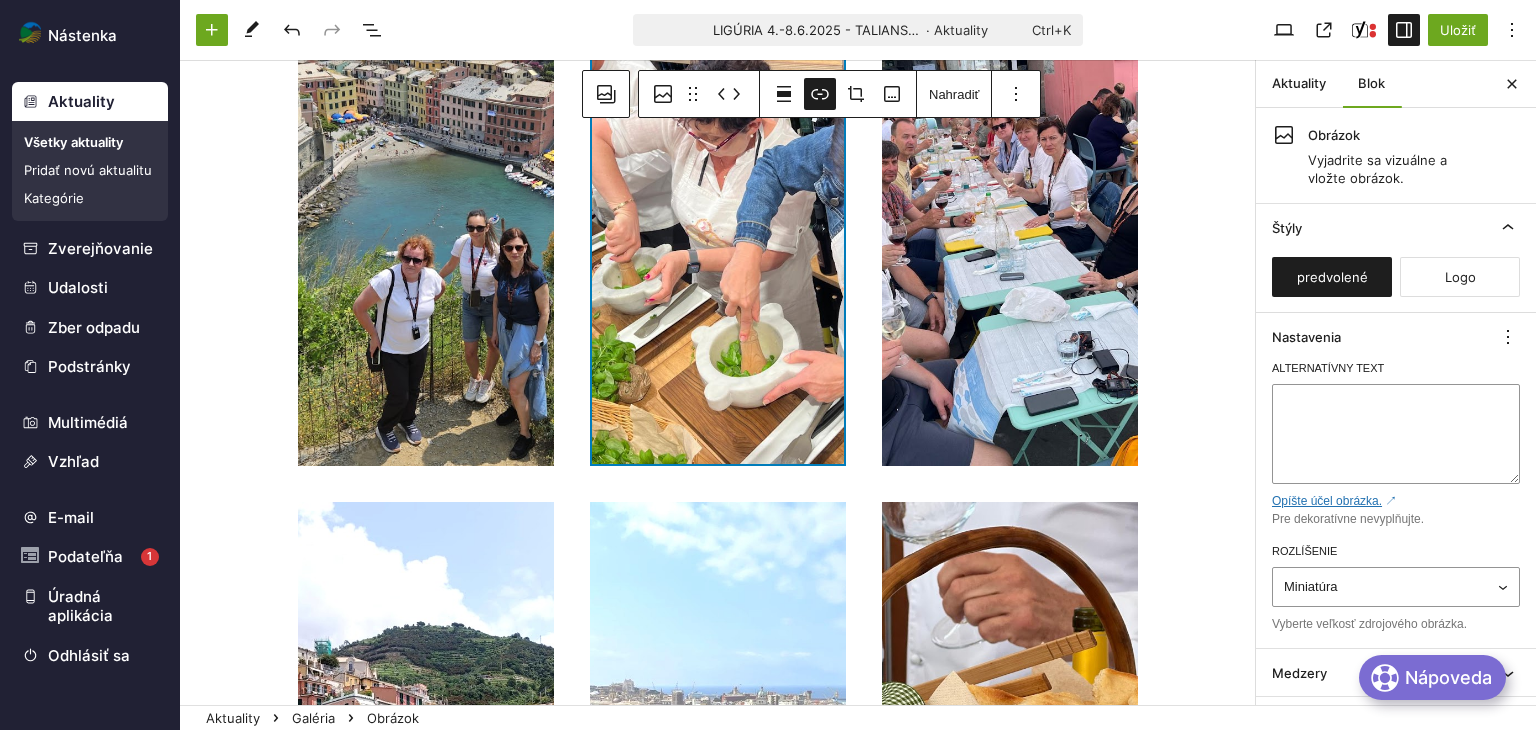scroll, scrollTop: 0, scrollLeft: 0, axis: both 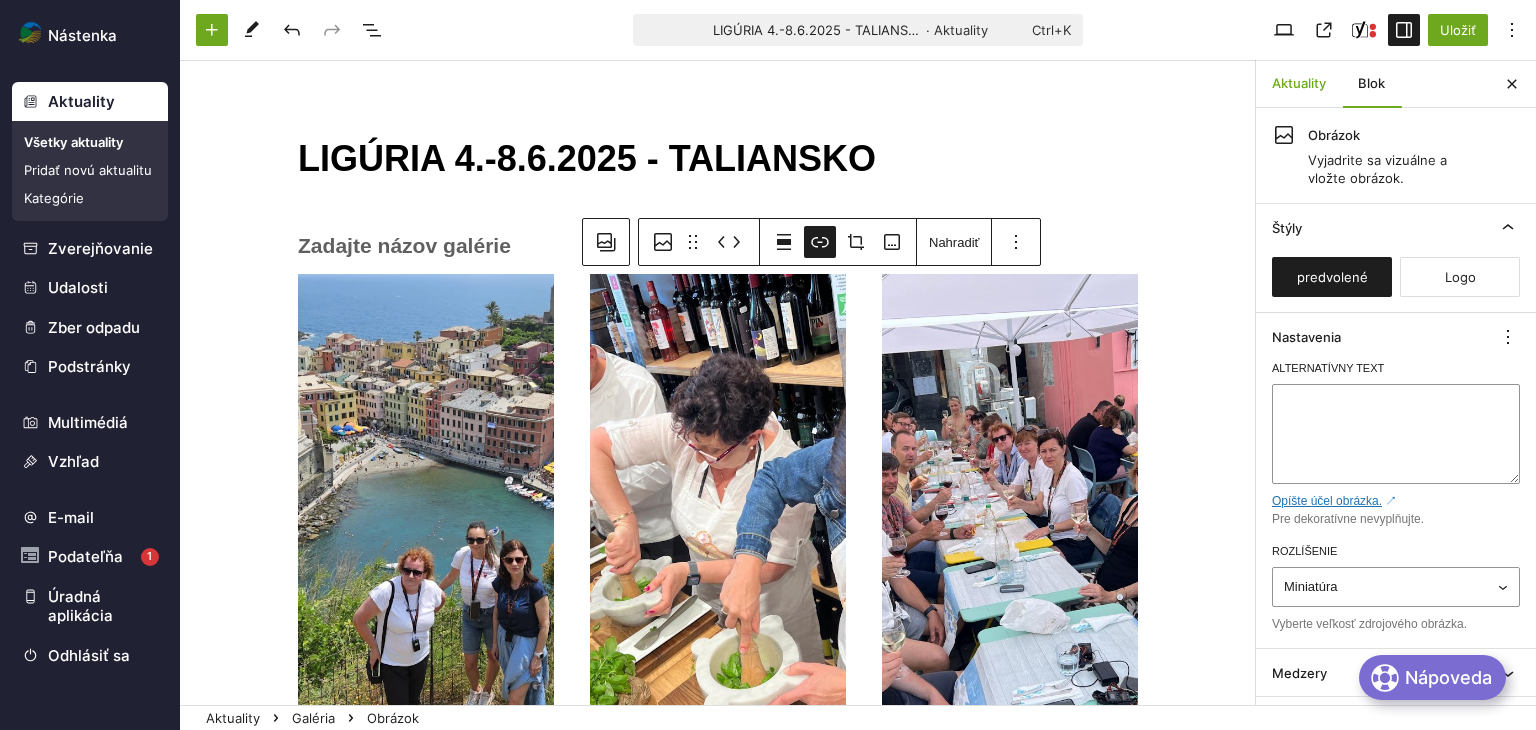 click on "Aktuality" at bounding box center [1299, 84] 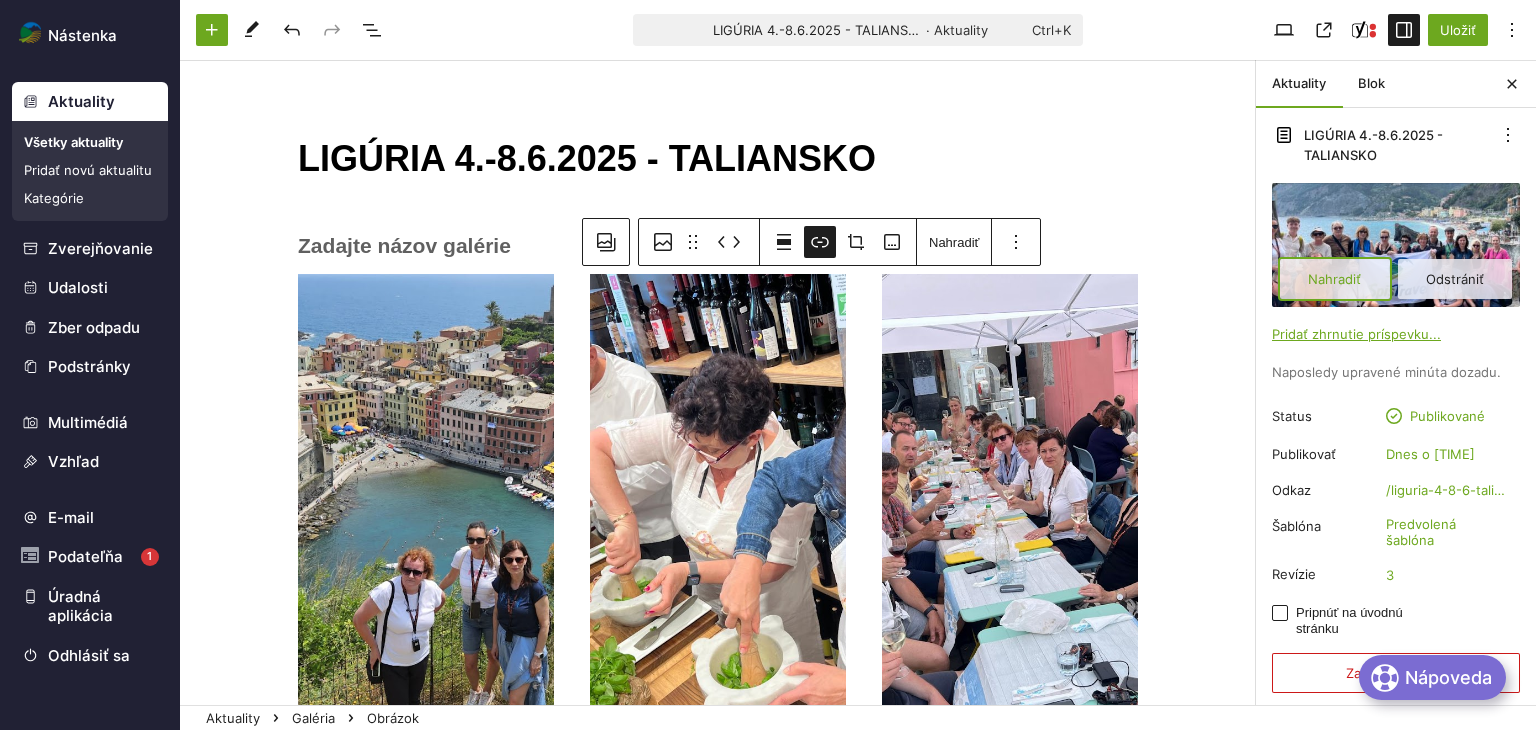 click on "Nahradiť" at bounding box center (1335, 279) 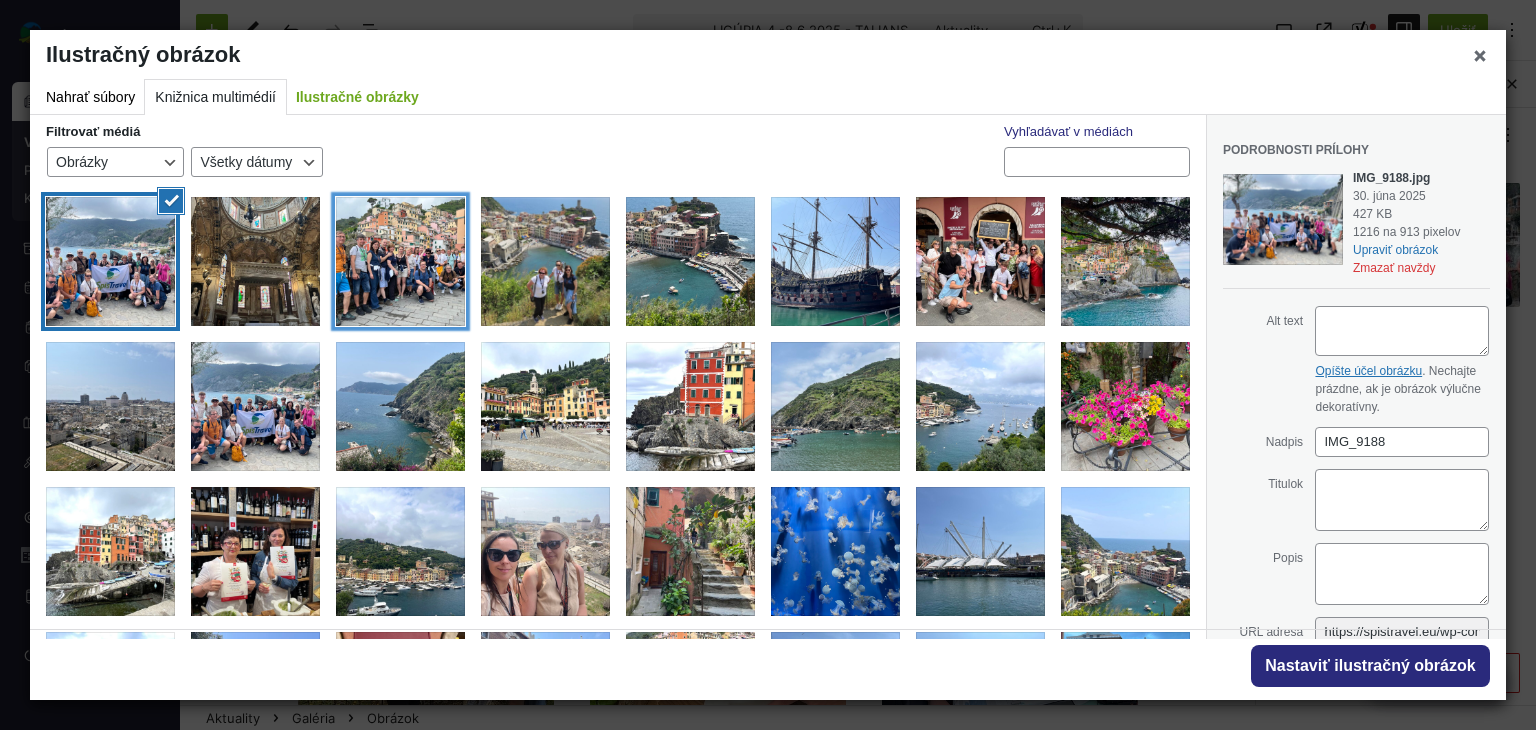 click at bounding box center (400, 261) 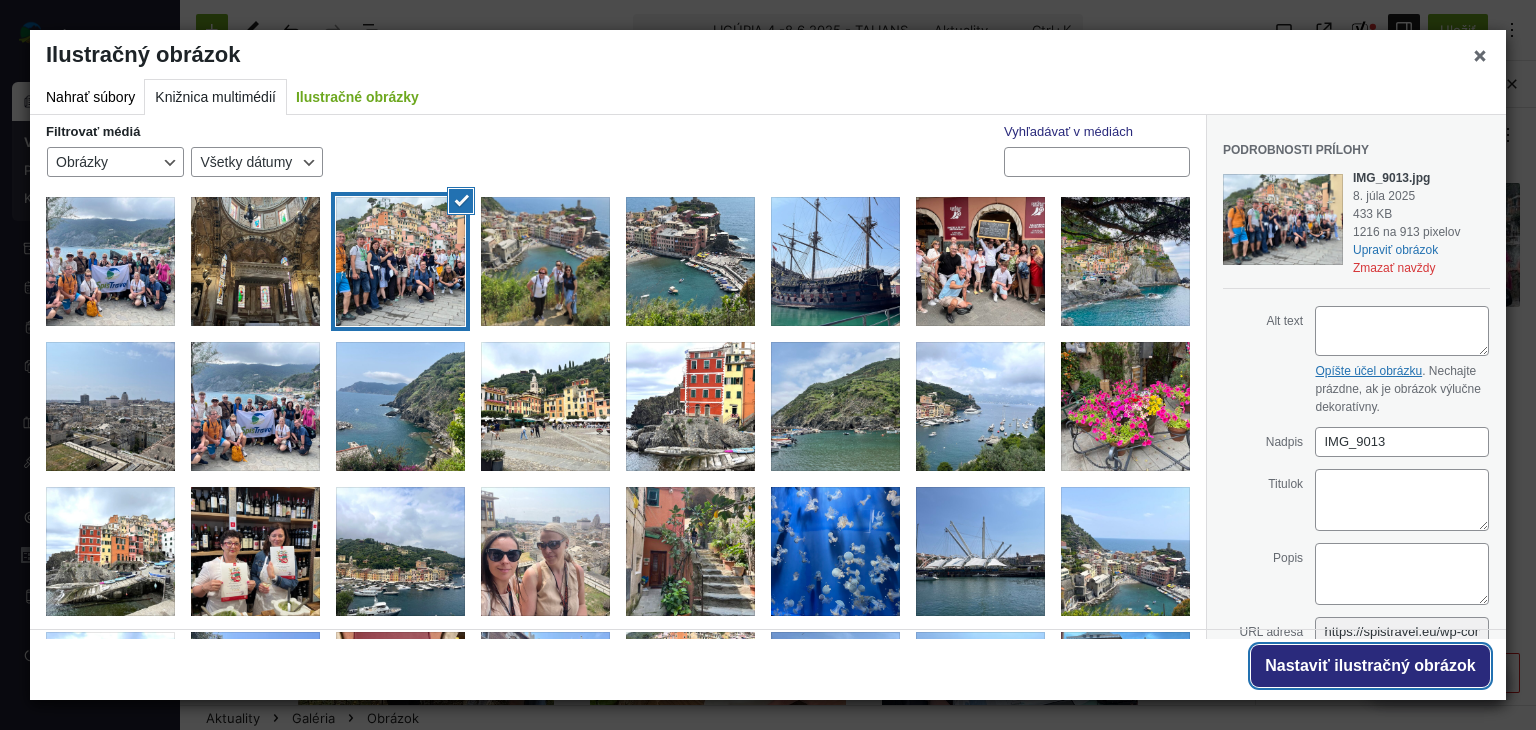 drag, startPoint x: 1394, startPoint y: 657, endPoint x: 1063, endPoint y: 593, distance: 337.13052 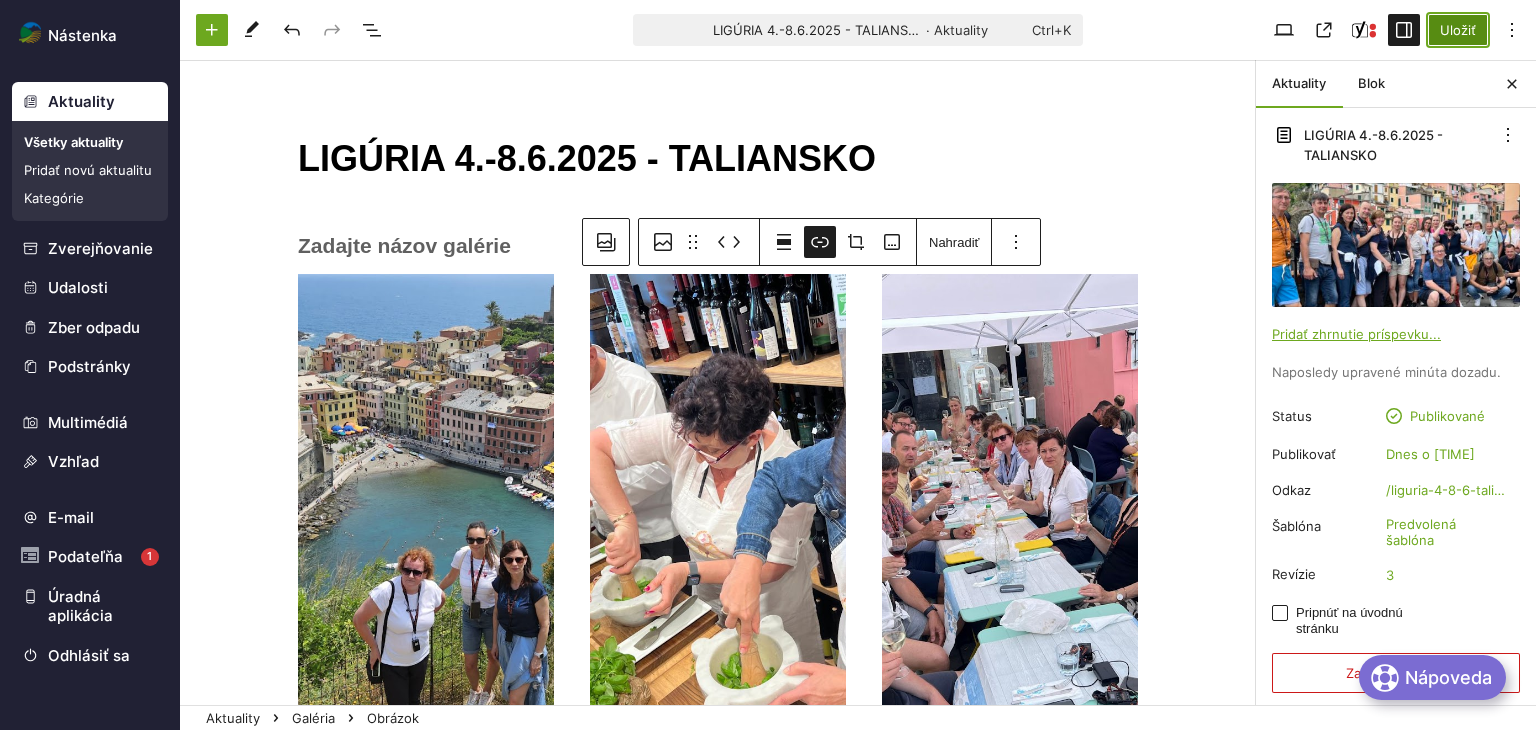 click on "Uložiť" at bounding box center [1458, 30] 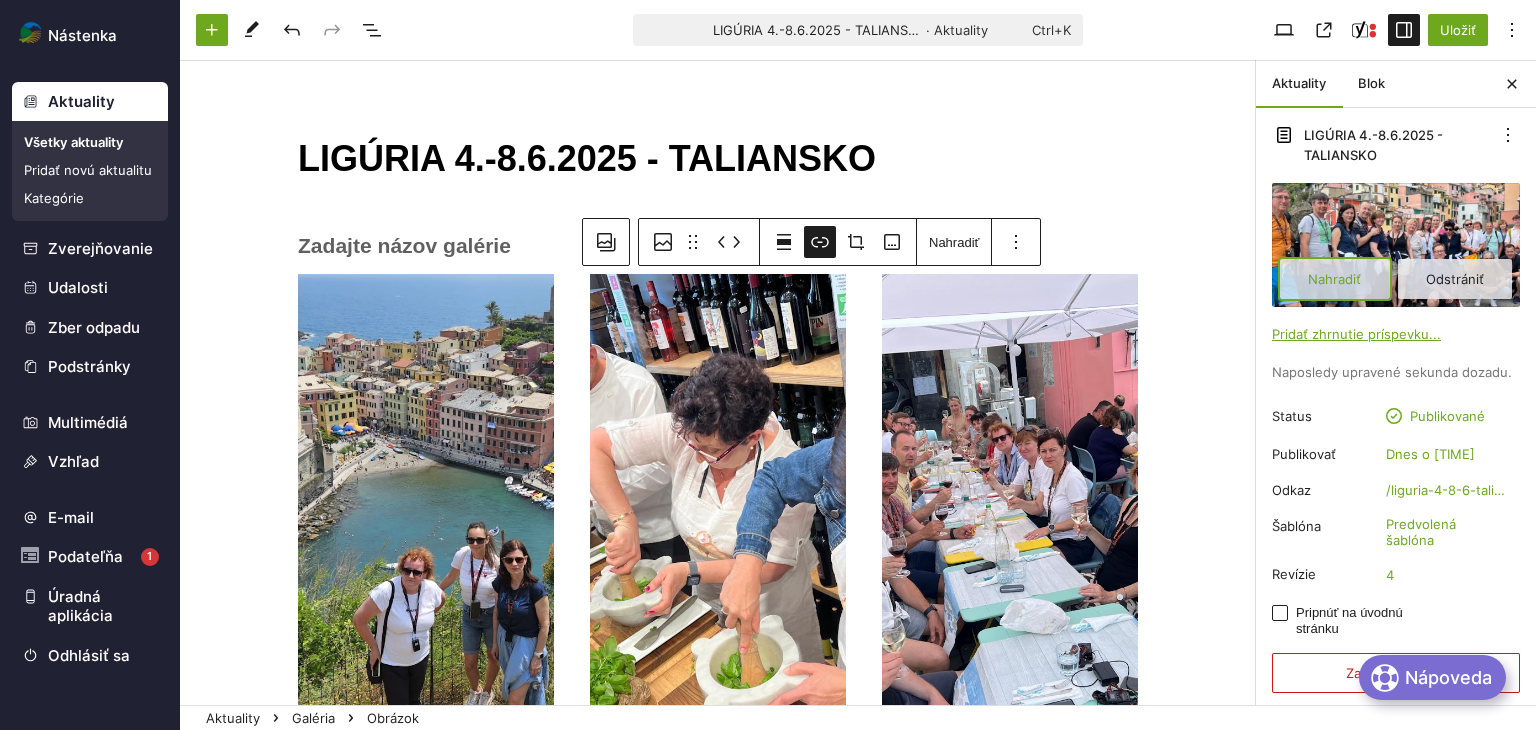 click on "Nahradiť" at bounding box center (1335, 279) 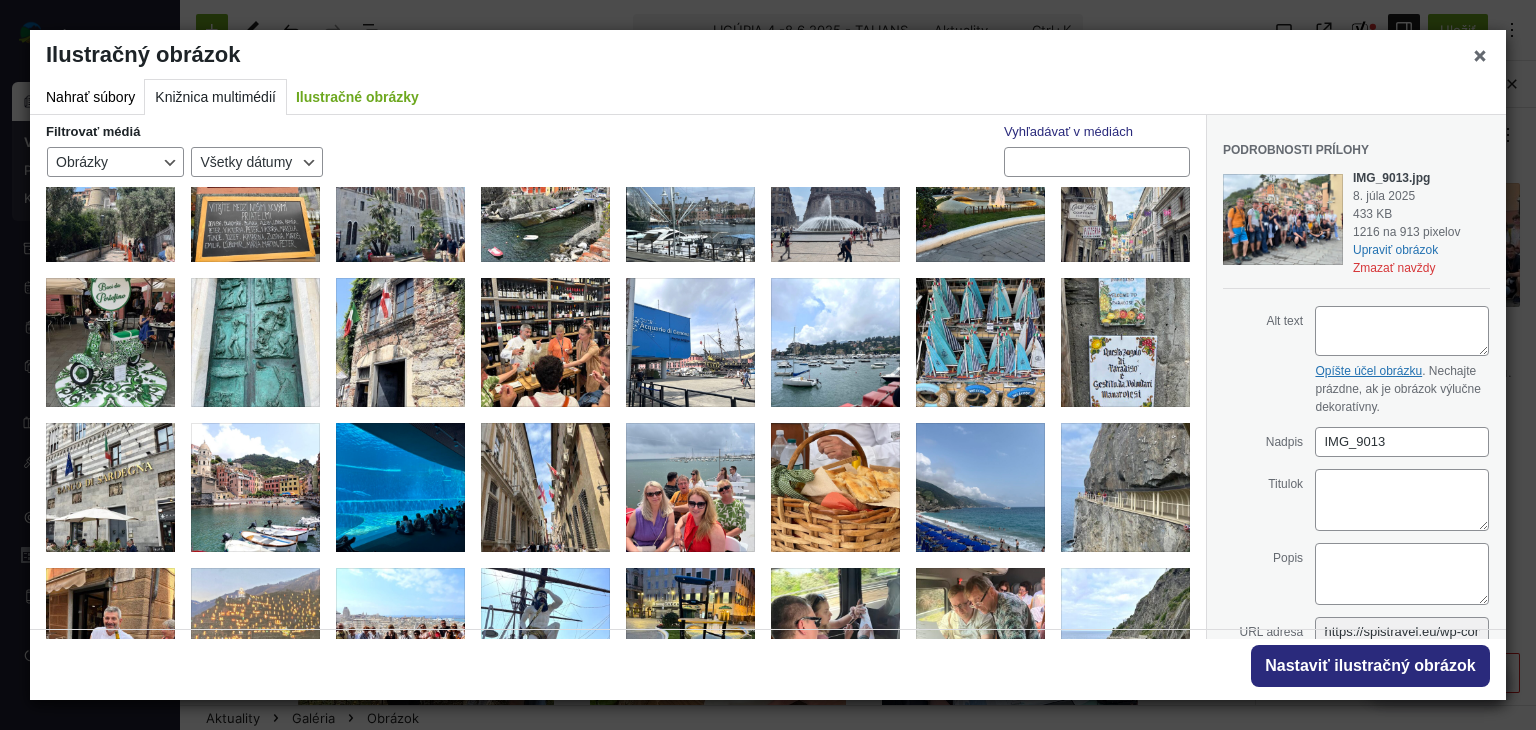 scroll, scrollTop: 99, scrollLeft: 0, axis: vertical 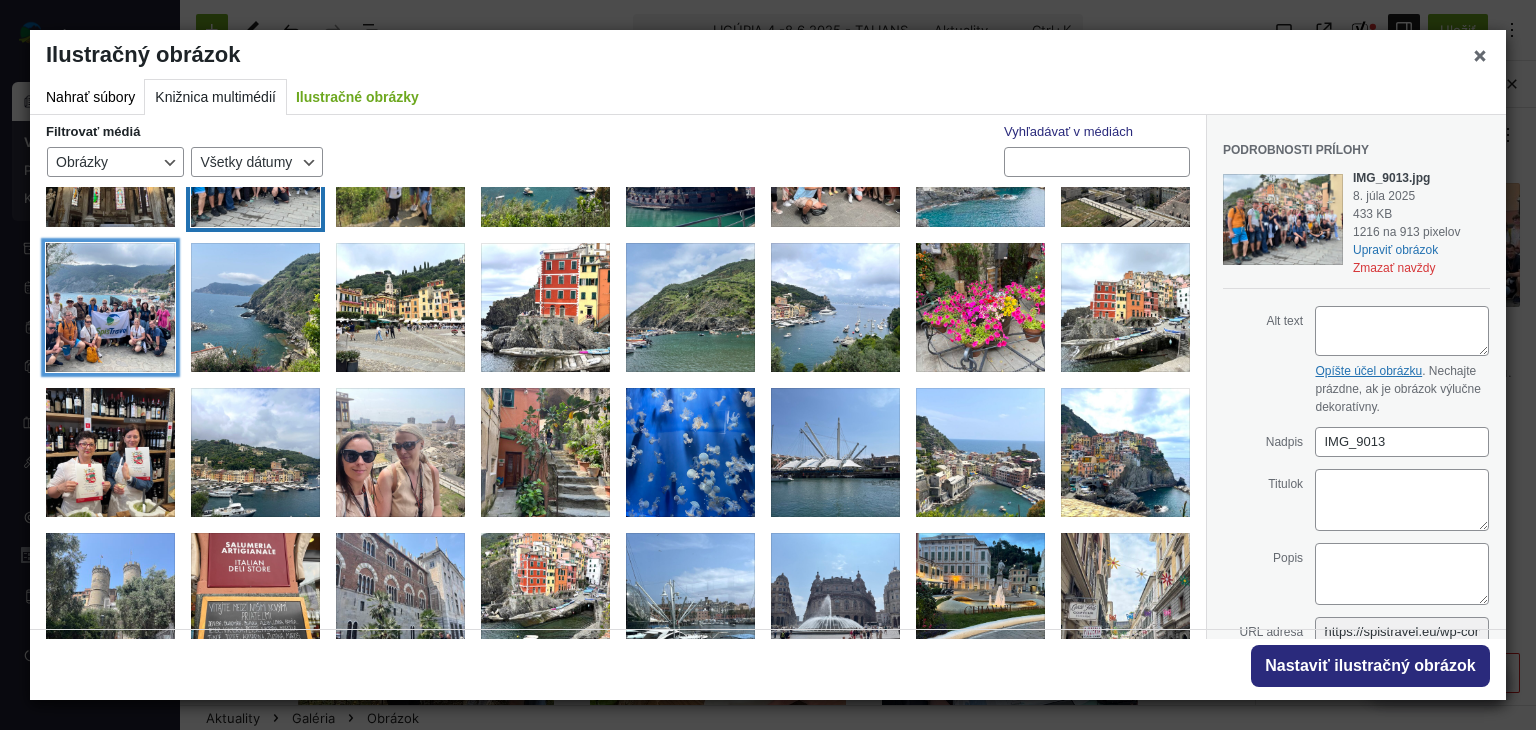 click on "Zrušiť označenie" at bounding box center [110, 307] 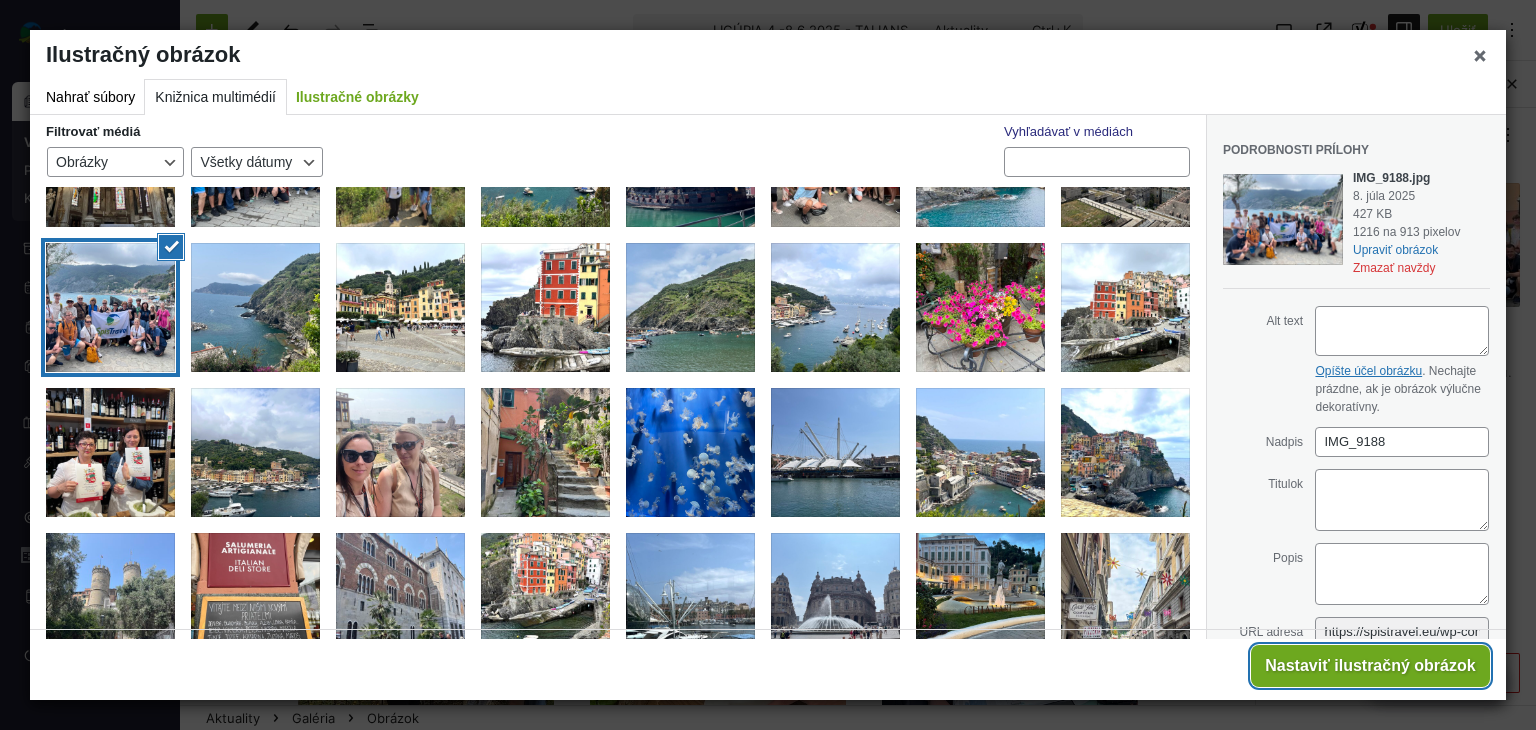 click on "Nastaviť ilustračný obrázok" at bounding box center [1370, 666] 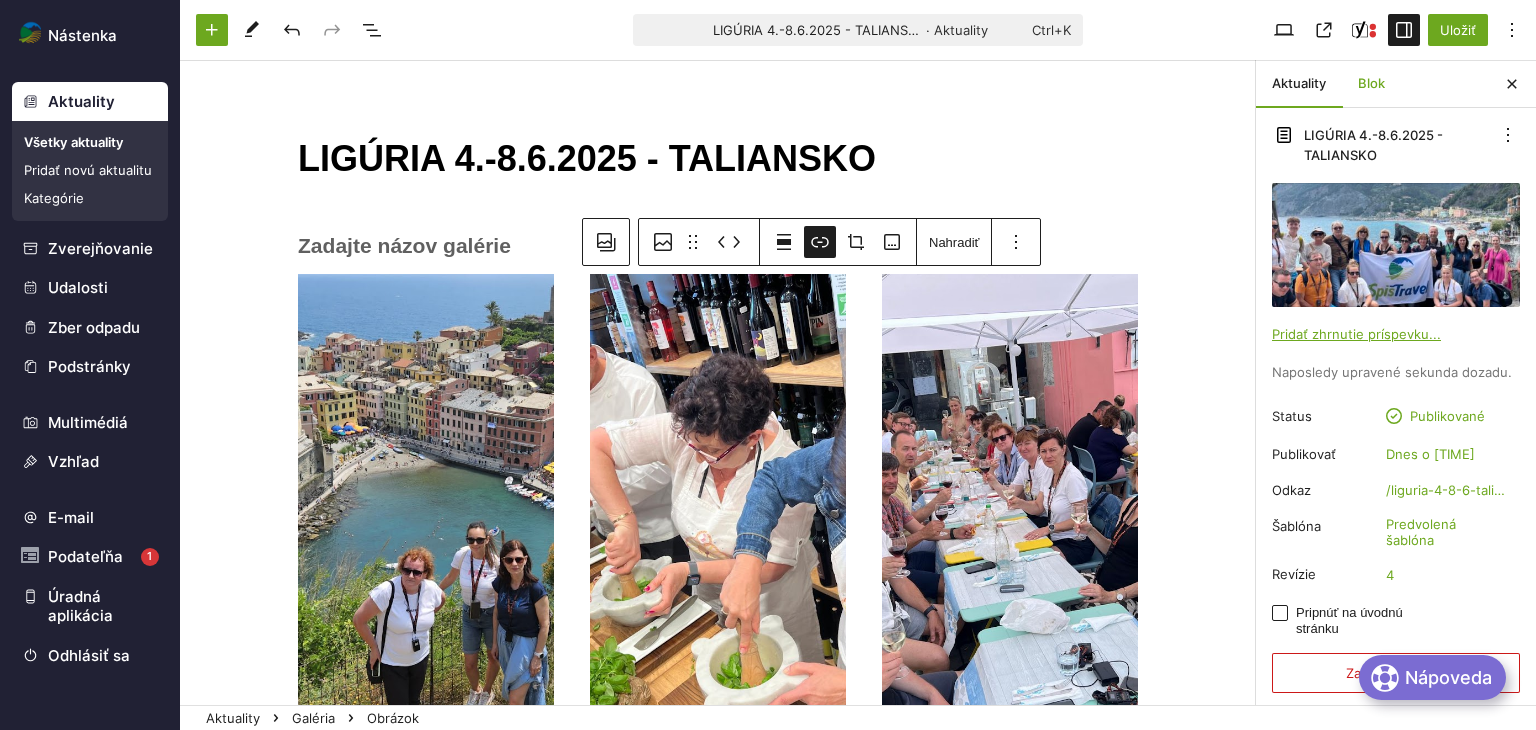 drag, startPoint x: 1396, startPoint y: 79, endPoint x: 1385, endPoint y: 85, distance: 12.529964 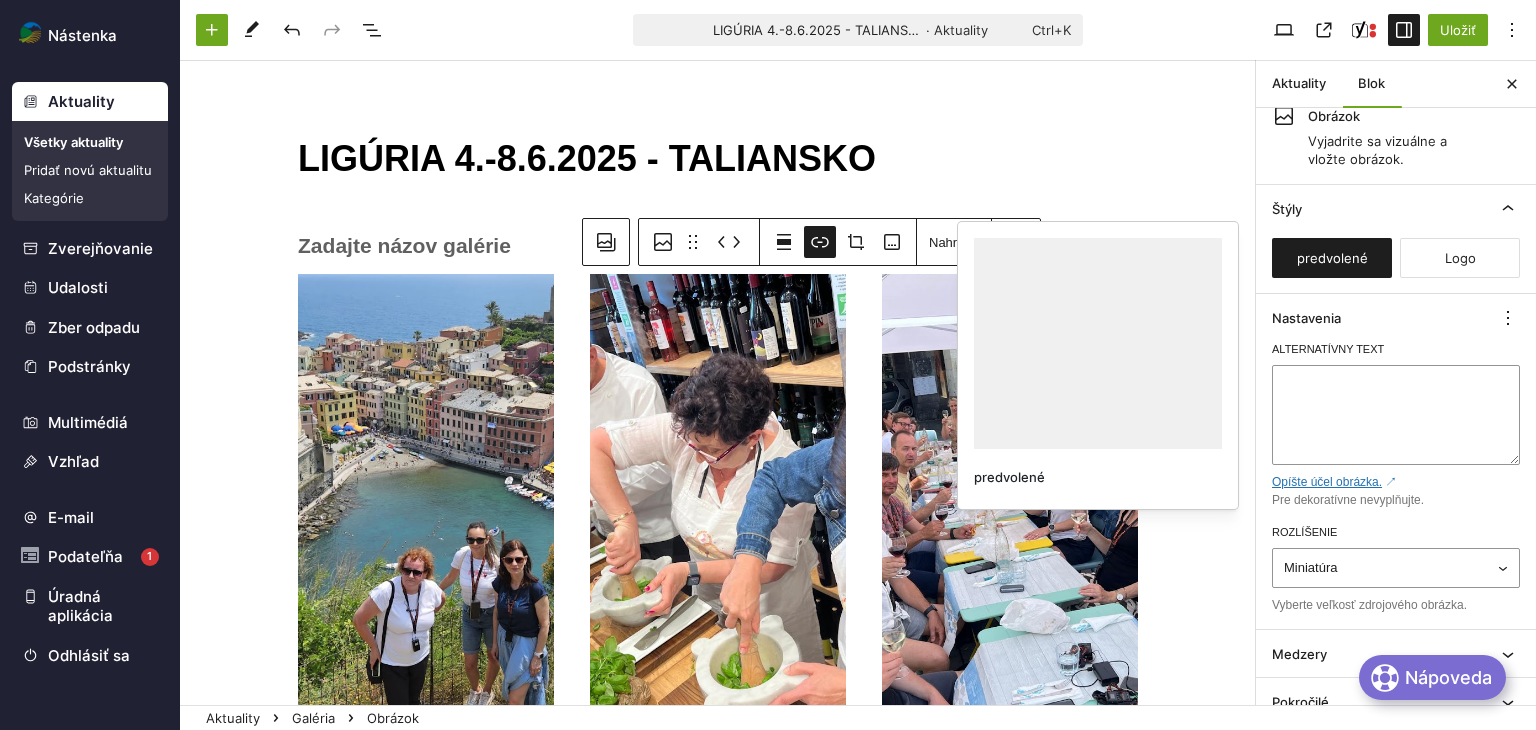 scroll, scrollTop: 0, scrollLeft: 0, axis: both 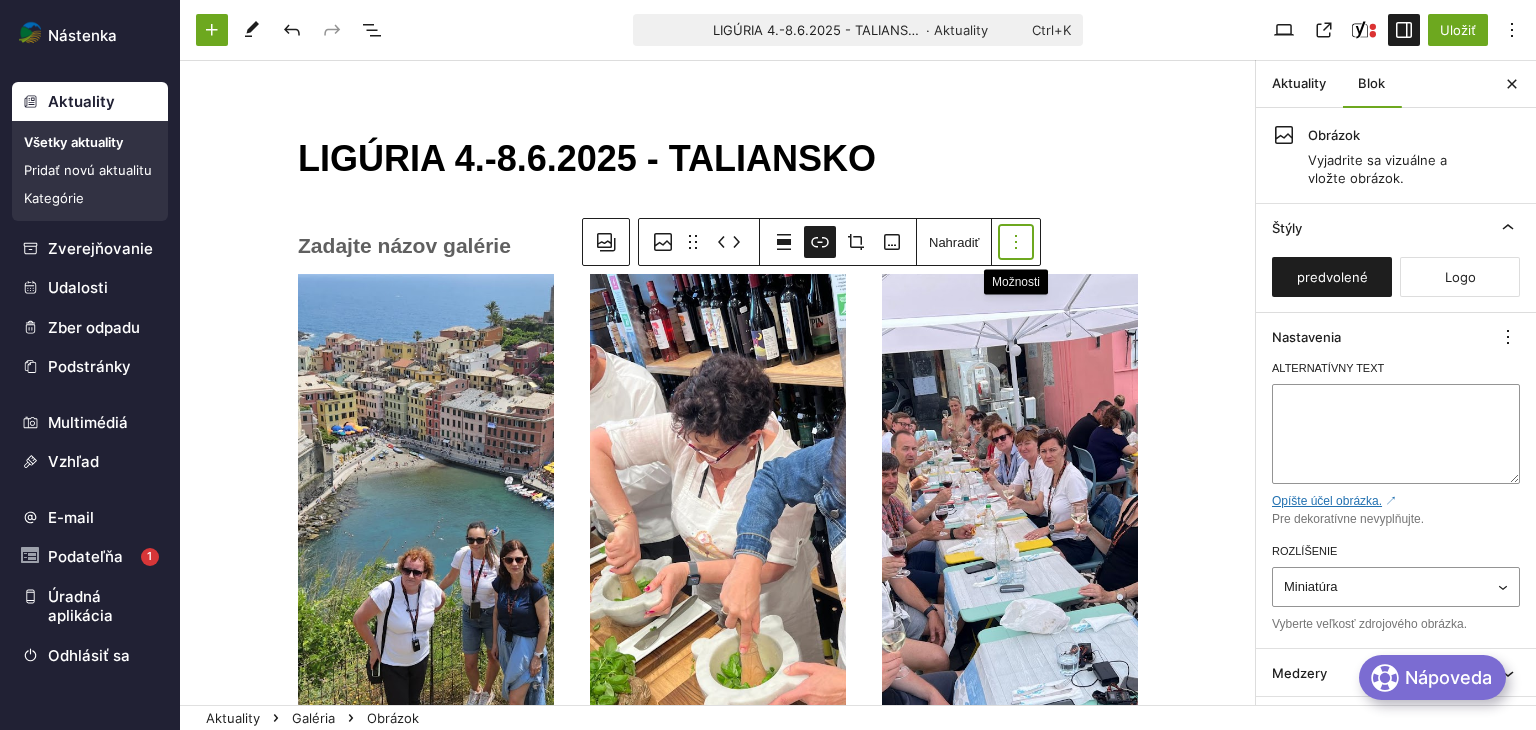 click at bounding box center (1016, 242) 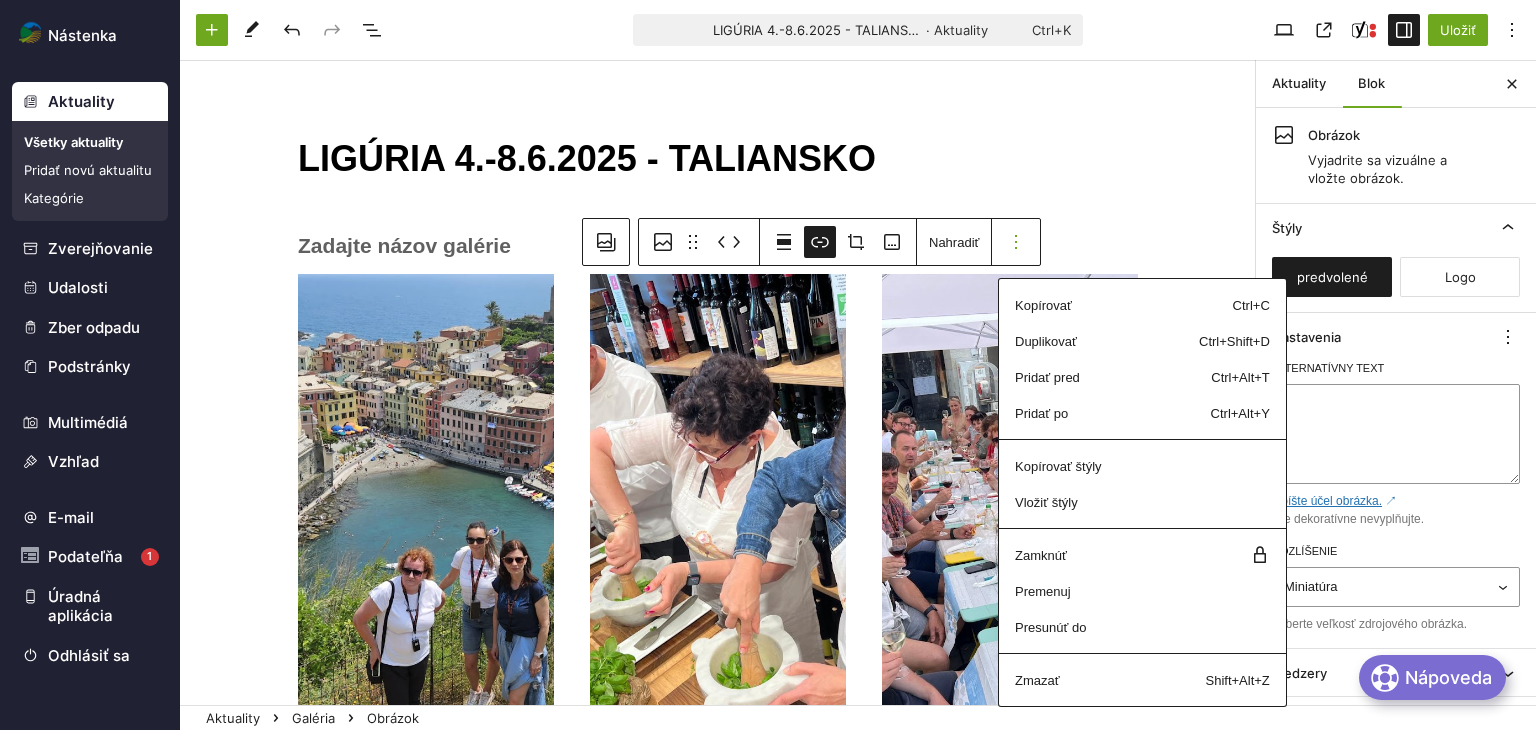 click on "LIGÚRIA 4.-8.6.2025 - TALIANSKO ﻿ Presuňte sem súbory Presuňte sem súbory Presuňte sem súbory Presuňte sem súbory Presuňte sem súbory Presuňte sem súbory Presuňte sem súbory Presuňte sem súbory Presuňte sem súbory Presuňte sem súbory Presuňte sem súbory Presuňte sem súbory Presuňte sem súbory Presuňte sem súbory Presuňte sem súbory Presuňte sem súbory Presuňte sem súbory Presuňte sem súbory Presuňte sem súbory Presuňte sem súbory Presuňte sem súbory Presuňte sem súbory Presuňte sem súbory Presuňte sem súbory Presuňte sem súbory Presuňte sem súbory Presuňte sem súbory Presuňte sem súbory Presuňte sem súbory Presuňte sem súbory Presuňte sem súbory Presuňte sem súbory Presuňte sem súbory Presuňte sem súbory Presuňte sem súbory Presuňte sem súbory Presuňte sem súbory Presuňte sem súbory Presuňte sem súbory Presuňte sem súbory Presuňte sem súbory Presuňte sem súbory Presuňte sem súbory Presuňte sem súbory" at bounding box center (718, 6801) 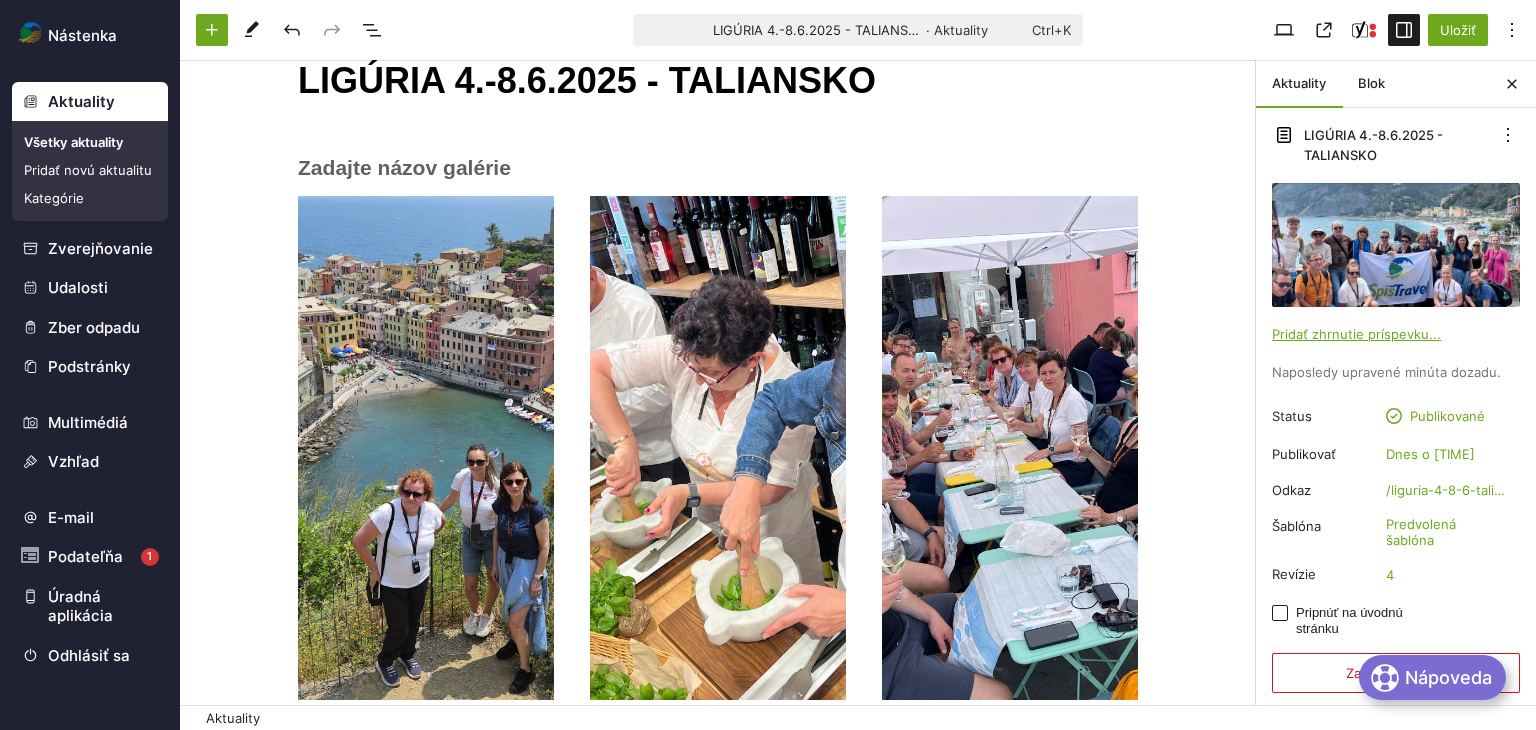 scroll, scrollTop: 100, scrollLeft: 0, axis: vertical 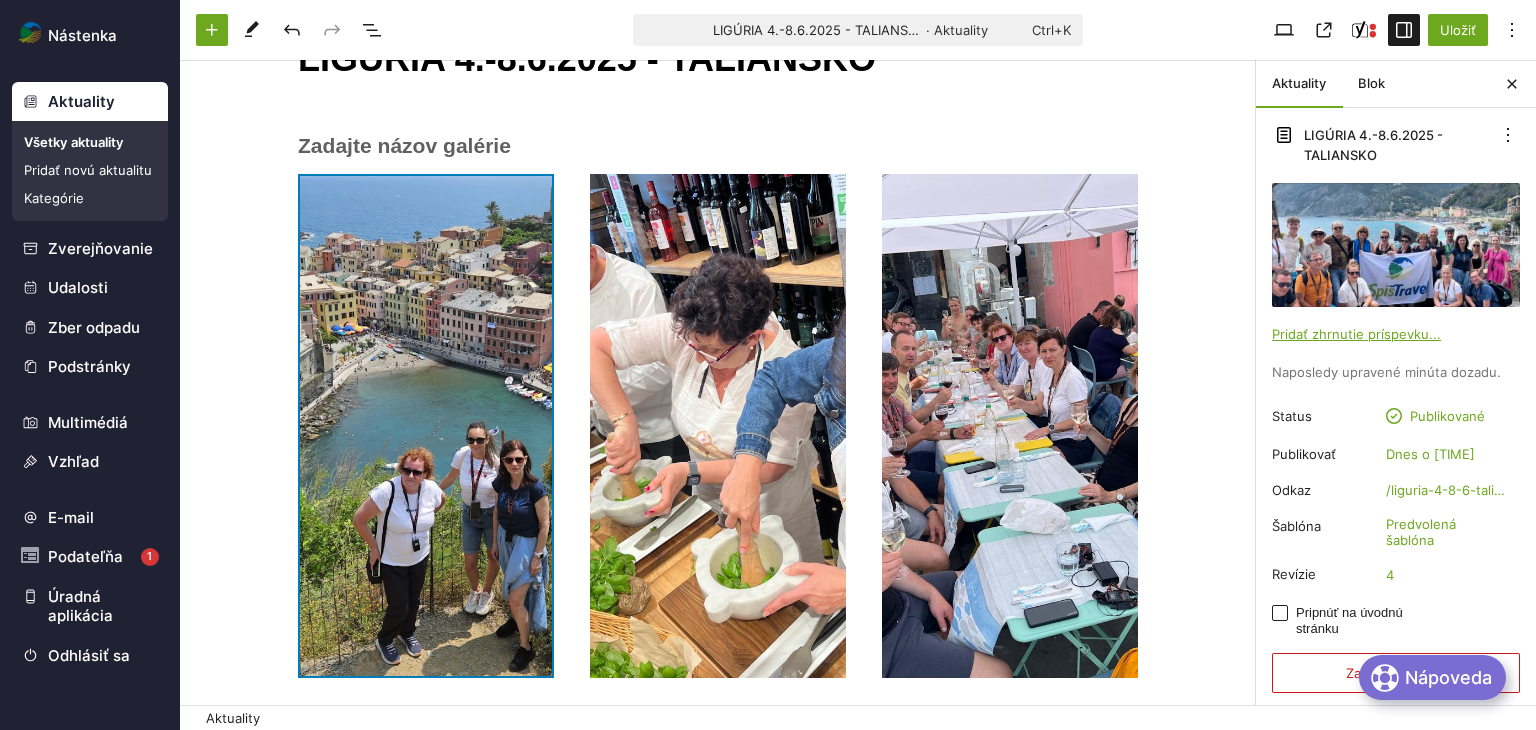 click on "Presuňte sem súbory" at bounding box center [426, 426] 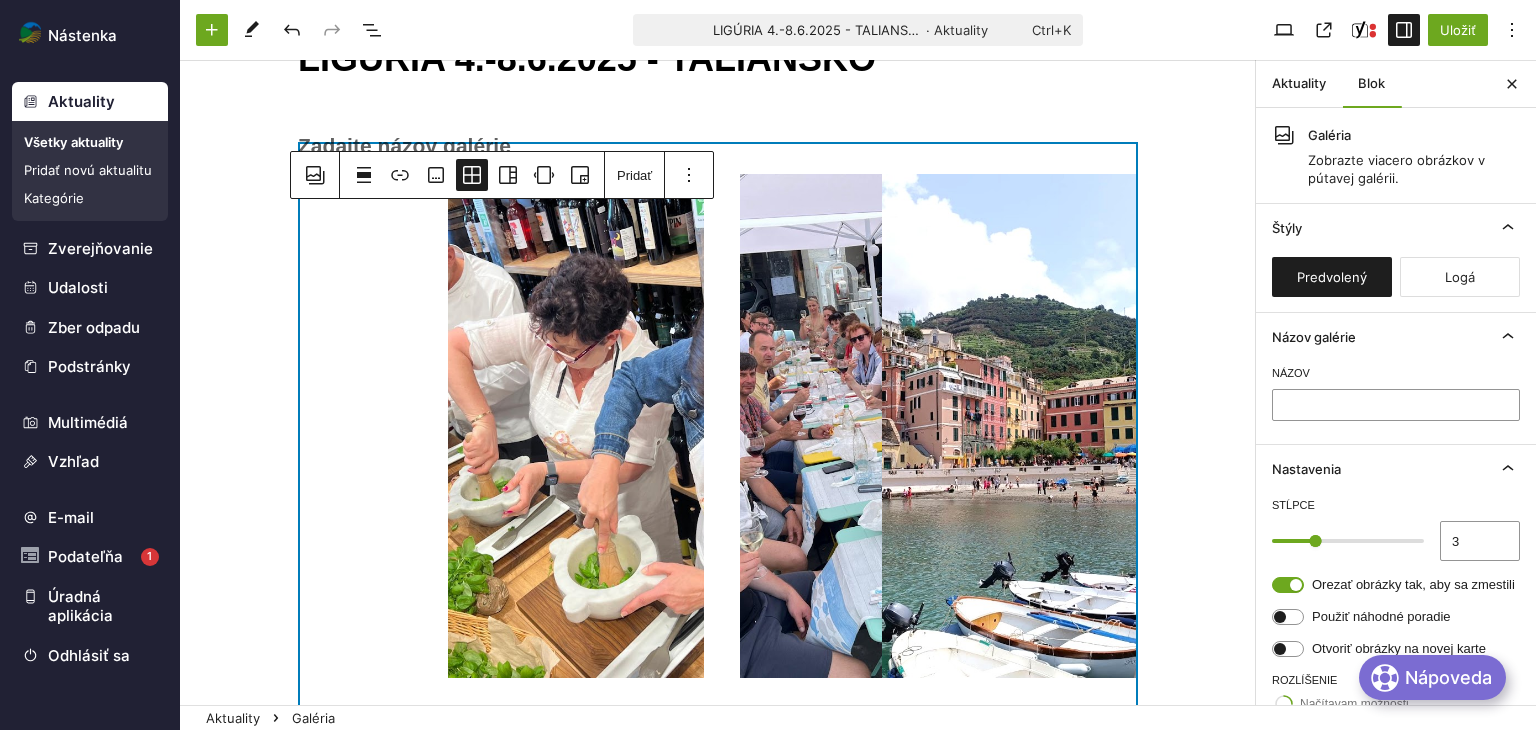 scroll, scrollTop: 181, scrollLeft: 0, axis: vertical 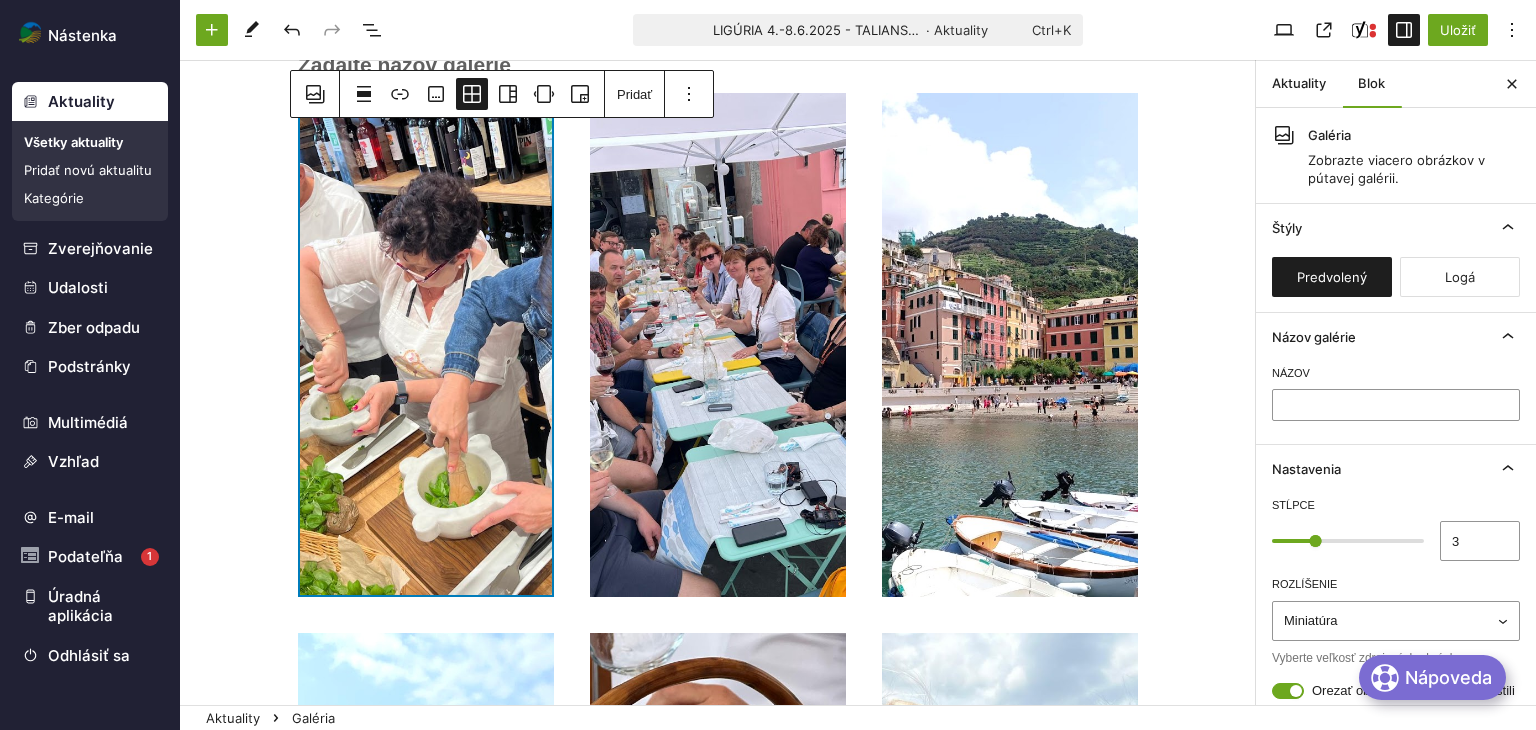 click on "Presuňte sem súbory" at bounding box center (426, 345) 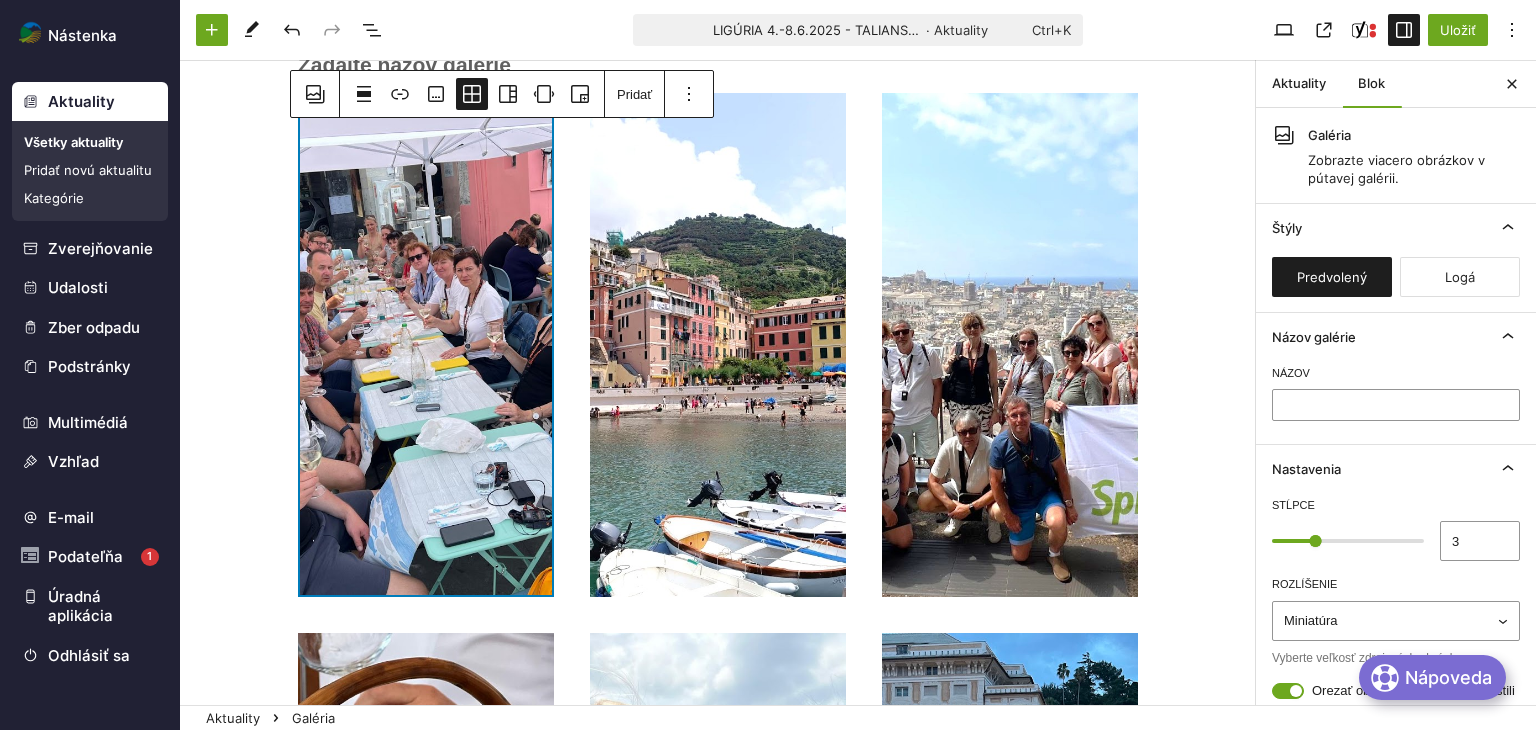 click on "Presuňte sem súbory" at bounding box center [426, 345] 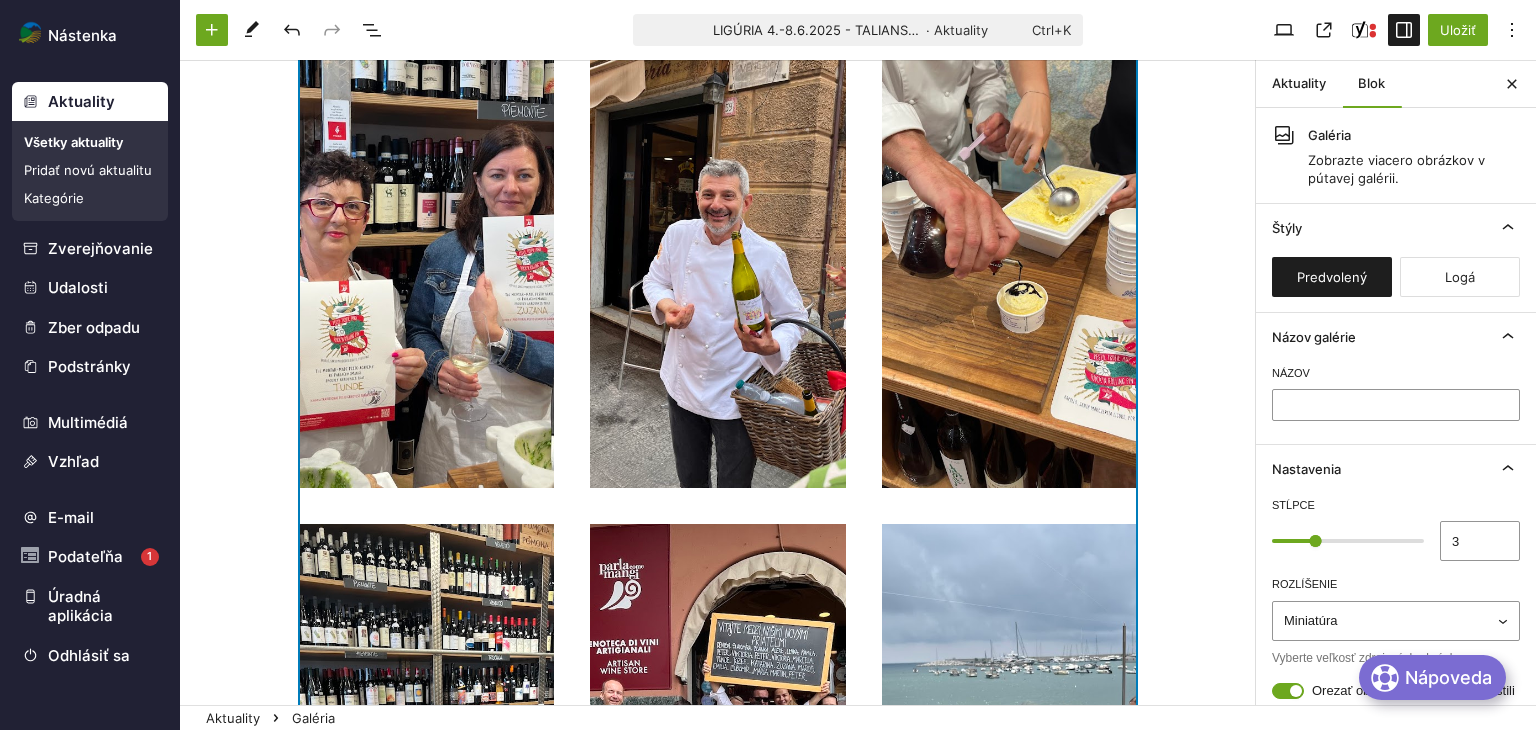 scroll, scrollTop: 6081, scrollLeft: 0, axis: vertical 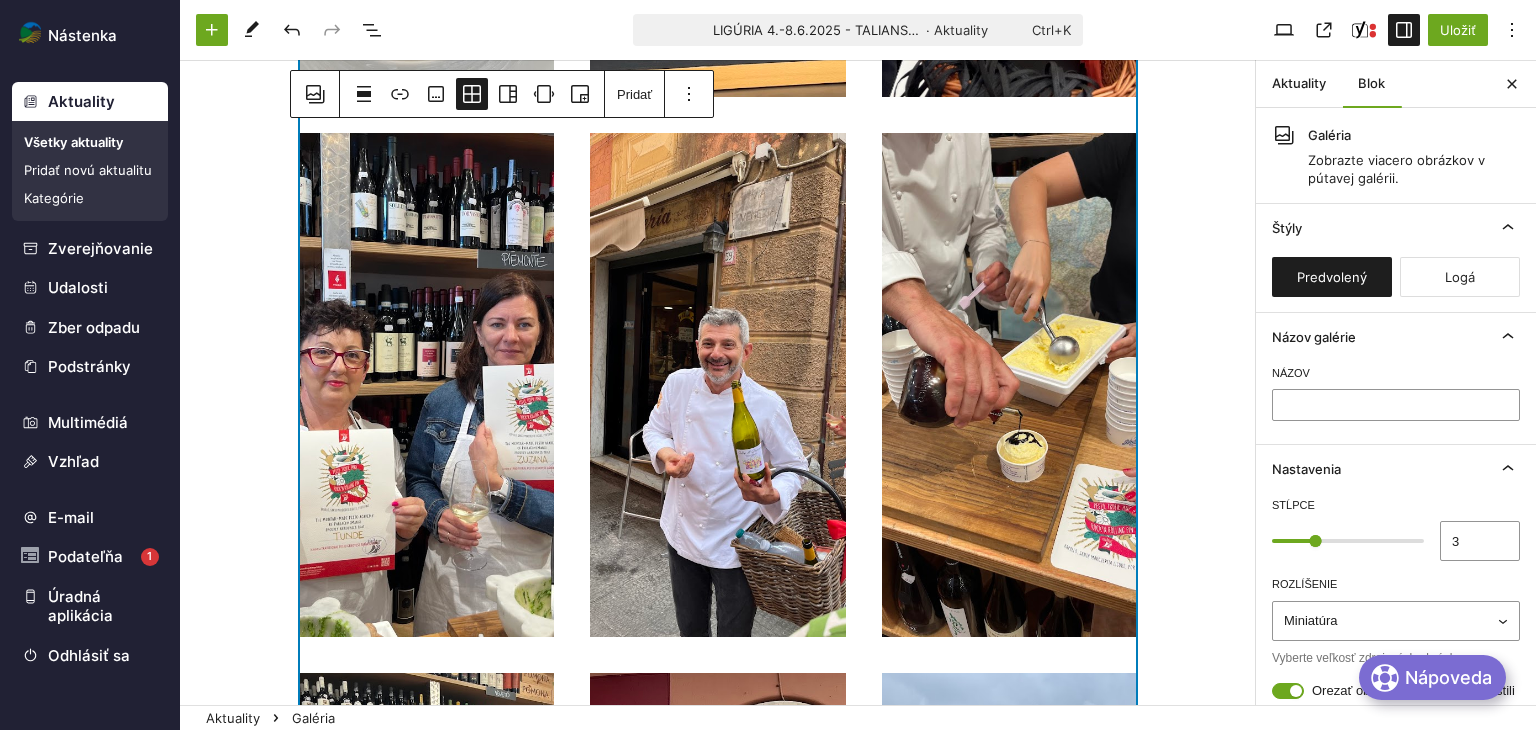 click on "Presuňte sem súbory Presuňte sem súbory Presuňte sem súbory Presuňte sem súbory Presuňte sem súbory Presuňte sem súbory Presuňte sem súbory Presuňte sem súbory Presuňte sem súbory Presuňte sem súbory Presuňte sem súbory Presuňte sem súbory Presuňte sem súbory Presuňte sem súbory Presuňte sem súbory Presuňte sem súbory Presuňte sem súbory Presuňte sem súbory Presuňte sem súbory Presuňte sem súbory Presuňte sem súbory Presuňte sem súbory Presuňte sem súbory Presuňte sem súbory Presuňte sem súbory Presuňte sem súbory Presuňte sem súbory Presuňte sem súbory Presuňte sem súbory Presuňte sem súbory Presuňte sem súbory Presuňte sem súbory Presuňte sem súbory Presuňte sem súbory Presuňte sem súbory Presuňte sem súbory Presuňte sem súbory Presuňte sem súbory Presuňte sem súbory Presuňte sem súbory Presuňte sem súbory Presuňte sem súbory Presuňte sem súbory Presuňte sem súbory Presuňte sem súbory Presuňte sem súbory" at bounding box center [718, 369] 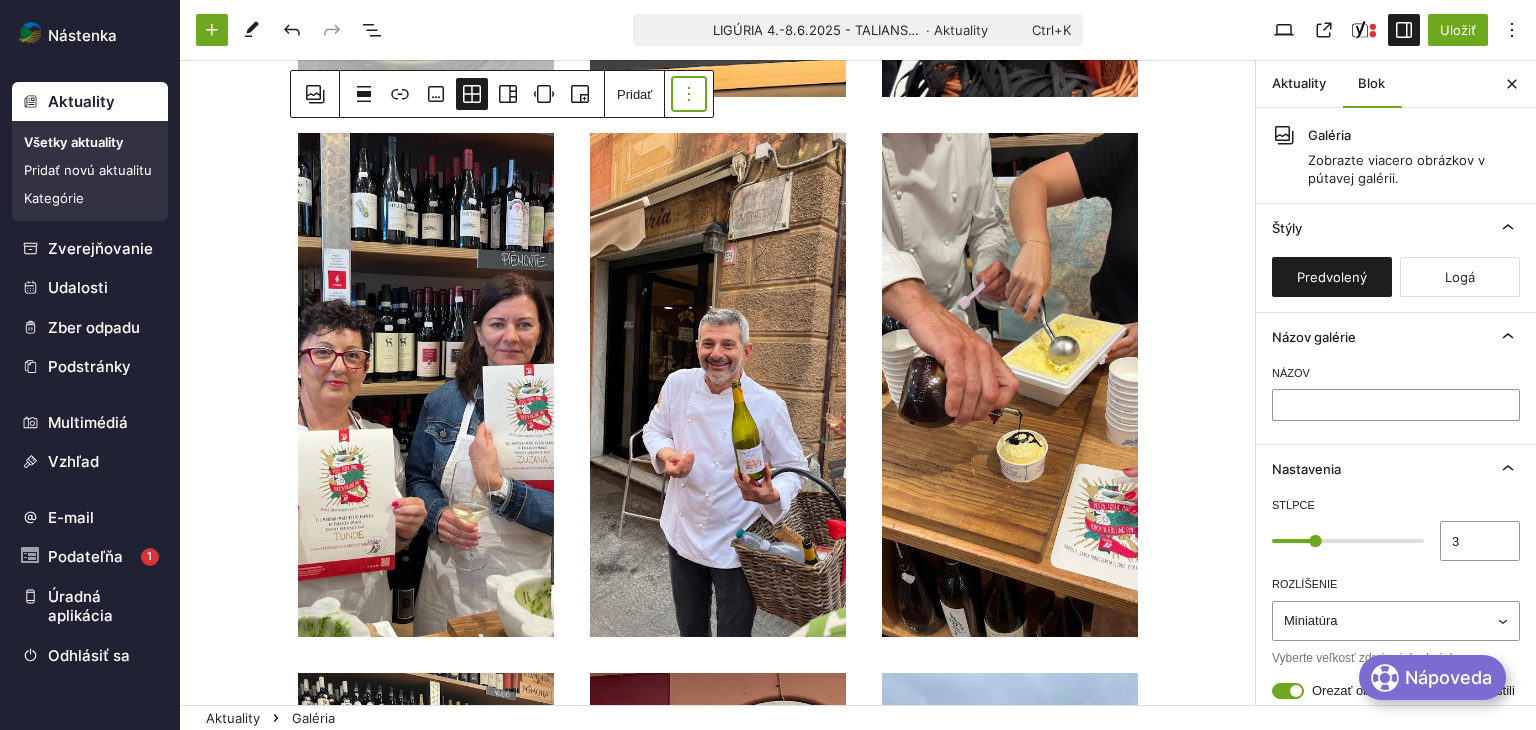 click at bounding box center (689, 94) 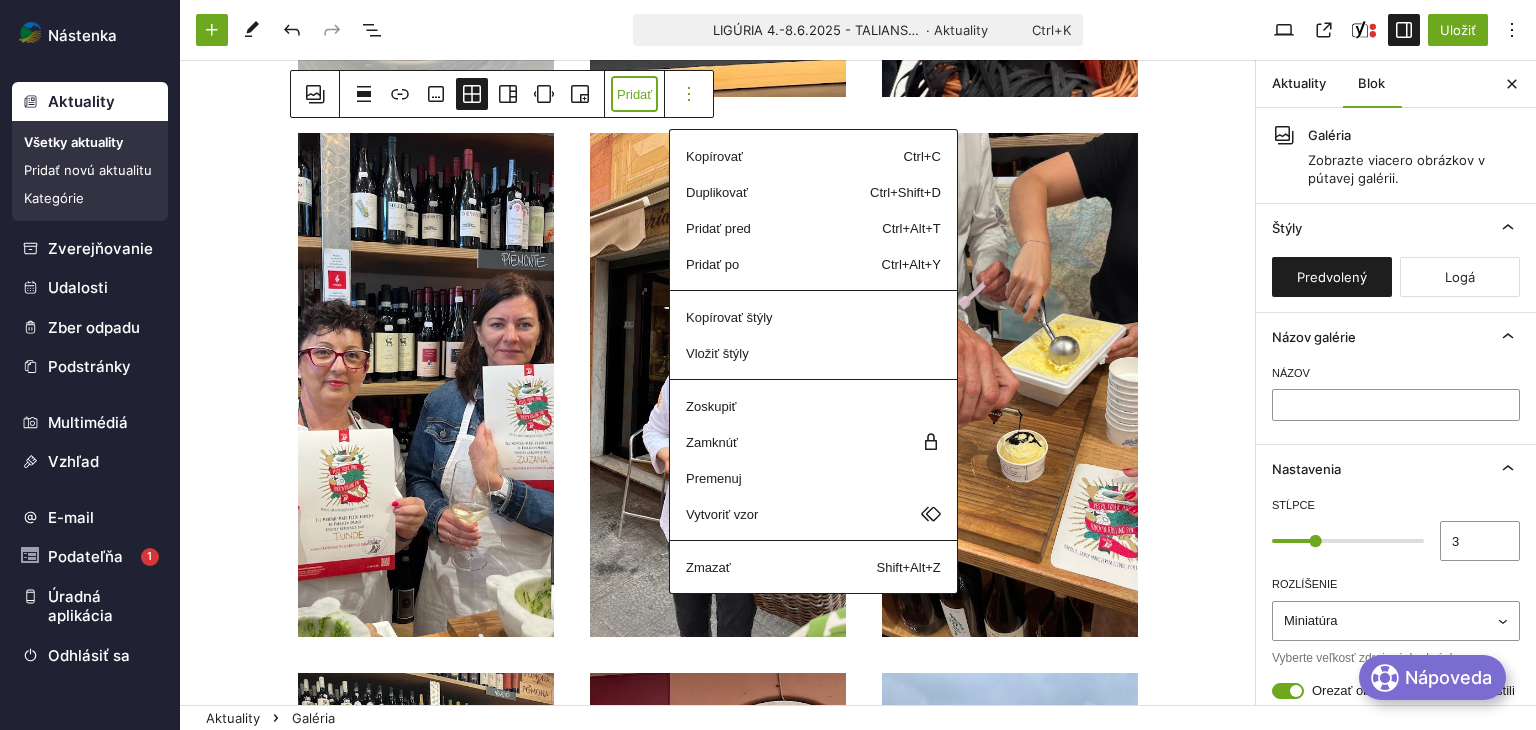 click on "Pridať" at bounding box center (634, 94) 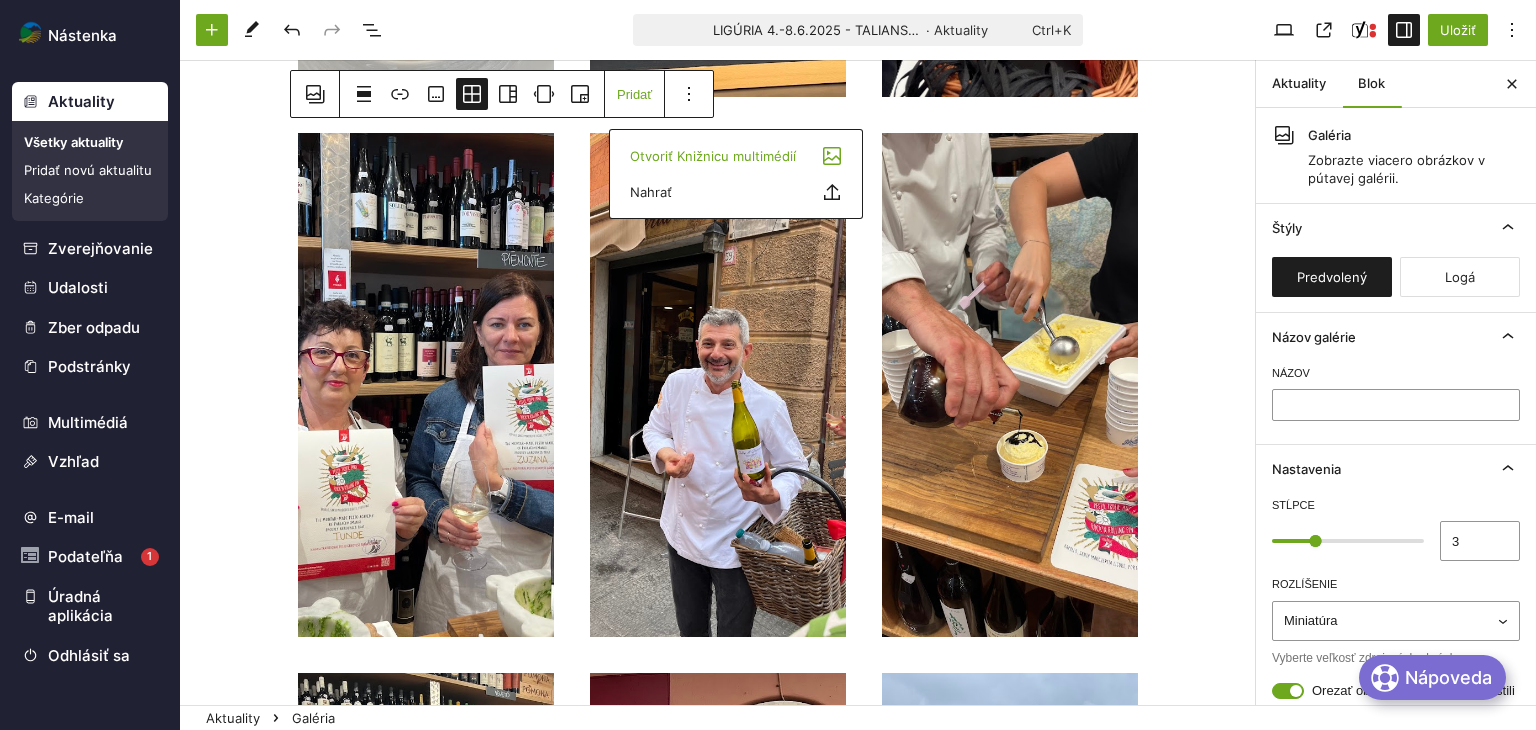 click on "Otvoriť Knižnicu multimédií" at bounding box center [713, 156] 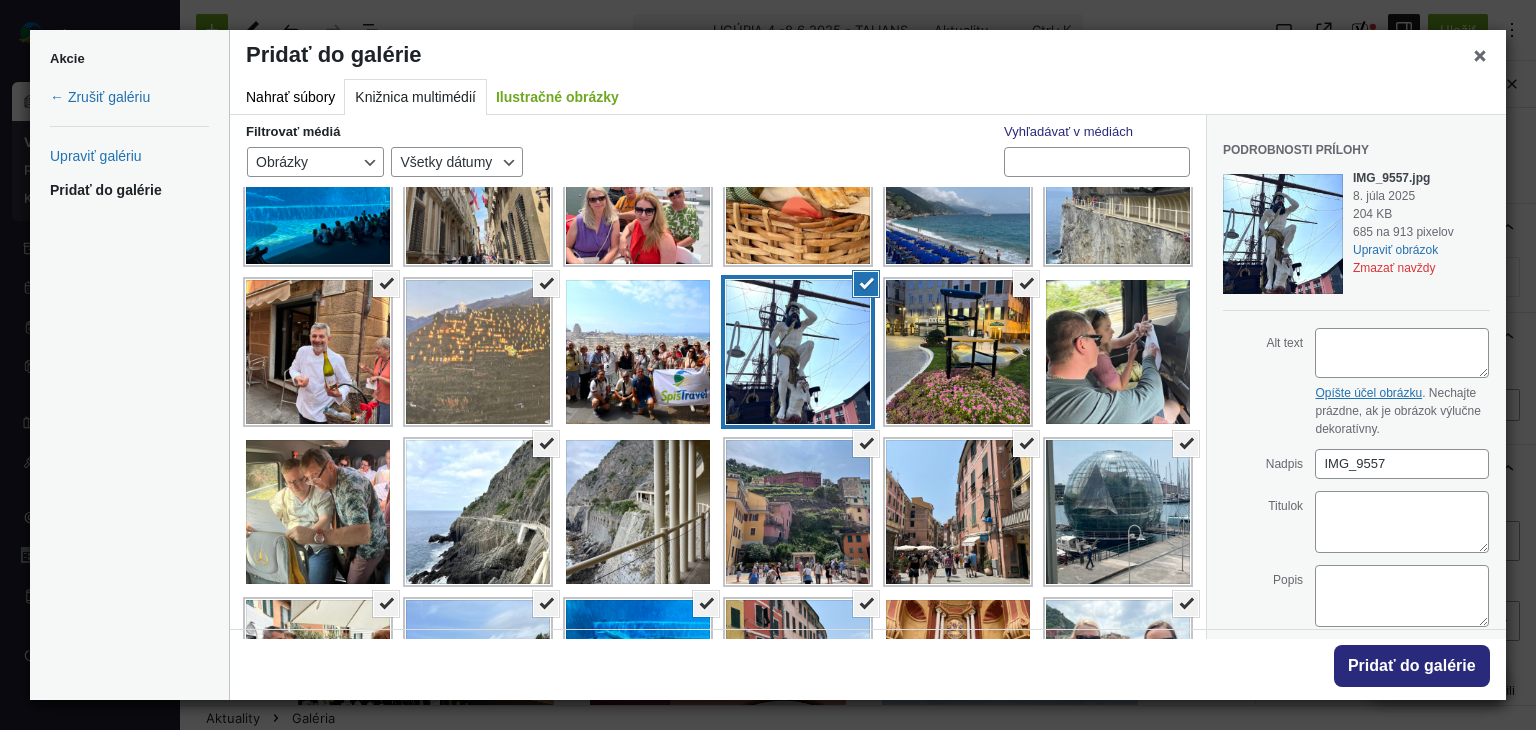 scroll, scrollTop: 1200, scrollLeft: 0, axis: vertical 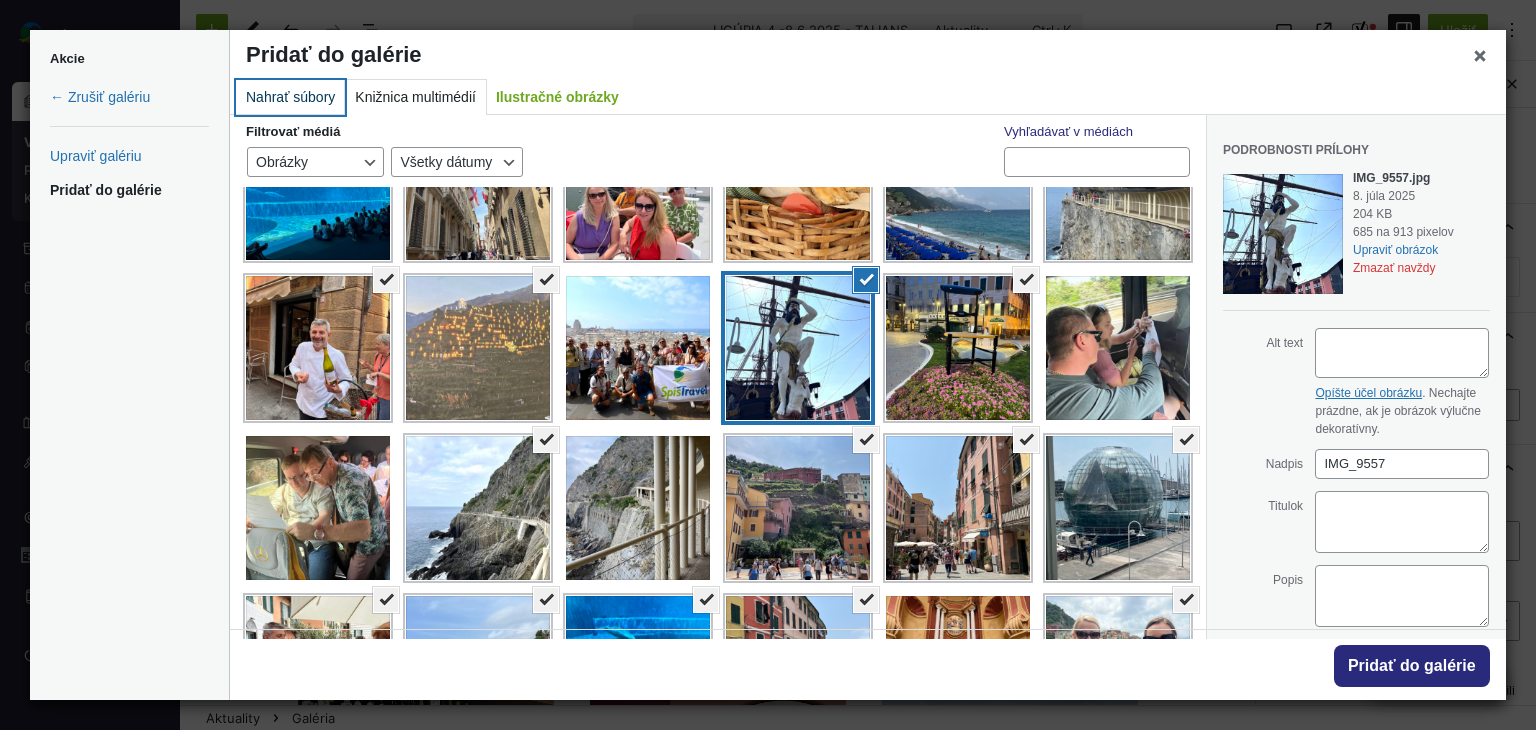 click on "Nahrať súbory" at bounding box center [290, 97] 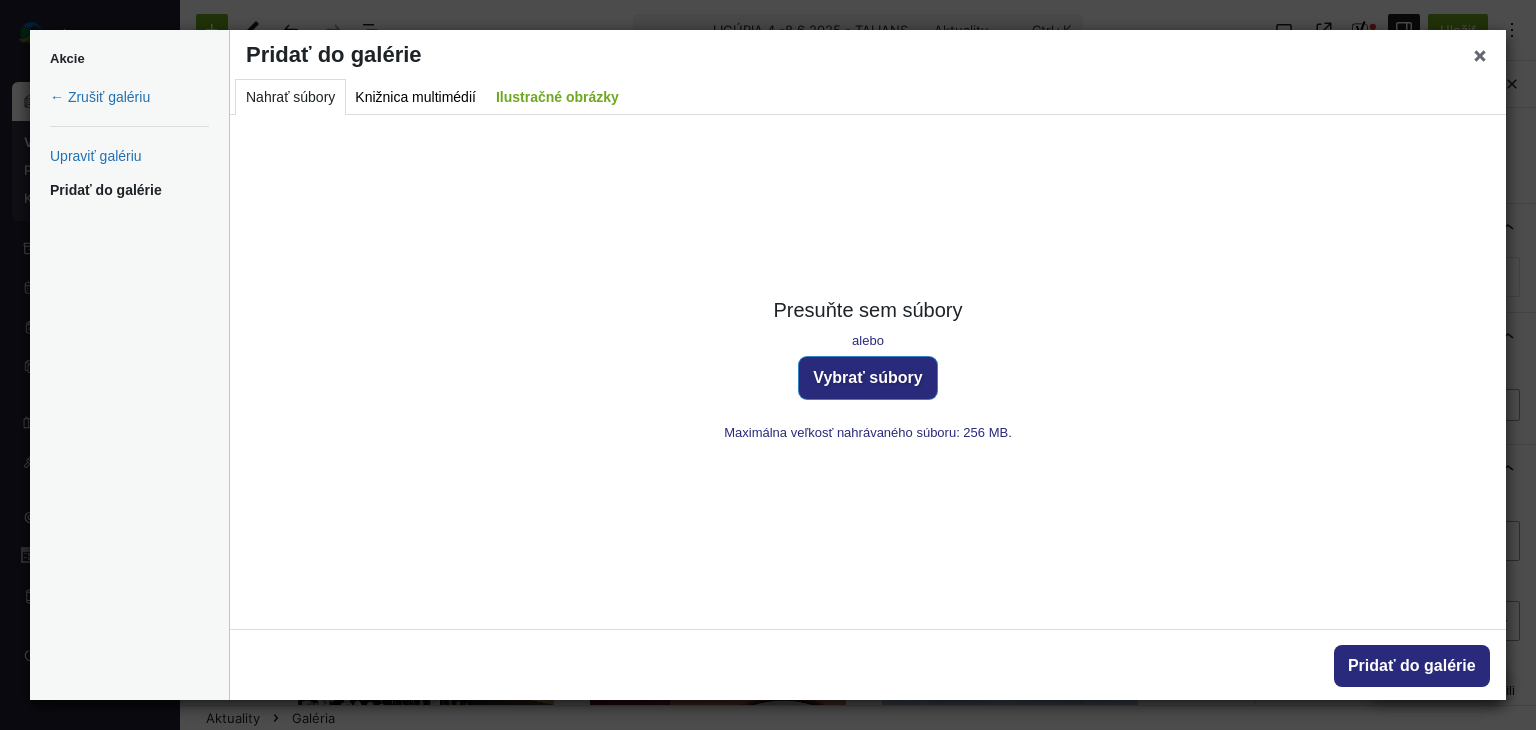 click on "Vybrať súbory" at bounding box center [868, 378] 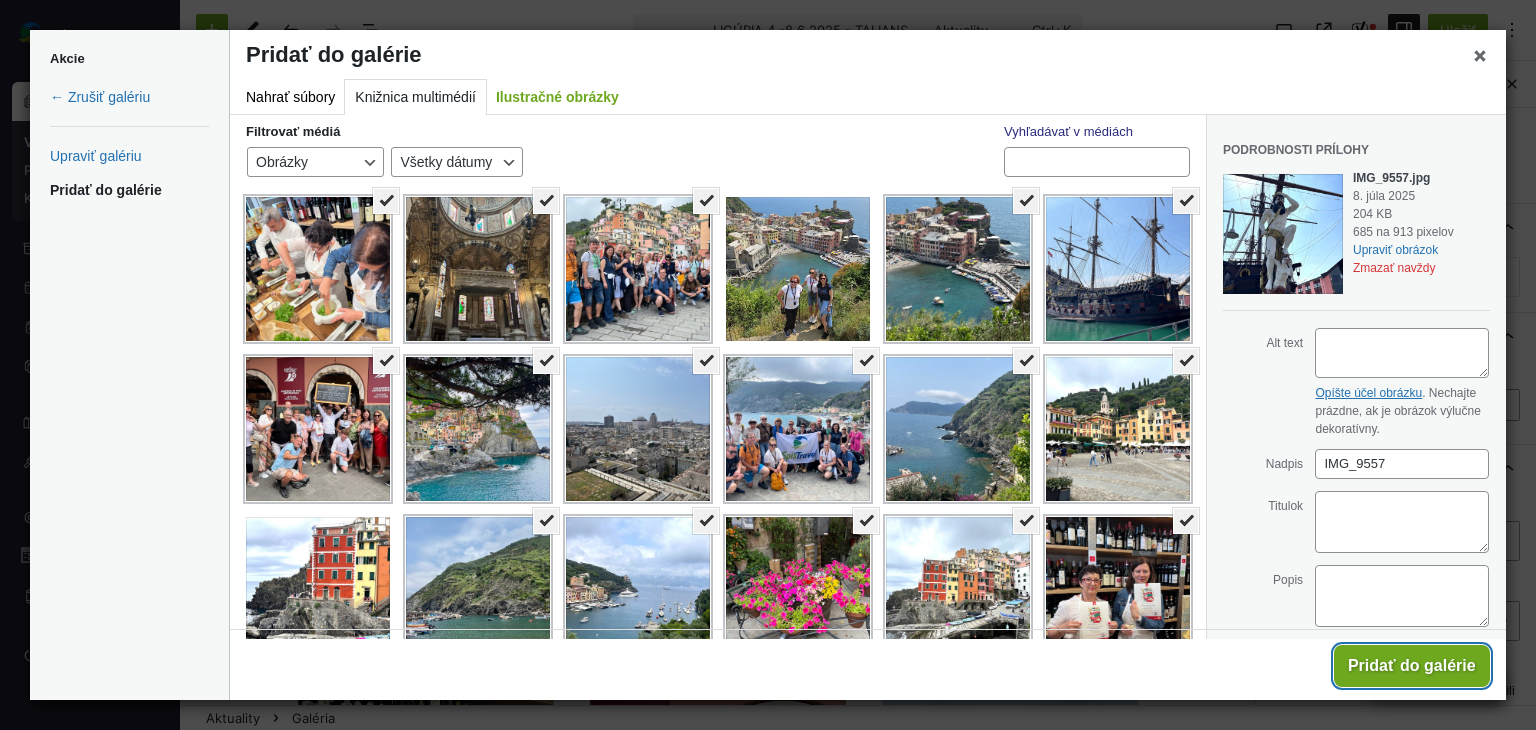 click on "Pridať do galérie" at bounding box center (1412, 666) 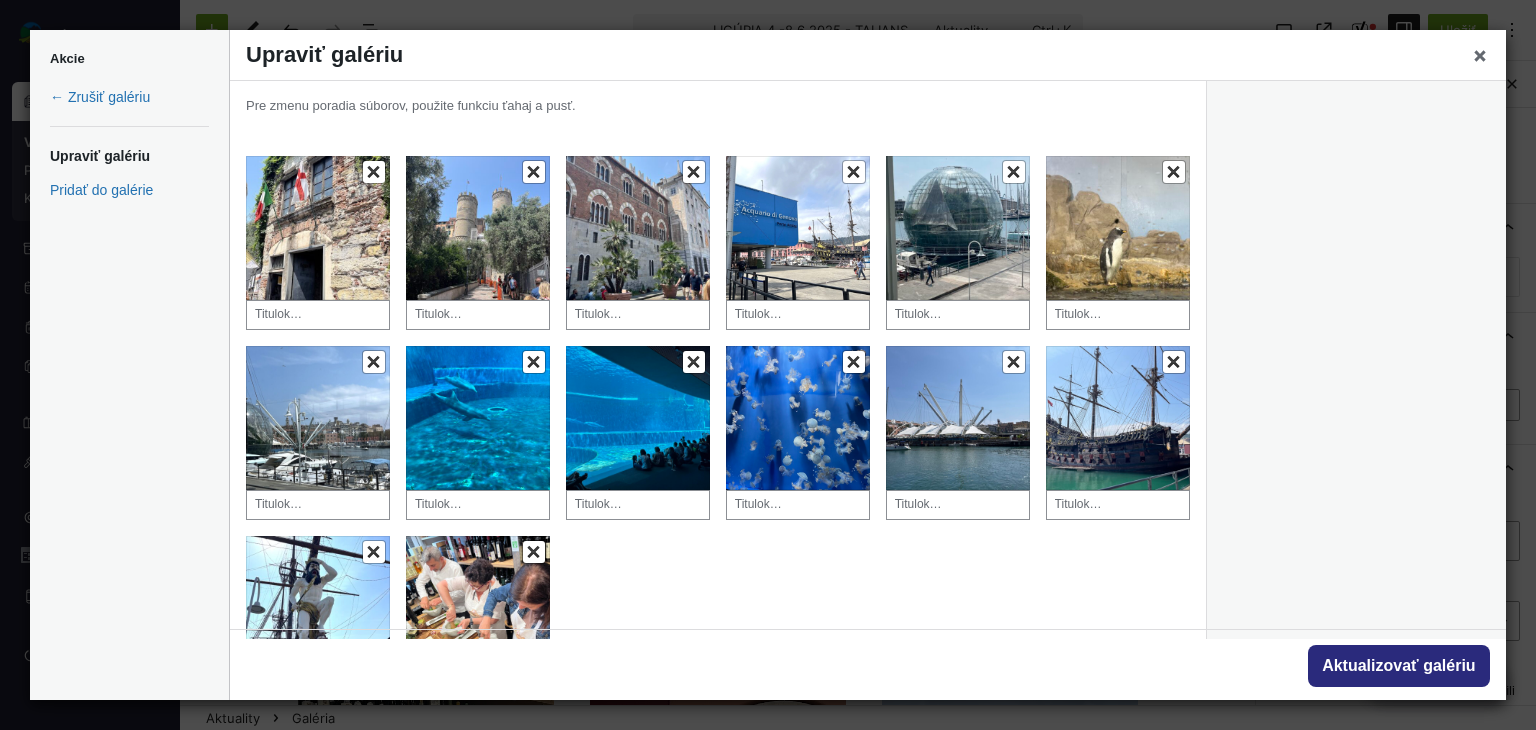 scroll, scrollTop: 1831, scrollLeft: 0, axis: vertical 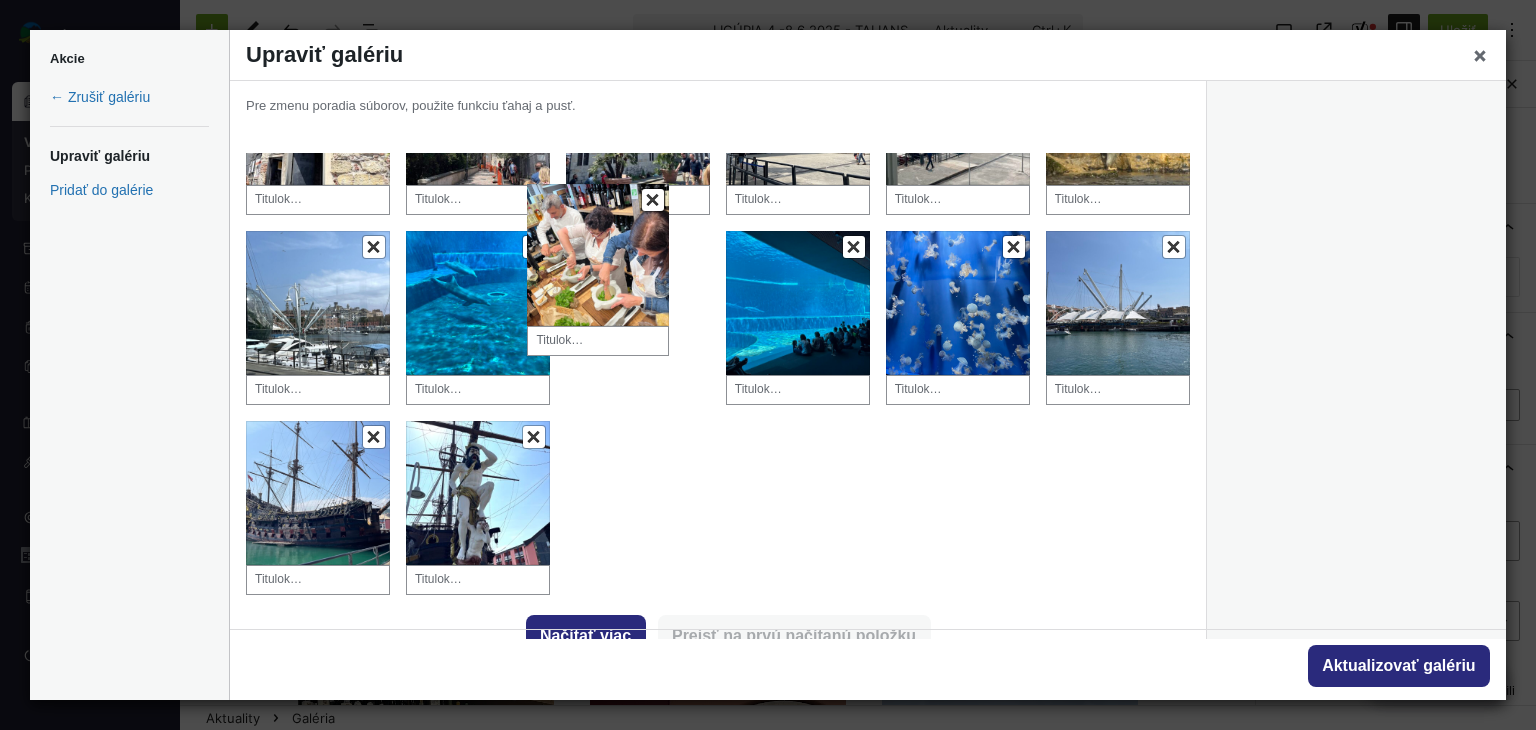 drag, startPoint x: 489, startPoint y: 457, endPoint x: 614, endPoint y: 245, distance: 246.1077 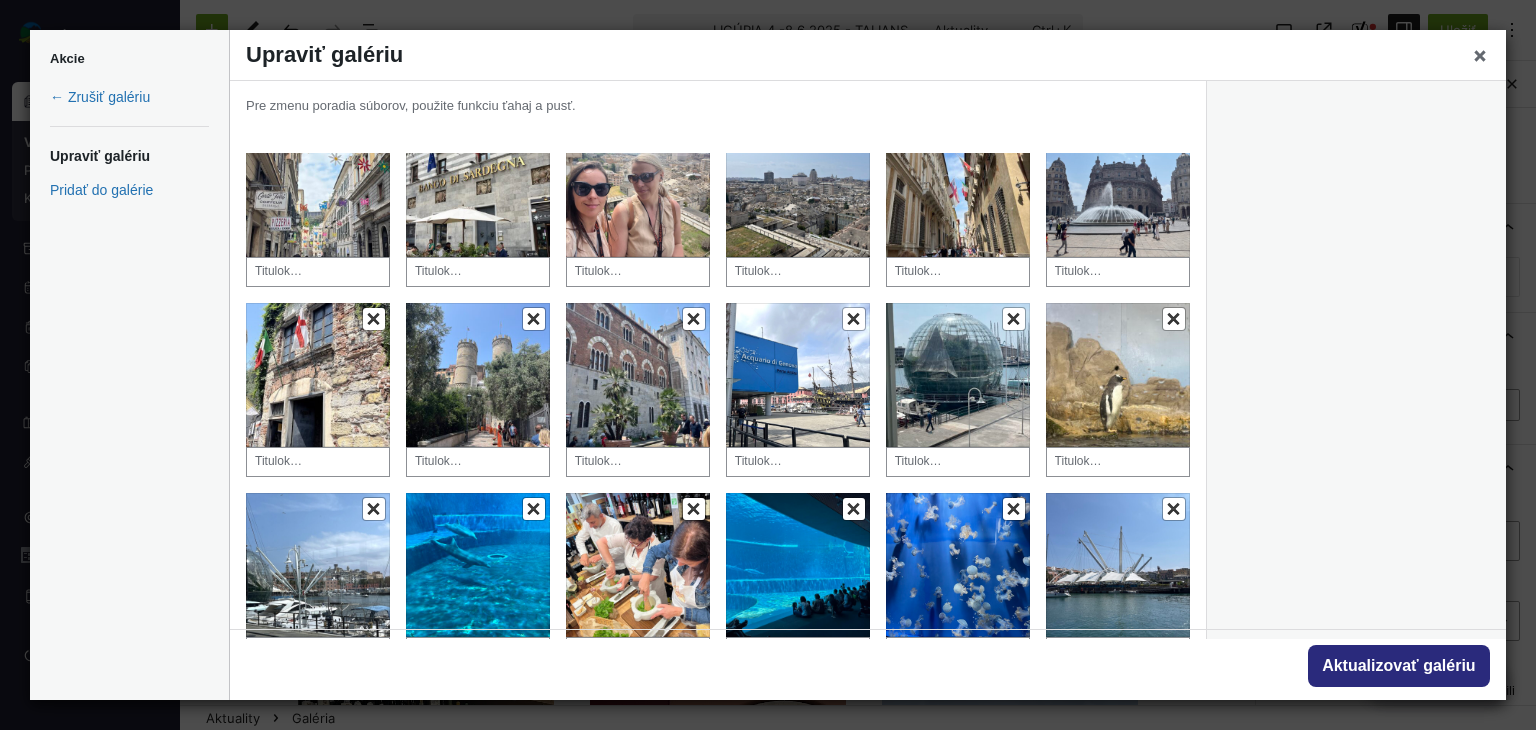scroll, scrollTop: 1531, scrollLeft: 0, axis: vertical 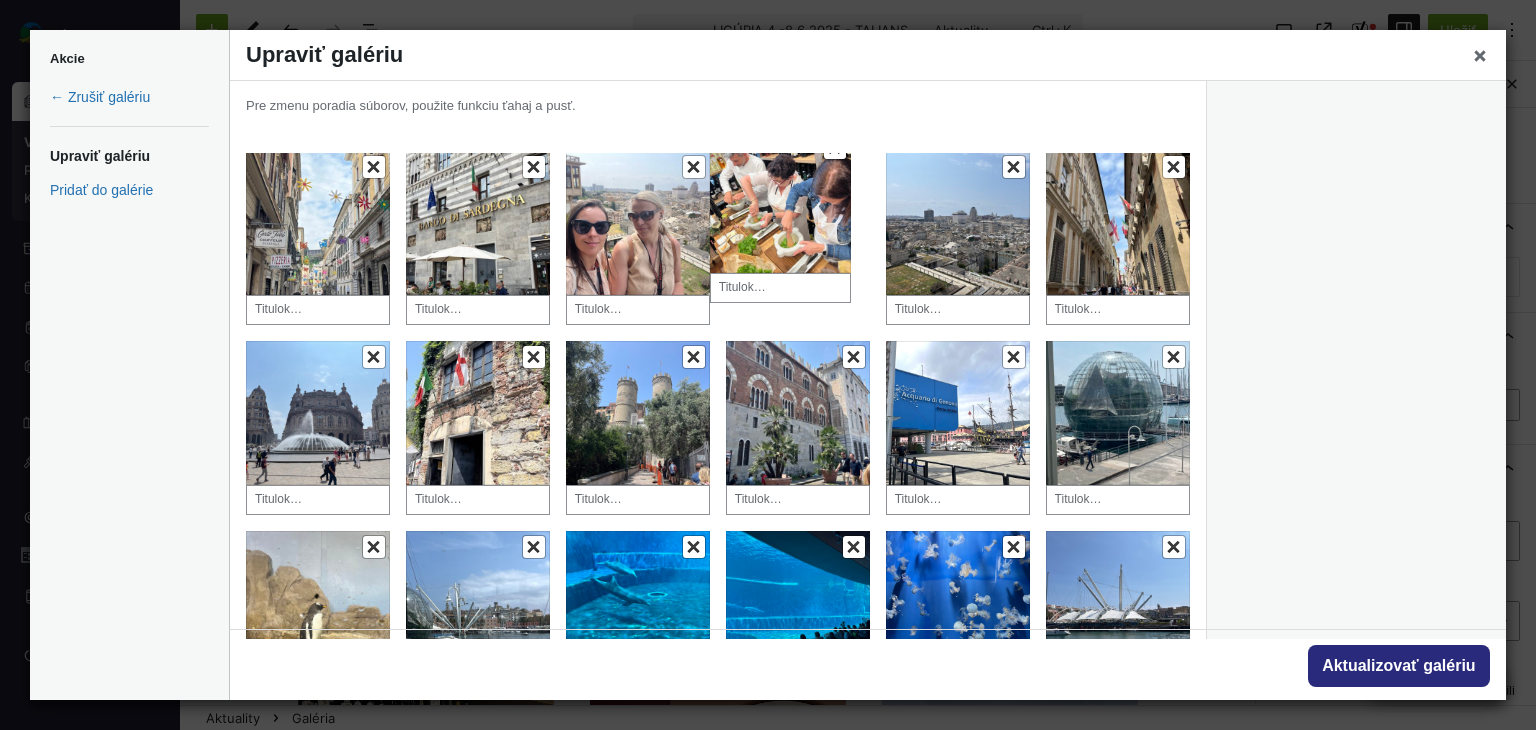 drag, startPoint x: 650, startPoint y: 583, endPoint x: 798, endPoint y: 209, distance: 402.21884 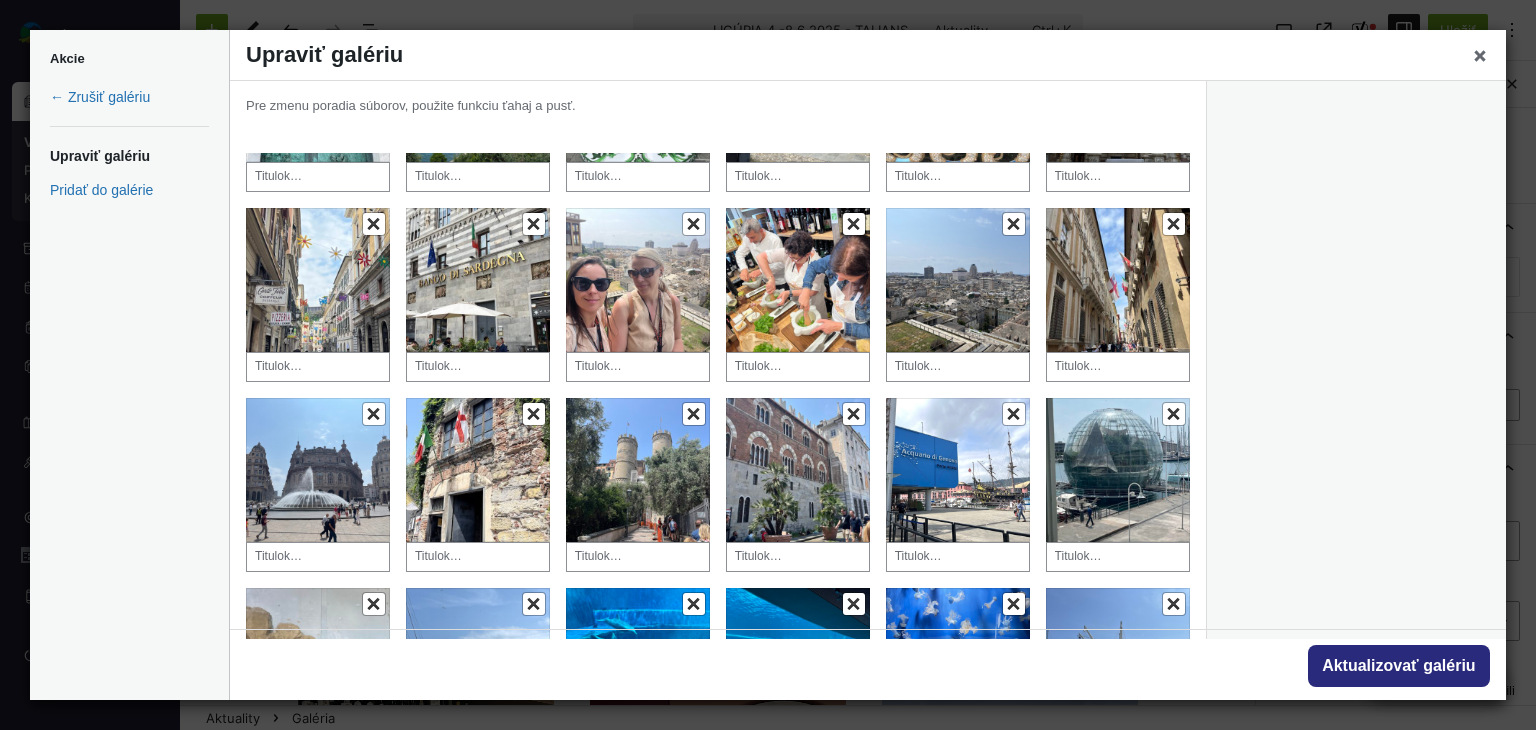 scroll, scrollTop: 1231, scrollLeft: 0, axis: vertical 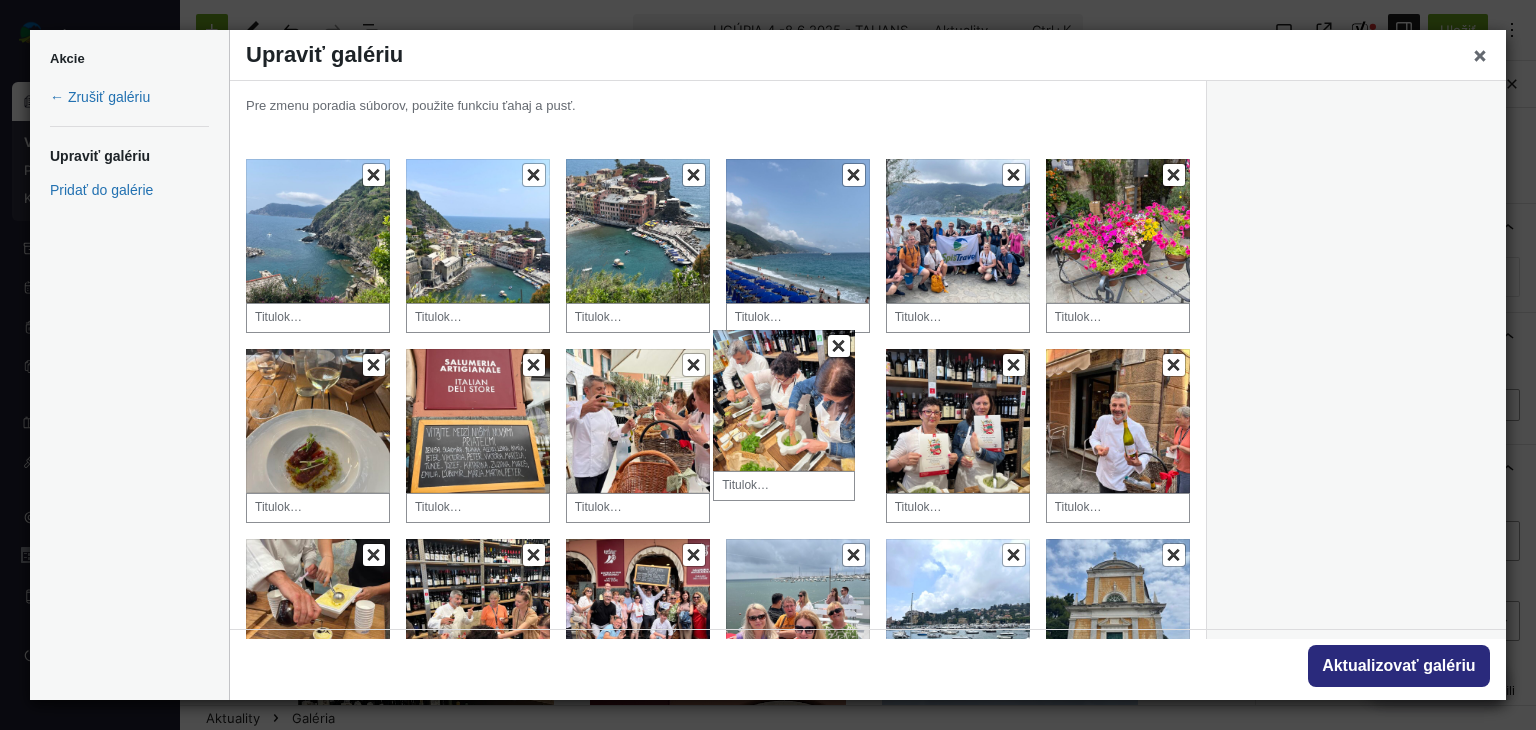 drag, startPoint x: 789, startPoint y: 487, endPoint x: 791, endPoint y: 392, distance: 95.02105 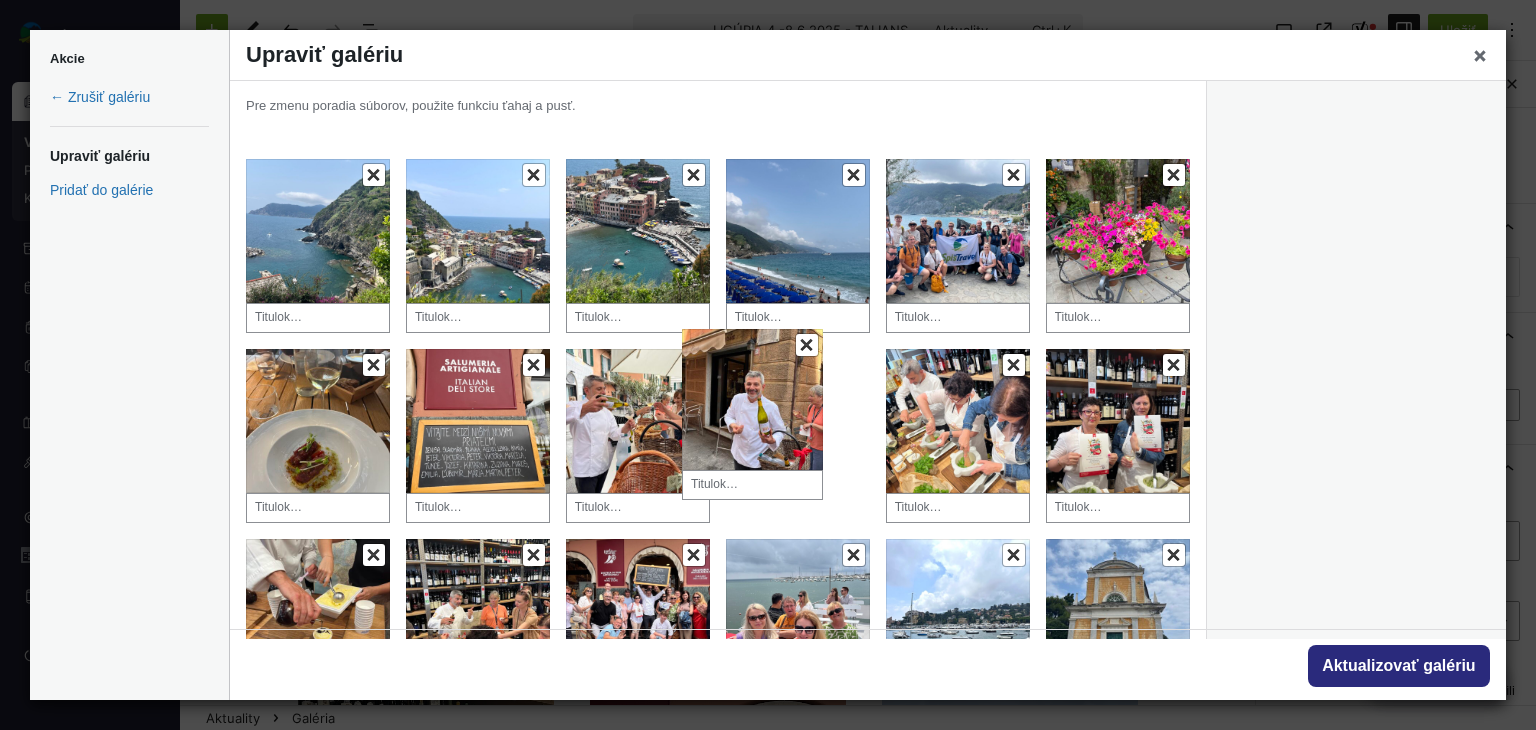 drag, startPoint x: 1112, startPoint y: 416, endPoint x: 776, endPoint y: 409, distance: 336.0729 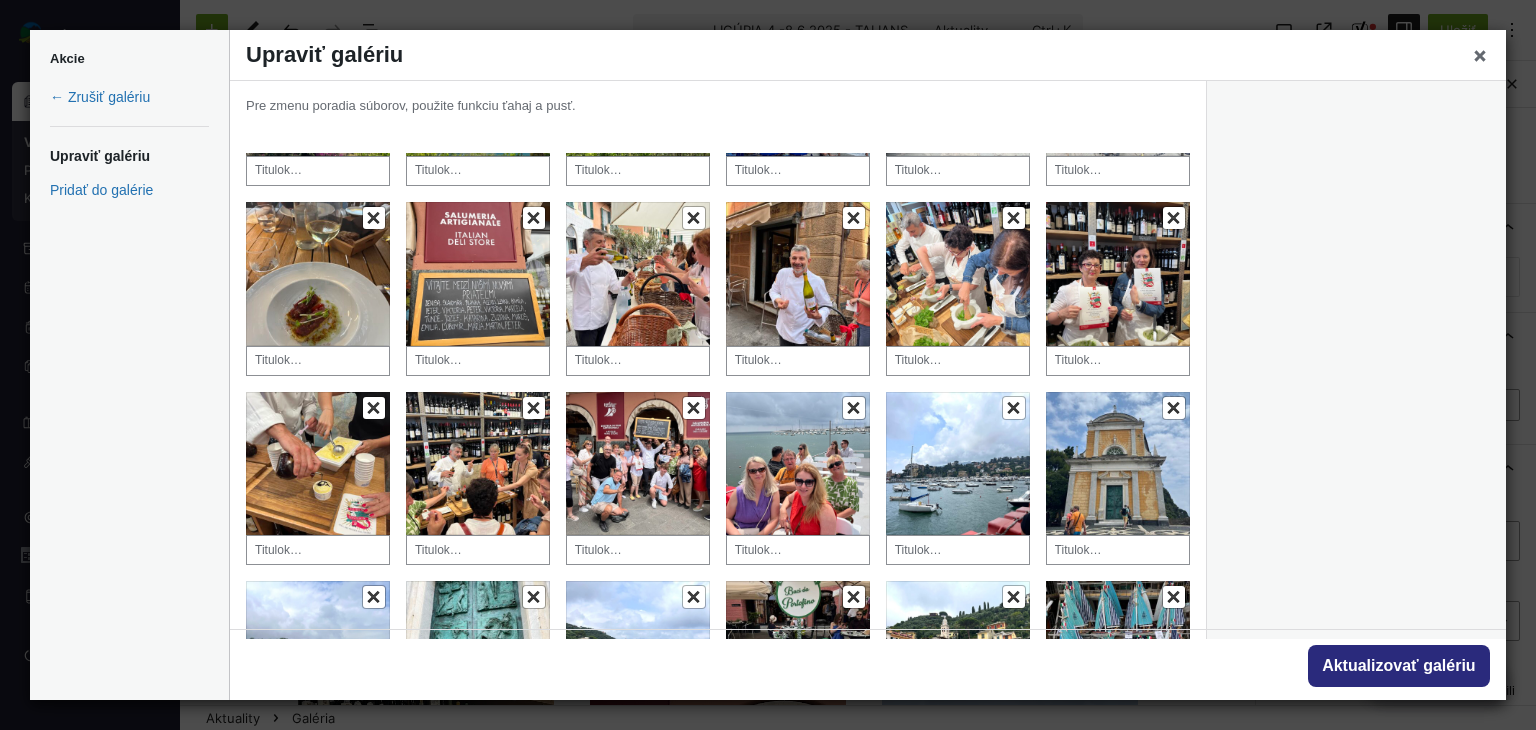 scroll, scrollTop: 864, scrollLeft: 0, axis: vertical 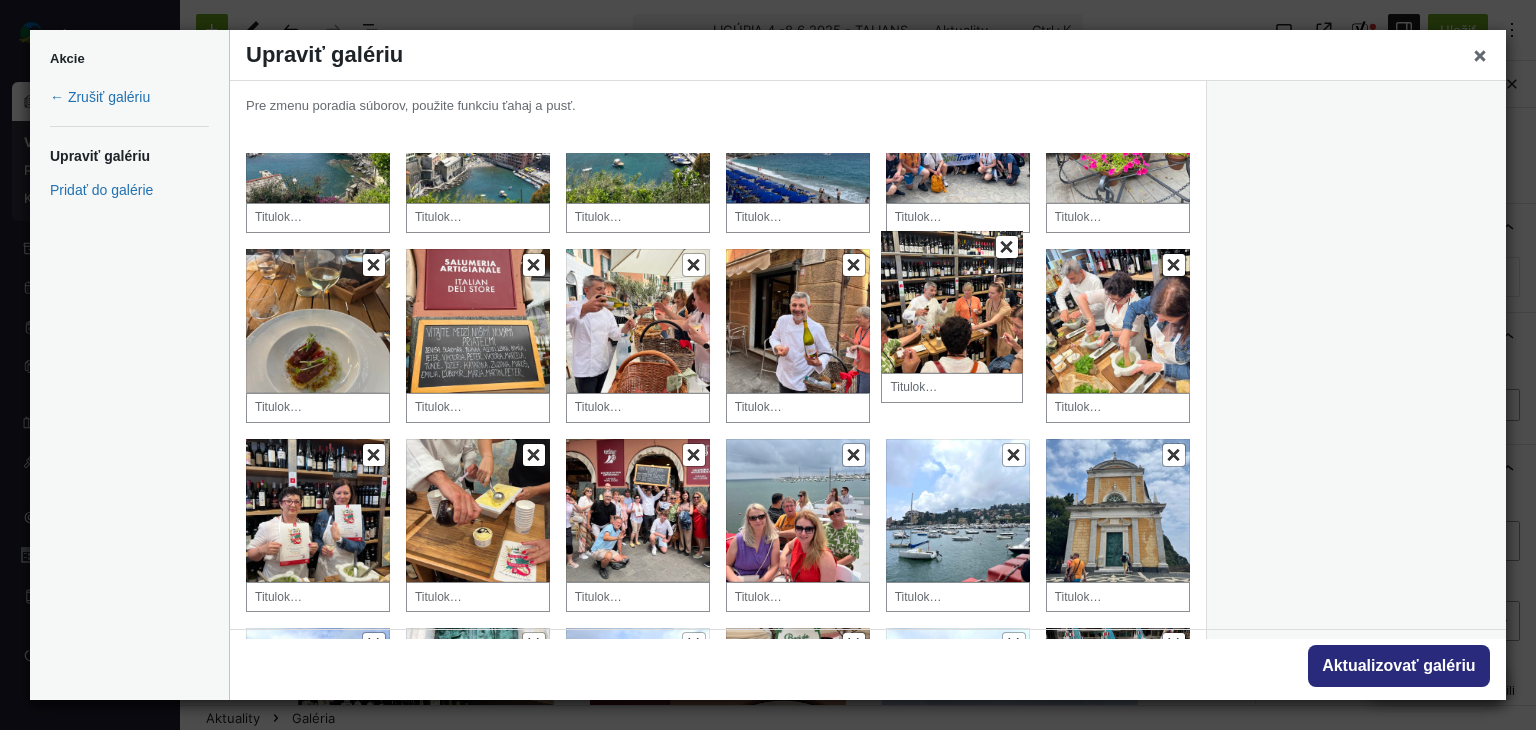drag, startPoint x: 457, startPoint y: 507, endPoint x: 934, endPoint y: 315, distance: 514.1916 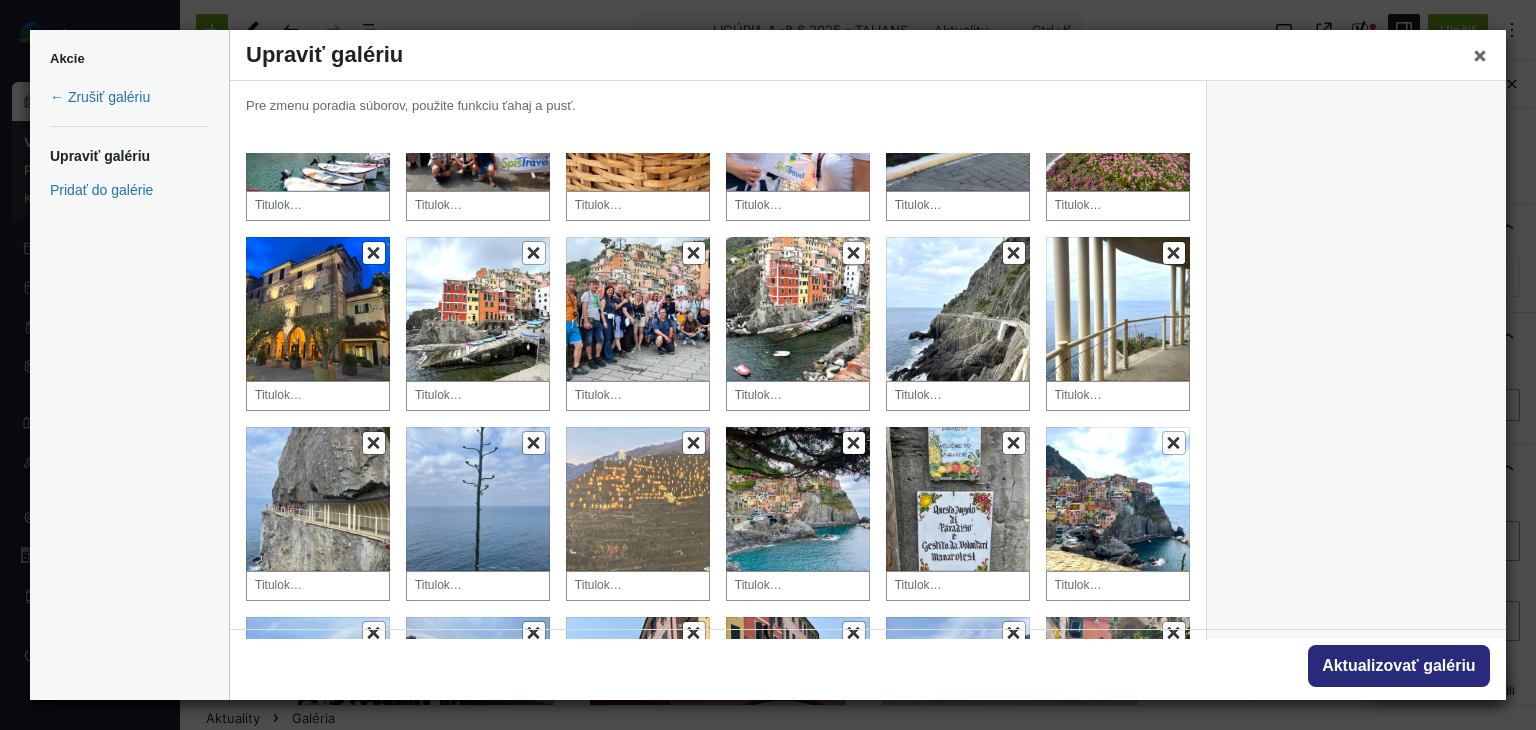 scroll, scrollTop: 0, scrollLeft: 0, axis: both 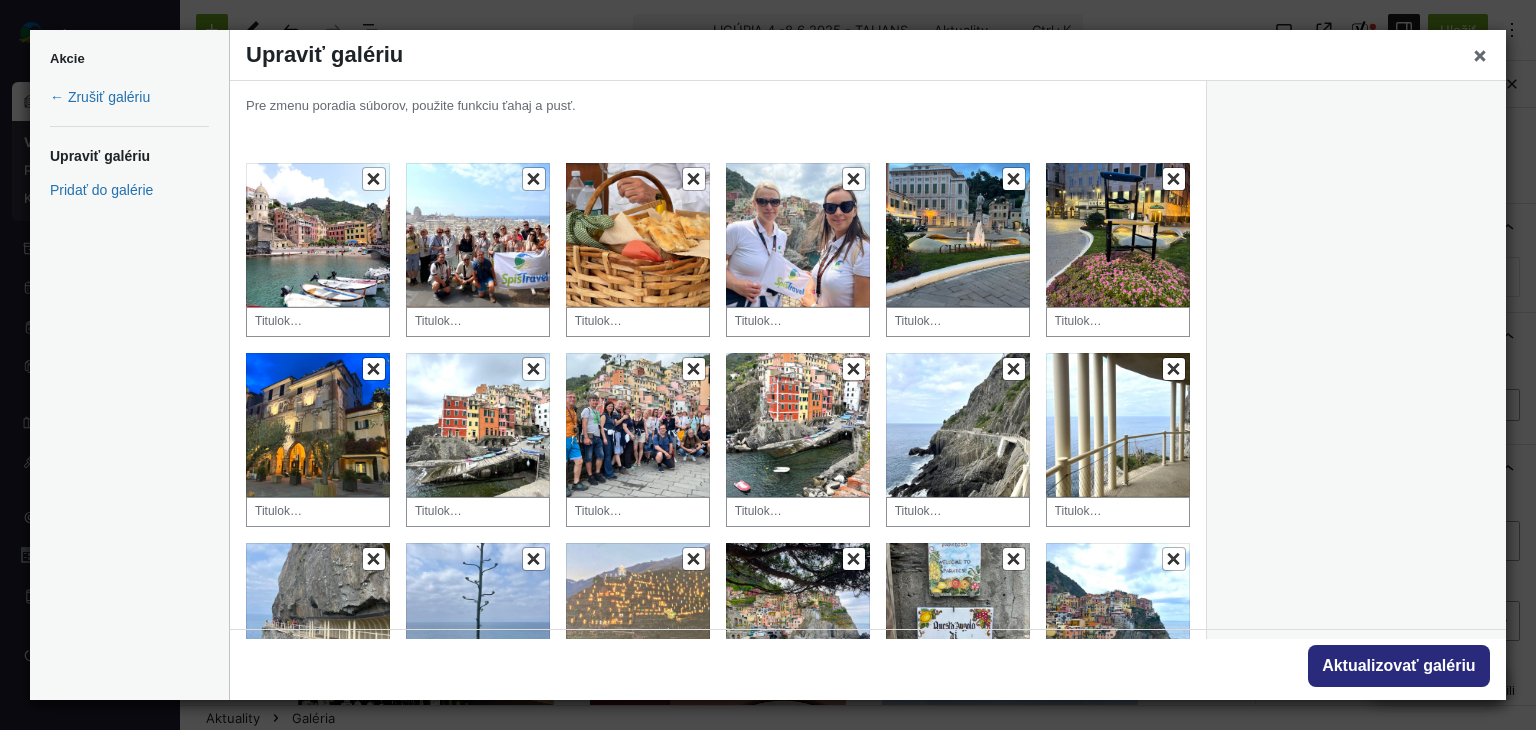 click at bounding box center [478, 425] 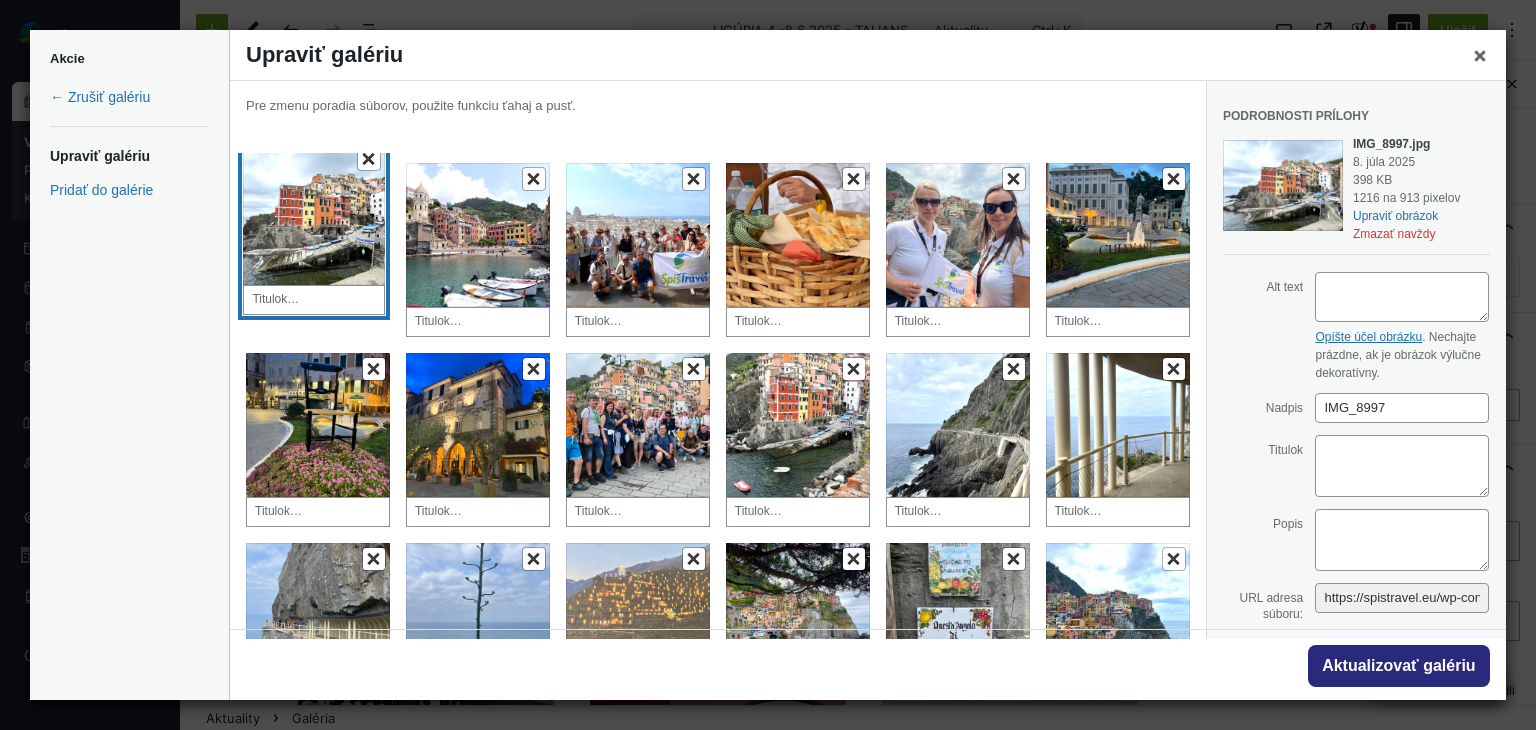 drag, startPoint x: 481, startPoint y: 433, endPoint x: 319, endPoint y: 218, distance: 269.20068 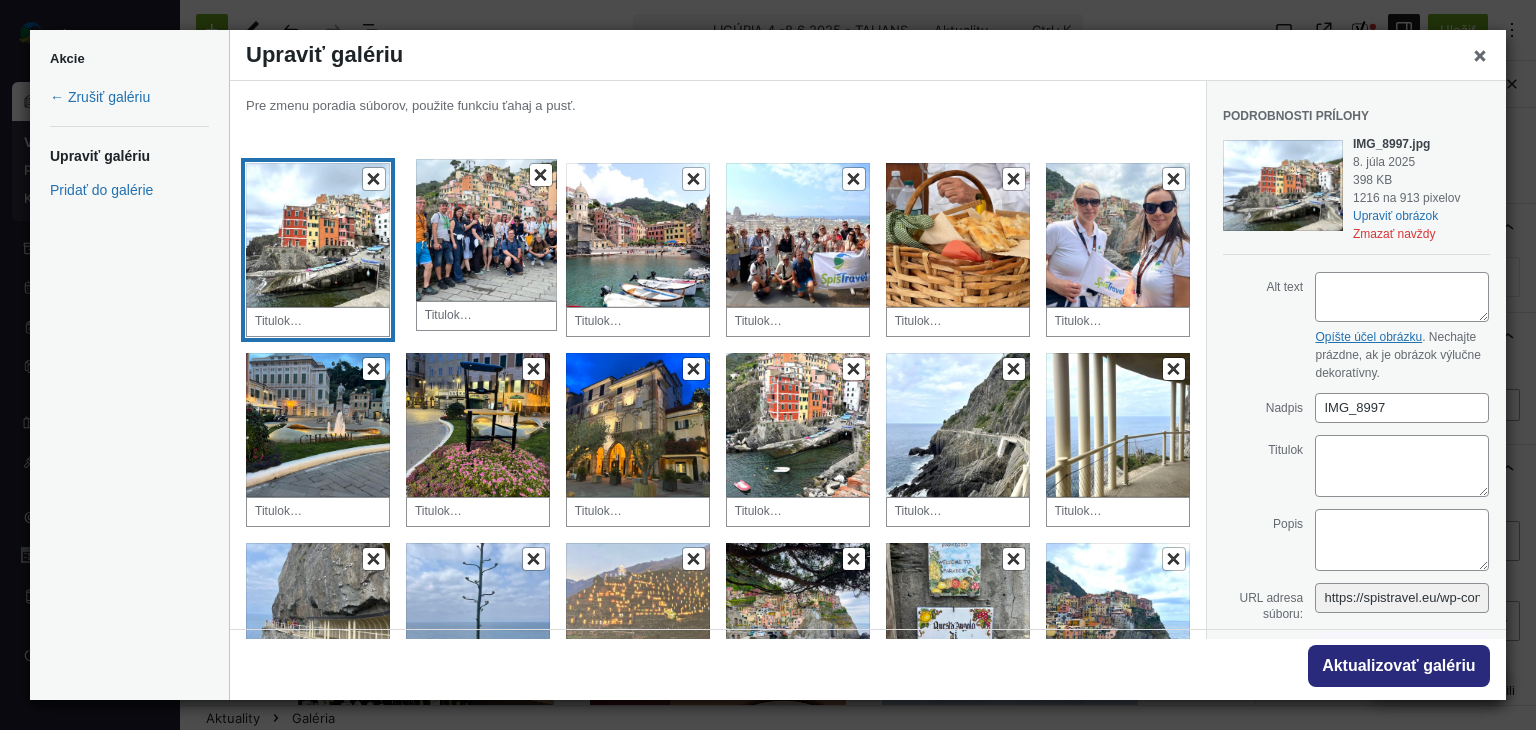 drag, startPoint x: 660, startPoint y: 432, endPoint x: 514, endPoint y: 240, distance: 241.2053 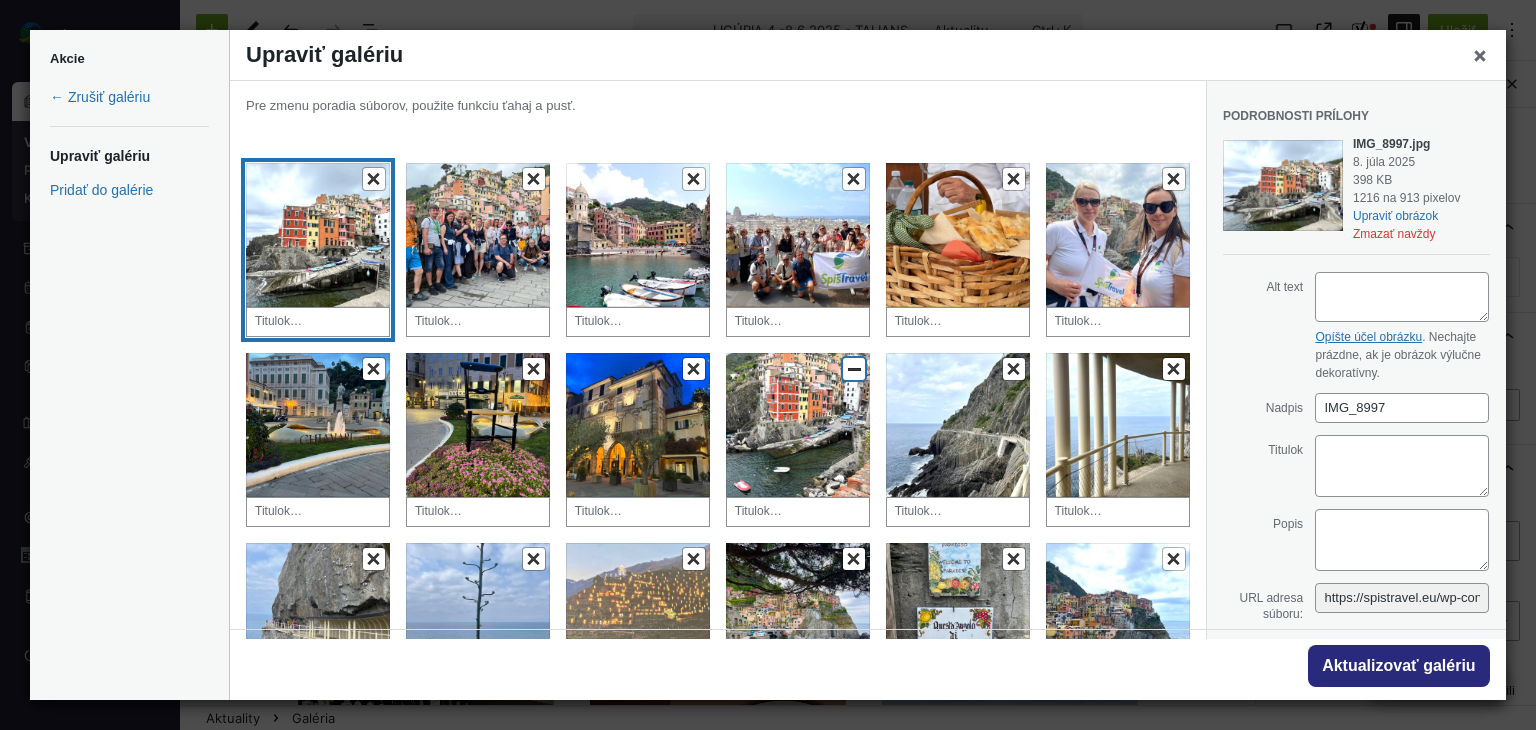 click on "Odstrániť" at bounding box center (854, 369) 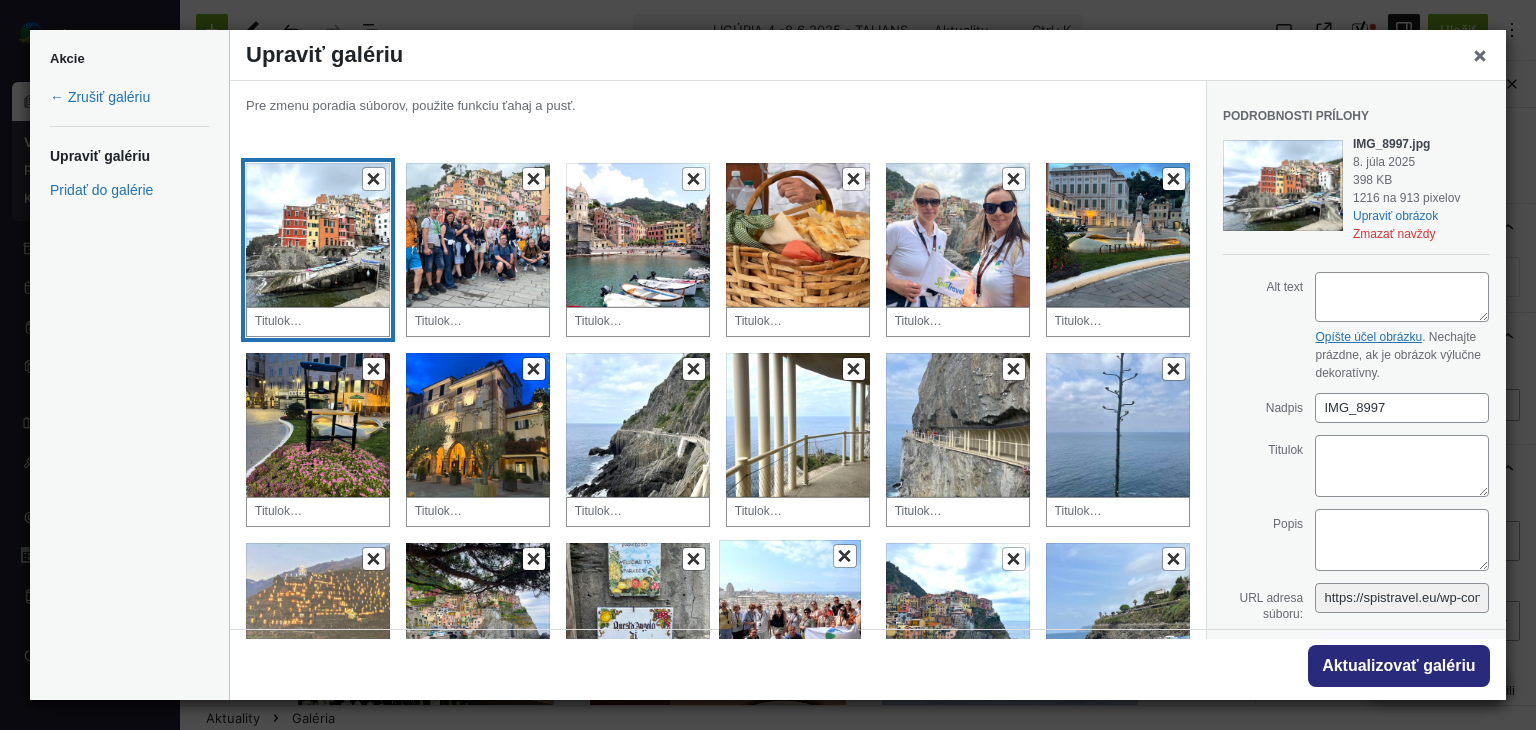 drag, startPoint x: 778, startPoint y: 229, endPoint x: 779, endPoint y: 606, distance: 377.0013 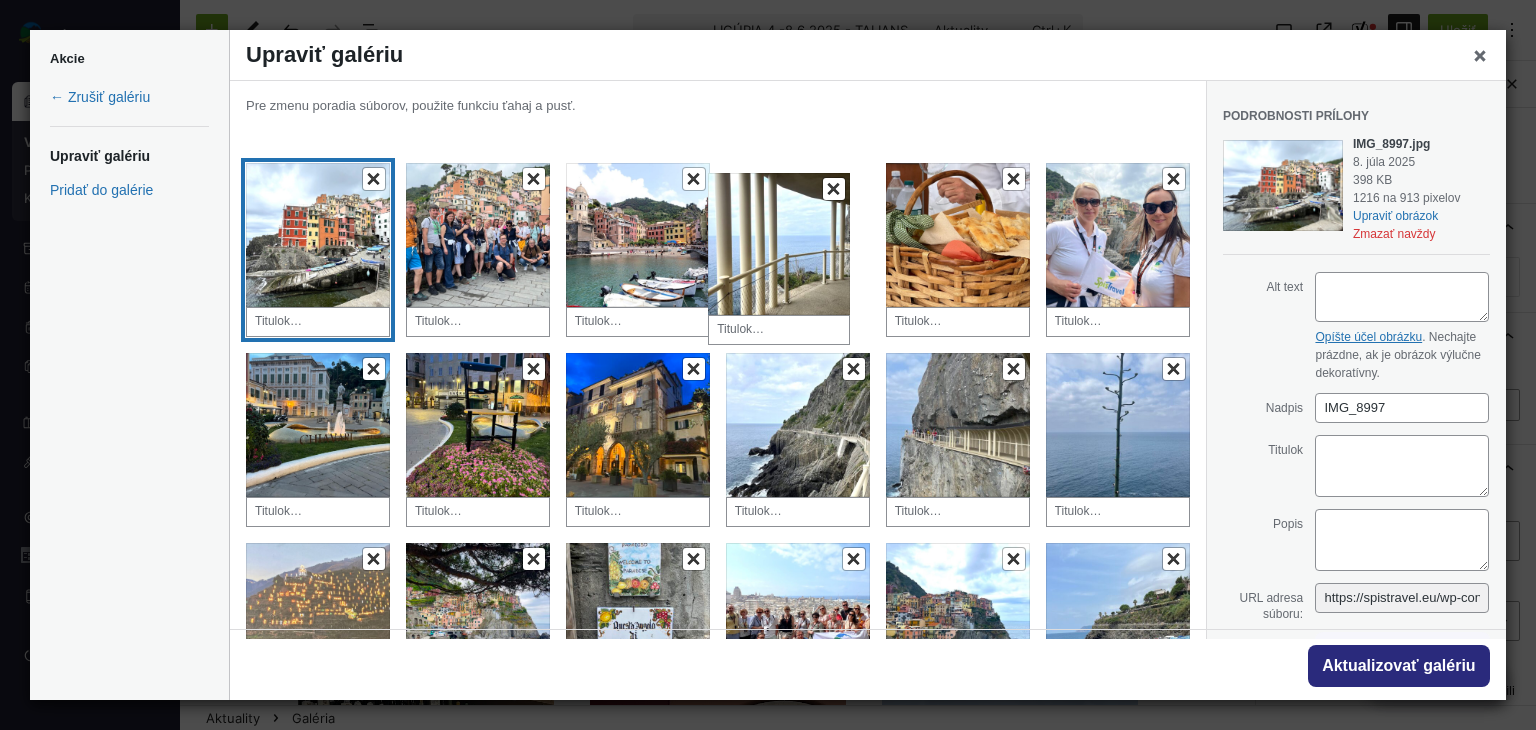 drag, startPoint x: 790, startPoint y: 433, endPoint x: 764, endPoint y: 241, distance: 193.75243 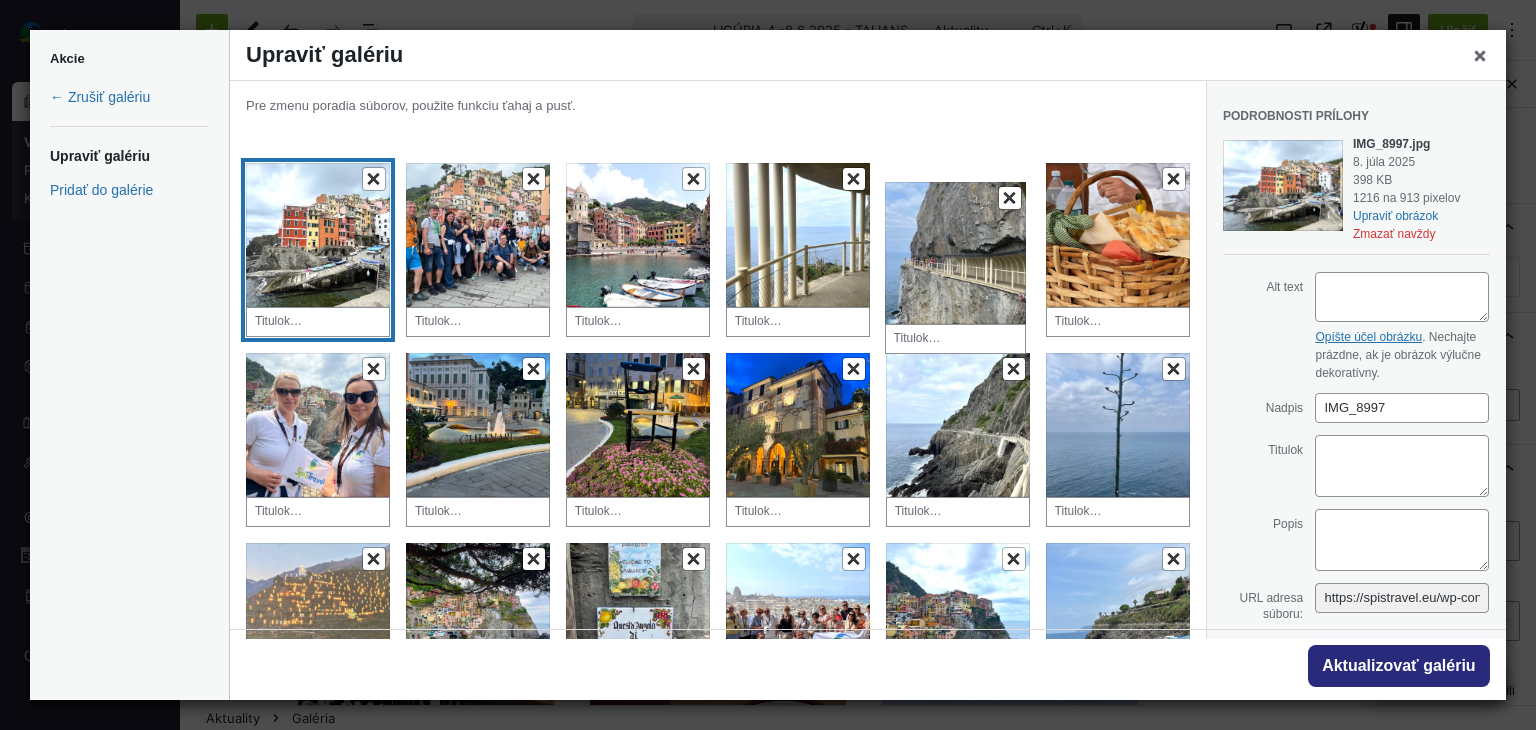 drag, startPoint x: 943, startPoint y: 456, endPoint x: 950, endPoint y: 273, distance: 183.13383 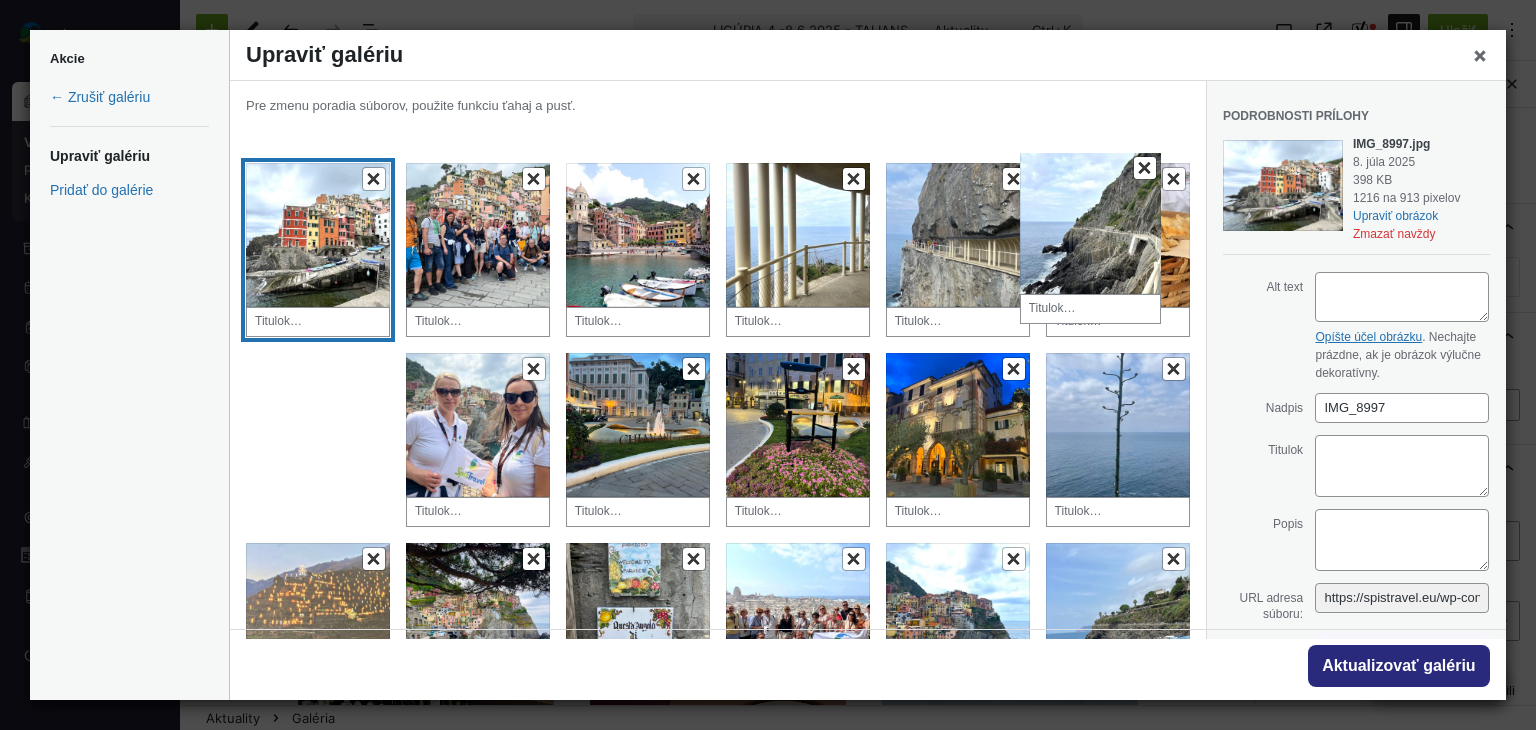 drag, startPoint x: 964, startPoint y: 439, endPoint x: 1109, endPoint y: 233, distance: 251.91467 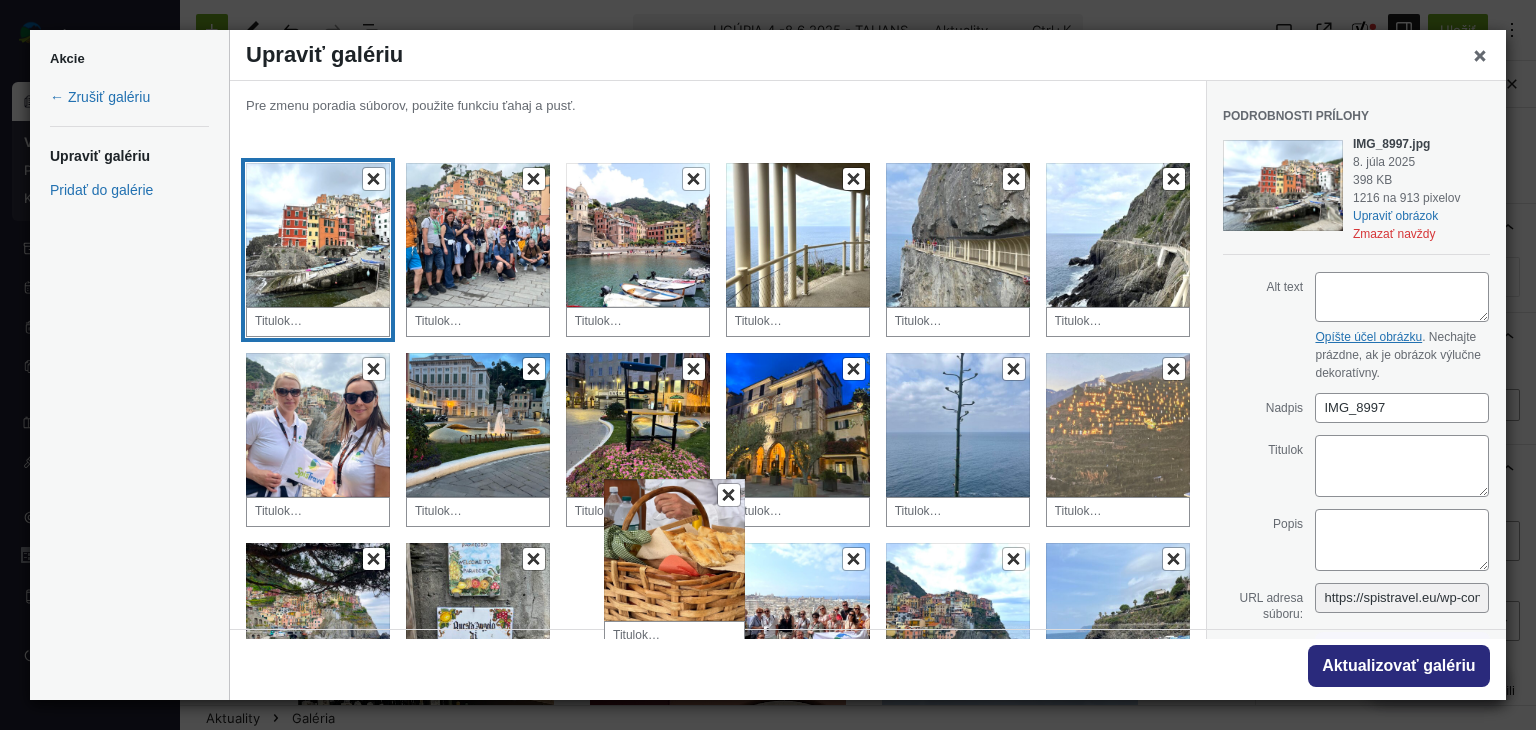 drag, startPoint x: 366, startPoint y: 456, endPoint x: 744, endPoint y: 561, distance: 392.31238 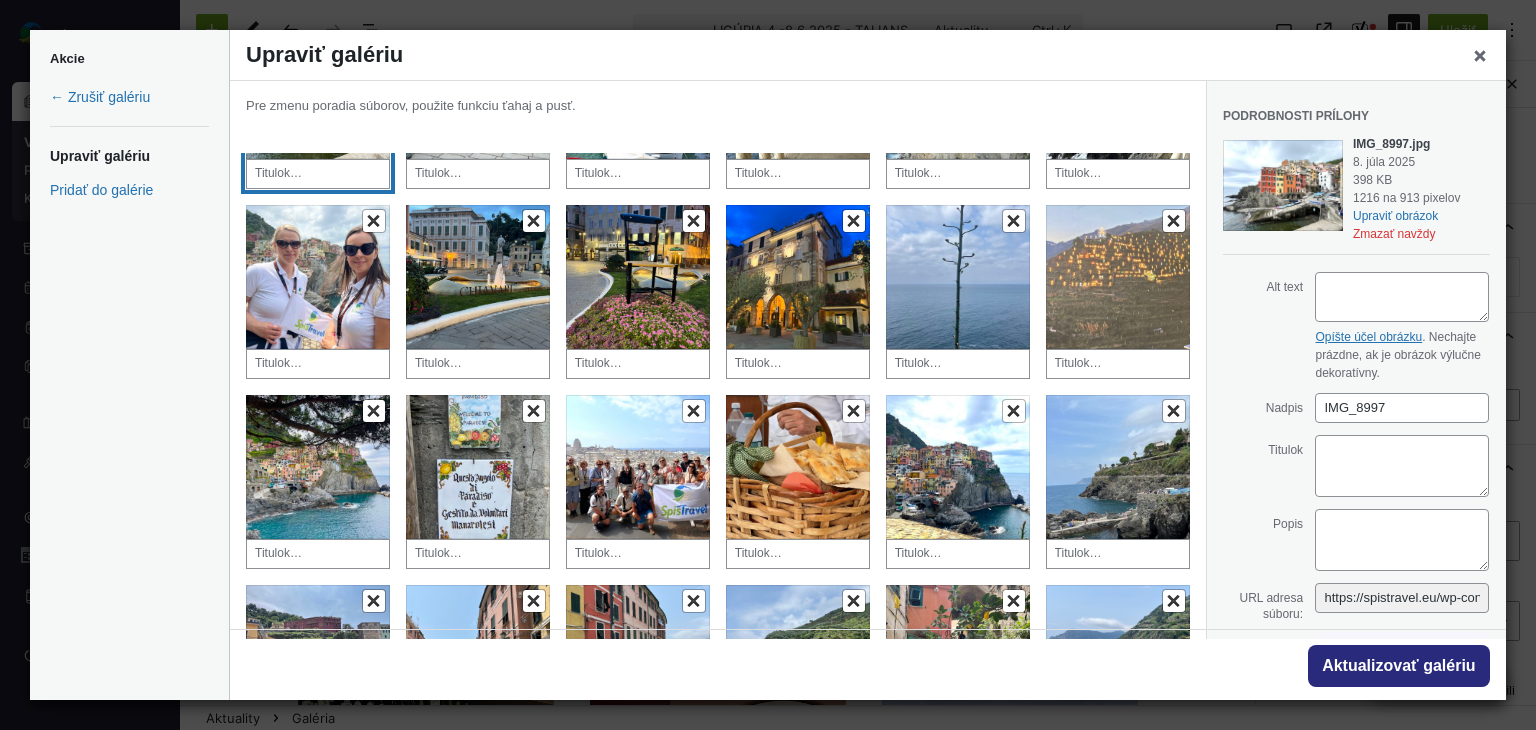 scroll, scrollTop: 300, scrollLeft: 0, axis: vertical 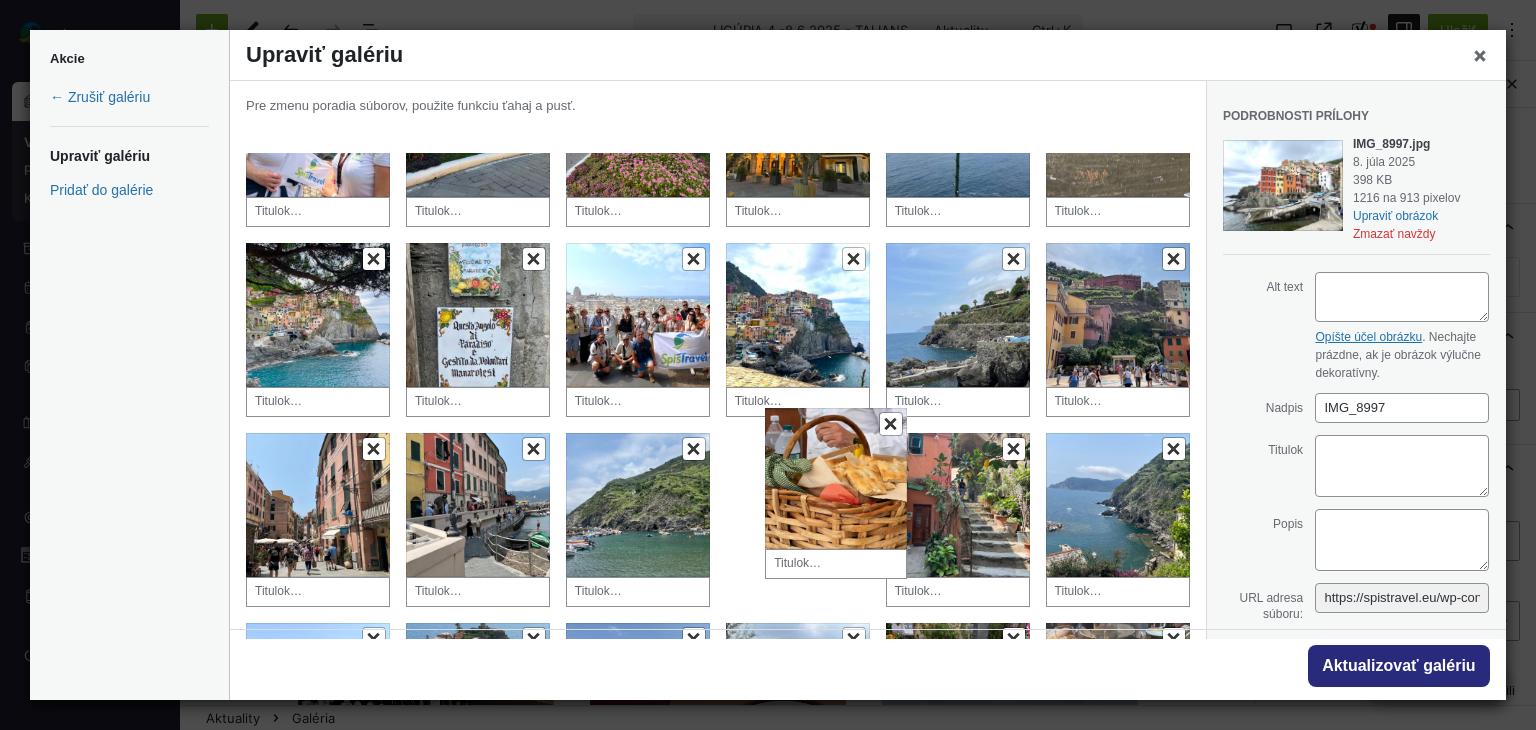 drag, startPoint x: 768, startPoint y: 301, endPoint x: 784, endPoint y: 494, distance: 193.66208 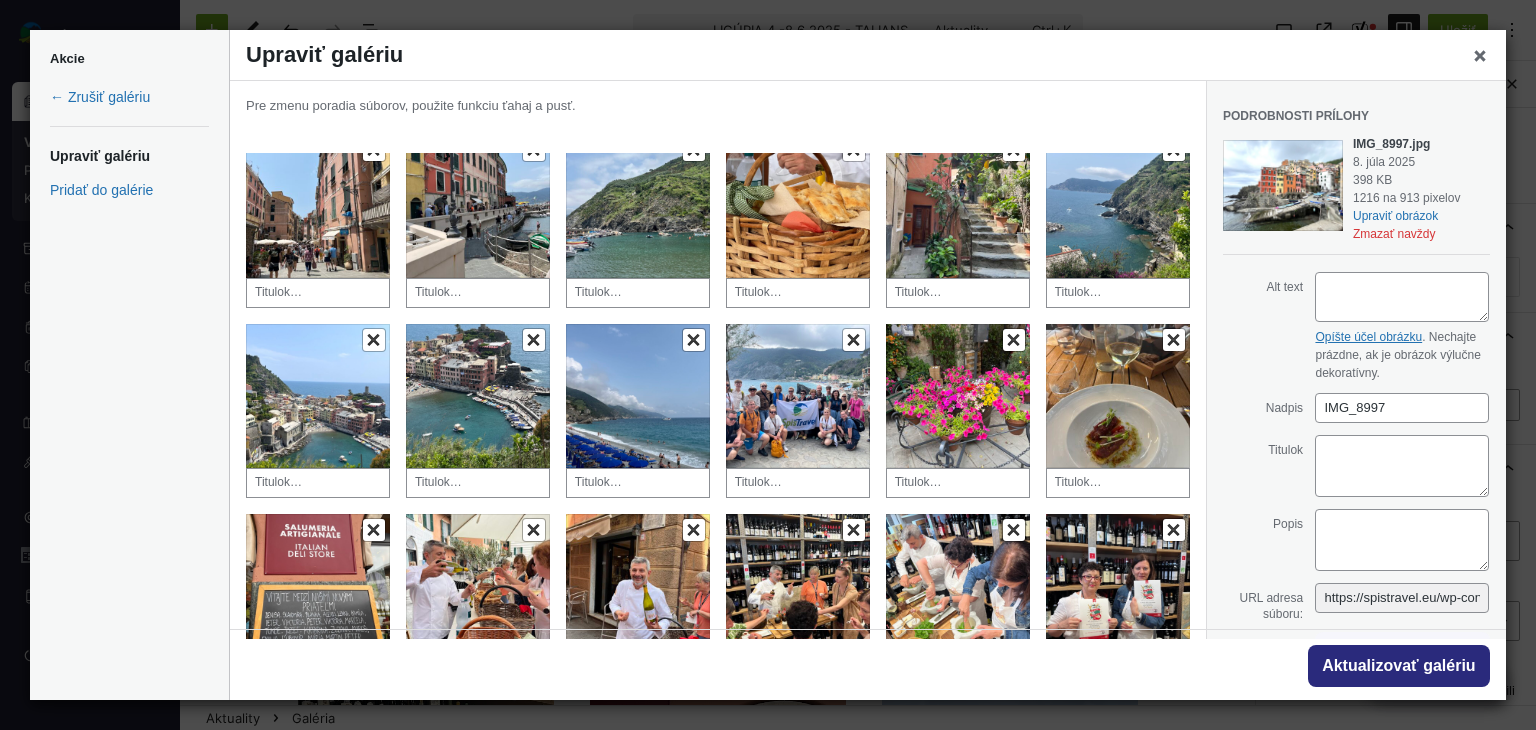 scroll, scrollTop: 600, scrollLeft: 0, axis: vertical 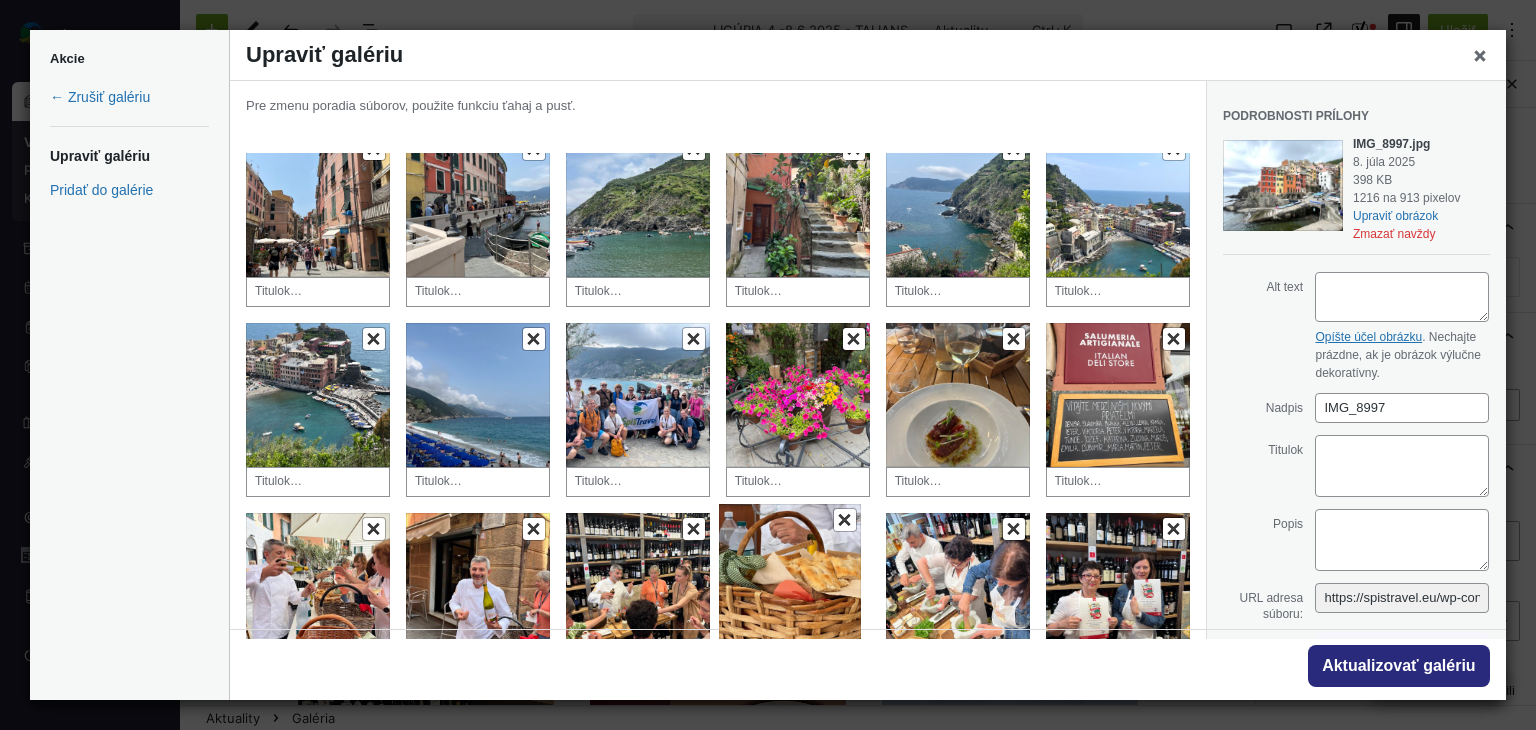 drag, startPoint x: 773, startPoint y: 213, endPoint x: 775, endPoint y: 592, distance: 379.00528 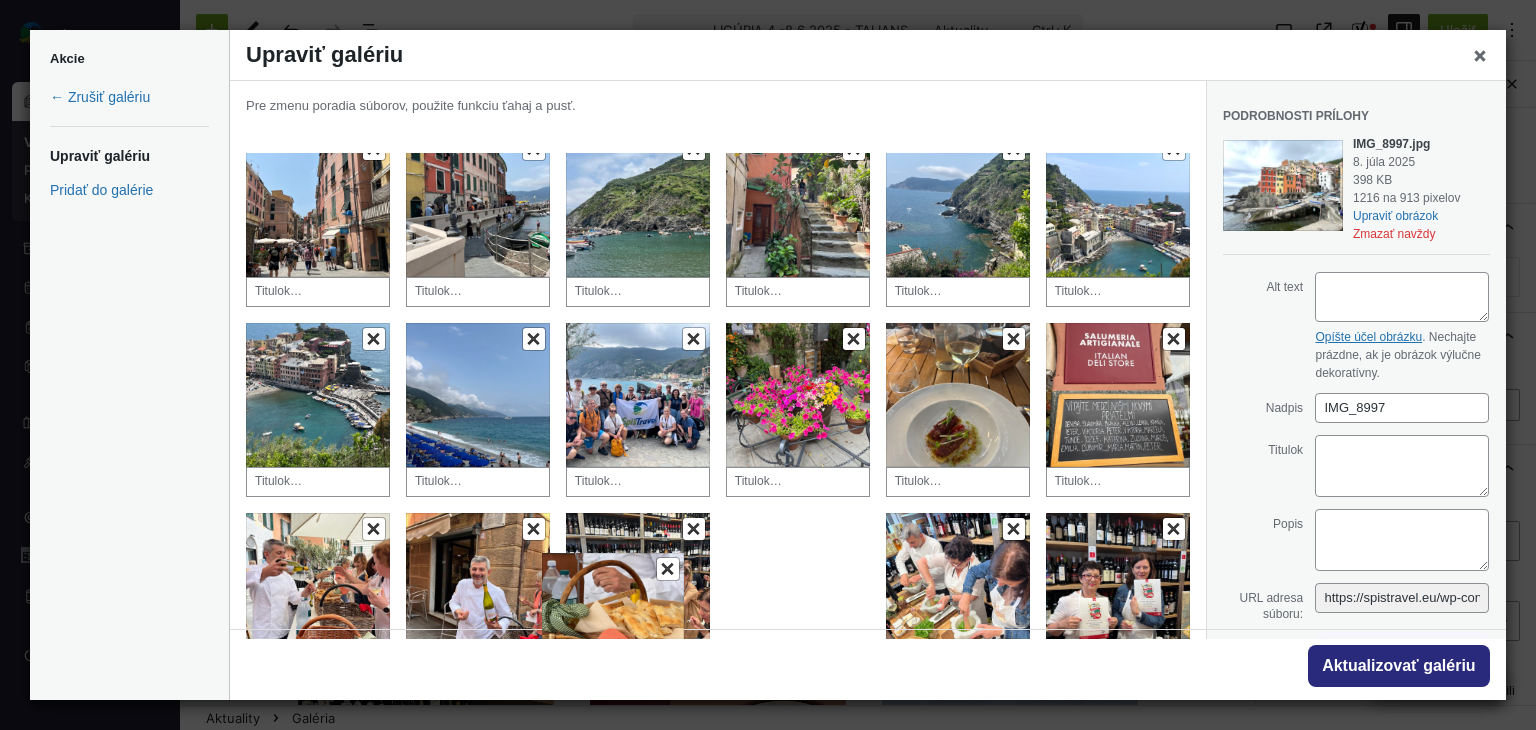 scroll, scrollTop: 660, scrollLeft: 0, axis: vertical 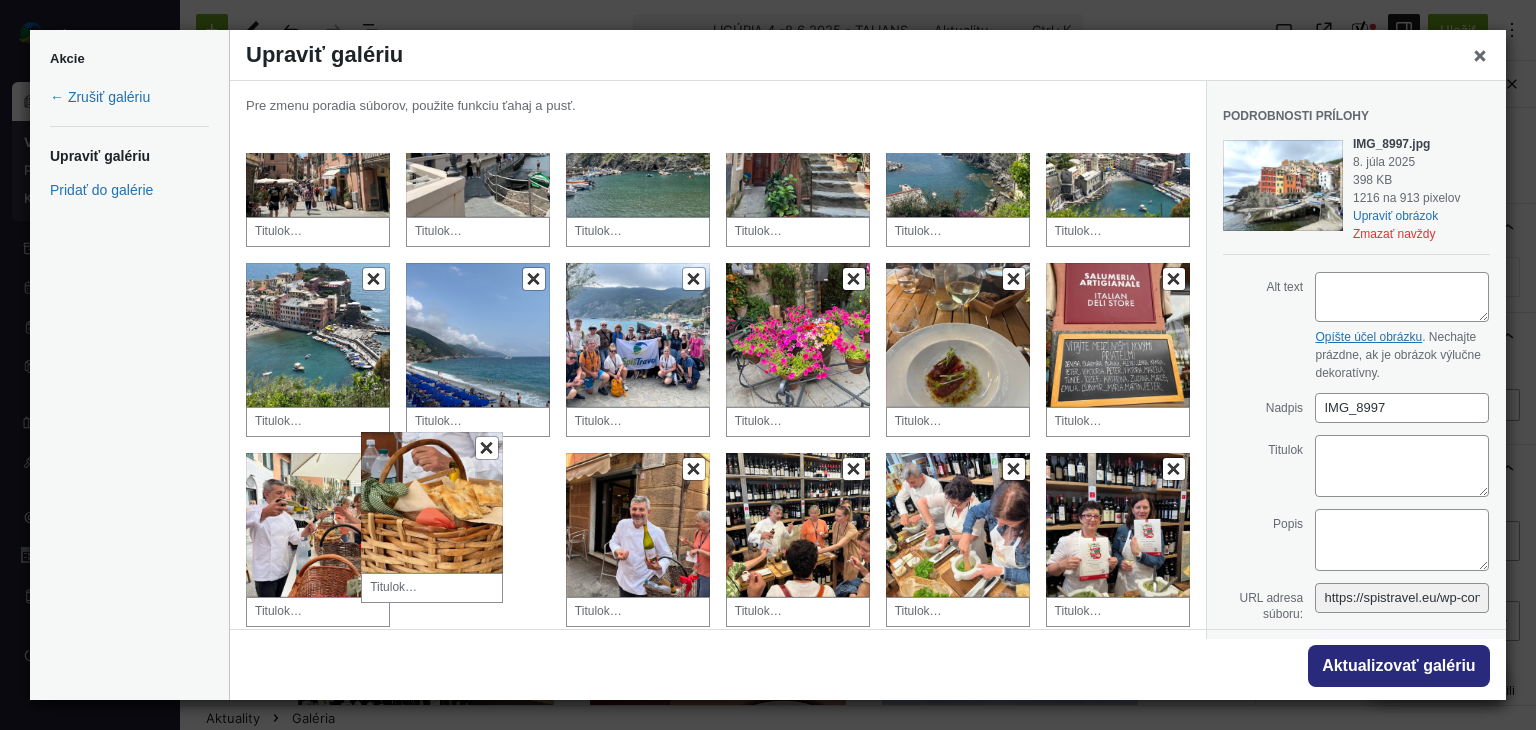 drag, startPoint x: 772, startPoint y: 591, endPoint x: 448, endPoint y: 528, distance: 330.06818 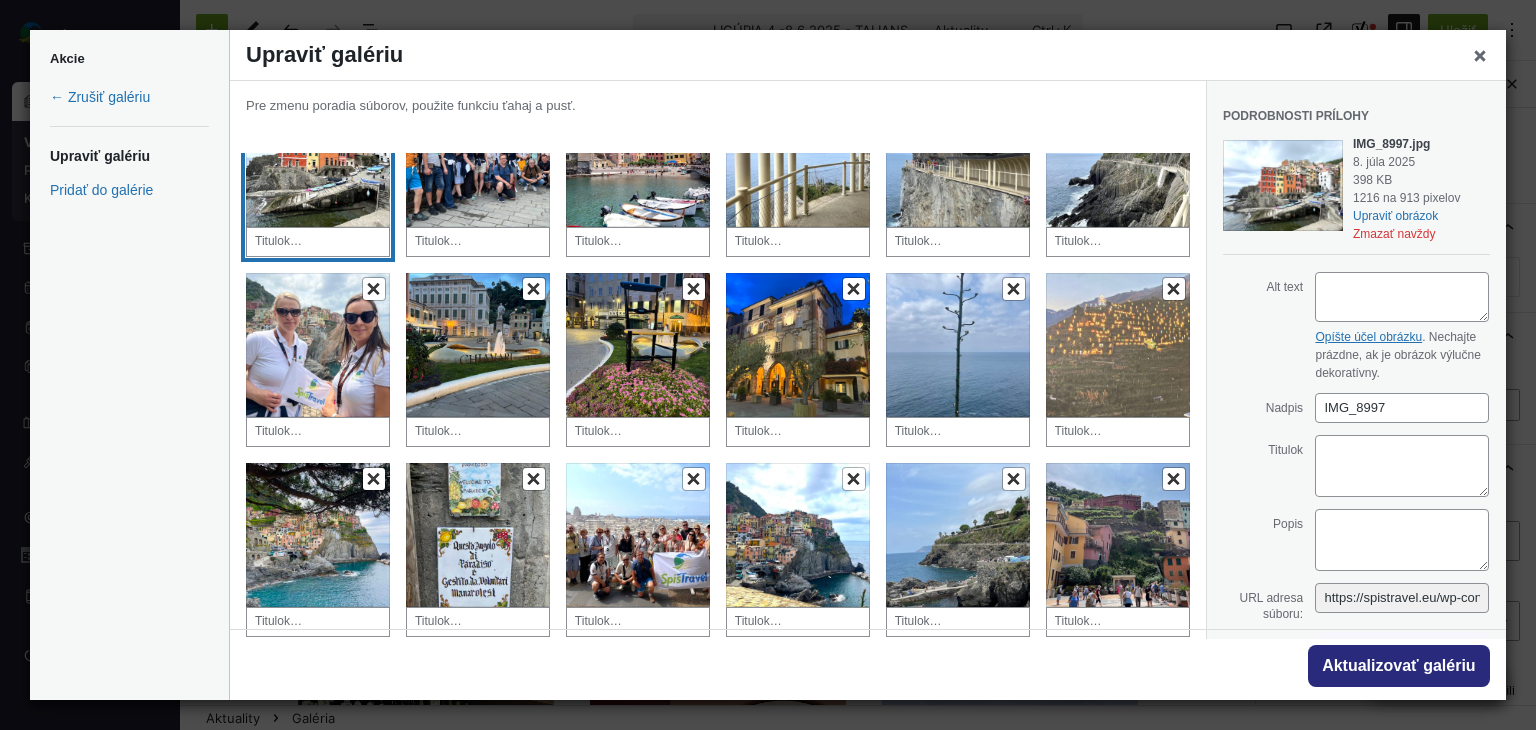 scroll, scrollTop: 60, scrollLeft: 0, axis: vertical 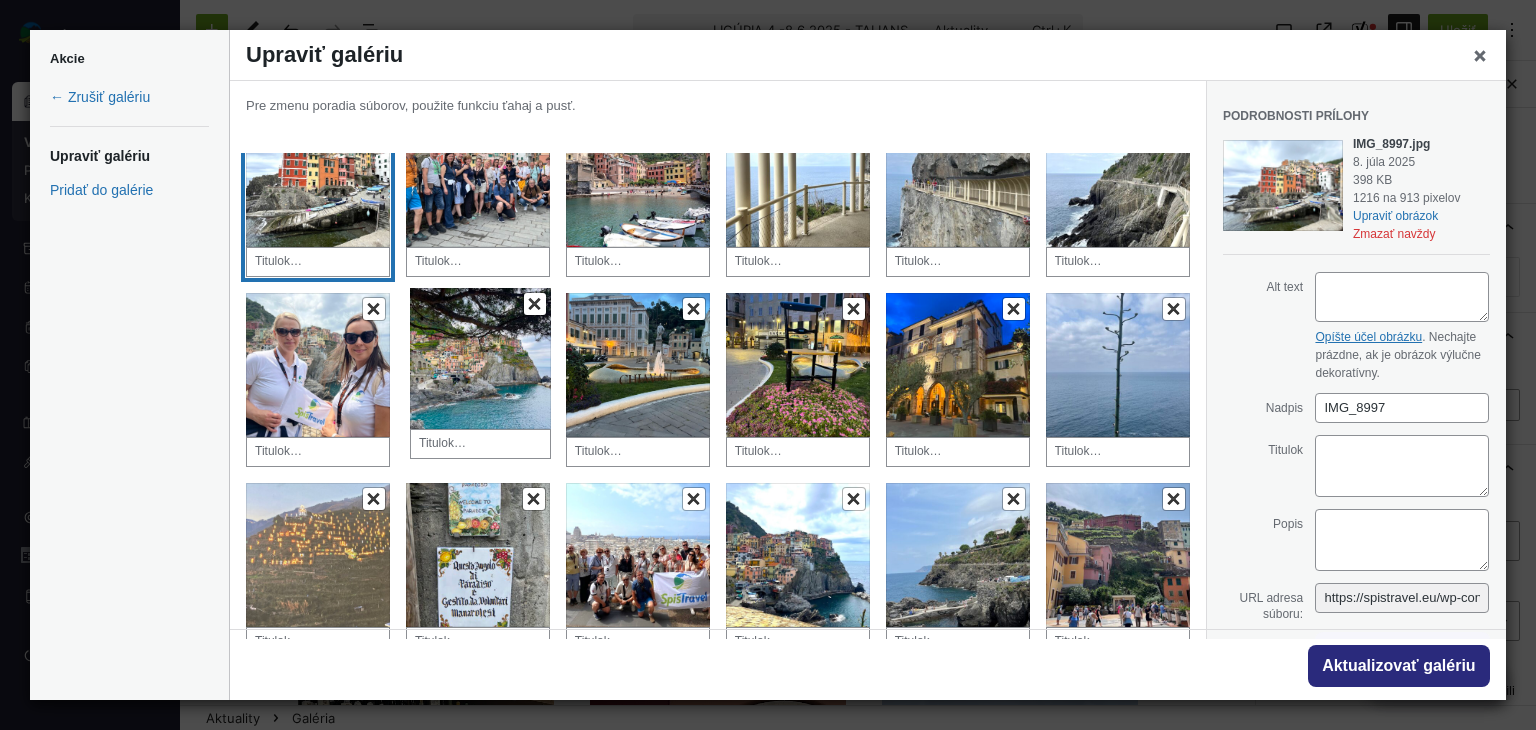 drag, startPoint x: 312, startPoint y: 566, endPoint x: 474, endPoint y: 356, distance: 265.22443 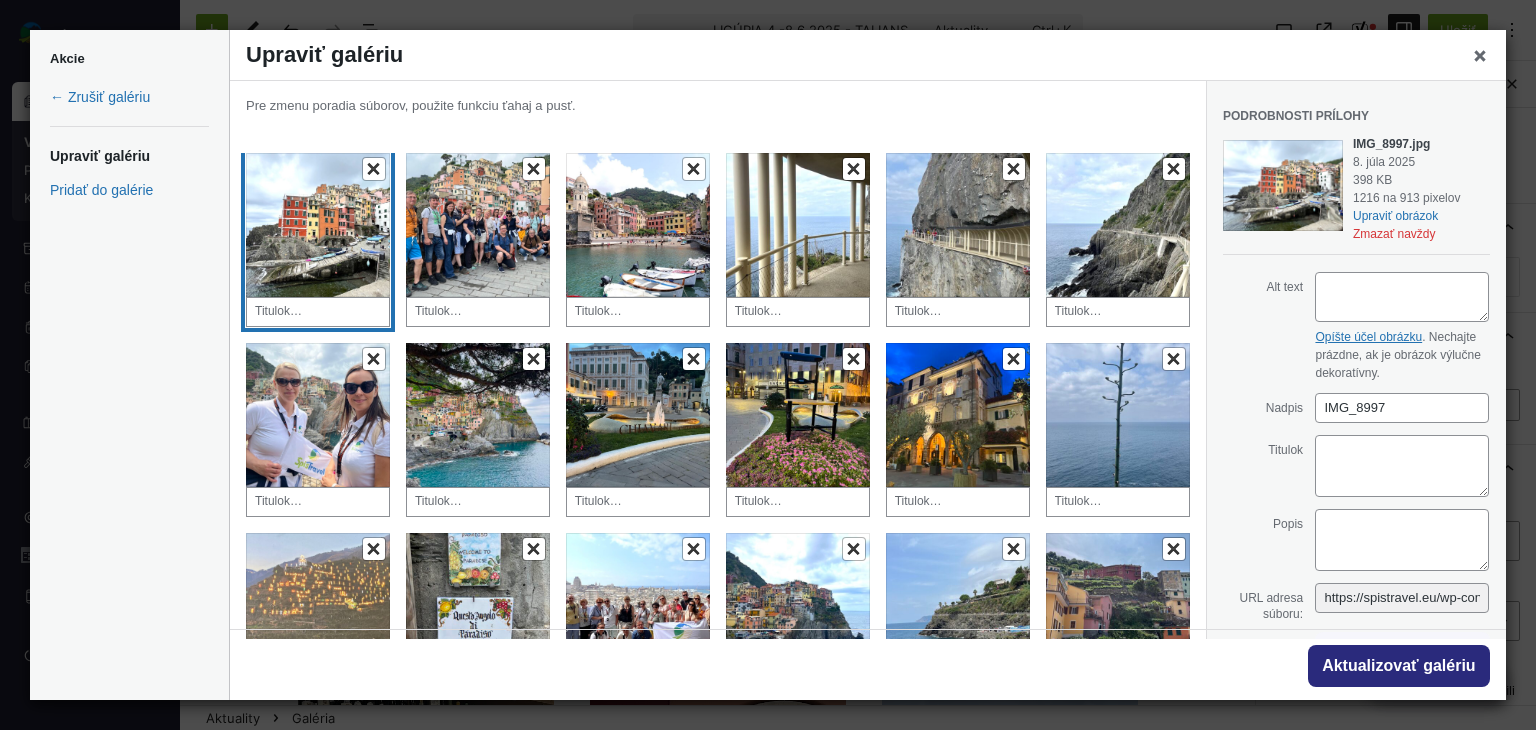 scroll, scrollTop: 0, scrollLeft: 0, axis: both 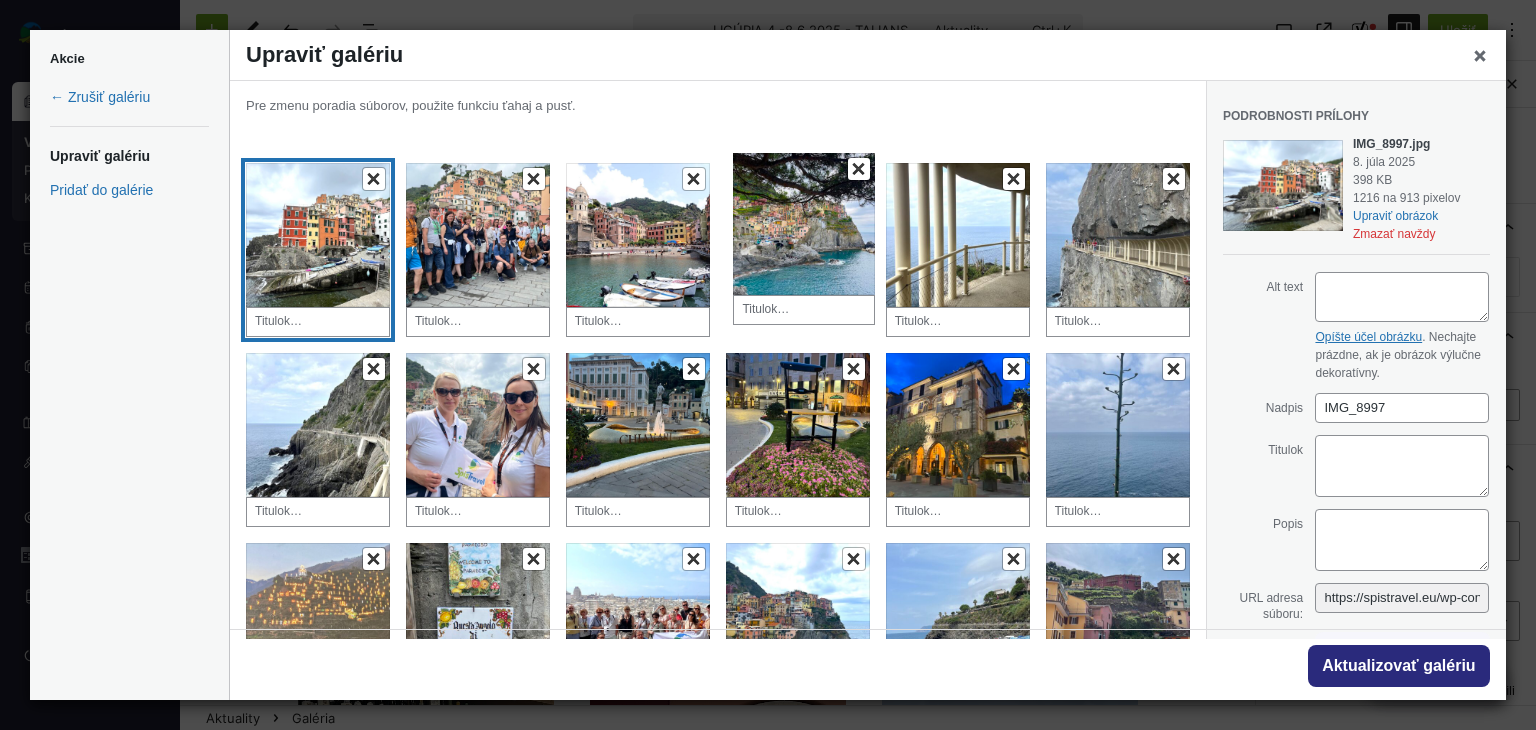 drag, startPoint x: 457, startPoint y: 457, endPoint x: 788, endPoint y: 254, distance: 388.29114 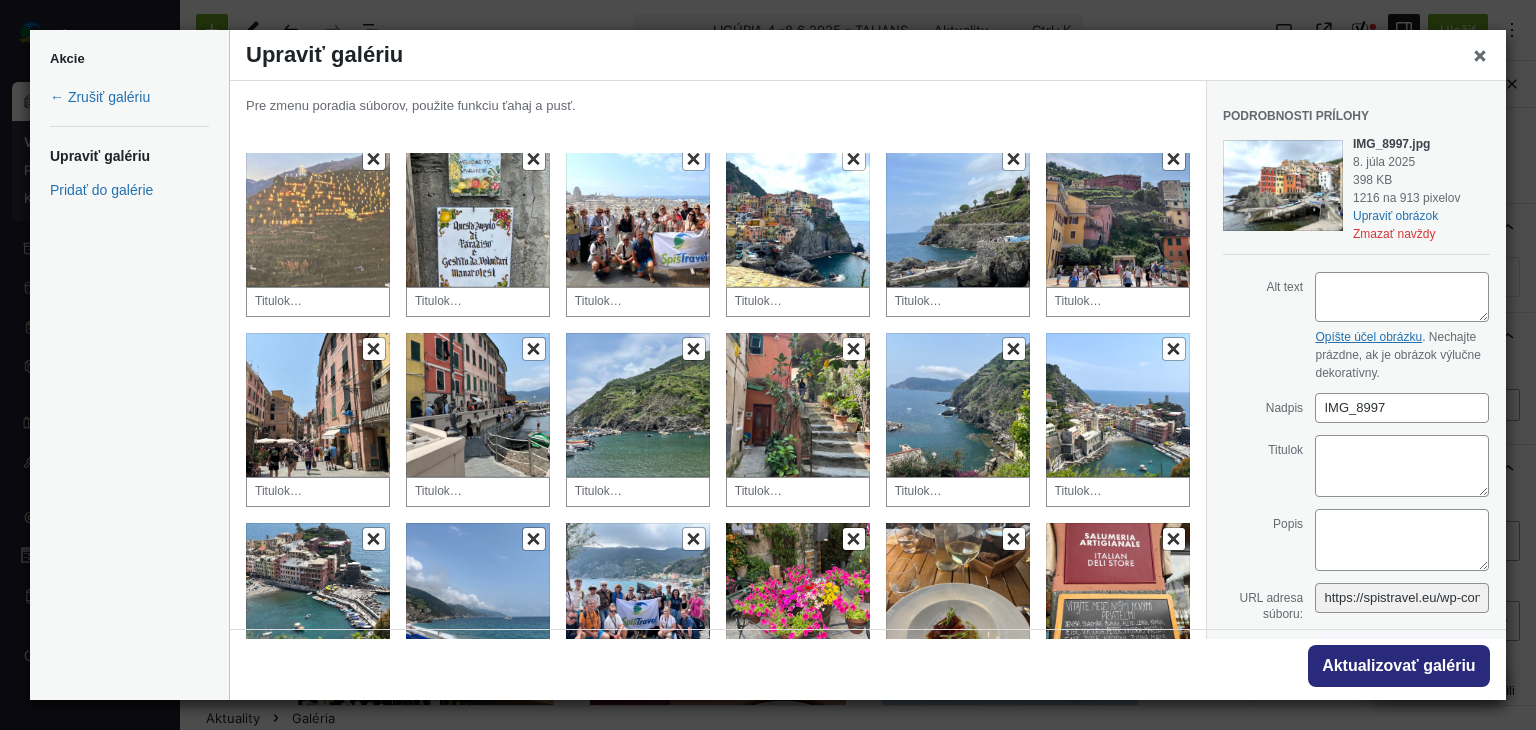scroll, scrollTop: 600, scrollLeft: 0, axis: vertical 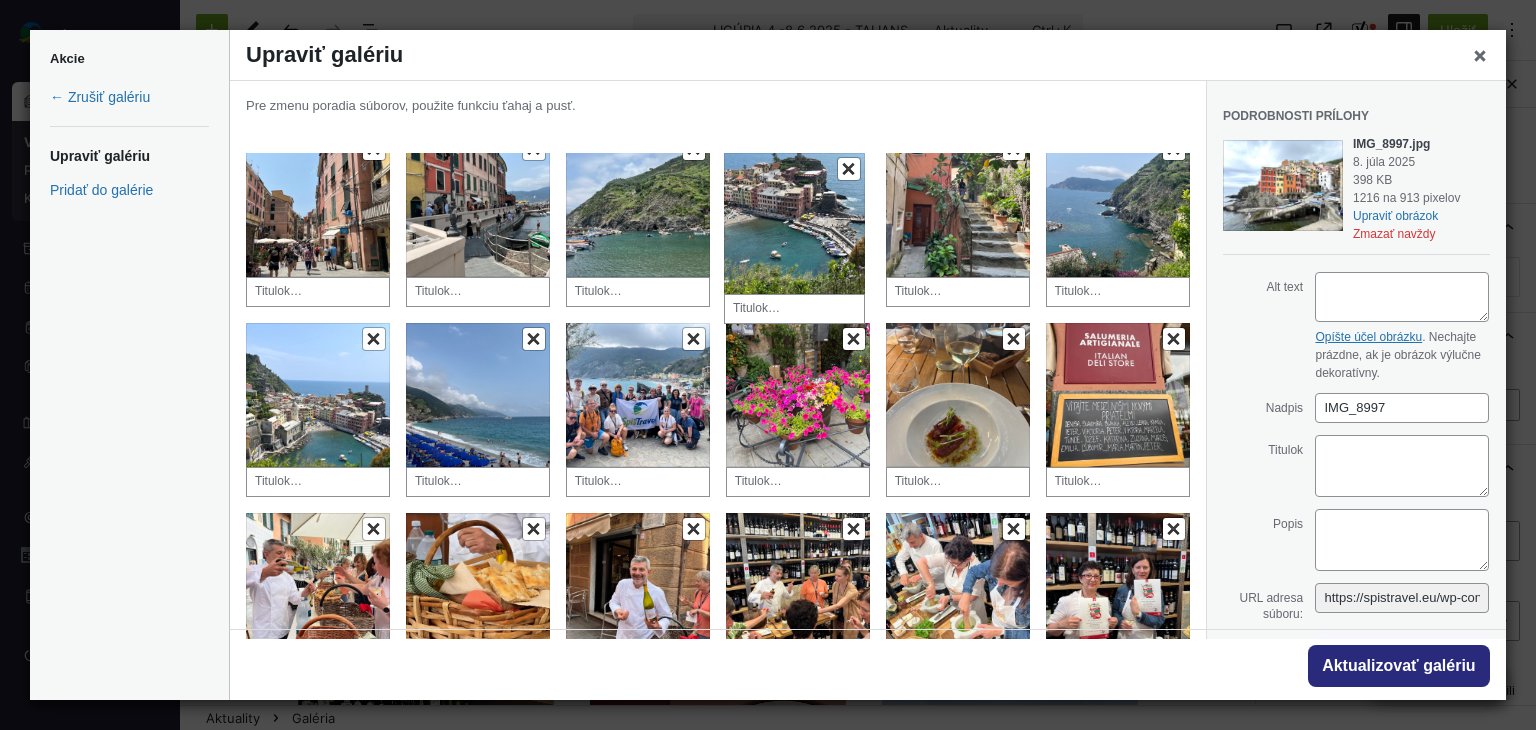 drag, startPoint x: 288, startPoint y: 405, endPoint x: 766, endPoint y: 245, distance: 504.06744 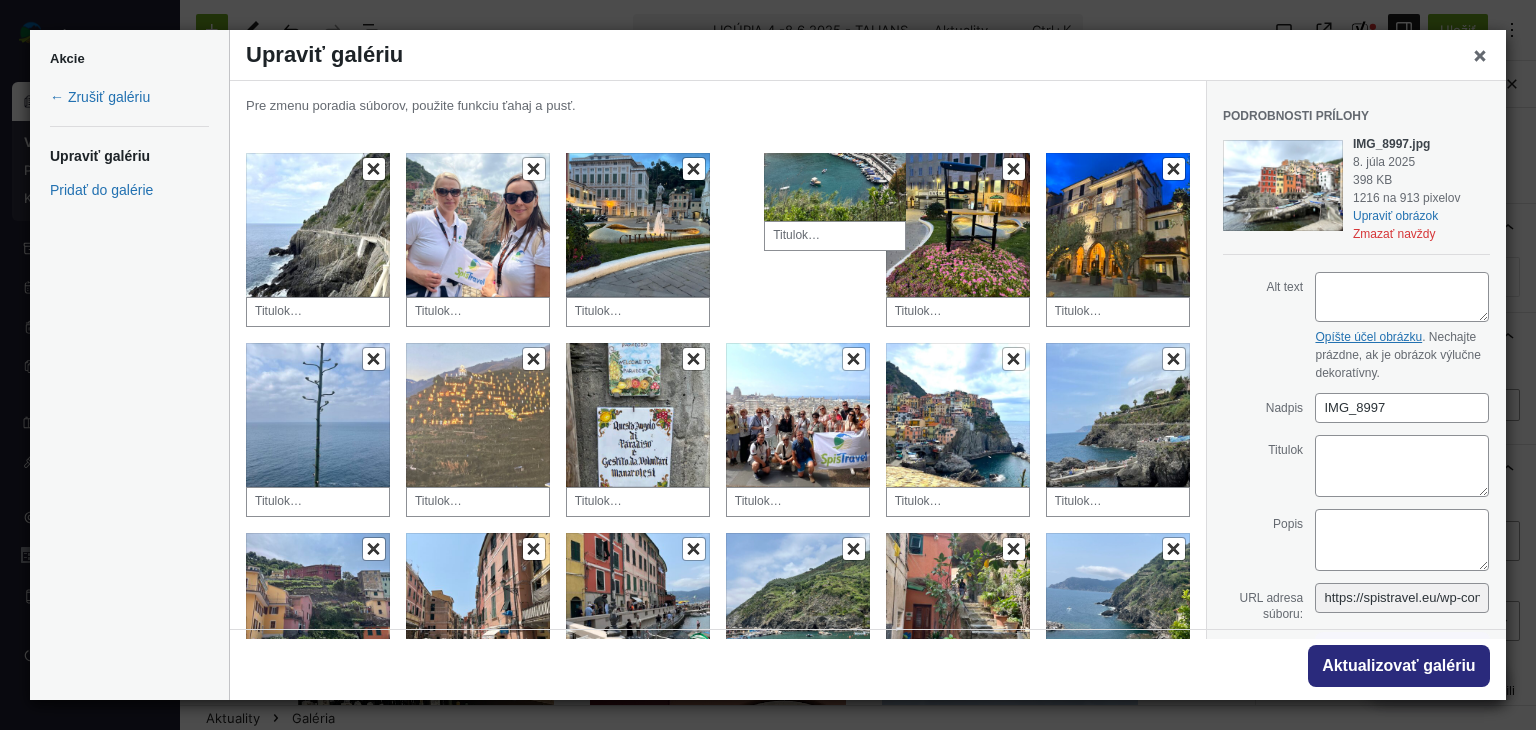 scroll, scrollTop: 100, scrollLeft: 0, axis: vertical 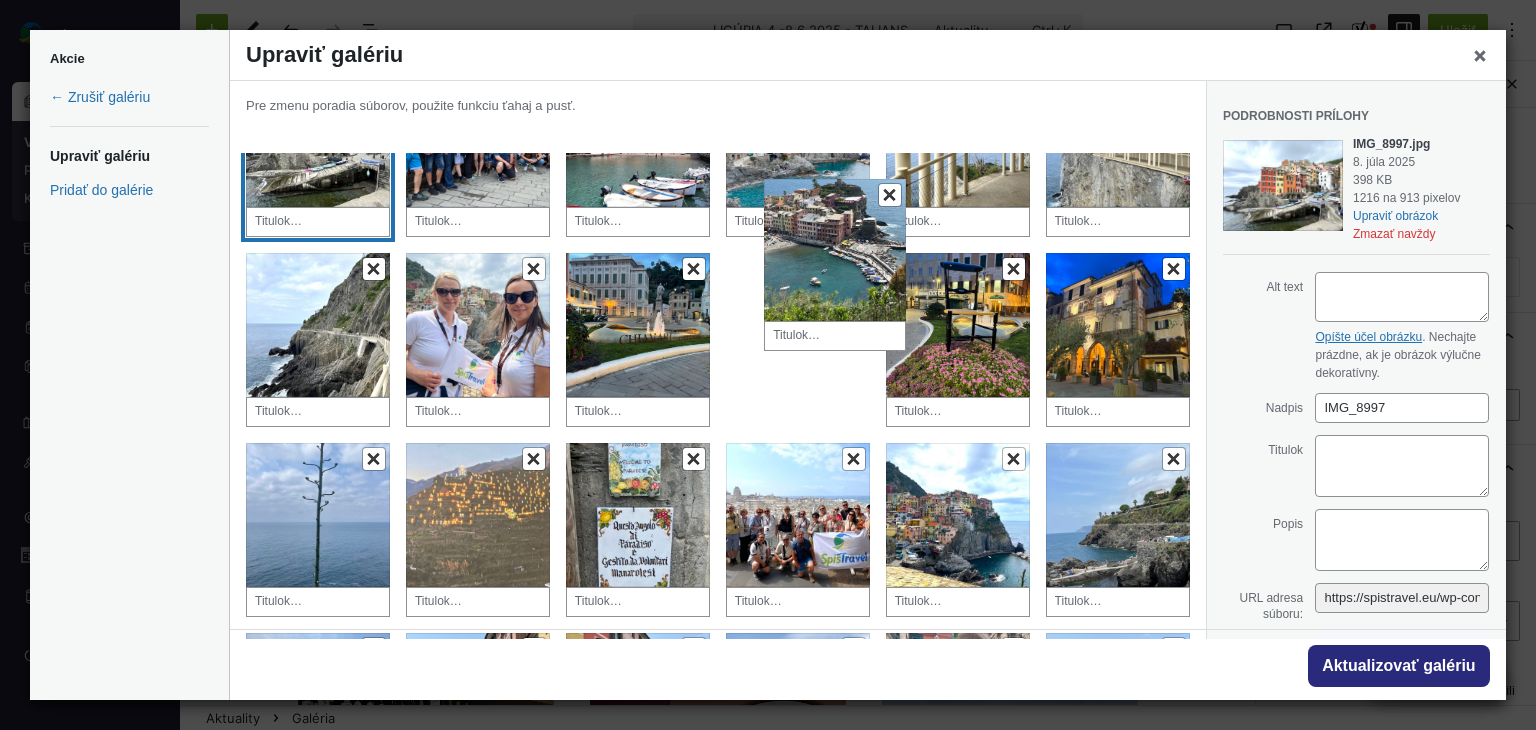 drag, startPoint x: 896, startPoint y: 357, endPoint x: 841, endPoint y: 225, distance: 143 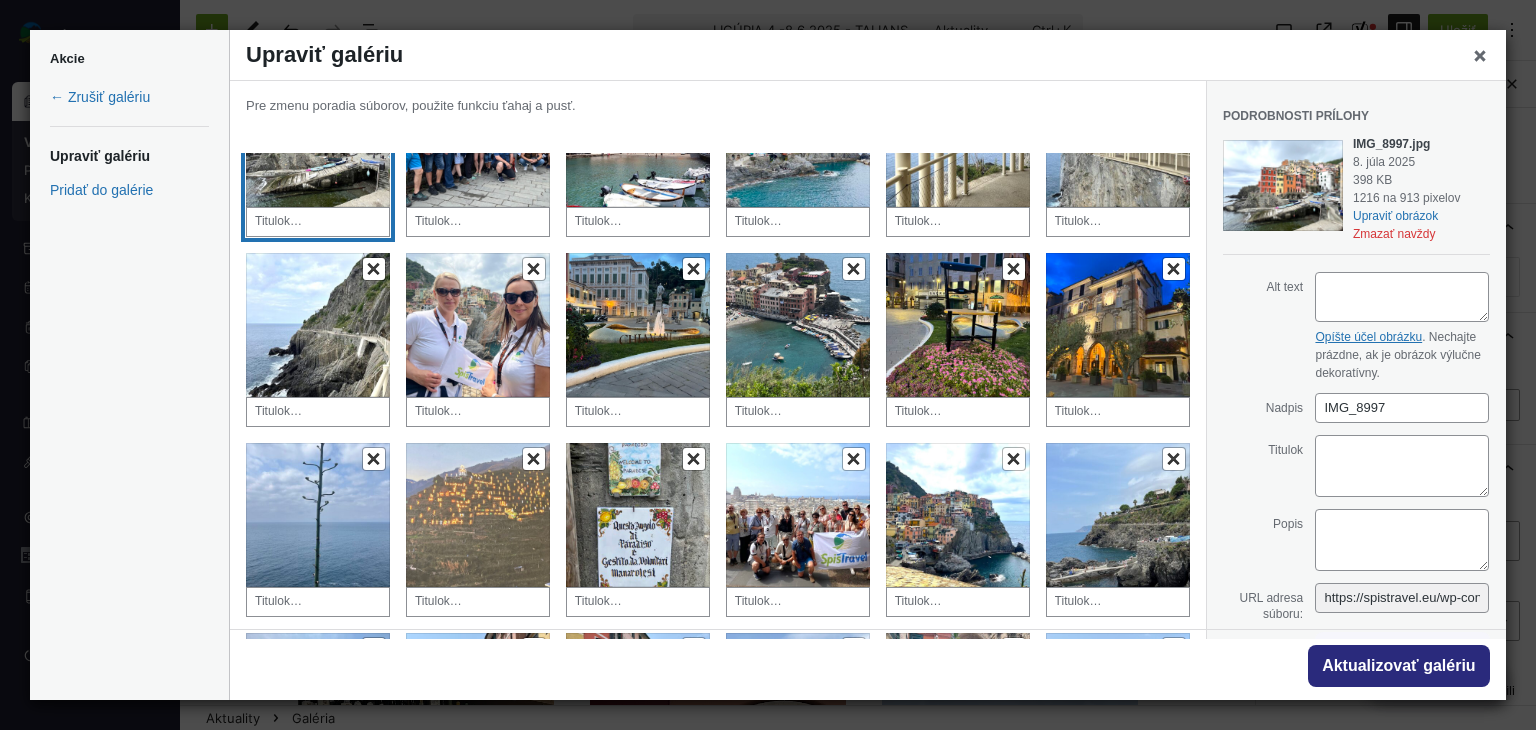 scroll, scrollTop: 0, scrollLeft: 0, axis: both 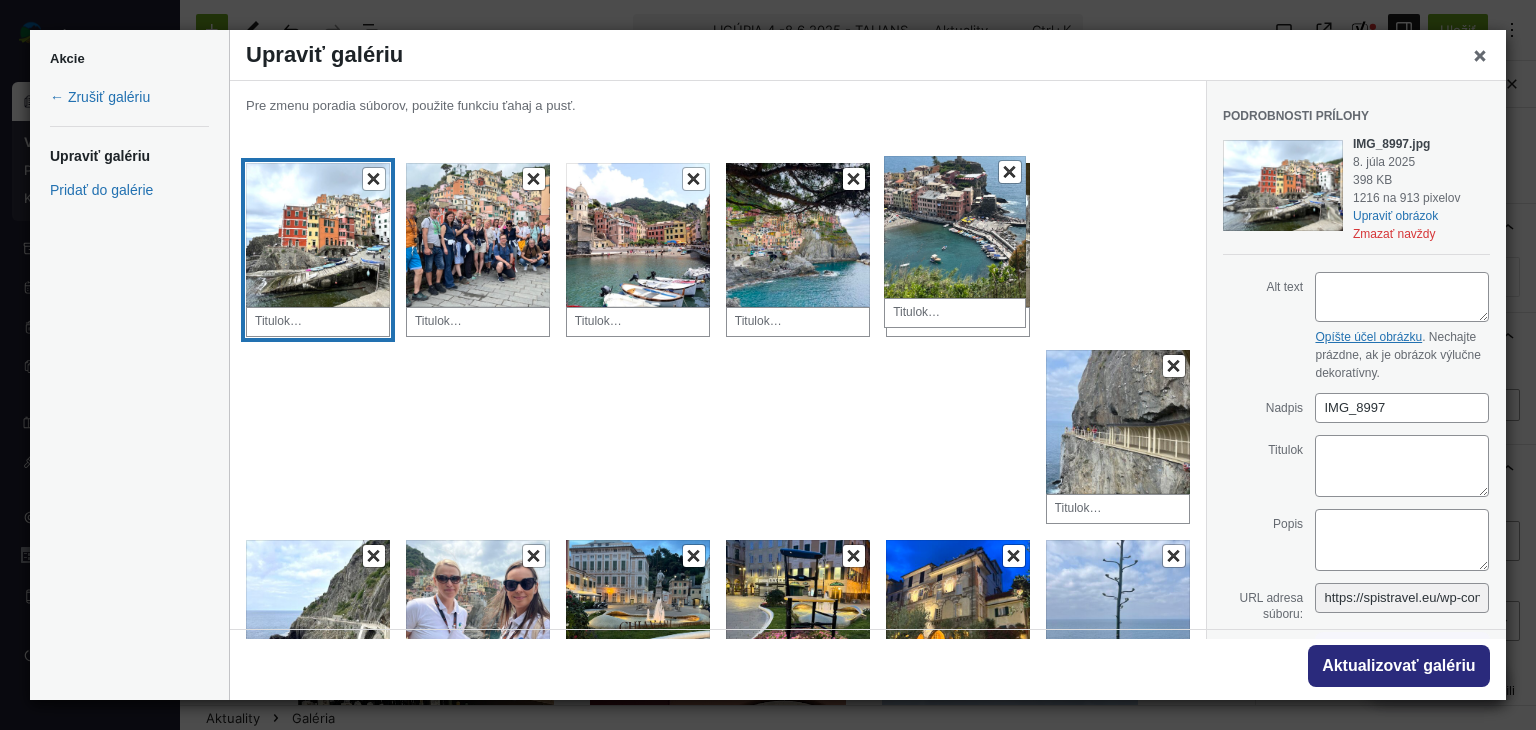 drag, startPoint x: 776, startPoint y: 423, endPoint x: 942, endPoint y: 229, distance: 255.32724 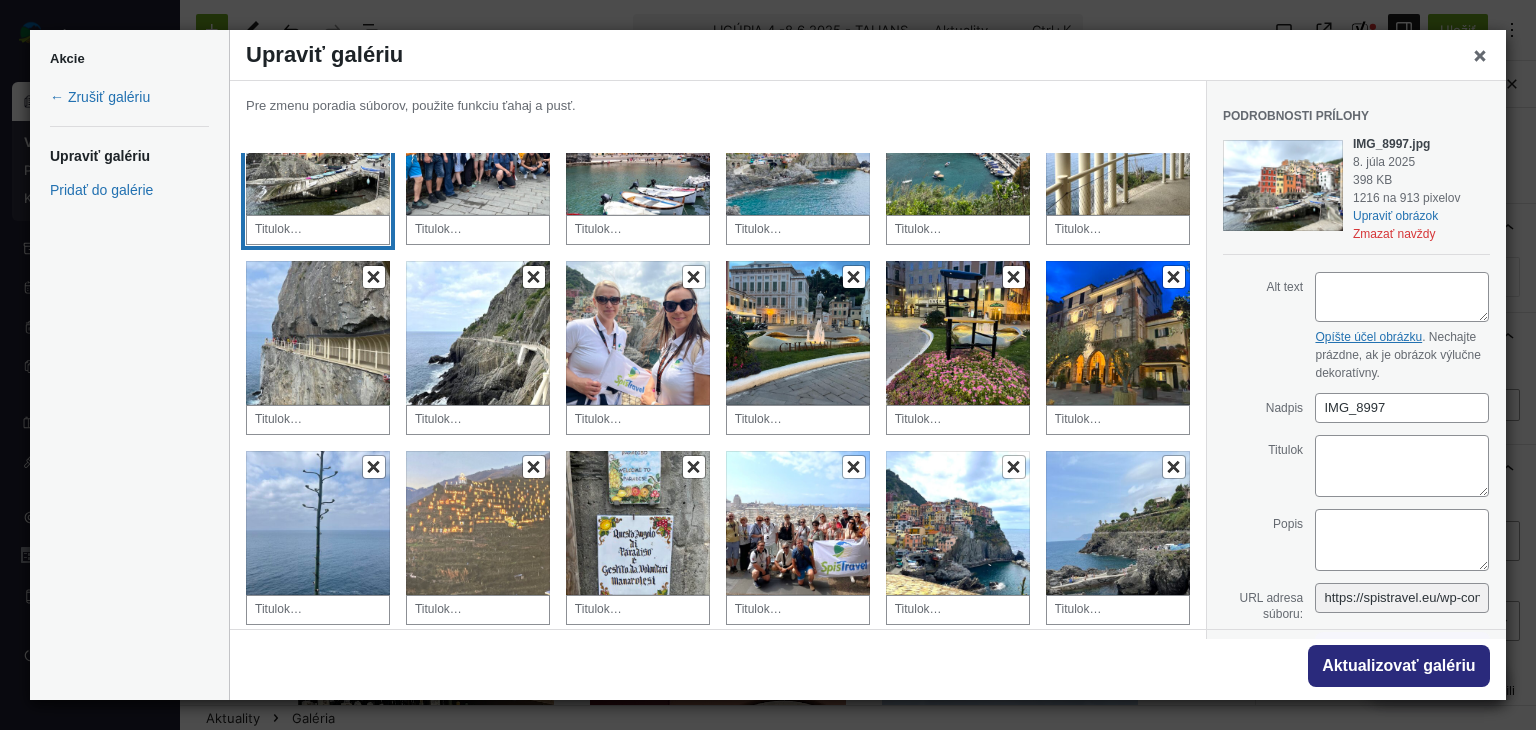 scroll, scrollTop: 200, scrollLeft: 0, axis: vertical 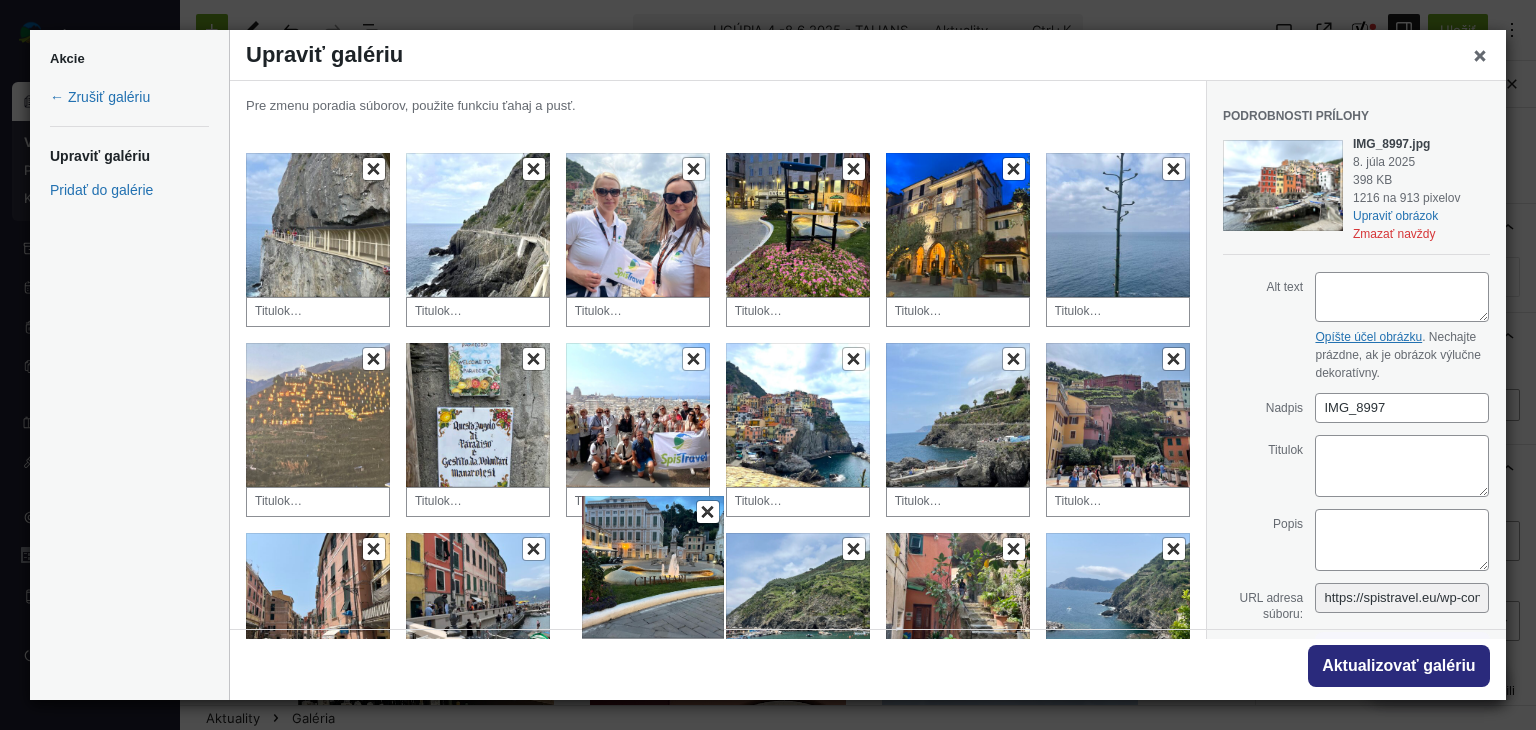 drag, startPoint x: 776, startPoint y: 222, endPoint x: 572, endPoint y: 586, distance: 417.2673 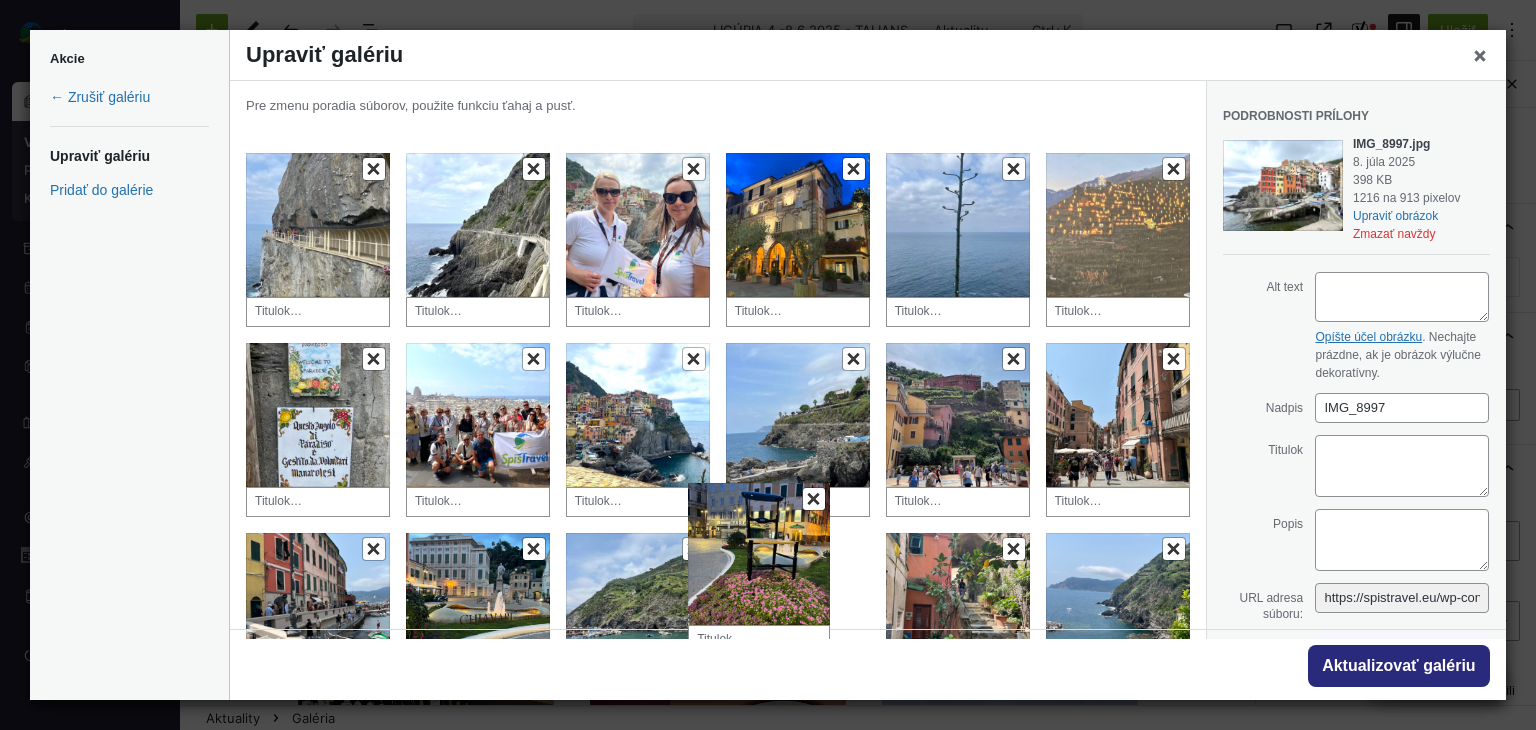 drag, startPoint x: 808, startPoint y: 209, endPoint x: 772, endPoint y: 559, distance: 351.84656 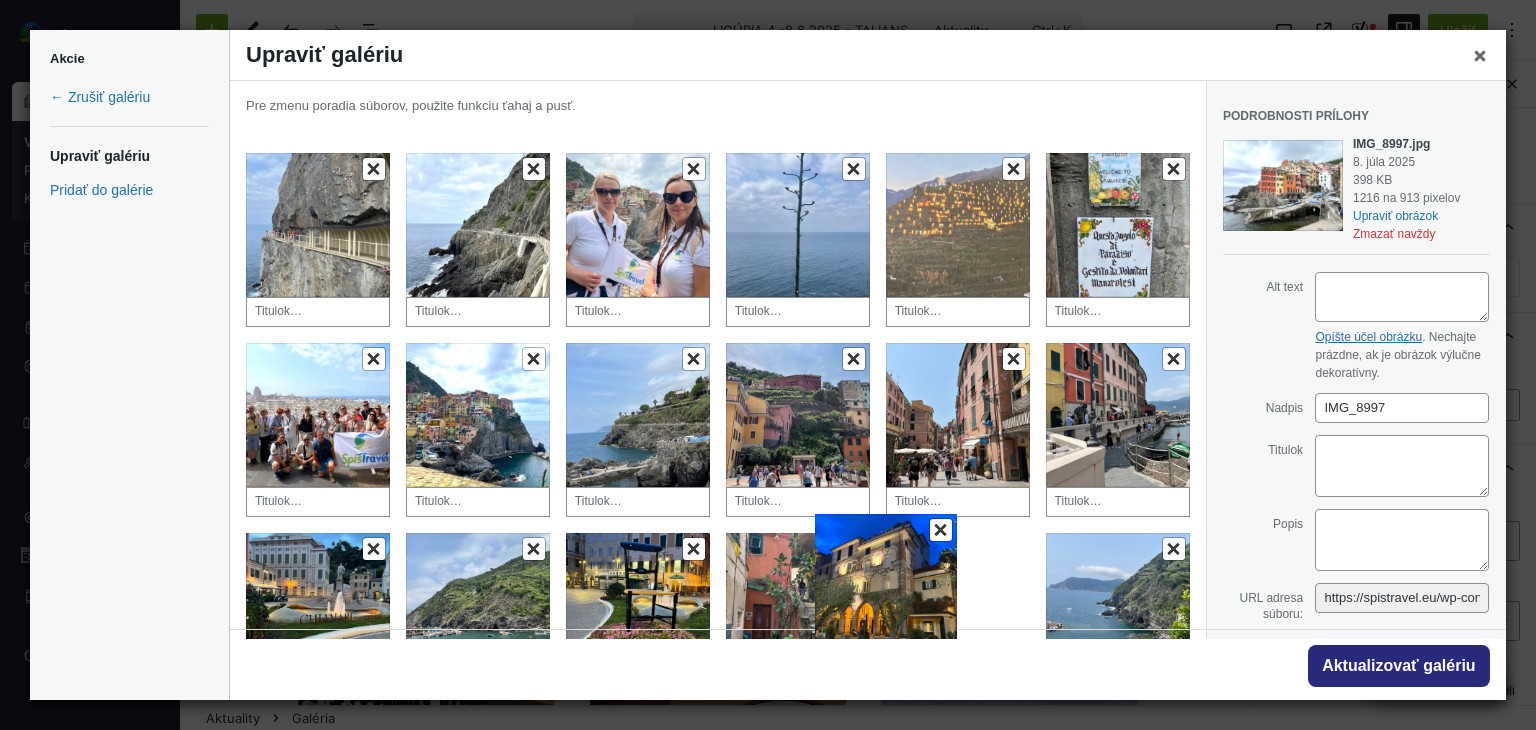drag, startPoint x: 803, startPoint y: 209, endPoint x: 900, endPoint y: 575, distance: 378.6357 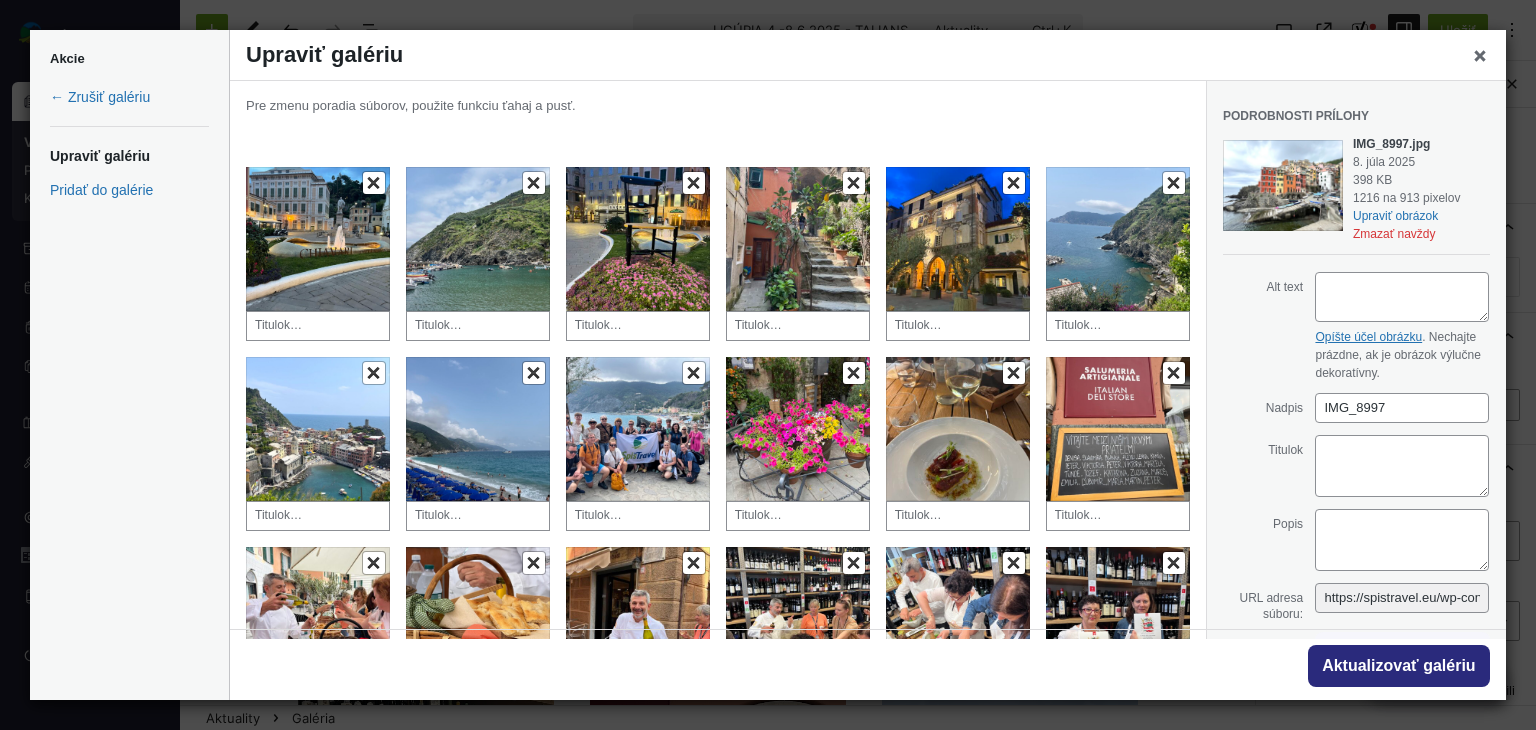 scroll, scrollTop: 600, scrollLeft: 0, axis: vertical 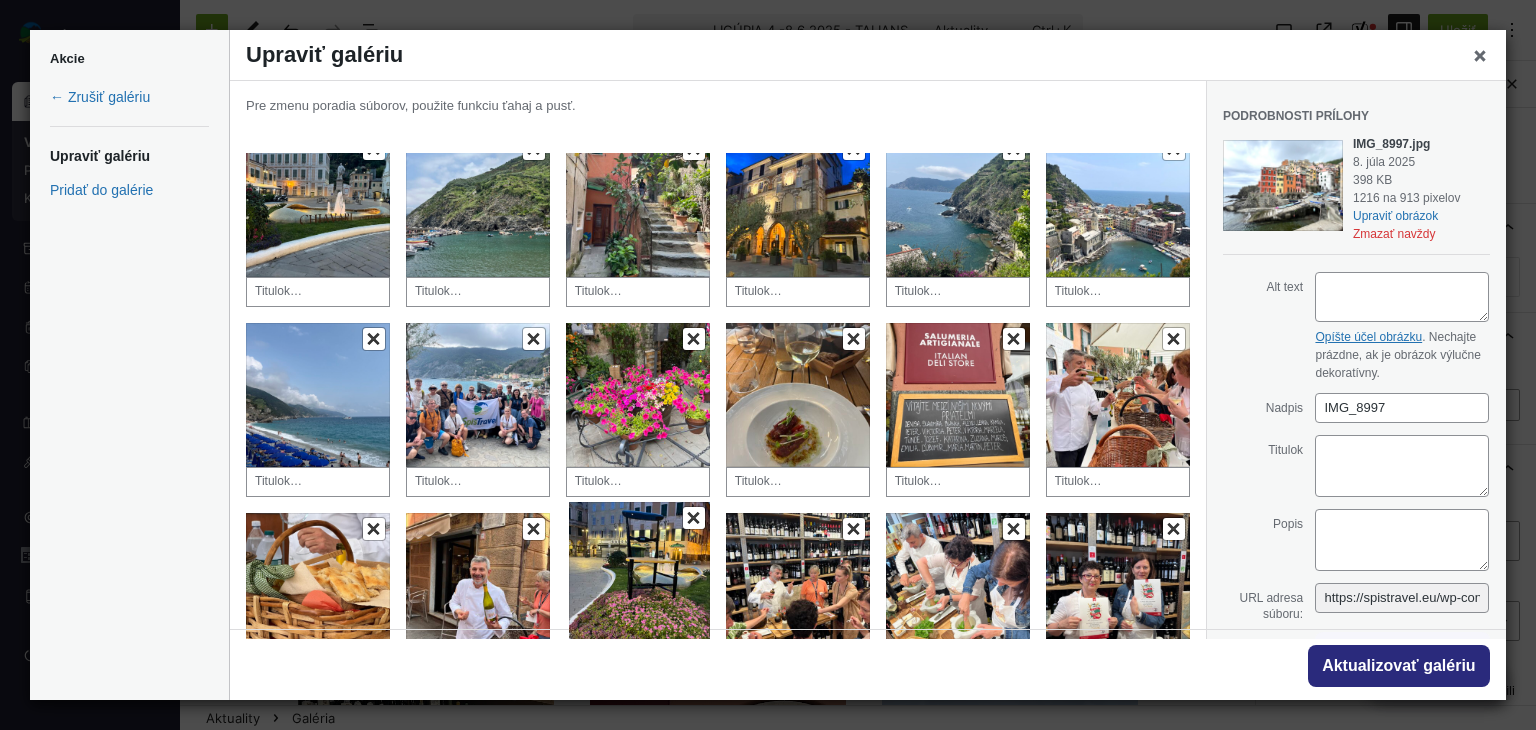 drag, startPoint x: 622, startPoint y: 202, endPoint x: 613, endPoint y: 585, distance: 383.10574 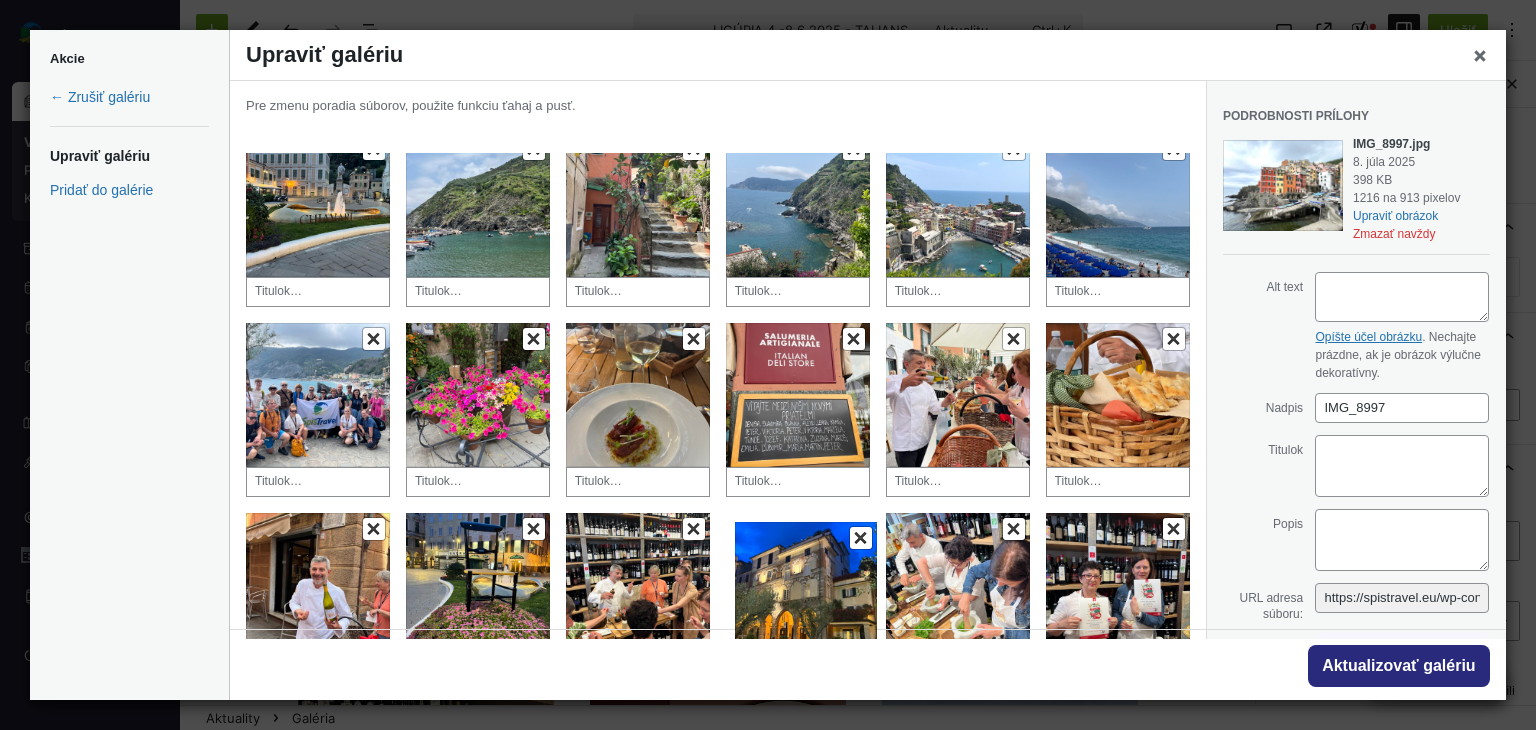 drag, startPoint x: 755, startPoint y: 200, endPoint x: 765, endPoint y: 601, distance: 401.12466 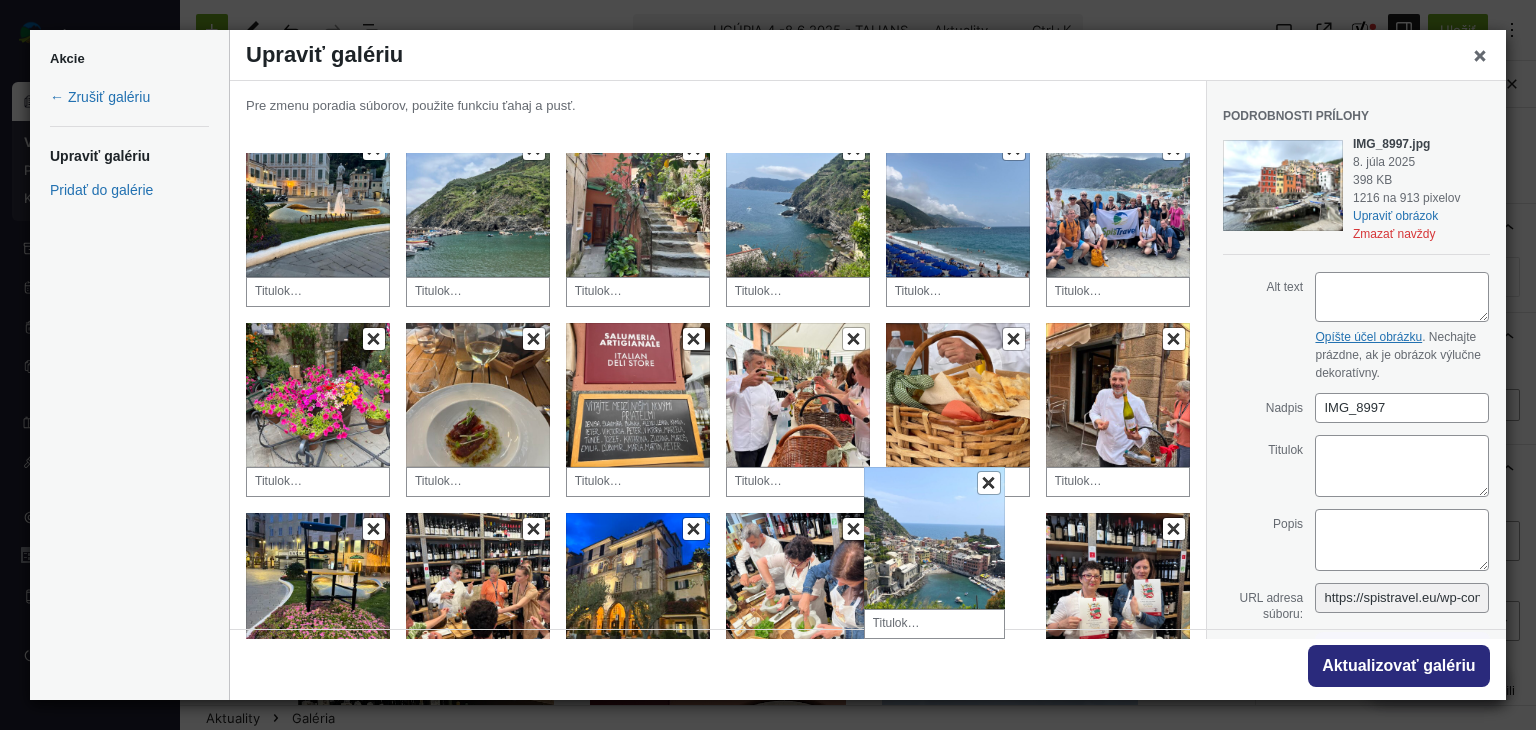 drag, startPoint x: 912, startPoint y: 447, endPoint x: 905, endPoint y: 562, distance: 115.212845 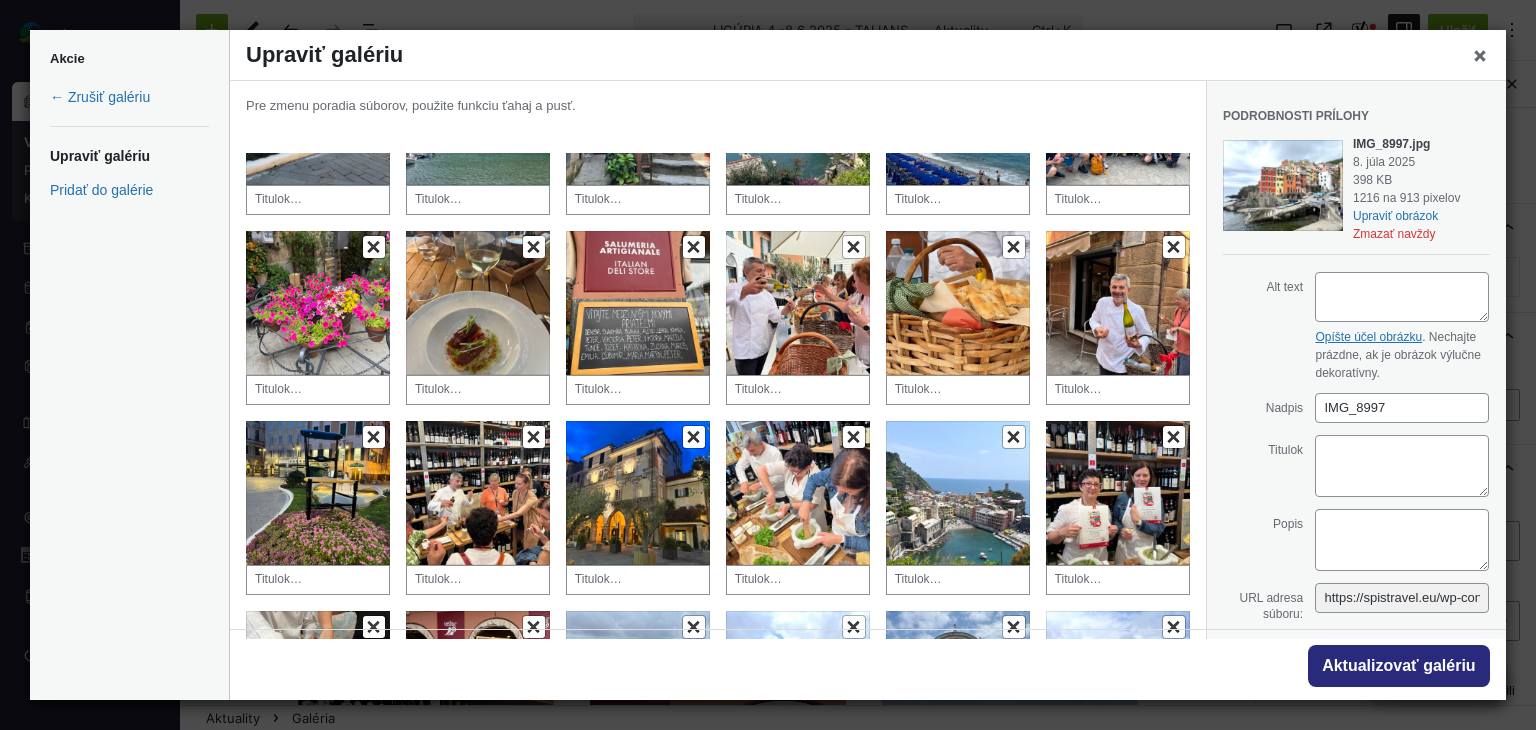 scroll, scrollTop: 900, scrollLeft: 0, axis: vertical 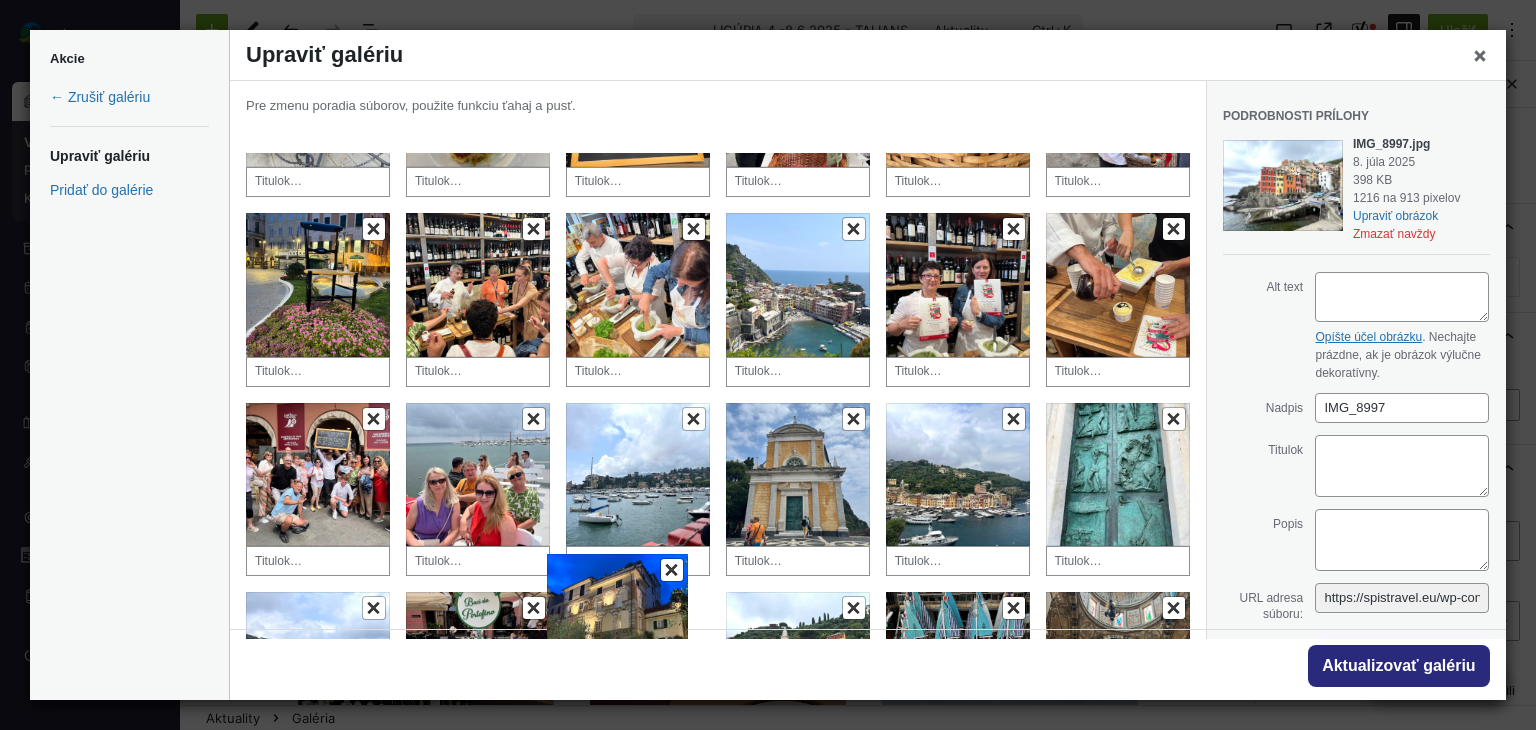 drag, startPoint x: 647, startPoint y: 340, endPoint x: 617, endPoint y: 612, distance: 273.6494 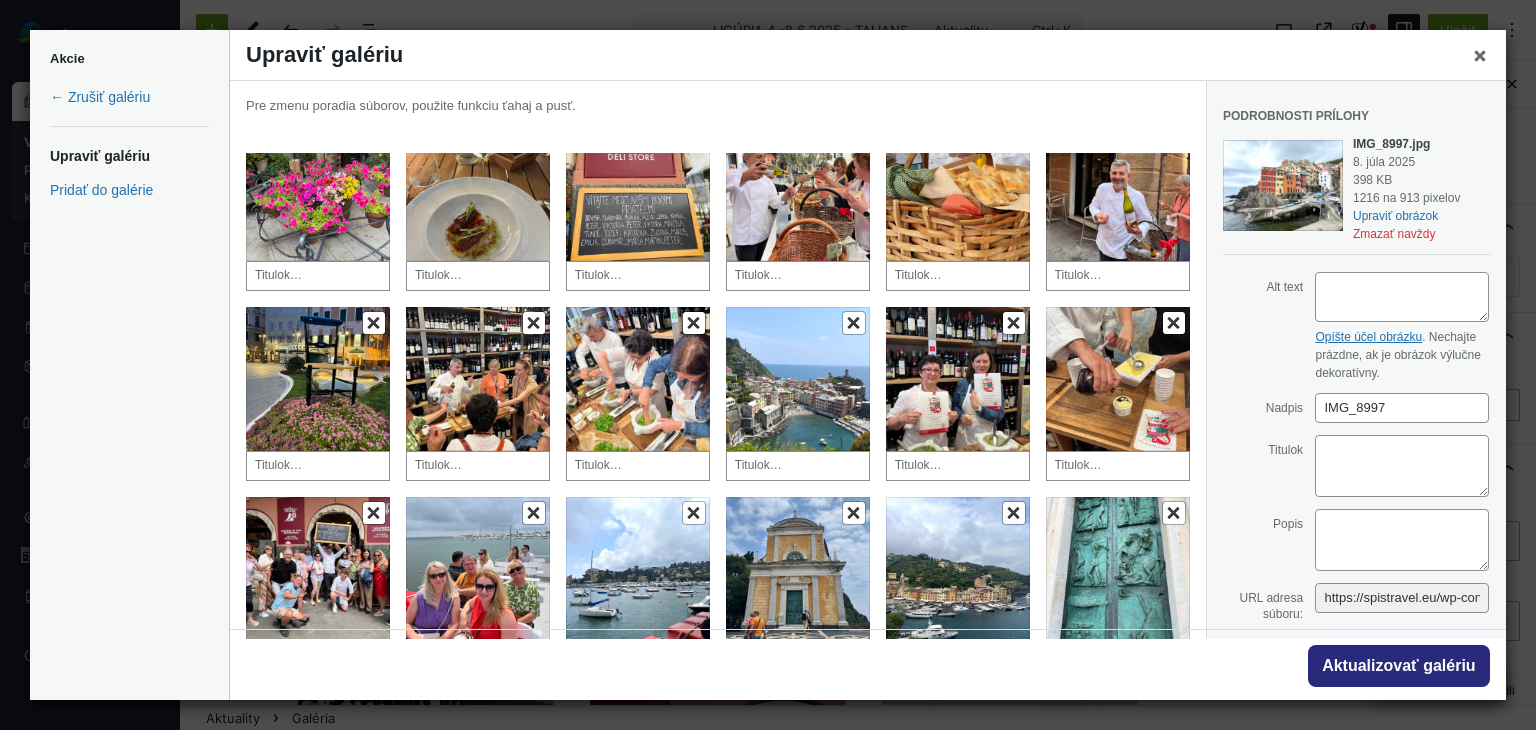 scroll, scrollTop: 700, scrollLeft: 0, axis: vertical 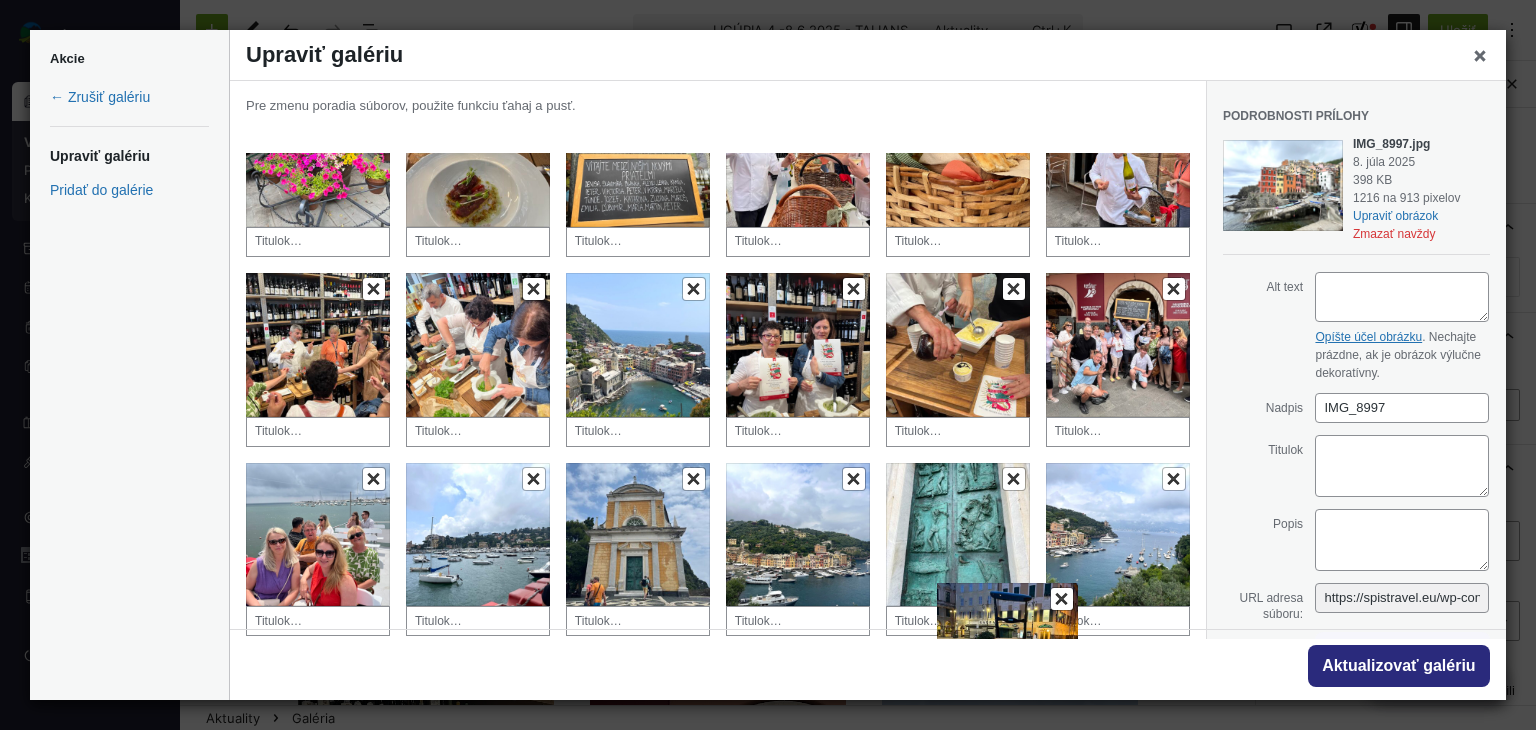 drag, startPoint x: 377, startPoint y: 495, endPoint x: 978, endPoint y: 626, distance: 615.1114 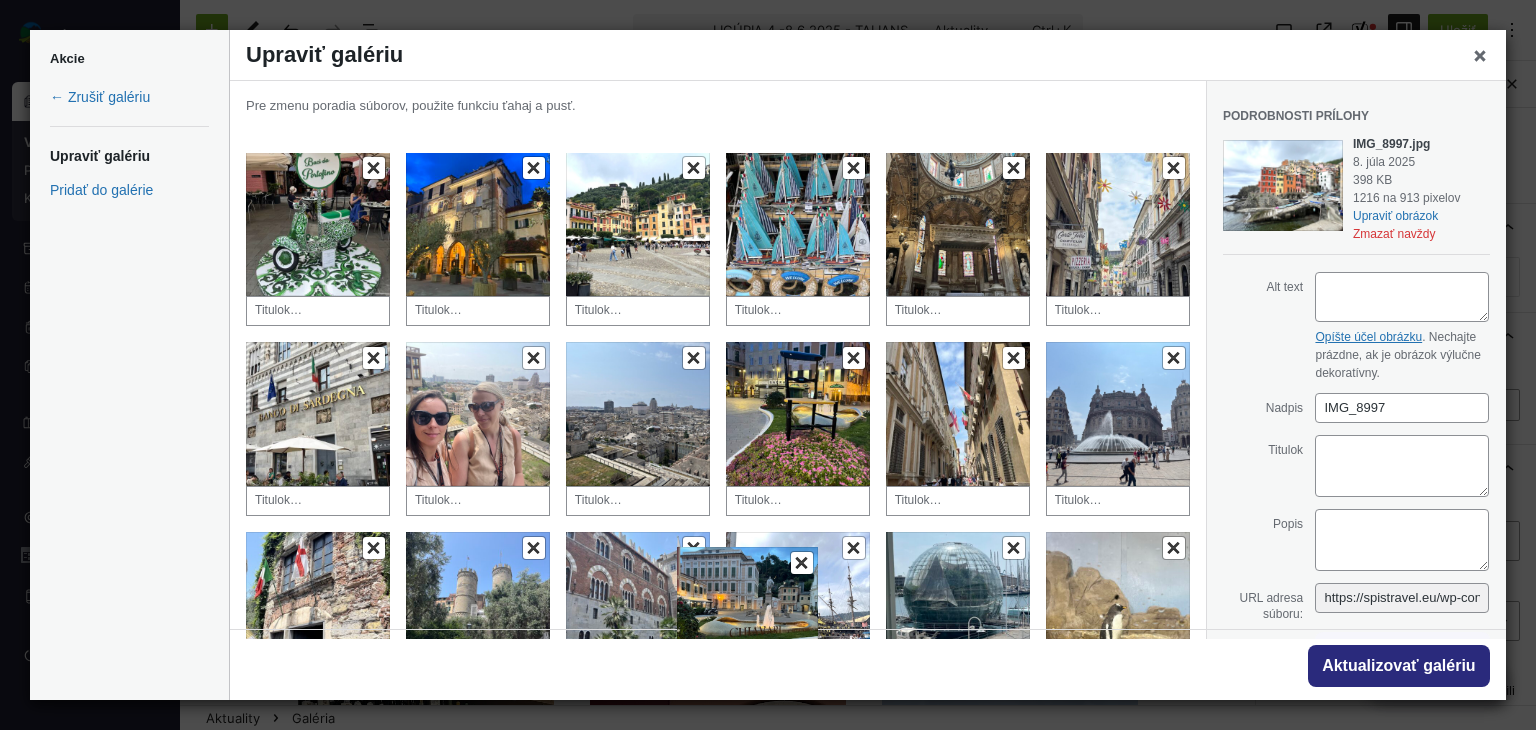 scroll, scrollTop: 1740, scrollLeft: 0, axis: vertical 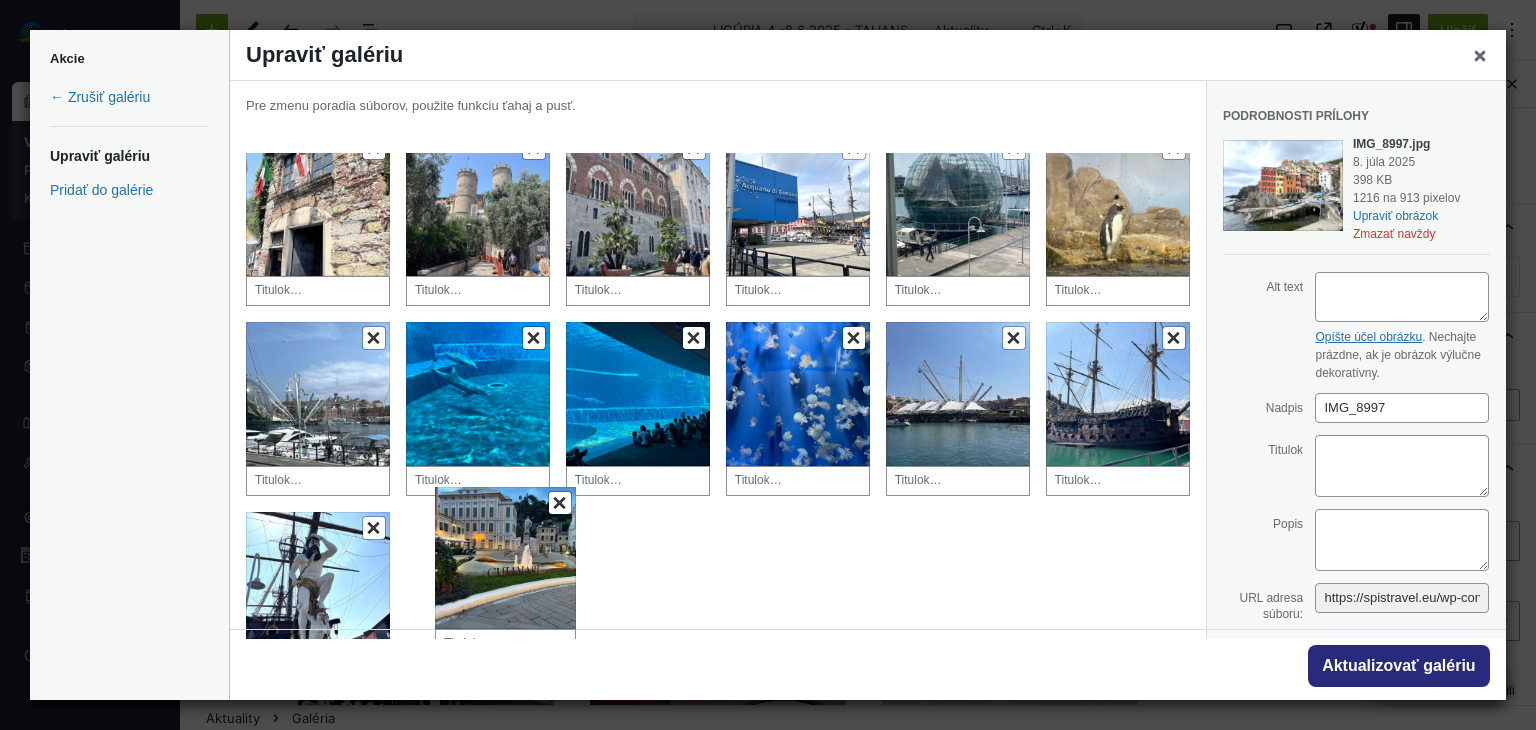 drag, startPoint x: 332, startPoint y: 420, endPoint x: 529, endPoint y: 517, distance: 219.58597 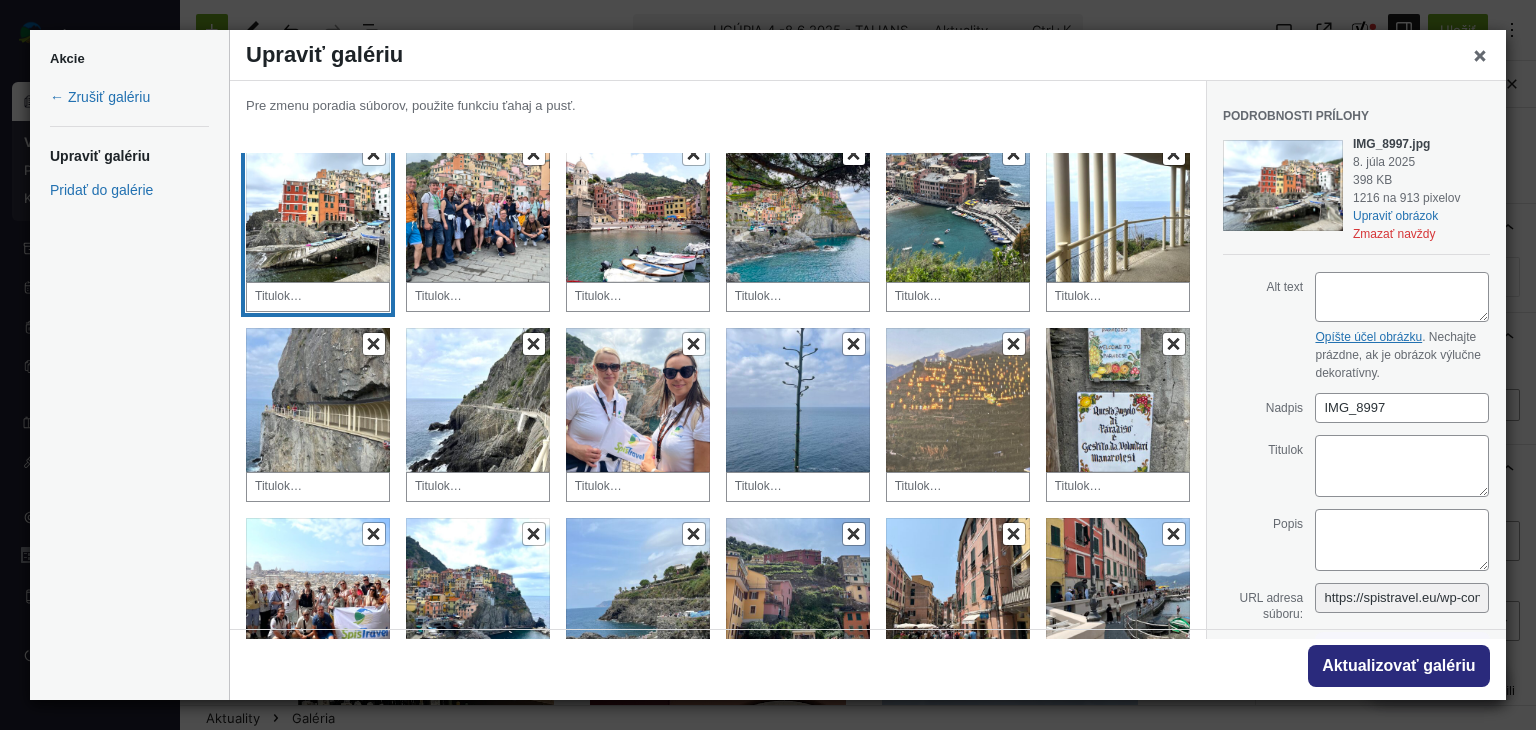 scroll, scrollTop: 100, scrollLeft: 0, axis: vertical 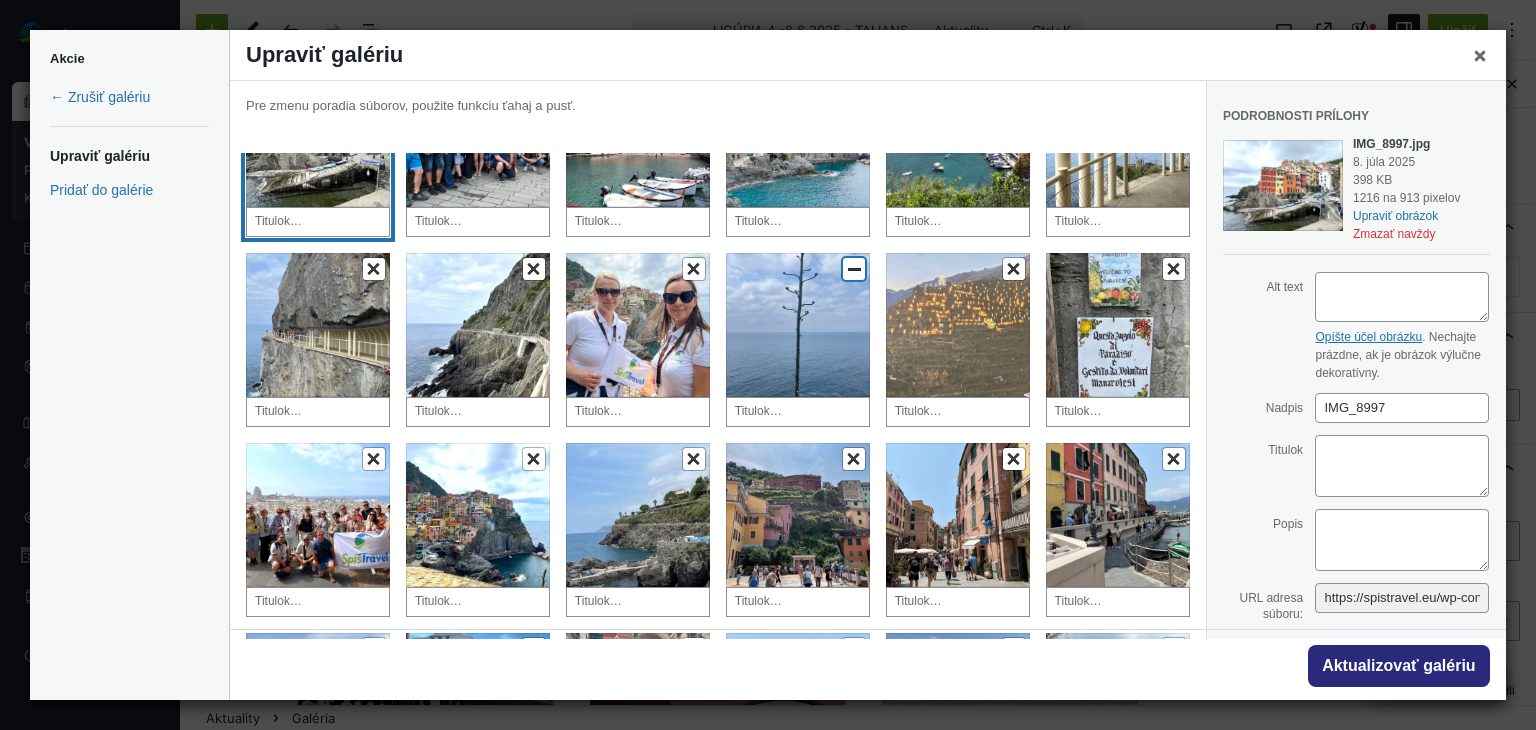 click on "Odstrániť" at bounding box center [854, 269] 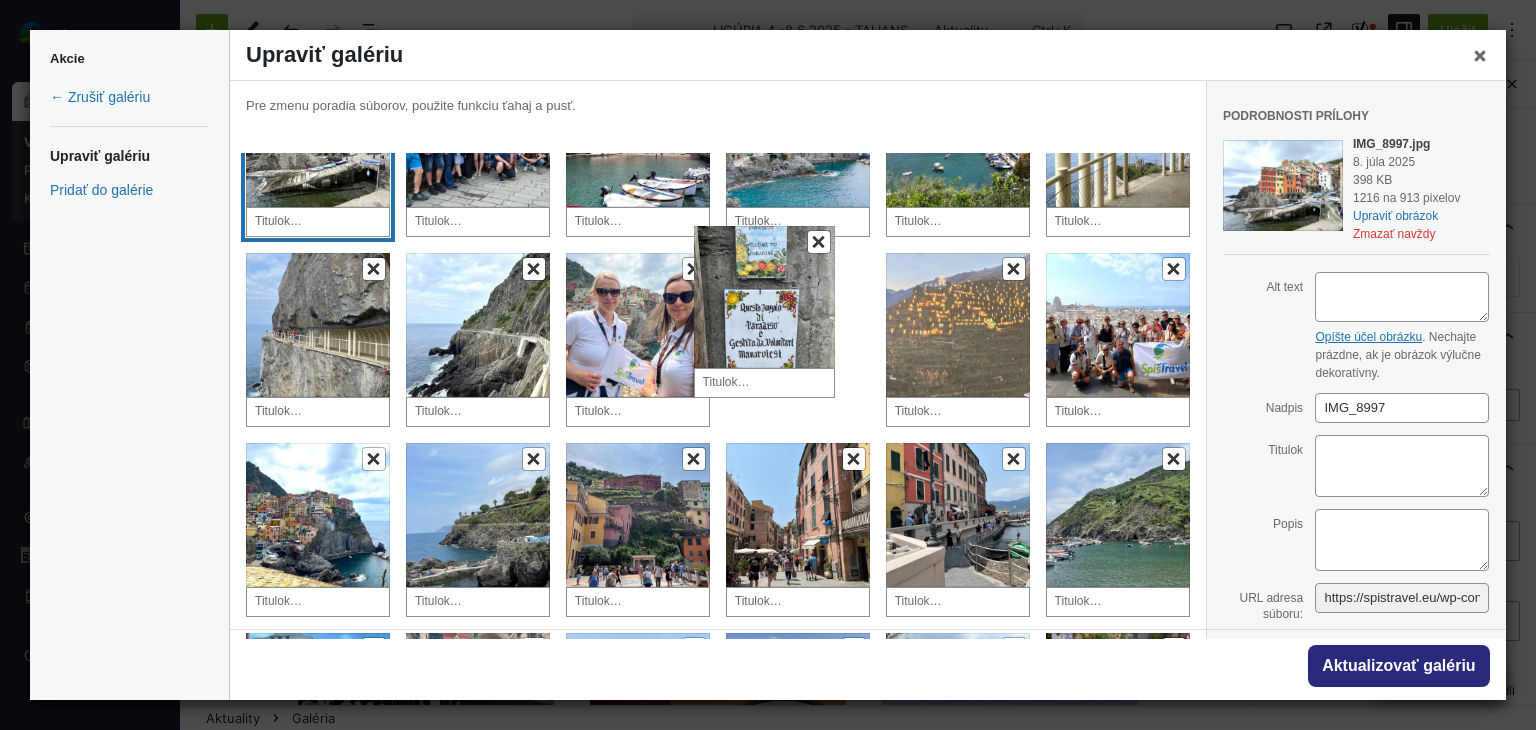 drag, startPoint x: 978, startPoint y: 329, endPoint x: 830, endPoint y: 308, distance: 149.48244 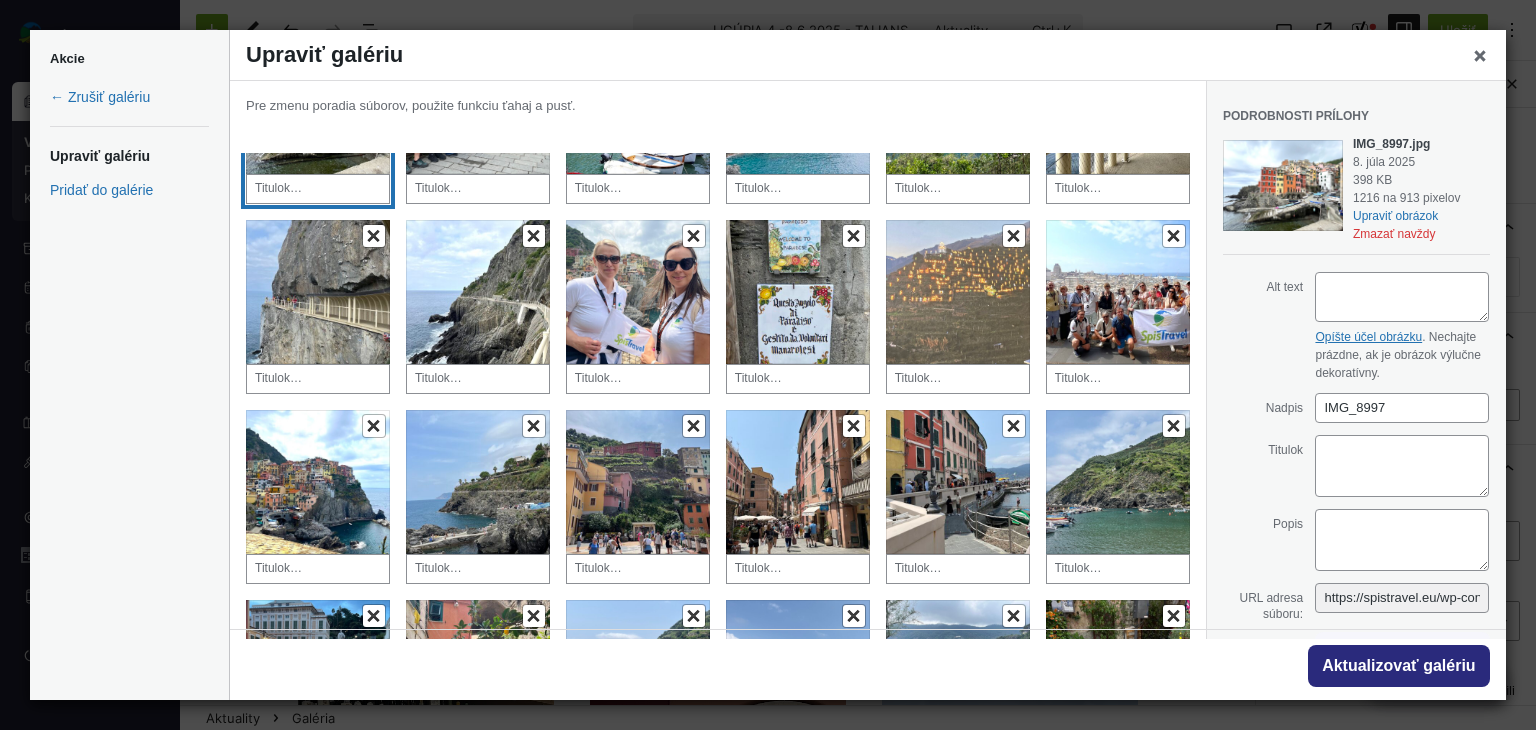 scroll, scrollTop: 100, scrollLeft: 0, axis: vertical 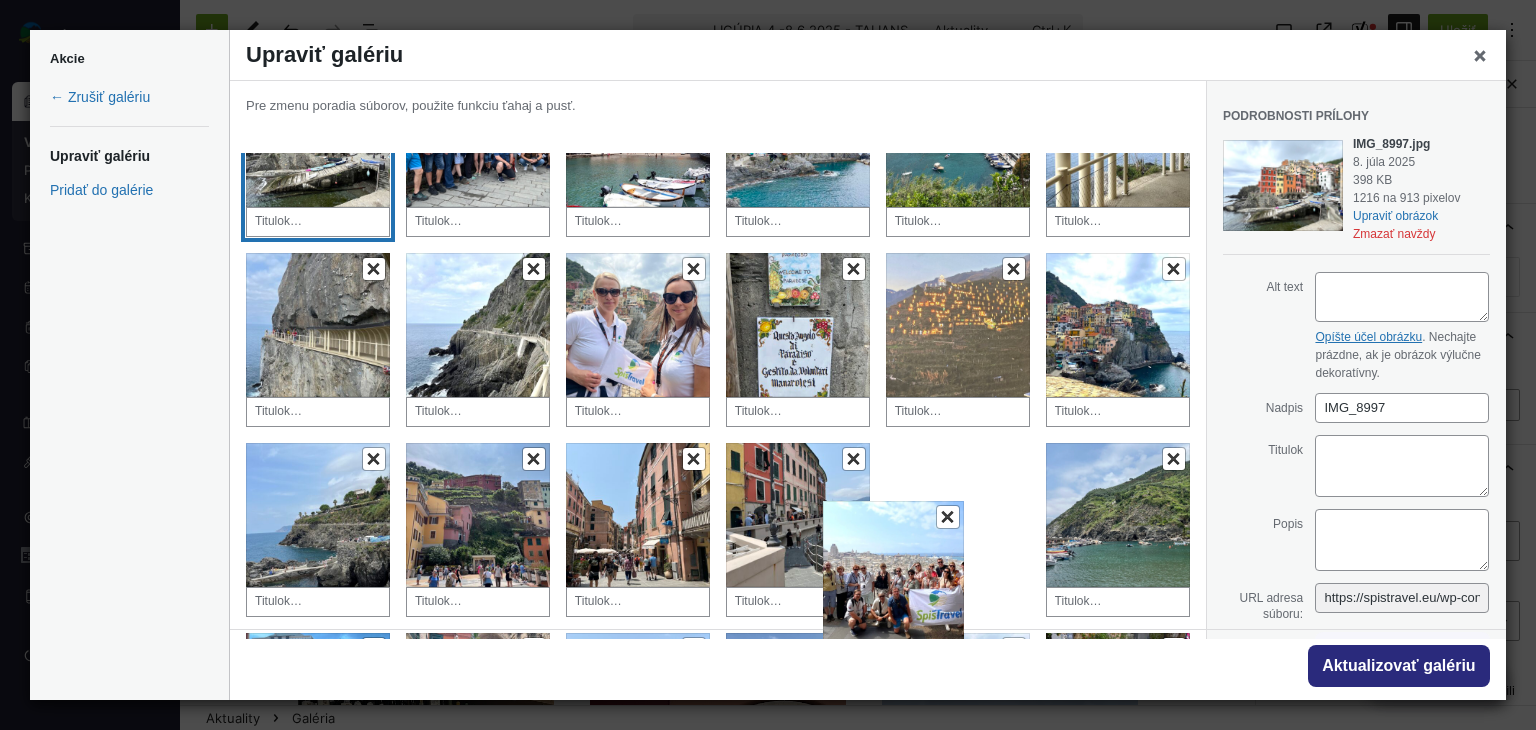 drag, startPoint x: 1100, startPoint y: 314, endPoint x: 887, endPoint y: 565, distance: 329.19598 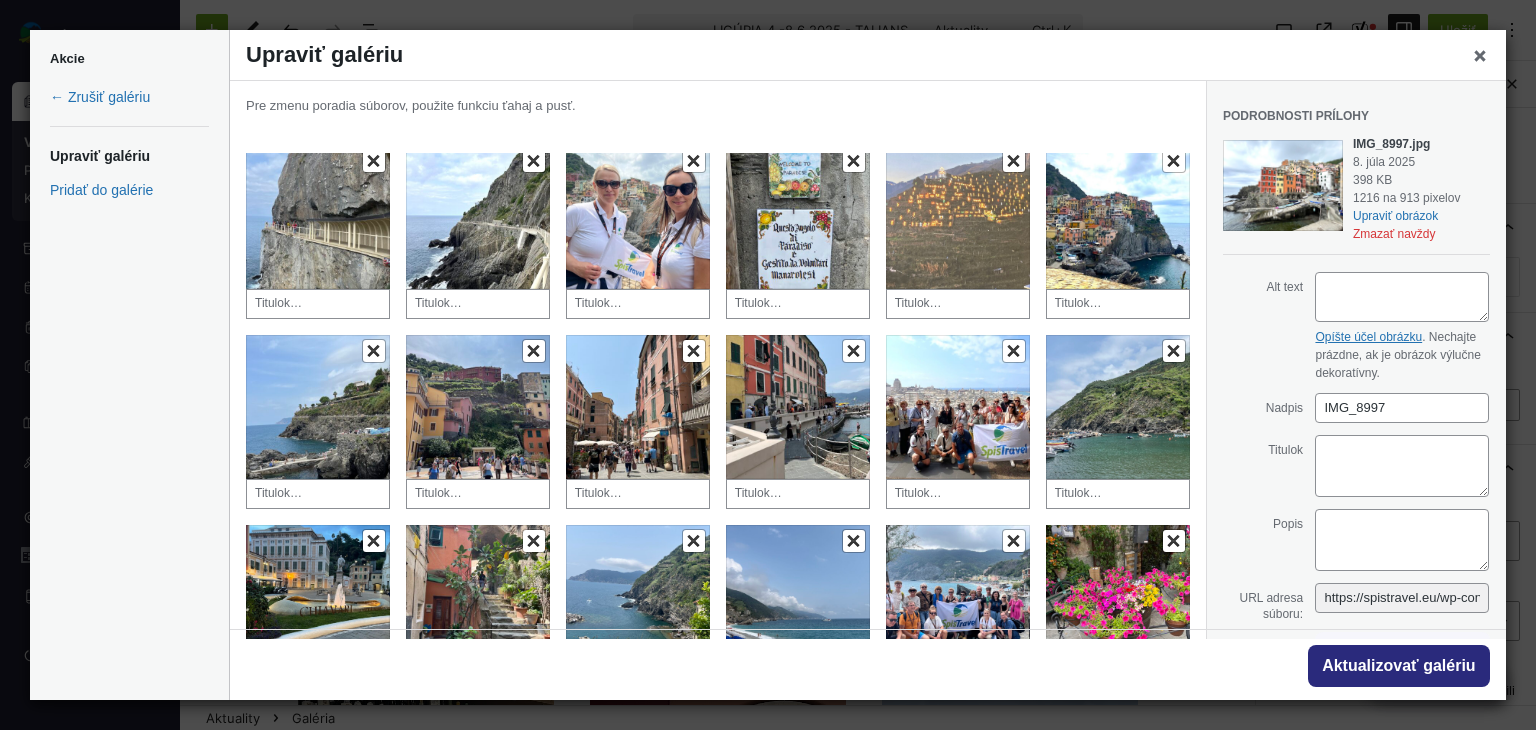 scroll, scrollTop: 300, scrollLeft: 0, axis: vertical 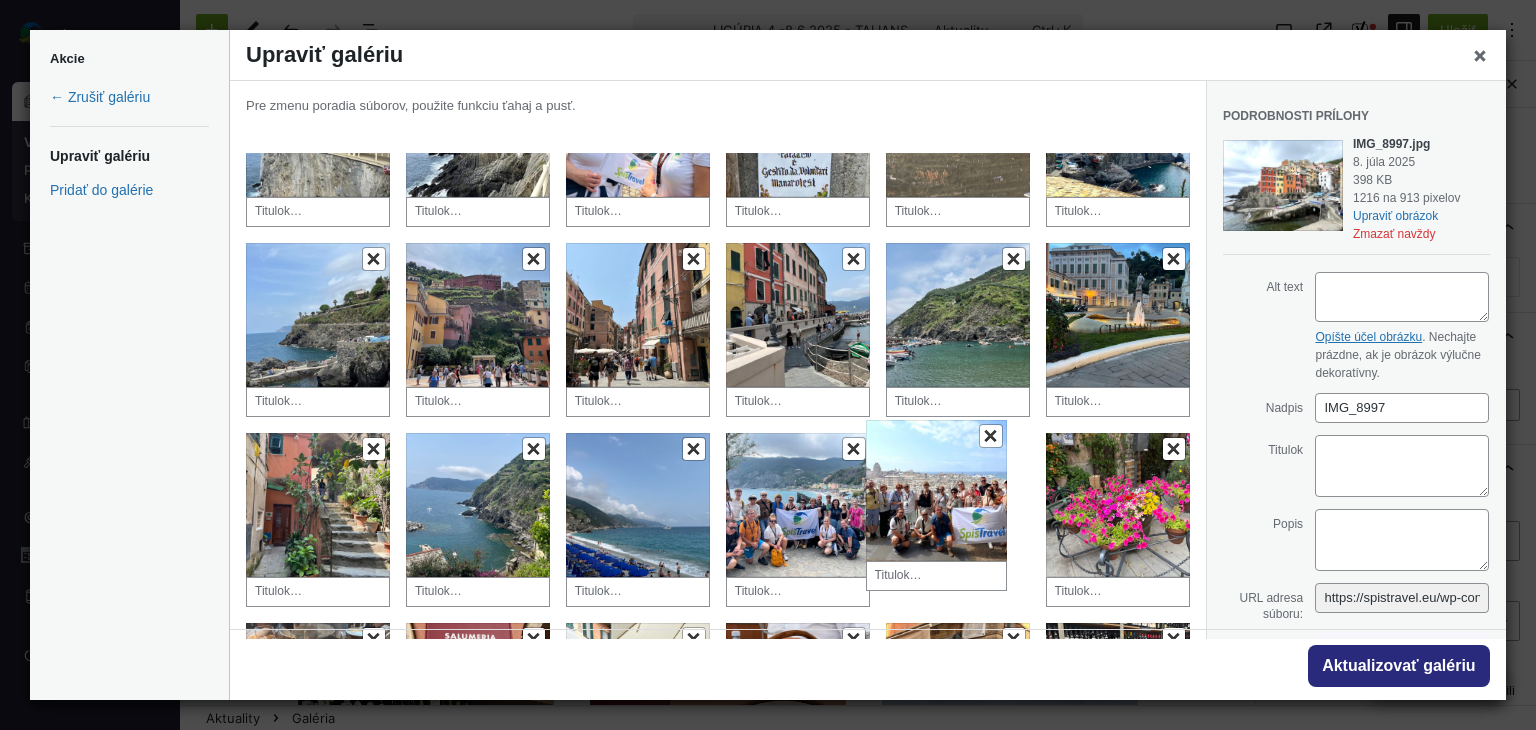 drag, startPoint x: 938, startPoint y: 315, endPoint x: 928, endPoint y: 497, distance: 182.27452 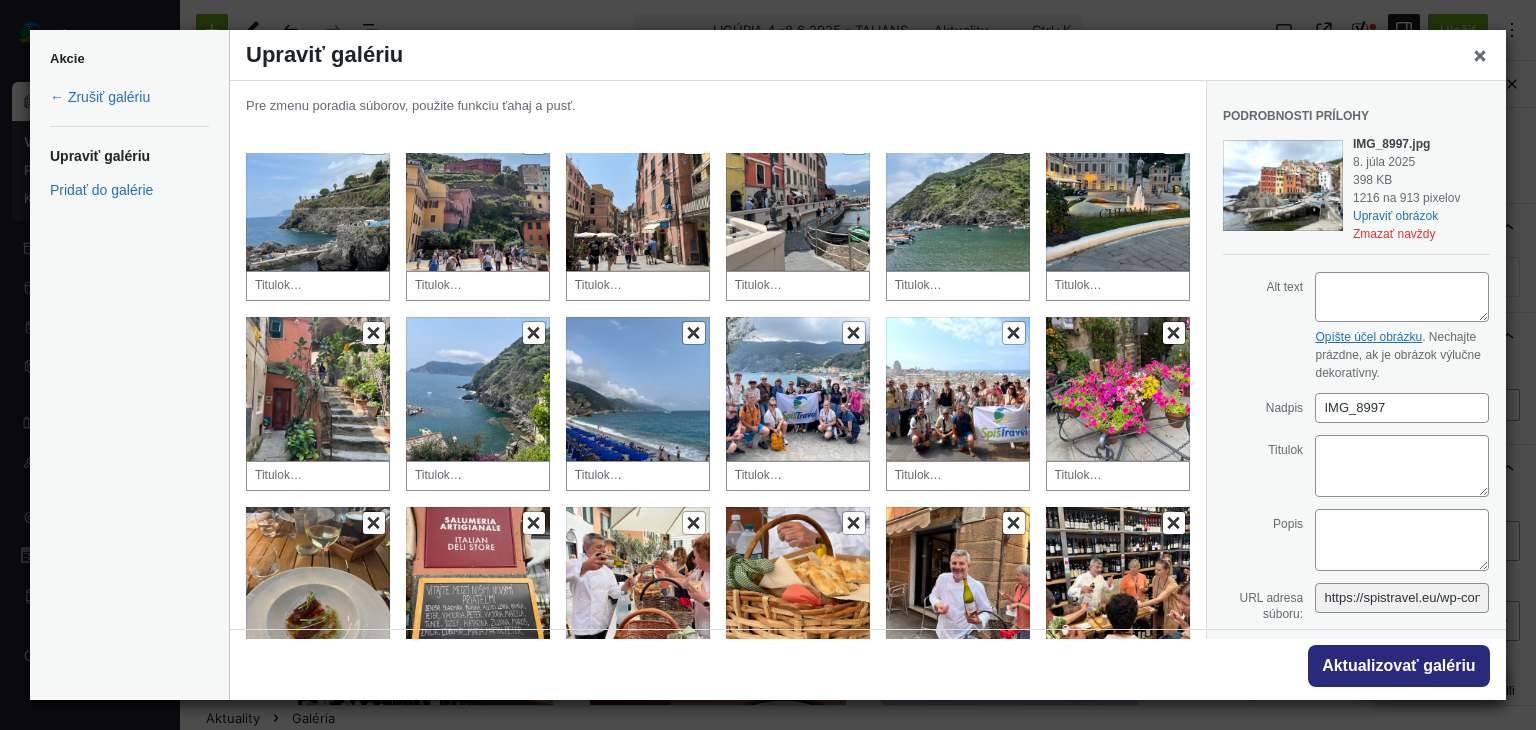 scroll, scrollTop: 500, scrollLeft: 0, axis: vertical 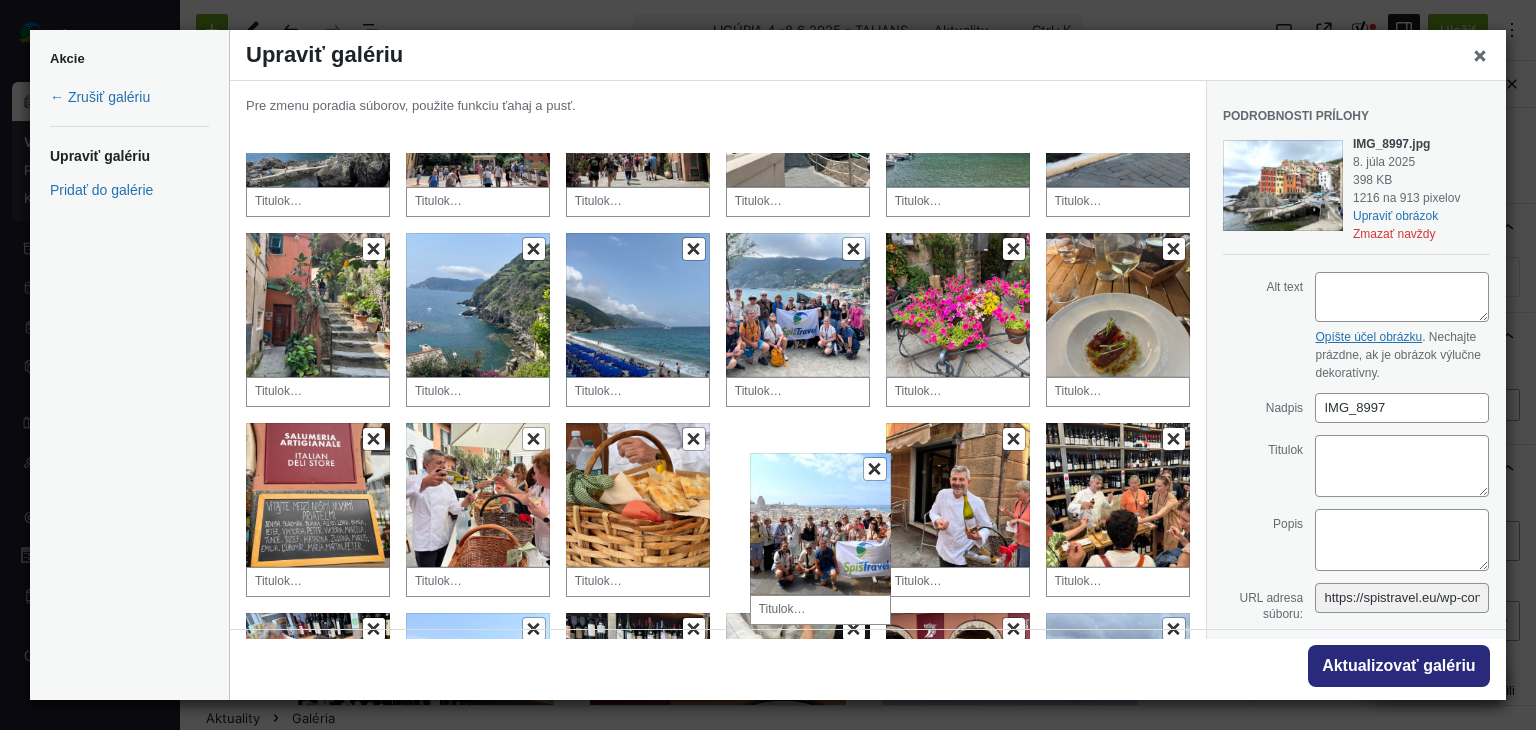 drag, startPoint x: 925, startPoint y: 359, endPoint x: 786, endPoint y: 528, distance: 218.81956 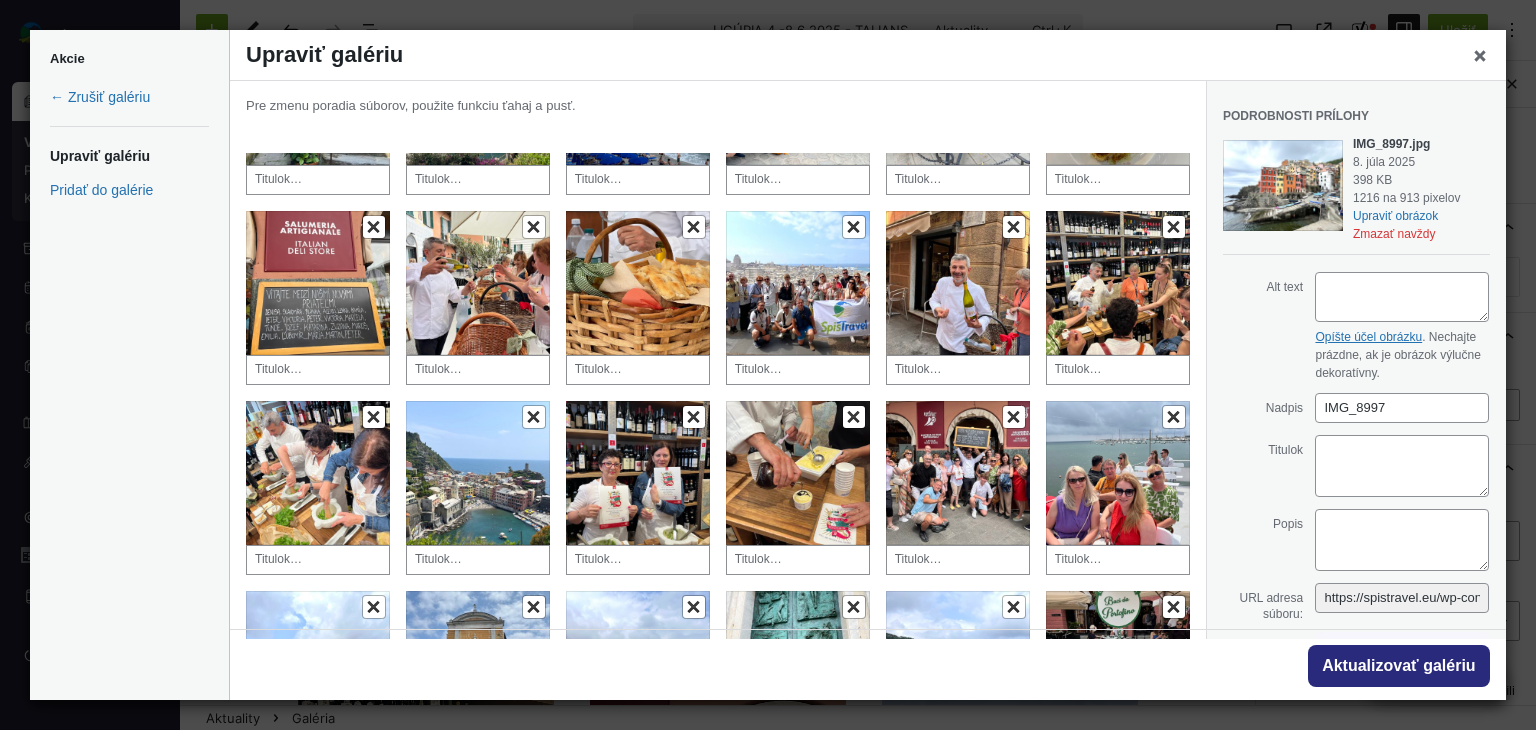 scroll, scrollTop: 700, scrollLeft: 0, axis: vertical 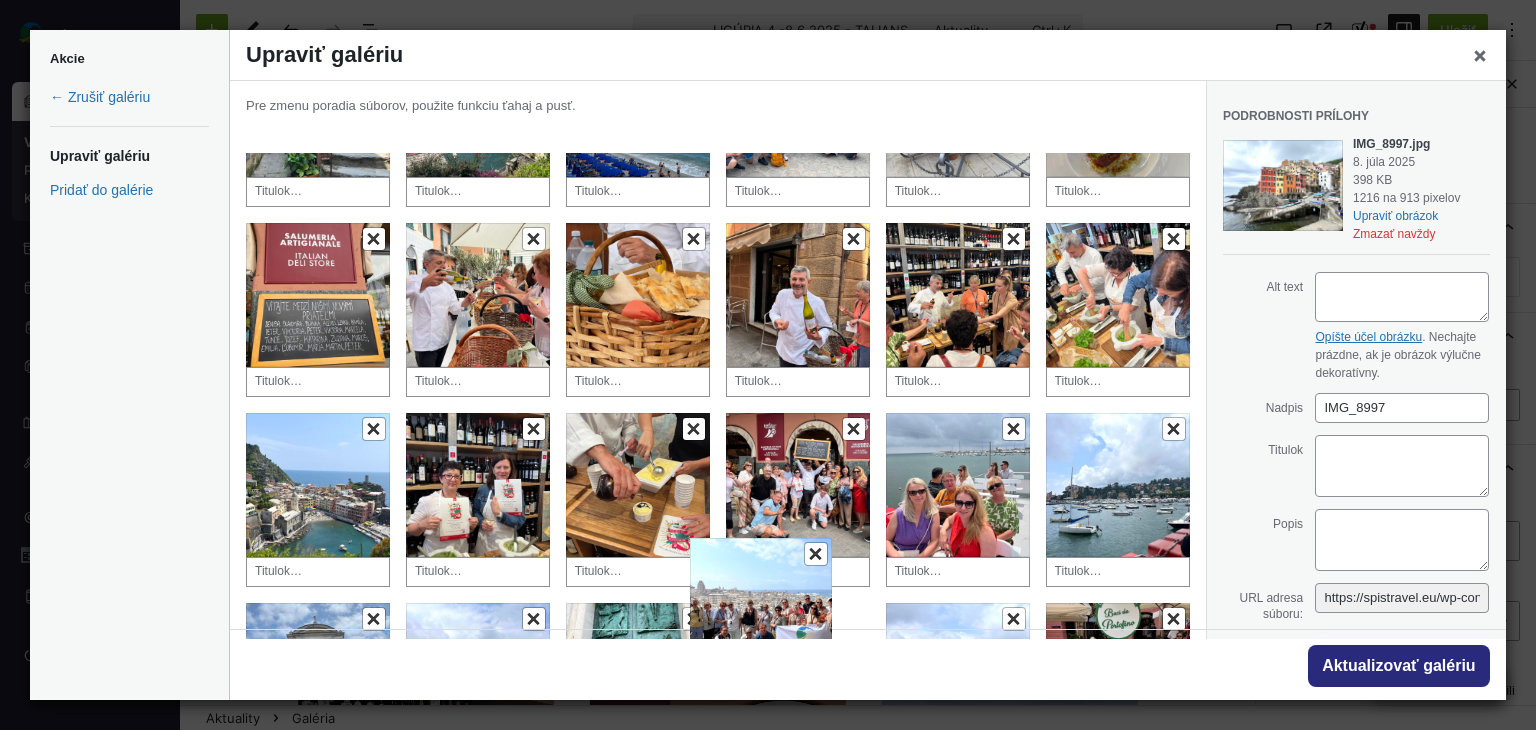 drag, startPoint x: 798, startPoint y: 318, endPoint x: 763, endPoint y: 585, distance: 269.28424 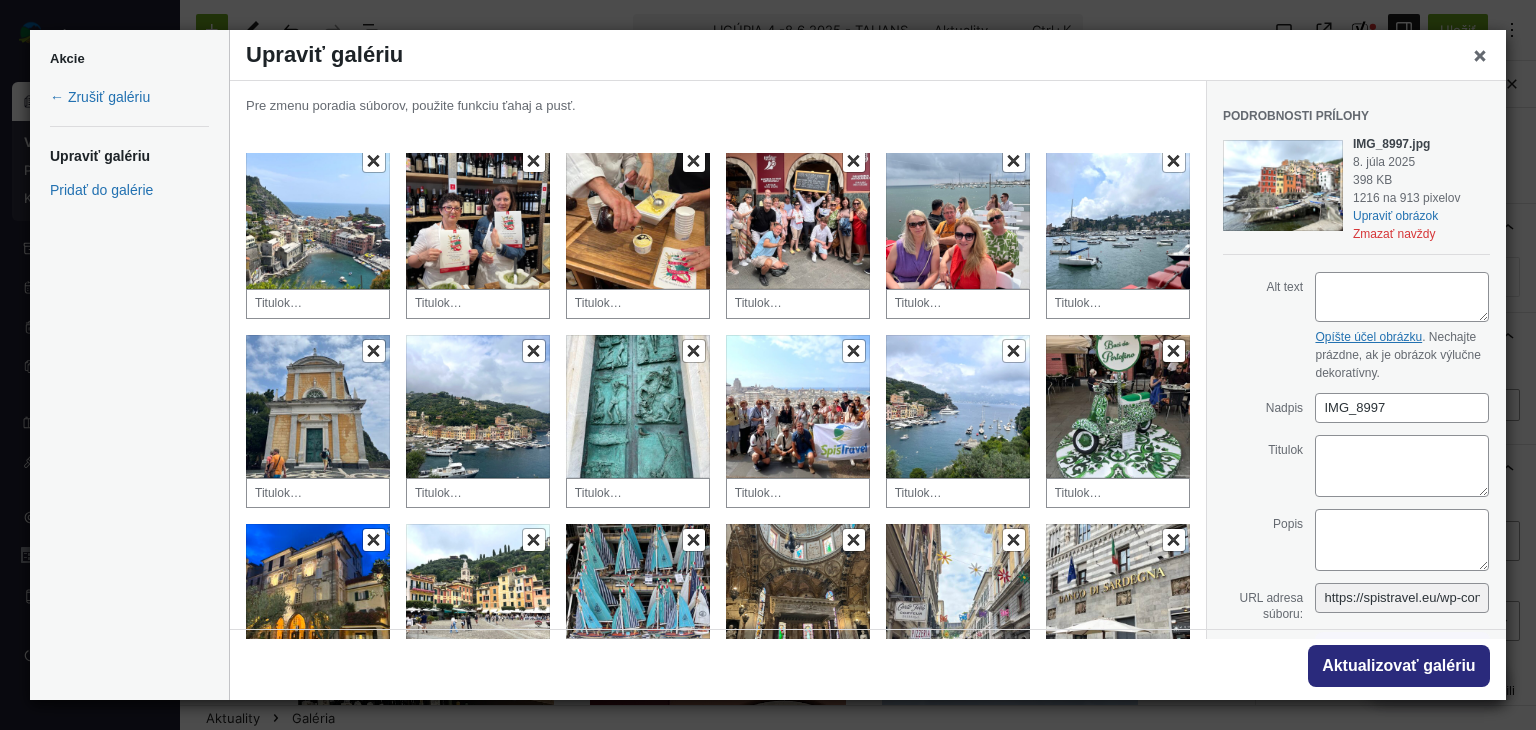 scroll, scrollTop: 1000, scrollLeft: 0, axis: vertical 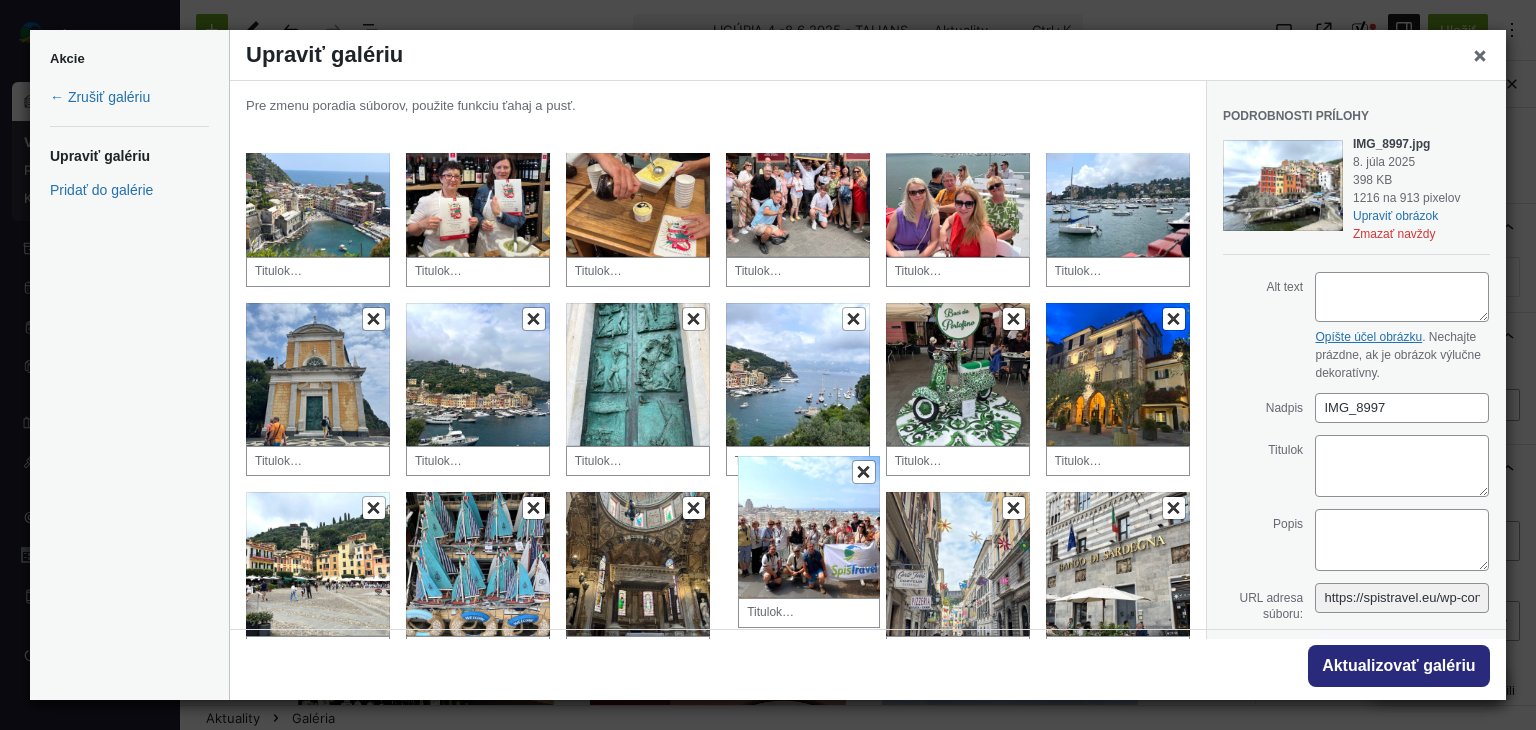 drag, startPoint x: 768, startPoint y: 347, endPoint x: 782, endPoint y: 536, distance: 189.5178 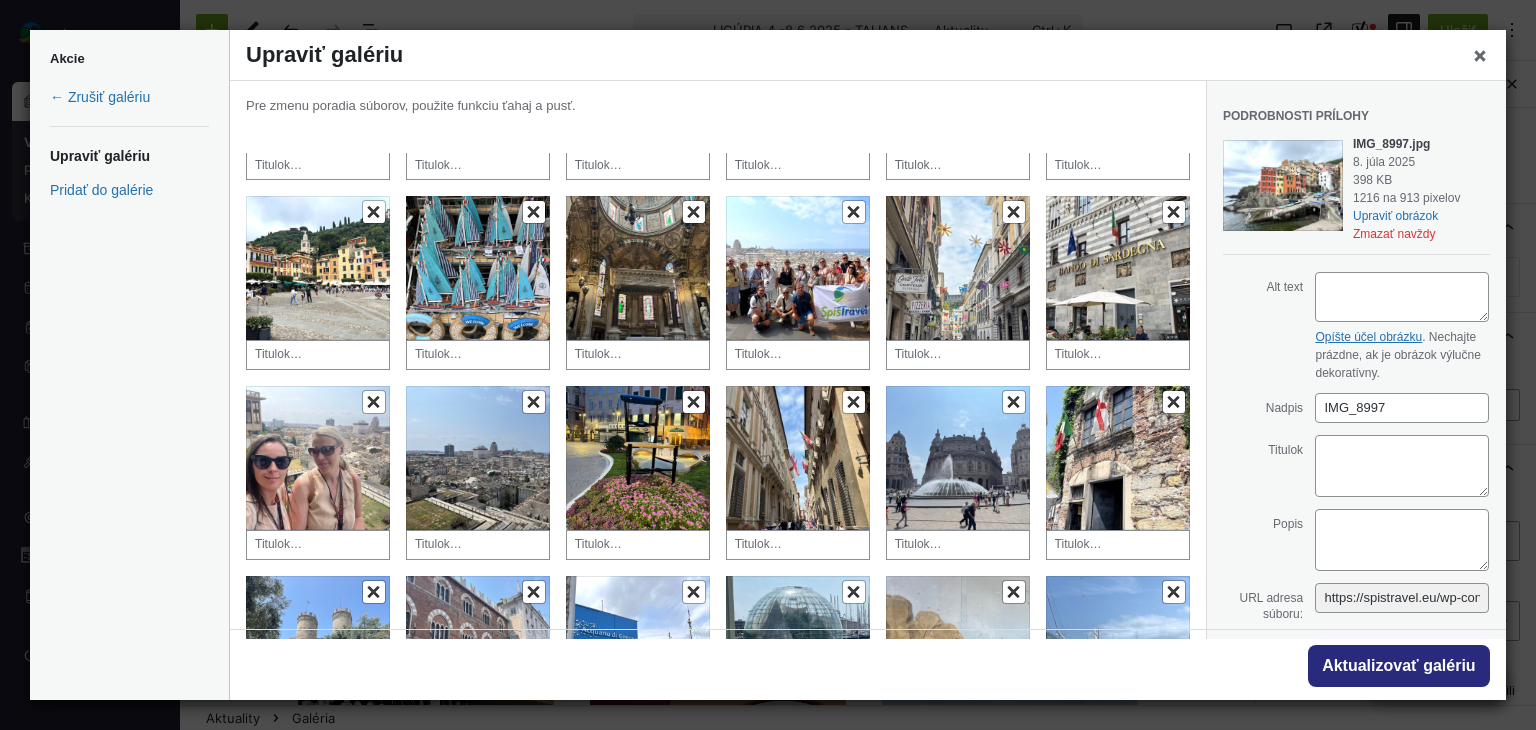 scroll, scrollTop: 1300, scrollLeft: 0, axis: vertical 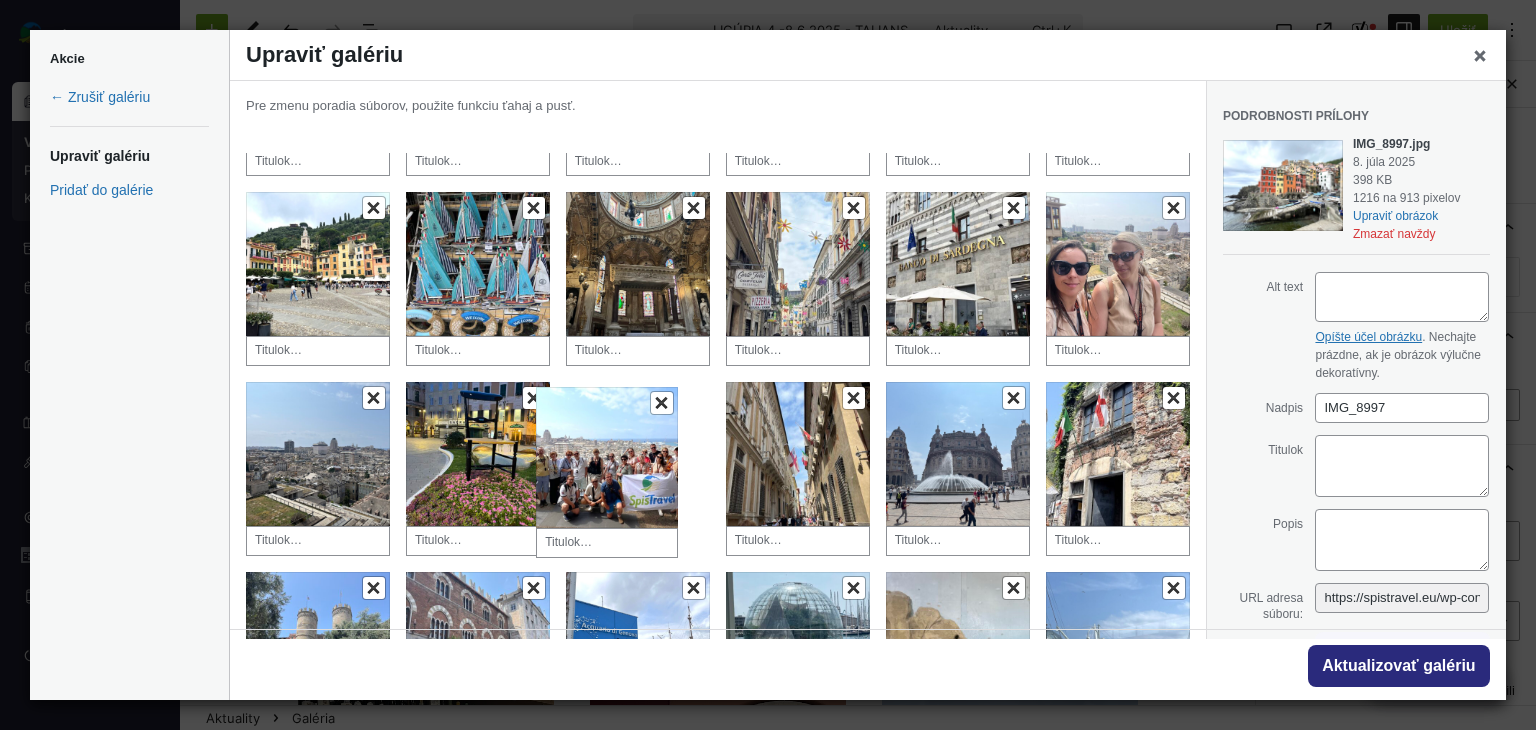 drag, startPoint x: 797, startPoint y: 261, endPoint x: 620, endPoint y: 461, distance: 267.0749 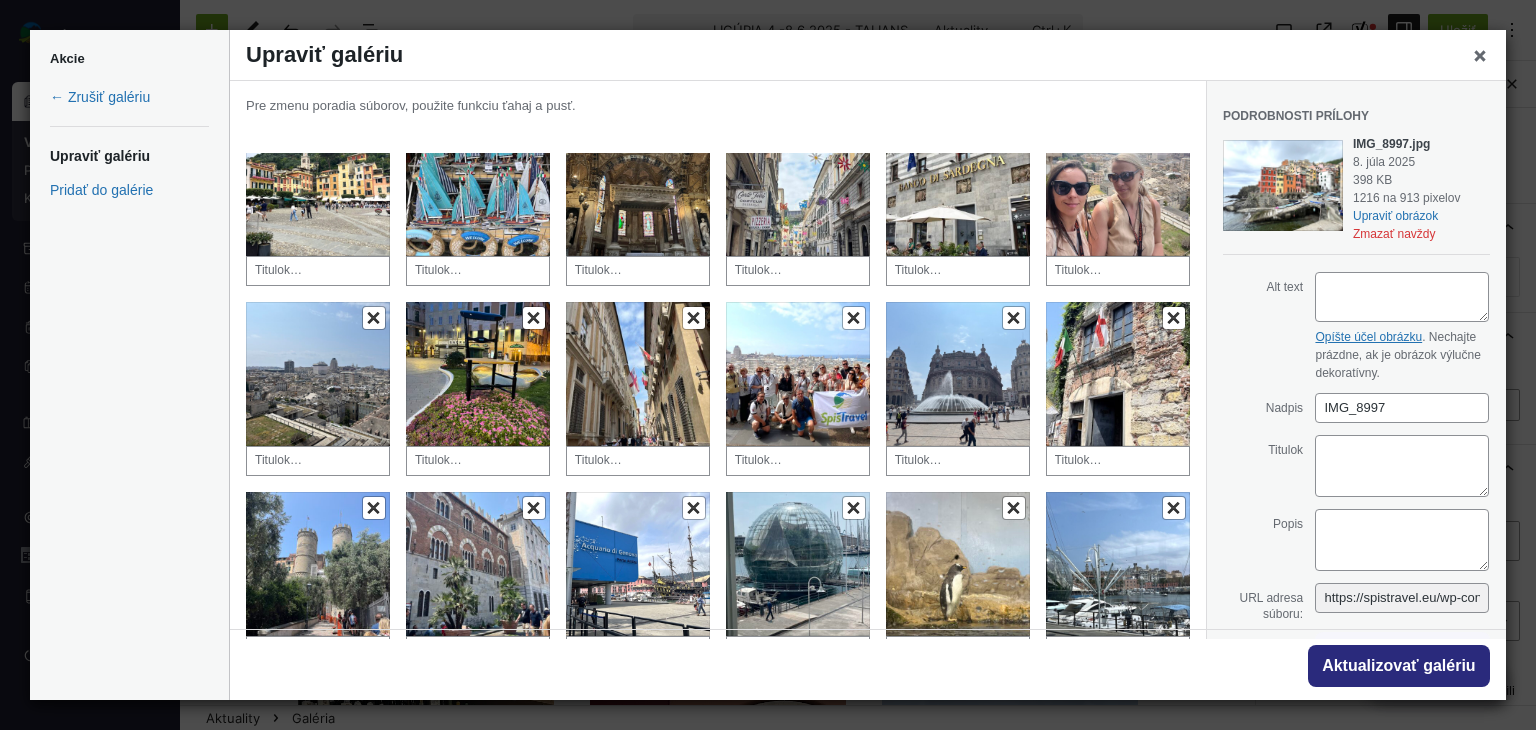 scroll, scrollTop: 1500, scrollLeft: 0, axis: vertical 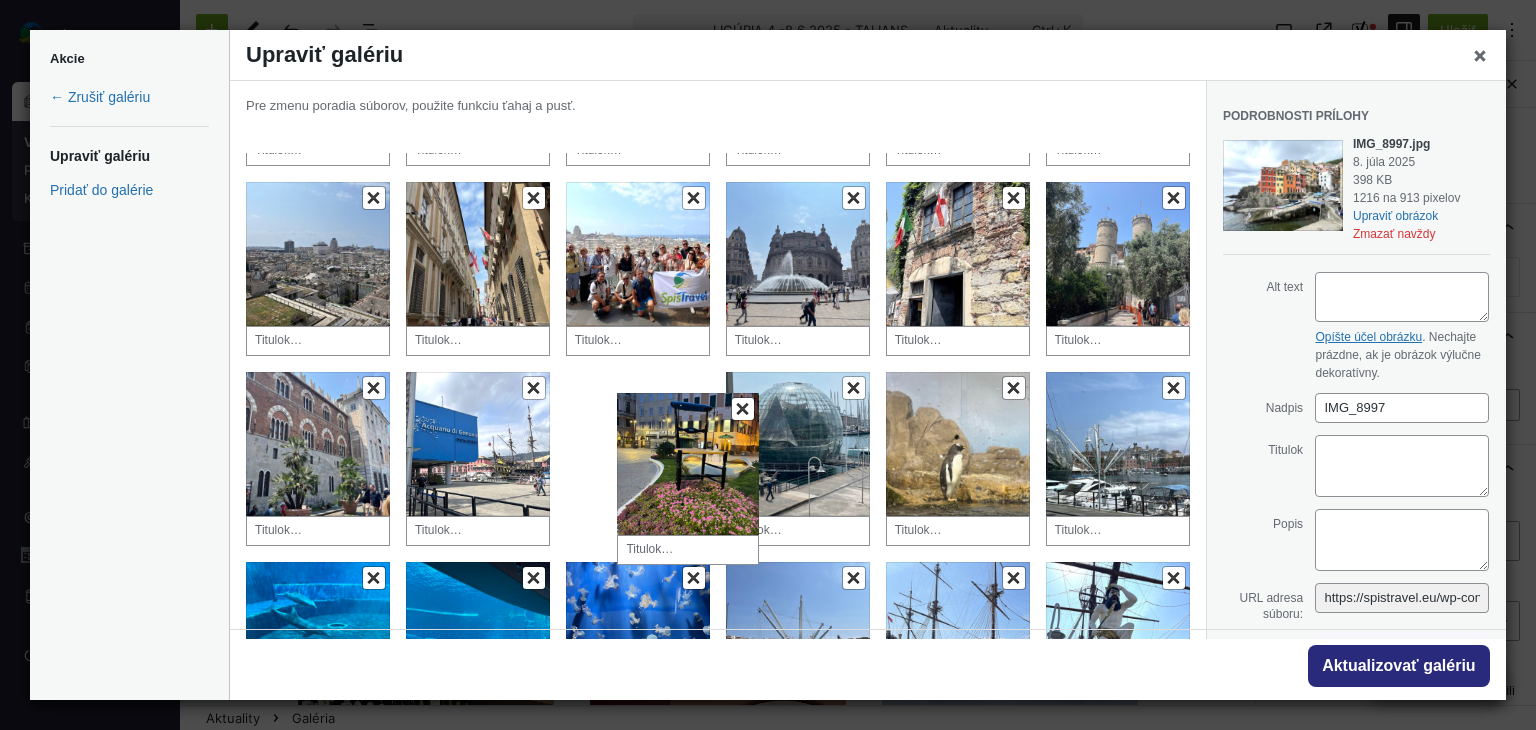 drag, startPoint x: 452, startPoint y: 240, endPoint x: 668, endPoint y: 481, distance: 323.63095 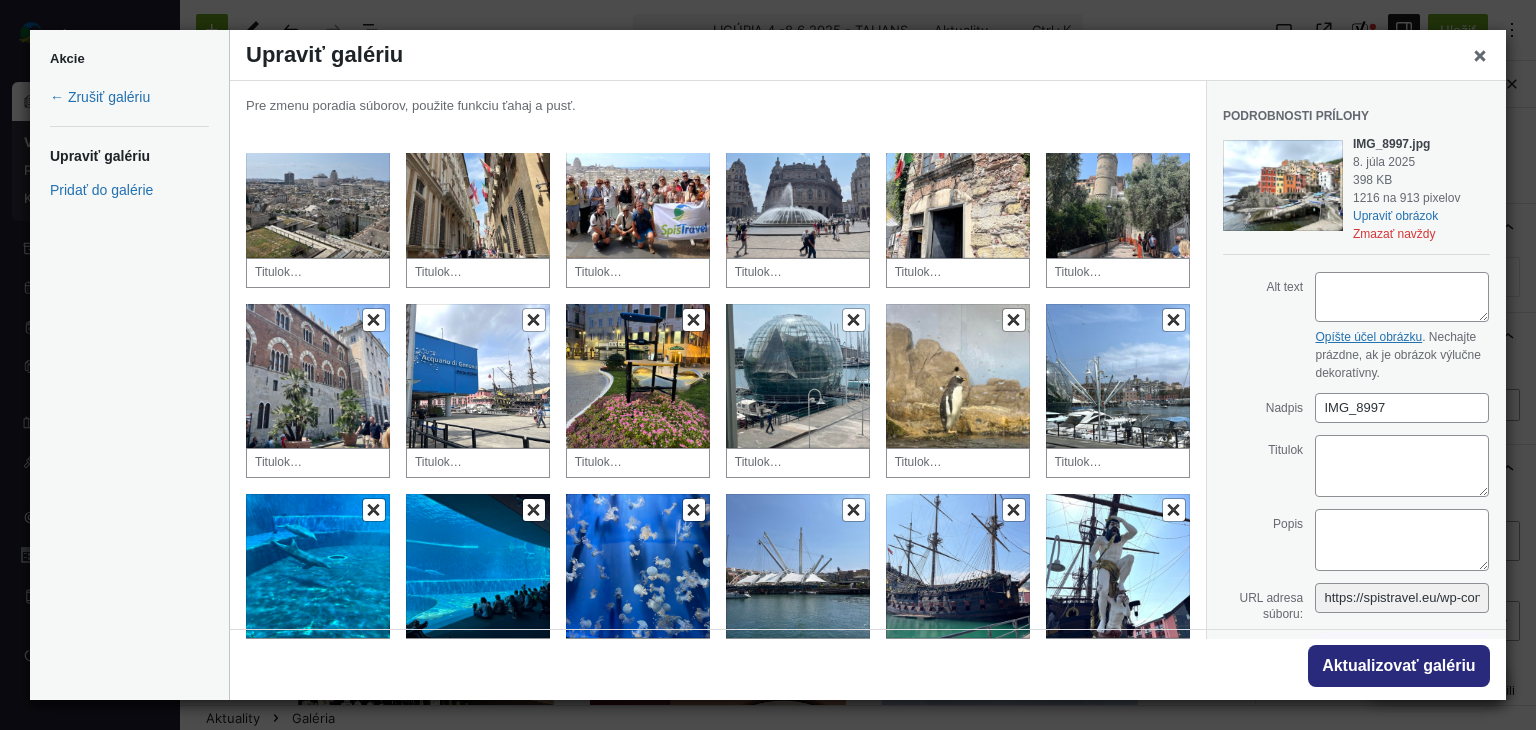 scroll, scrollTop: 1644, scrollLeft: 0, axis: vertical 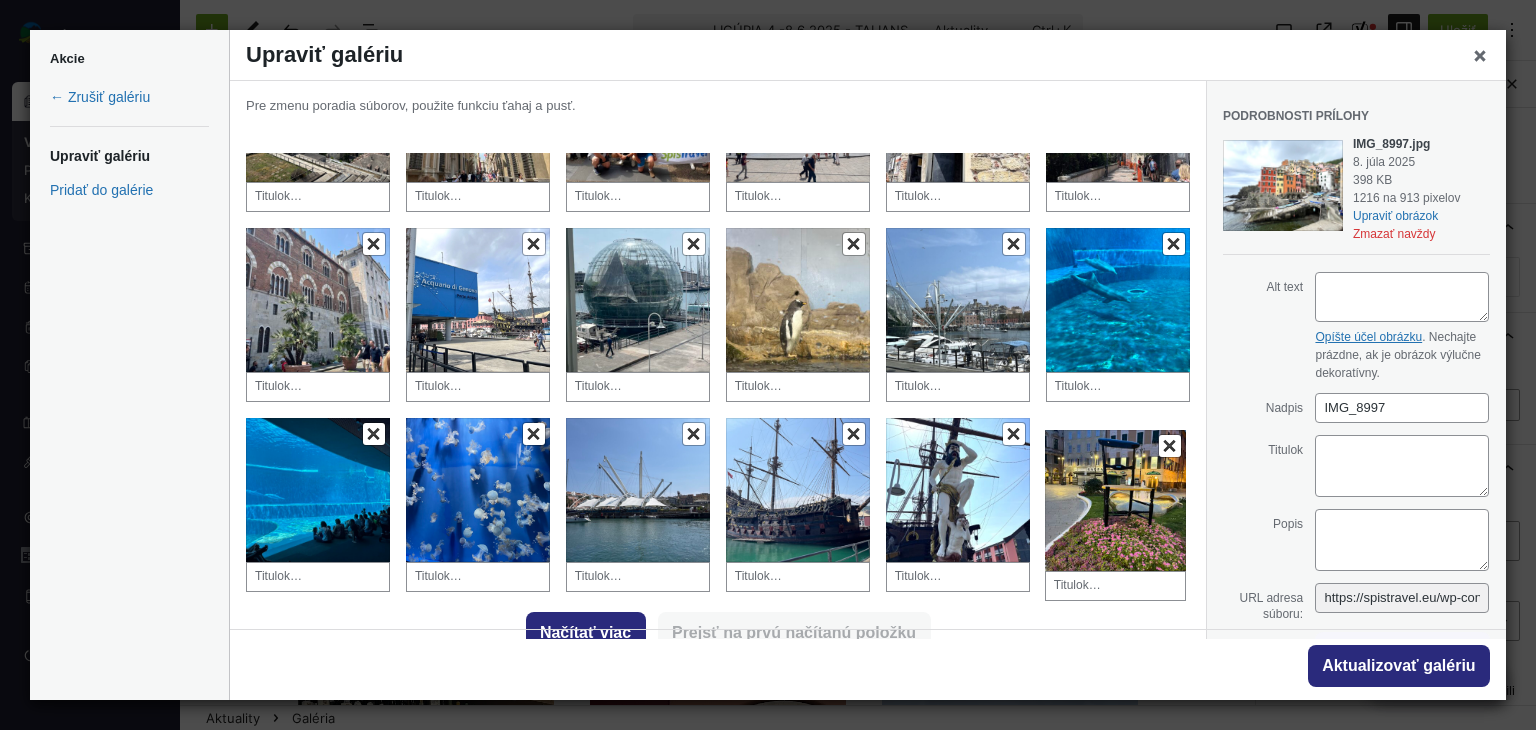 drag, startPoint x: 611, startPoint y: 268, endPoint x: 1095, endPoint y: 485, distance: 530.4196 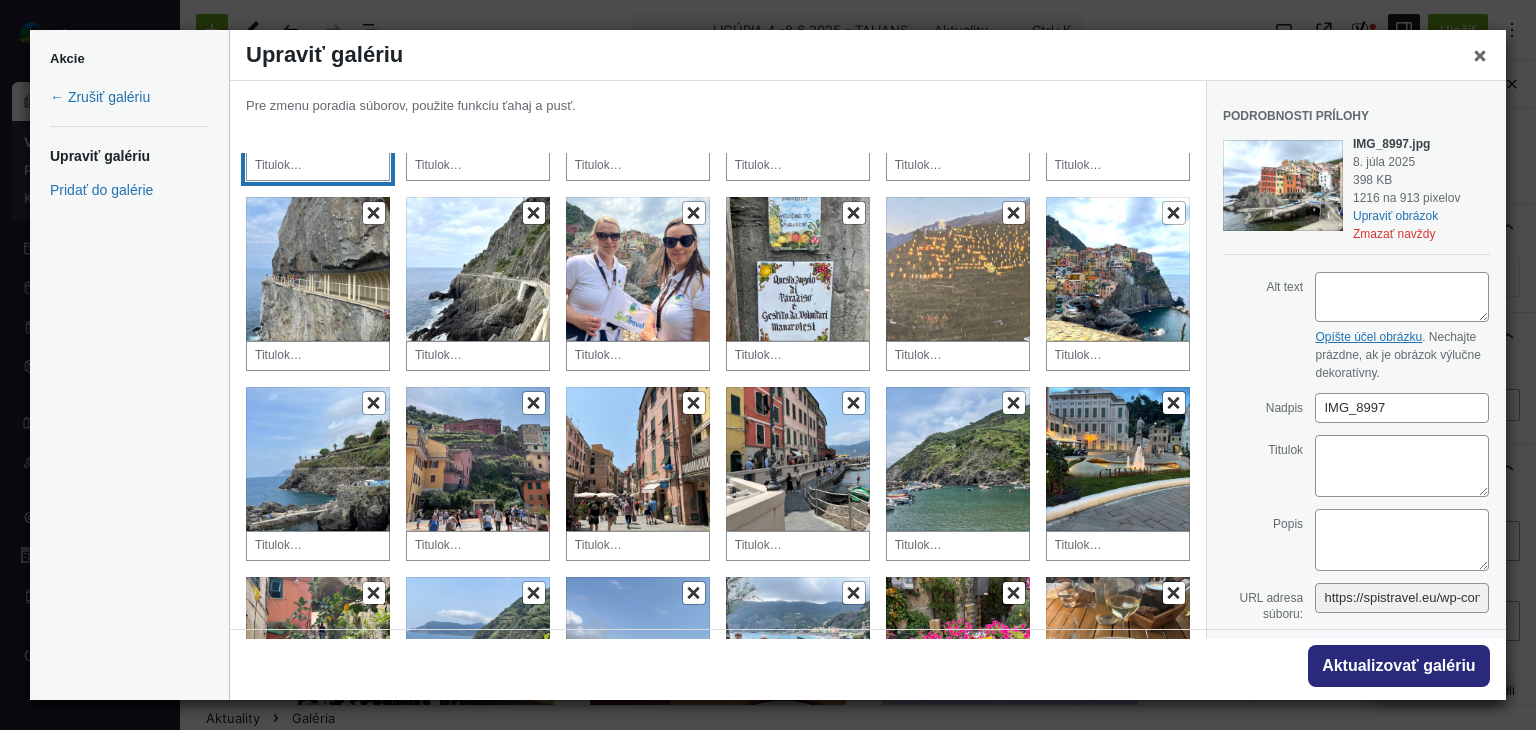 scroll, scrollTop: 144, scrollLeft: 0, axis: vertical 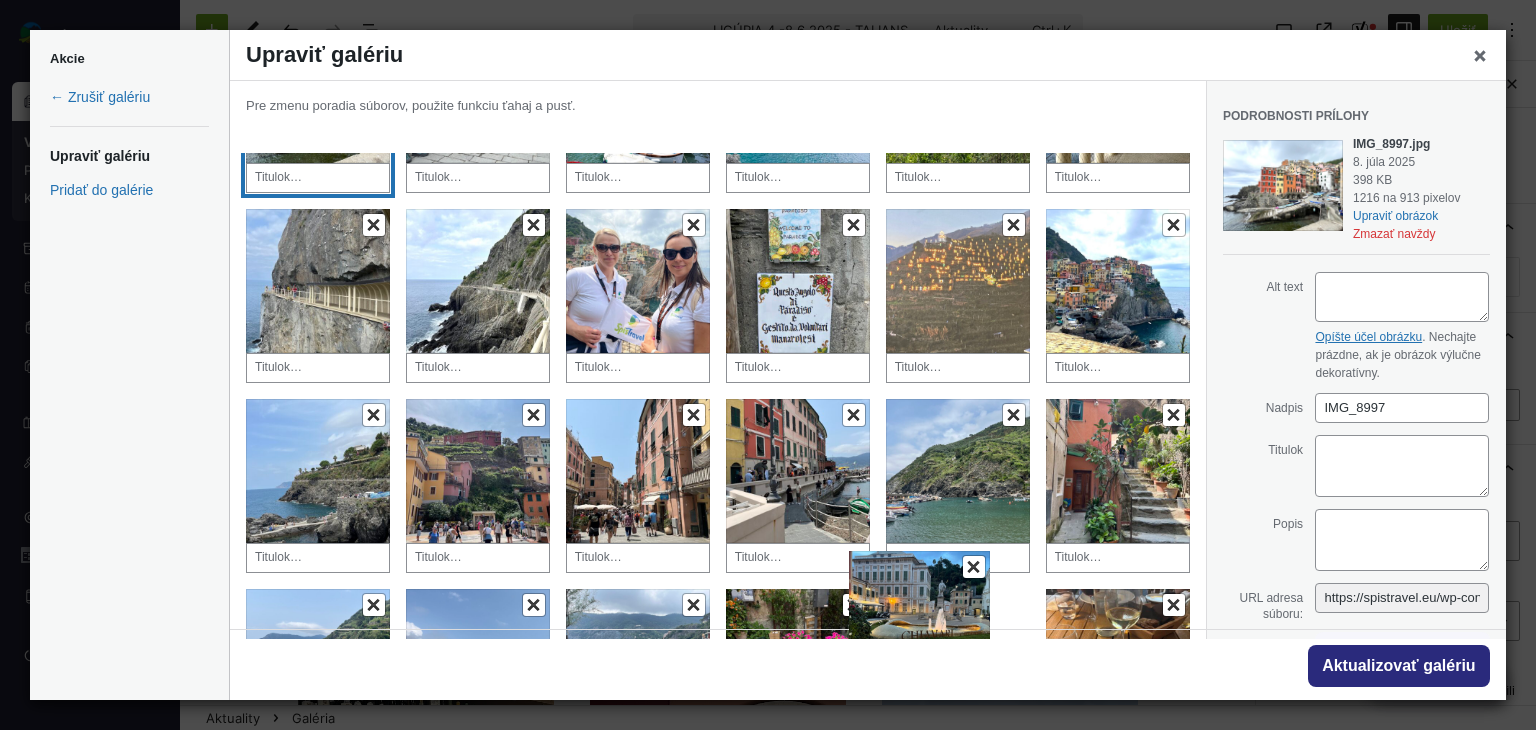 drag, startPoint x: 1083, startPoint y: 460, endPoint x: 888, endPoint y: 604, distance: 242.40668 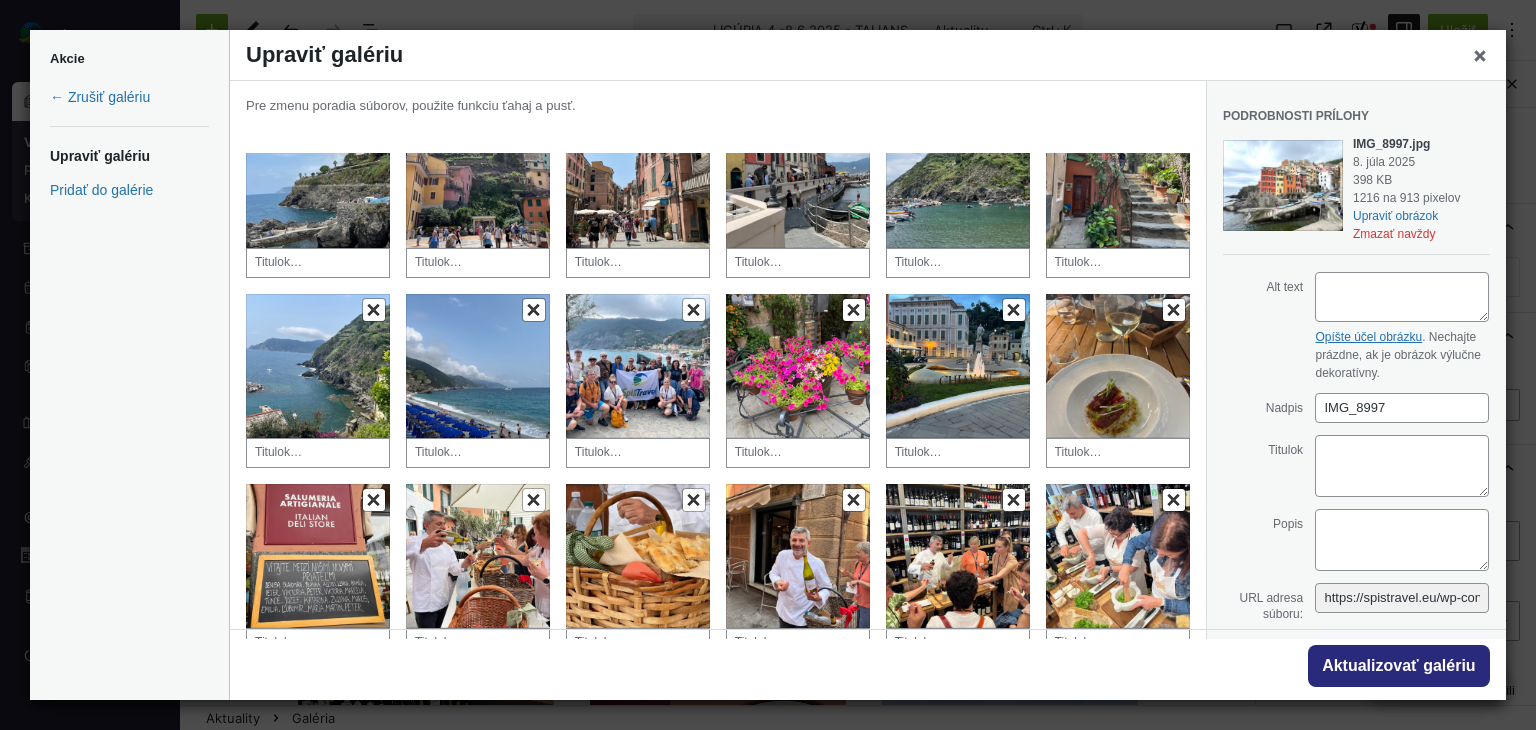 scroll, scrollTop: 444, scrollLeft: 0, axis: vertical 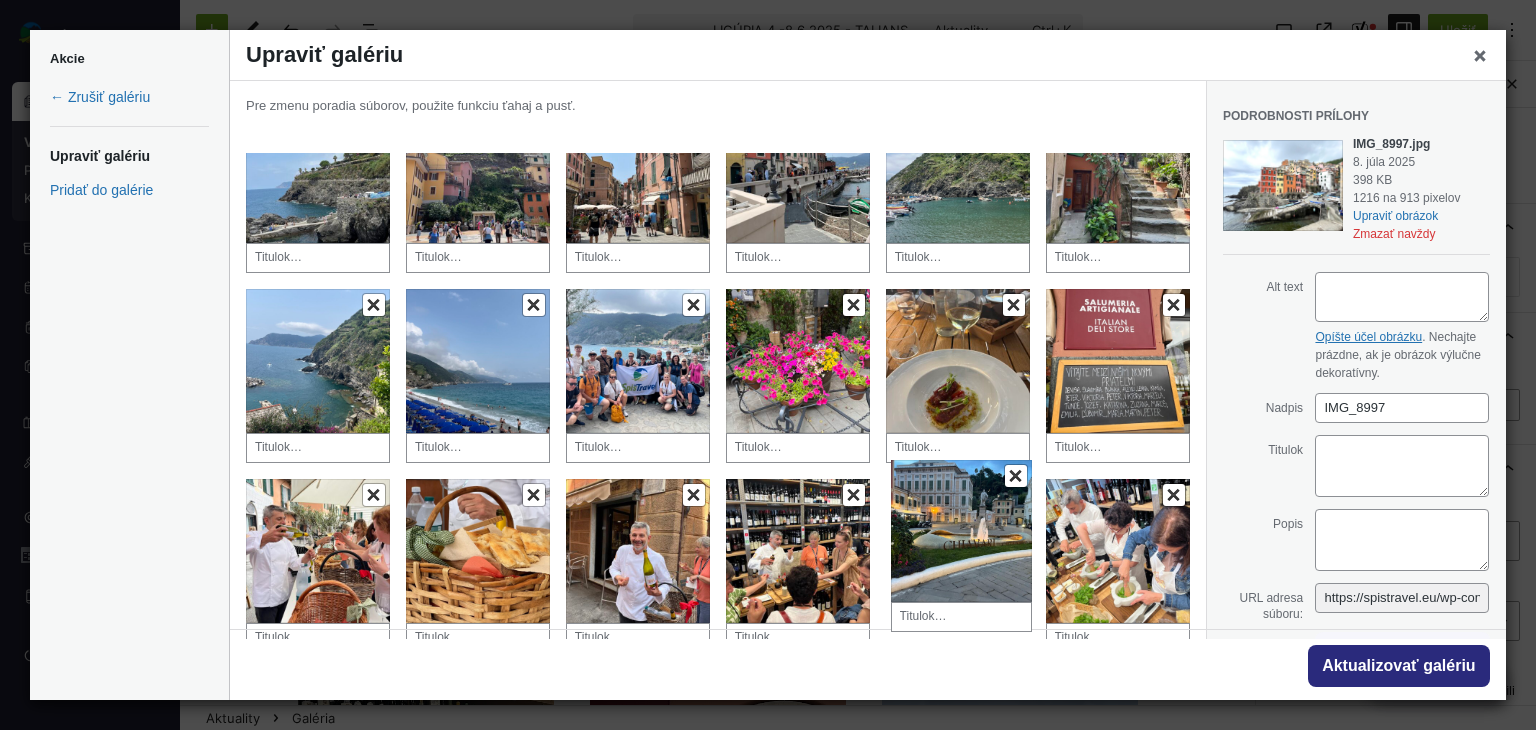 drag, startPoint x: 915, startPoint y: 349, endPoint x: 930, endPoint y: 529, distance: 180.62392 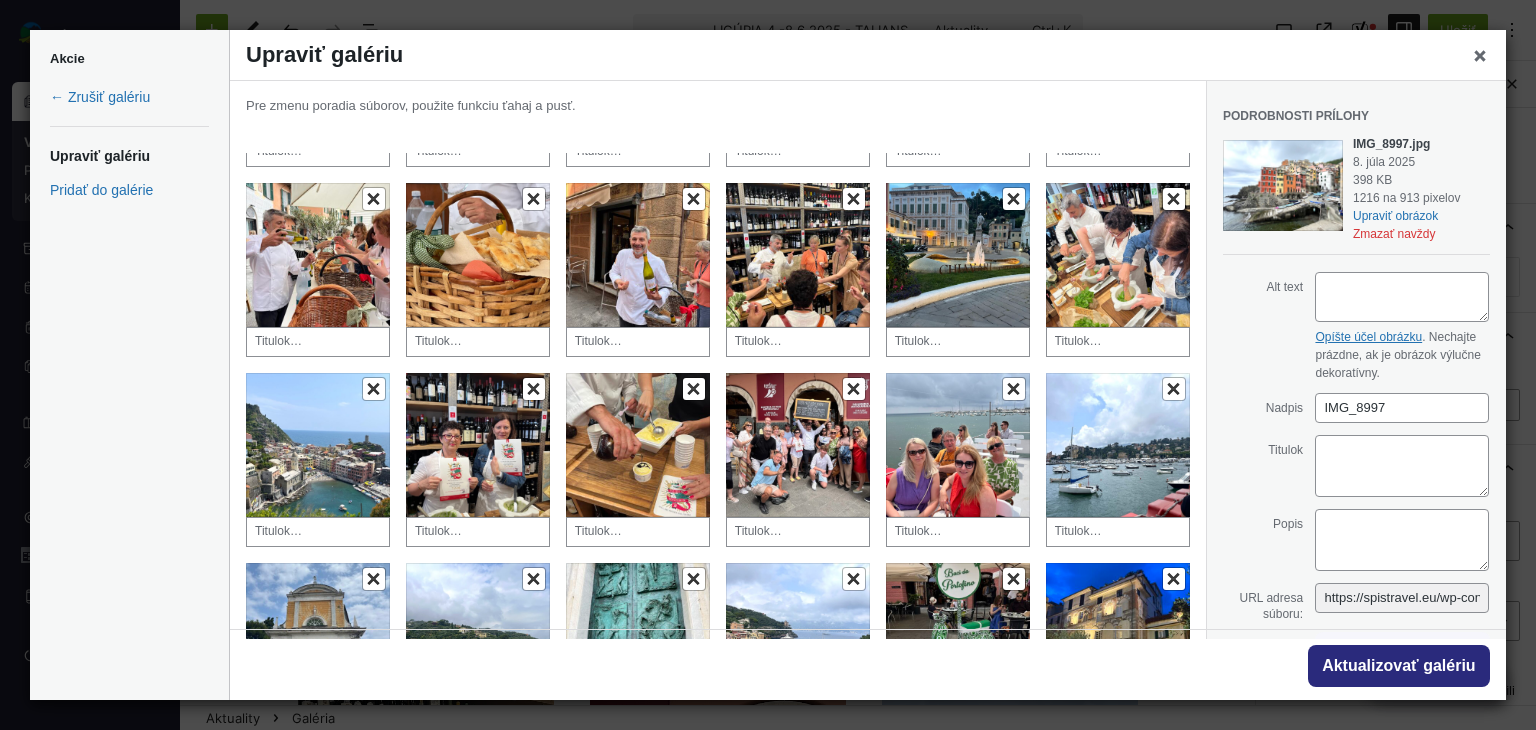 scroll, scrollTop: 744, scrollLeft: 0, axis: vertical 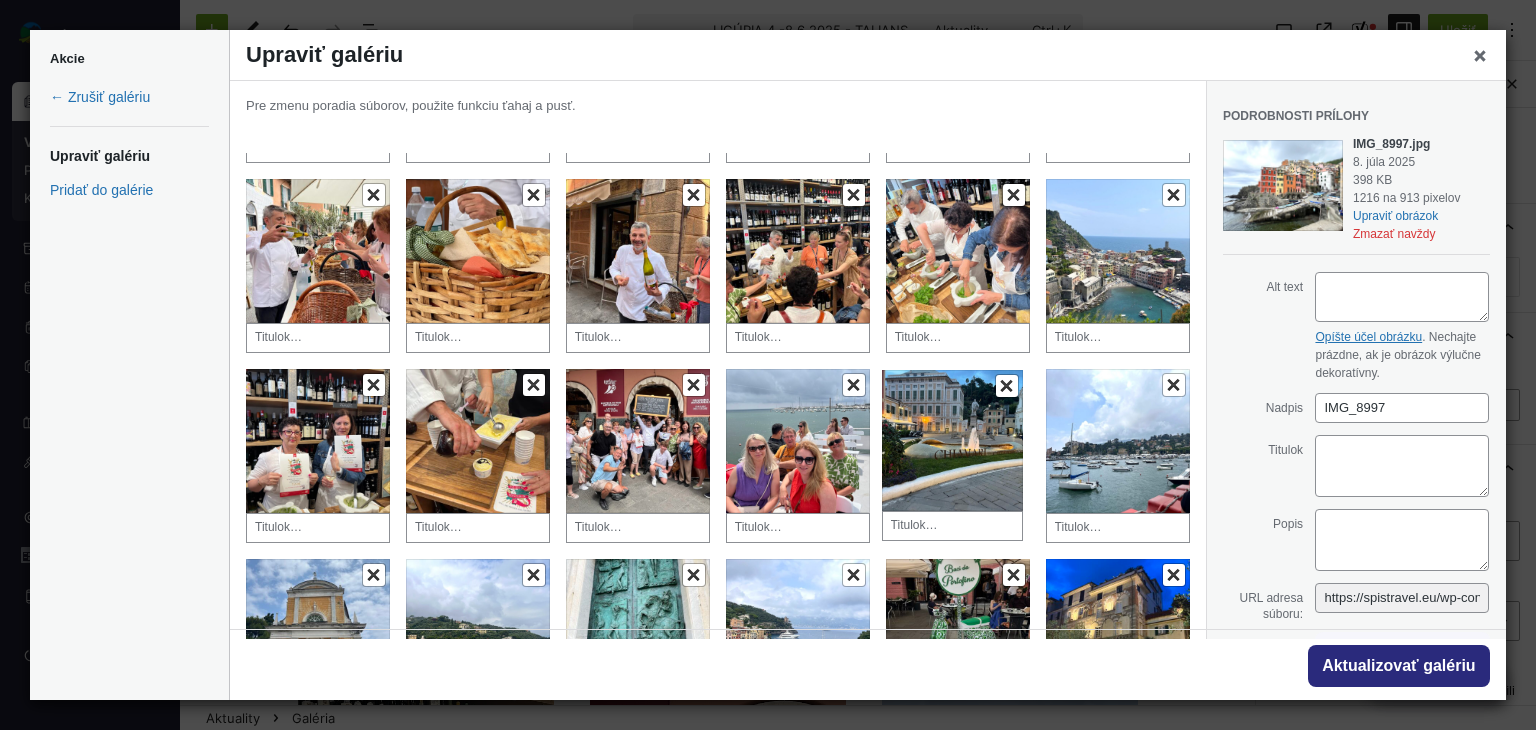 drag, startPoint x: 934, startPoint y: 424, endPoint x: 934, endPoint y: 449, distance: 25 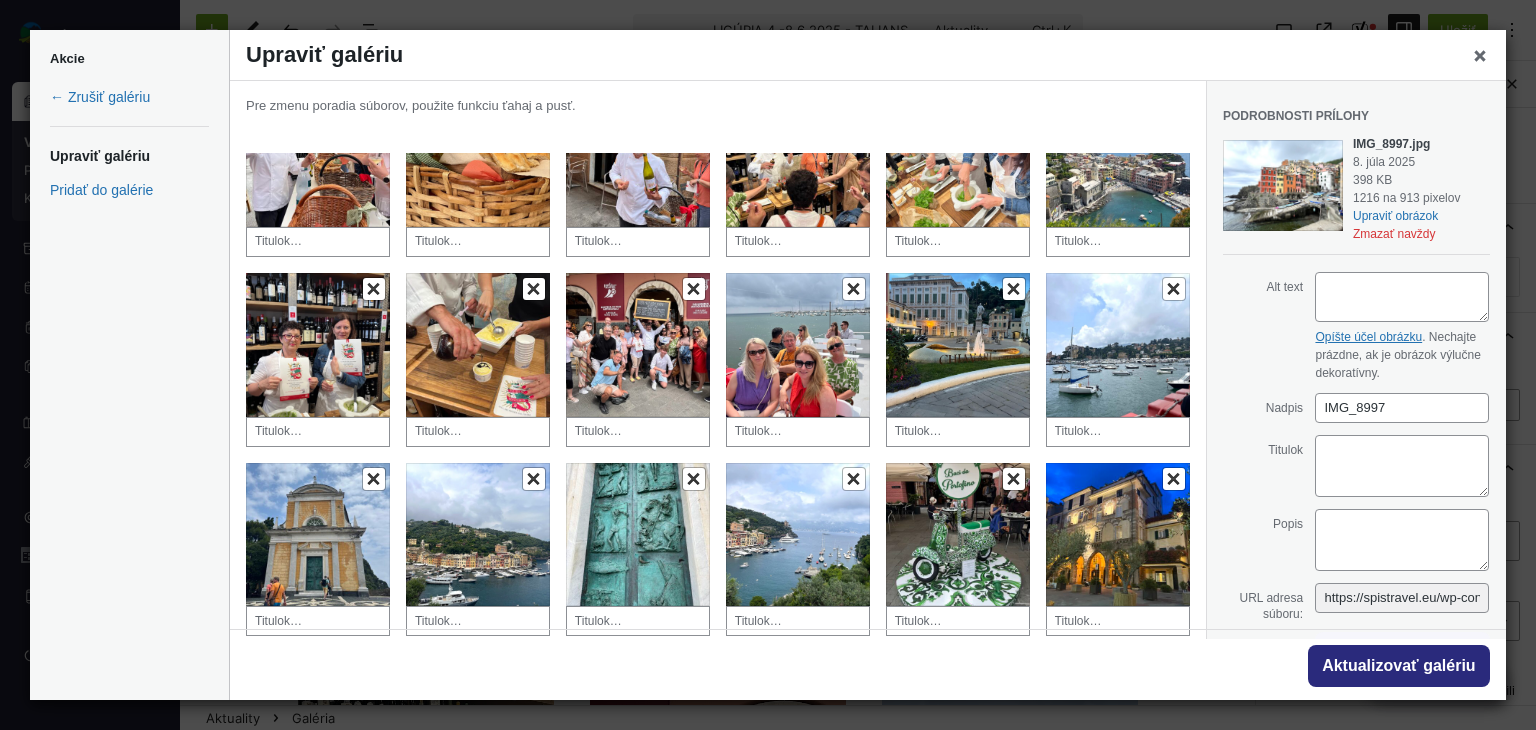 scroll, scrollTop: 944, scrollLeft: 0, axis: vertical 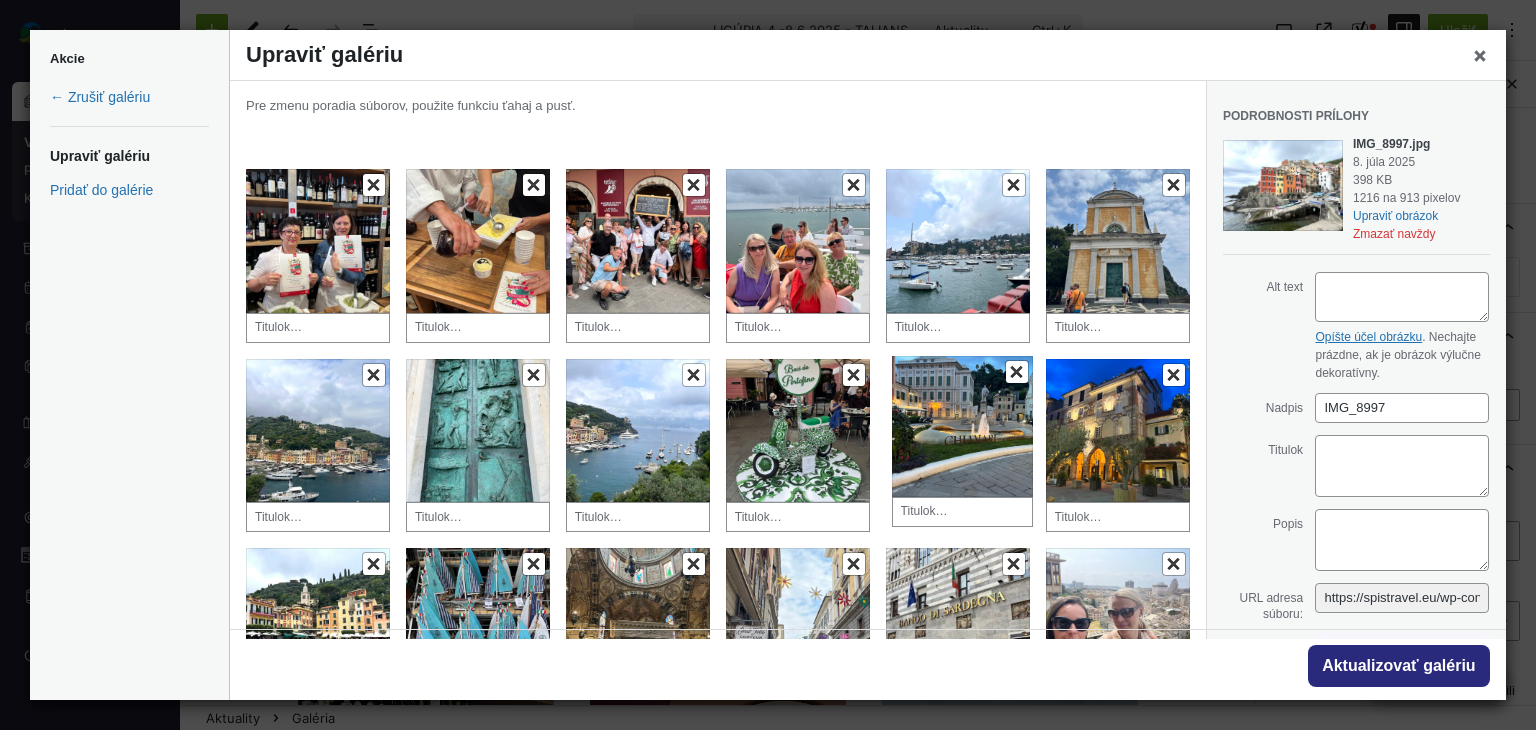 drag, startPoint x: 927, startPoint y: 225, endPoint x: 943, endPoint y: 425, distance: 200.63898 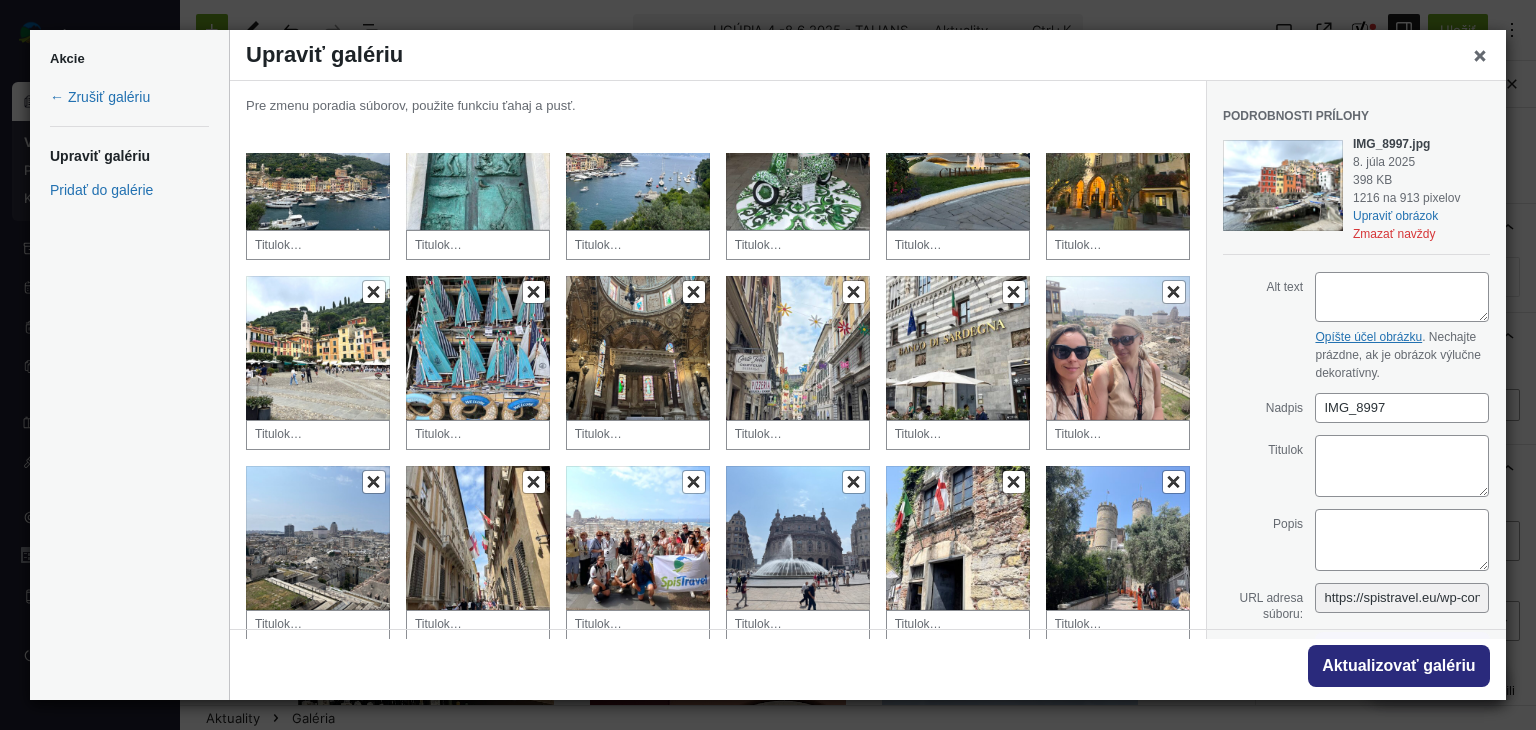 scroll, scrollTop: 1244, scrollLeft: 0, axis: vertical 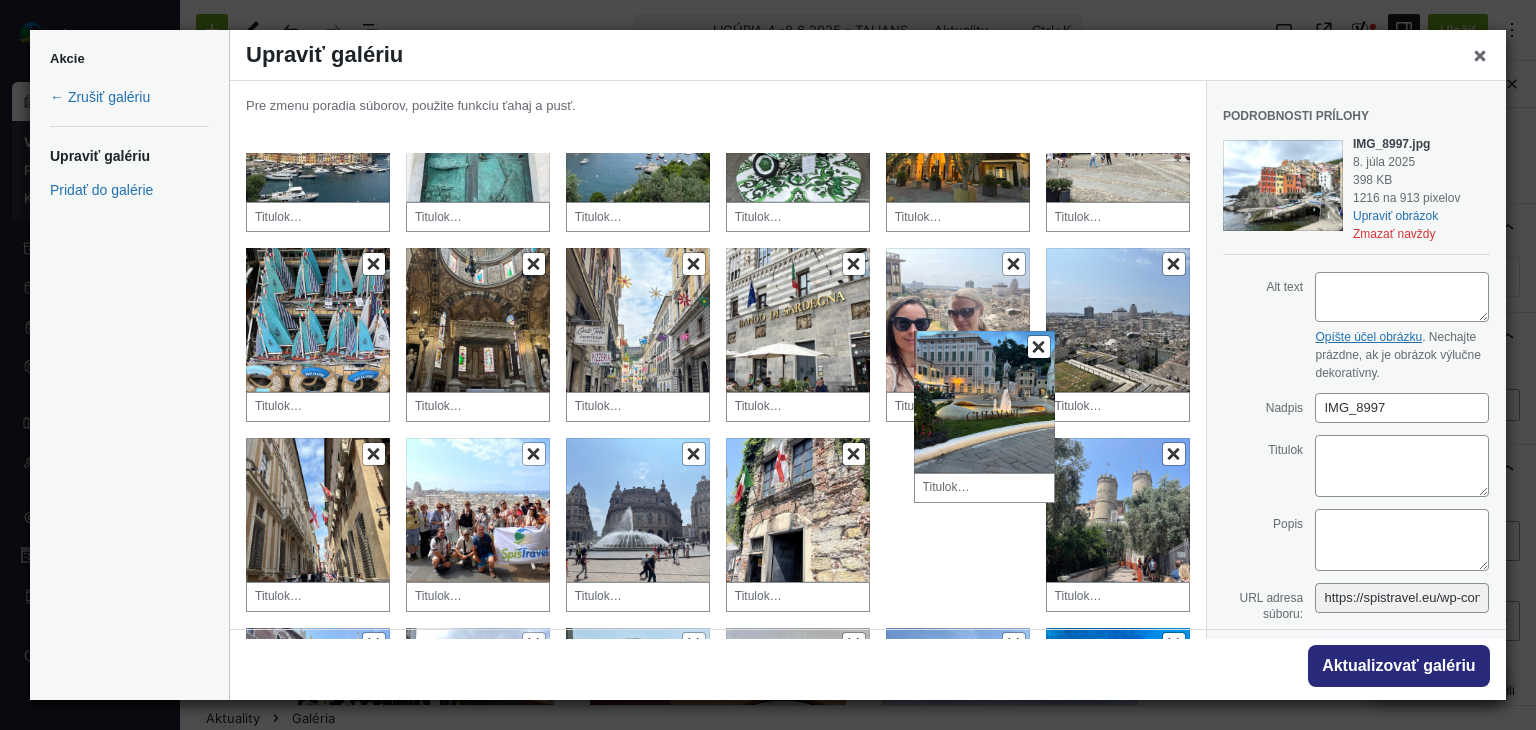 drag, startPoint x: 960, startPoint y: 405, endPoint x: 963, endPoint y: 480, distance: 75.059975 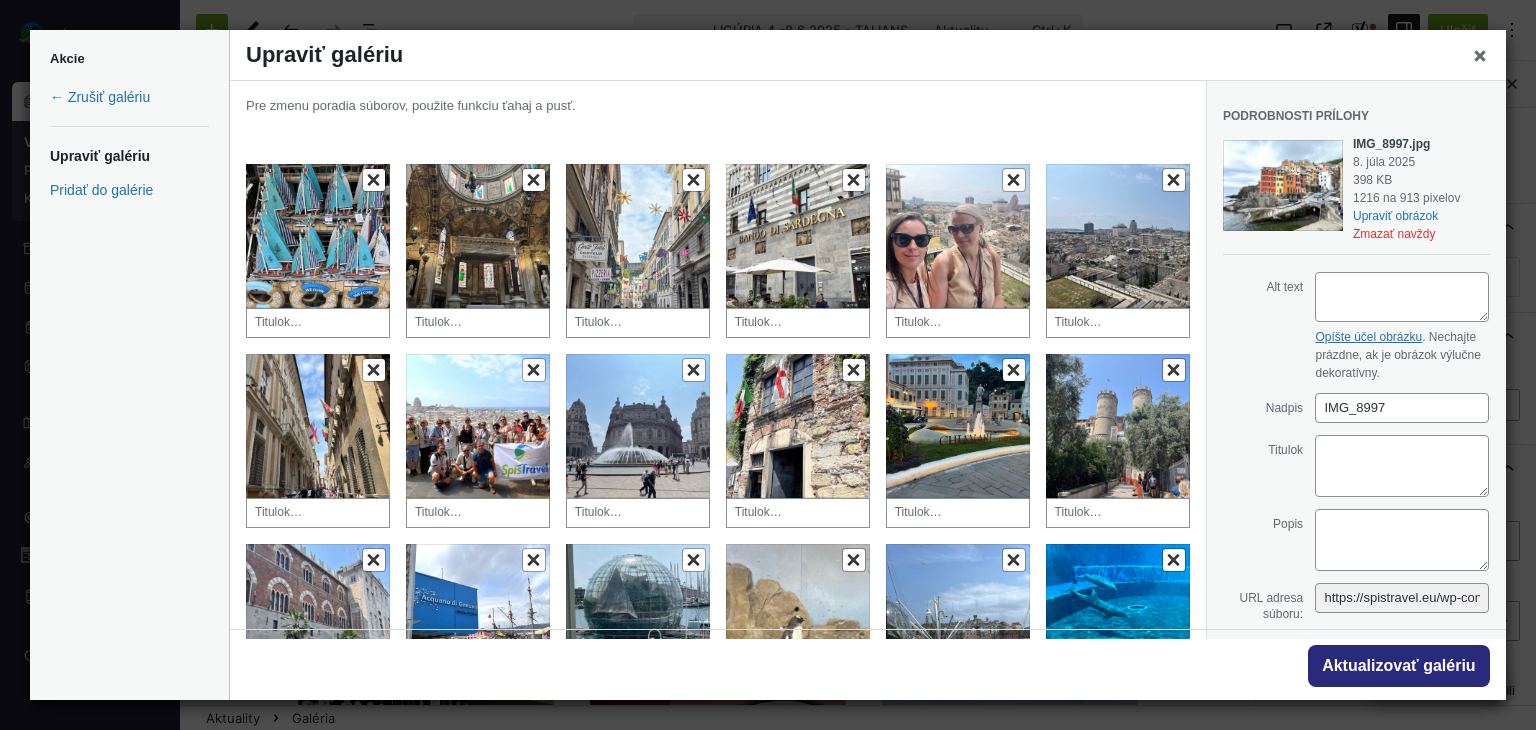 scroll, scrollTop: 1444, scrollLeft: 0, axis: vertical 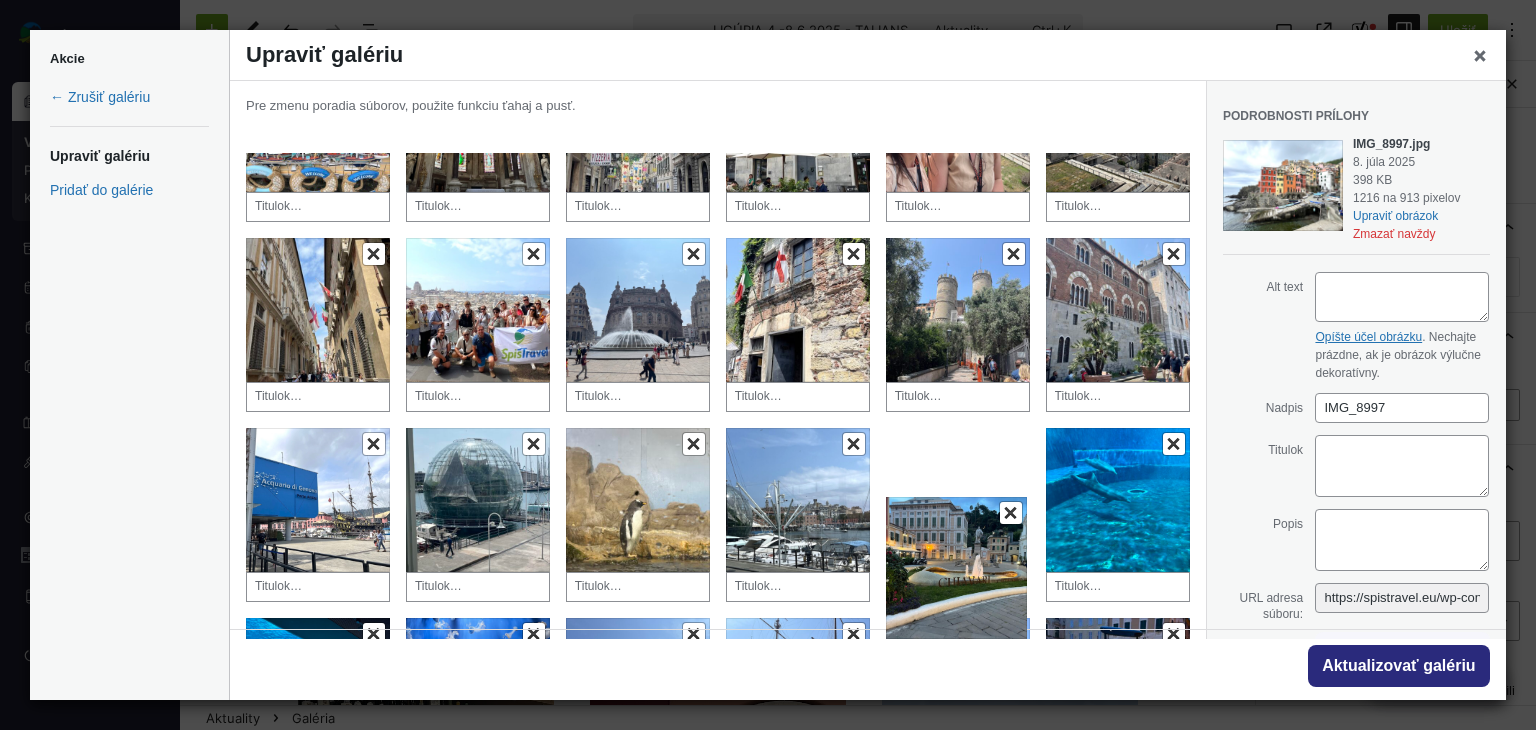 drag, startPoint x: 937, startPoint y: 280, endPoint x: 938, endPoint y: 589, distance: 309.00162 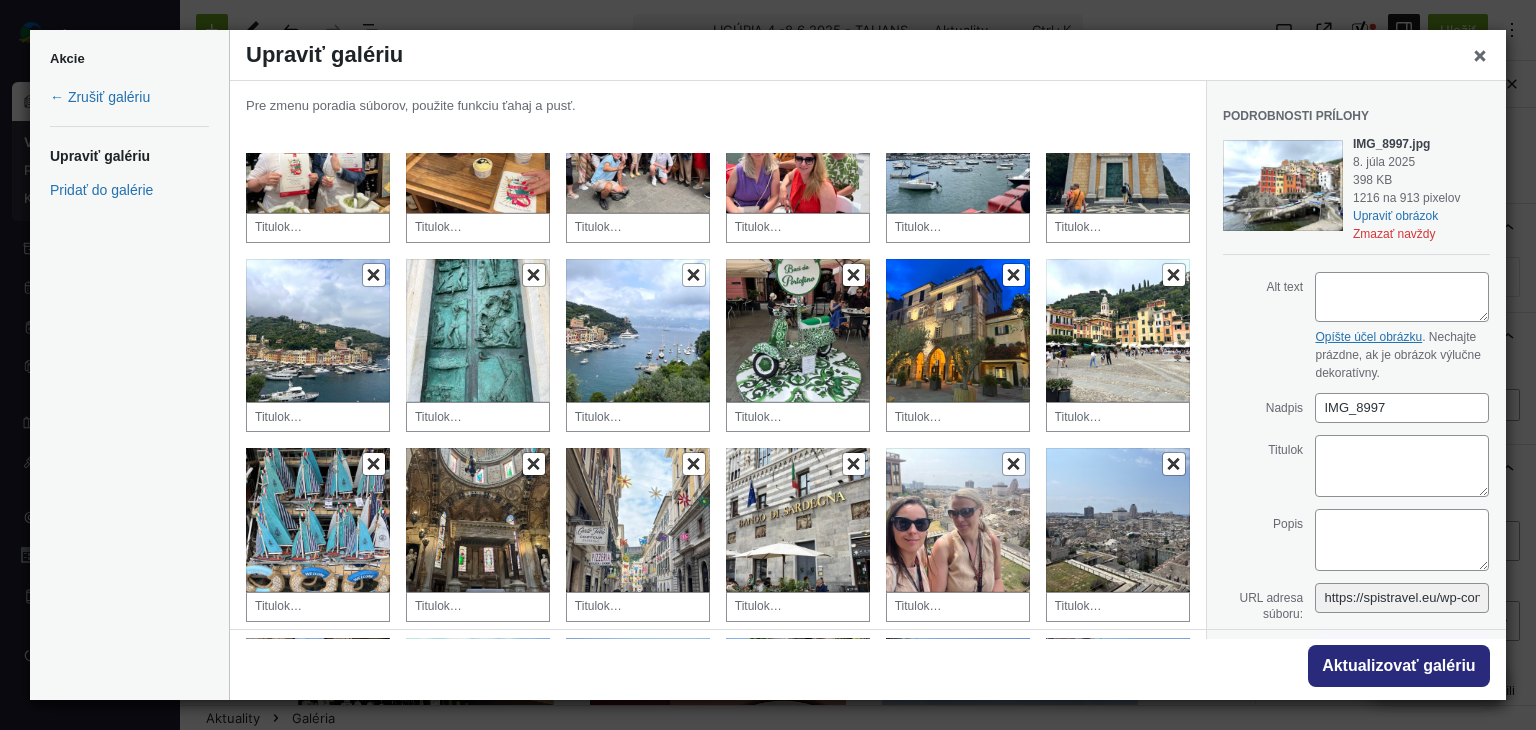 scroll, scrollTop: 944, scrollLeft: 0, axis: vertical 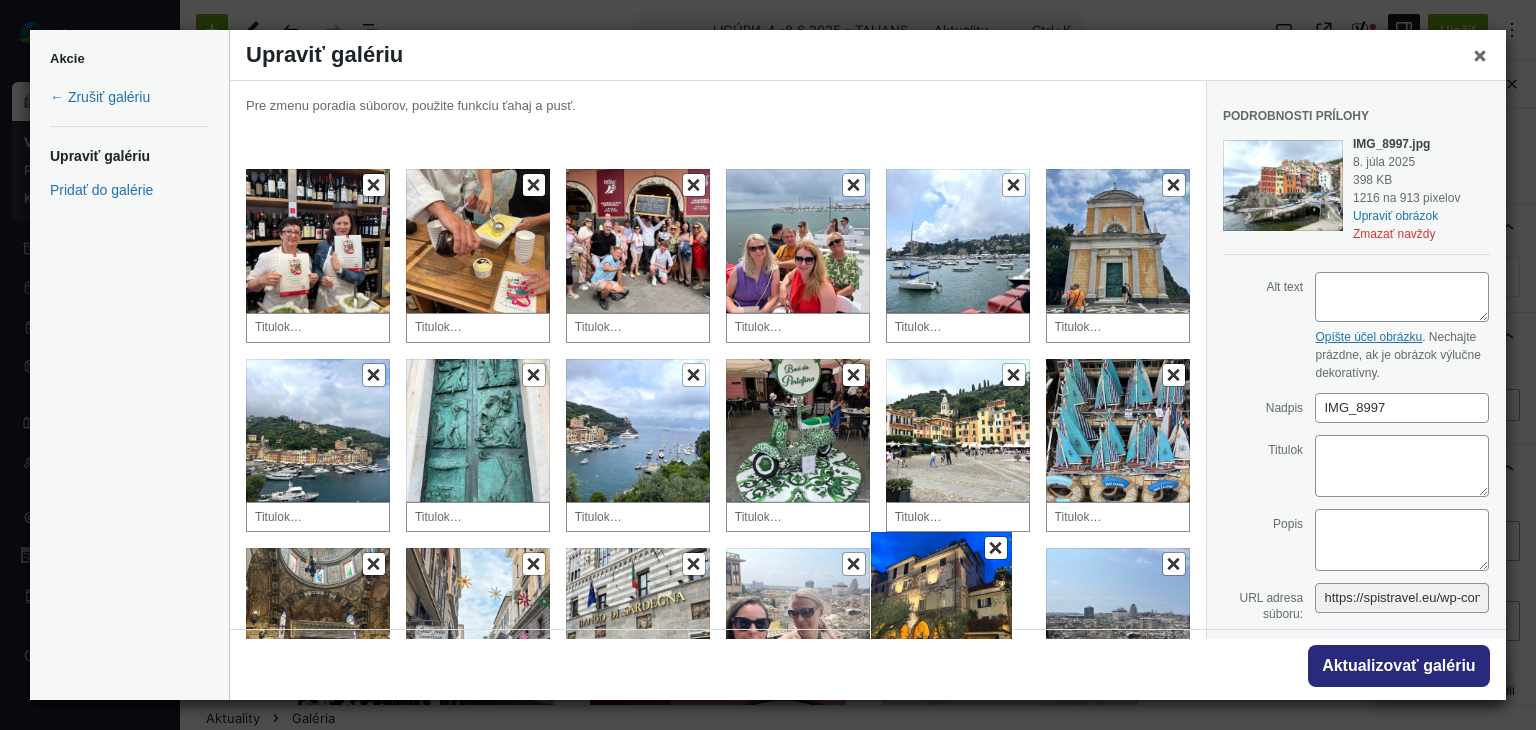 drag, startPoint x: 944, startPoint y: 381, endPoint x: 932, endPoint y: 570, distance: 189.38057 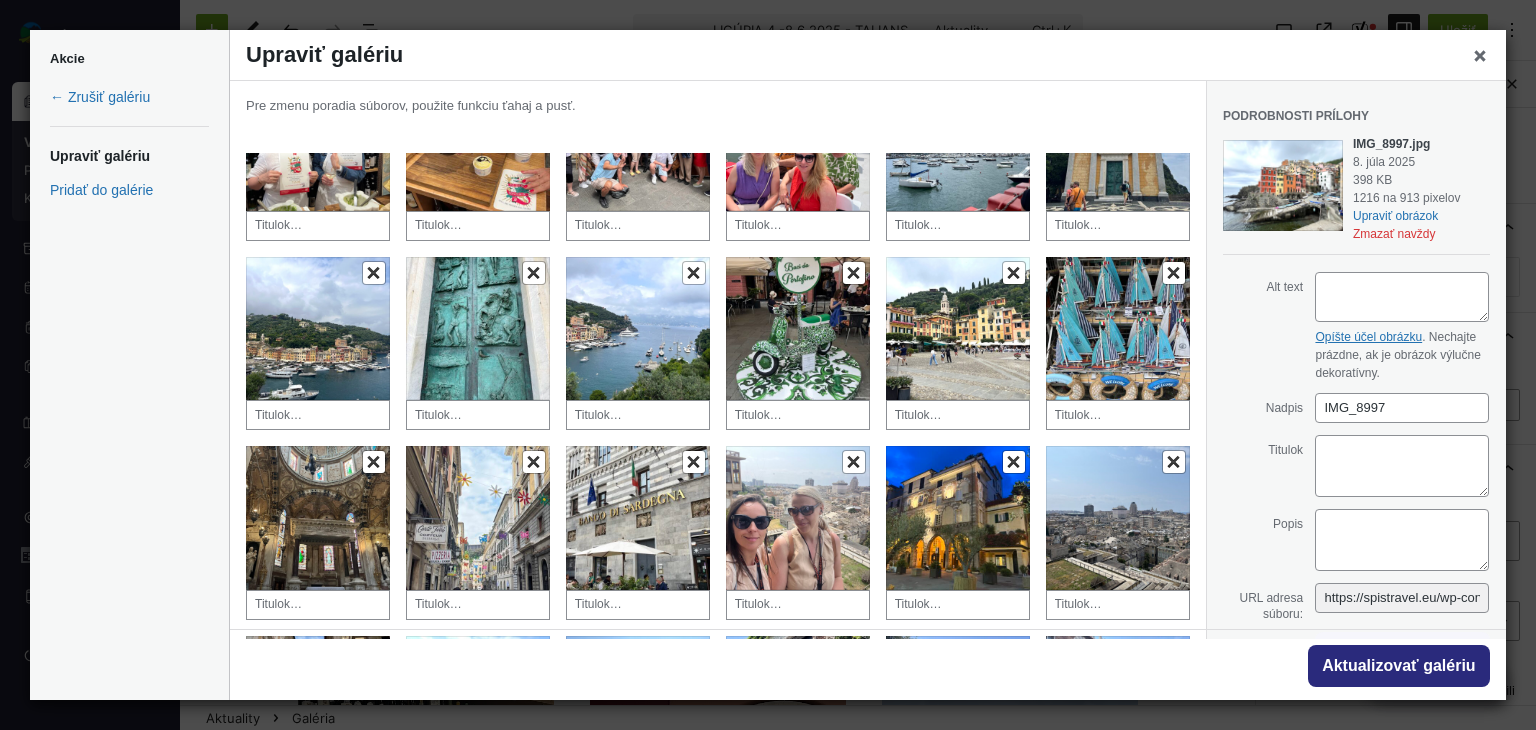 scroll, scrollTop: 1244, scrollLeft: 0, axis: vertical 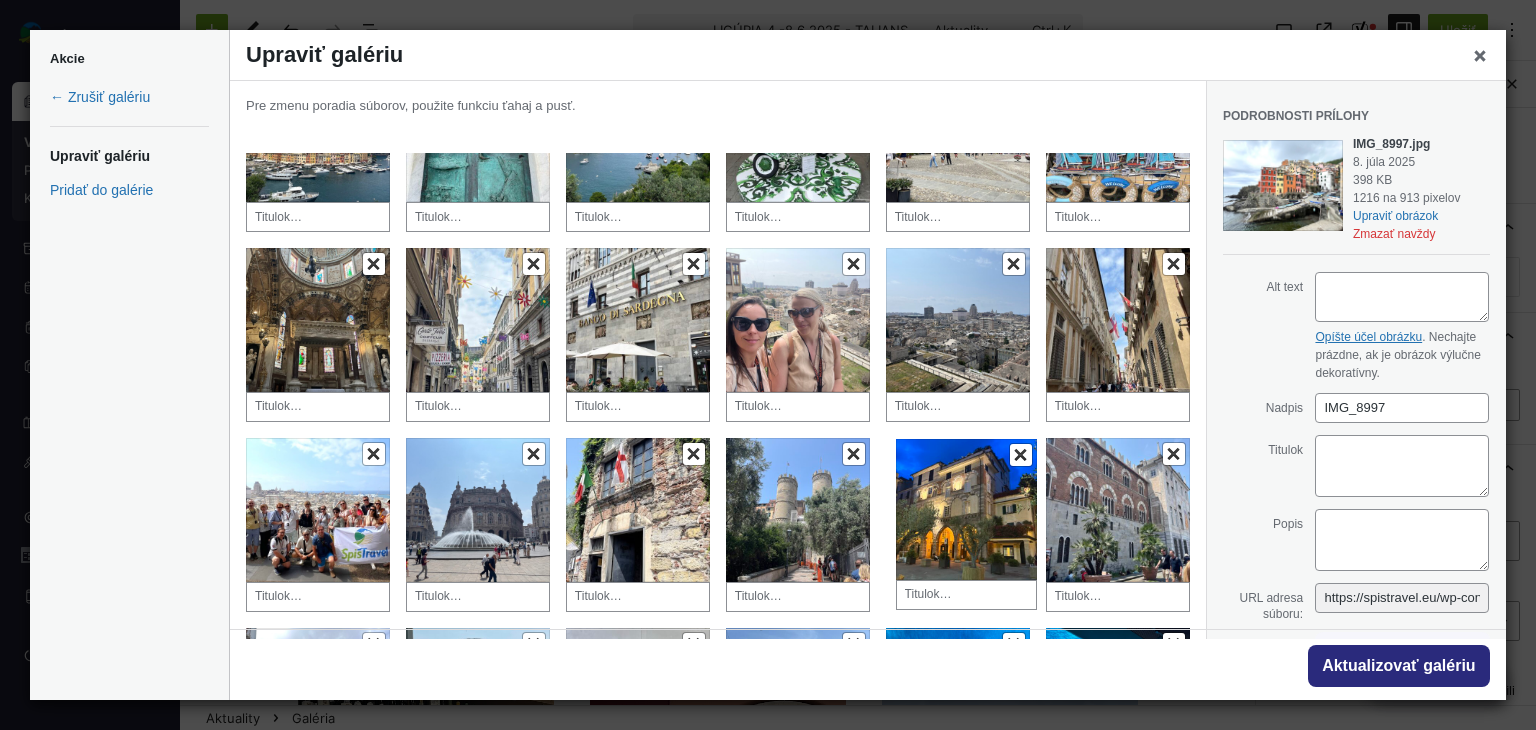 drag, startPoint x: 940, startPoint y: 276, endPoint x: 954, endPoint y: 491, distance: 215.45534 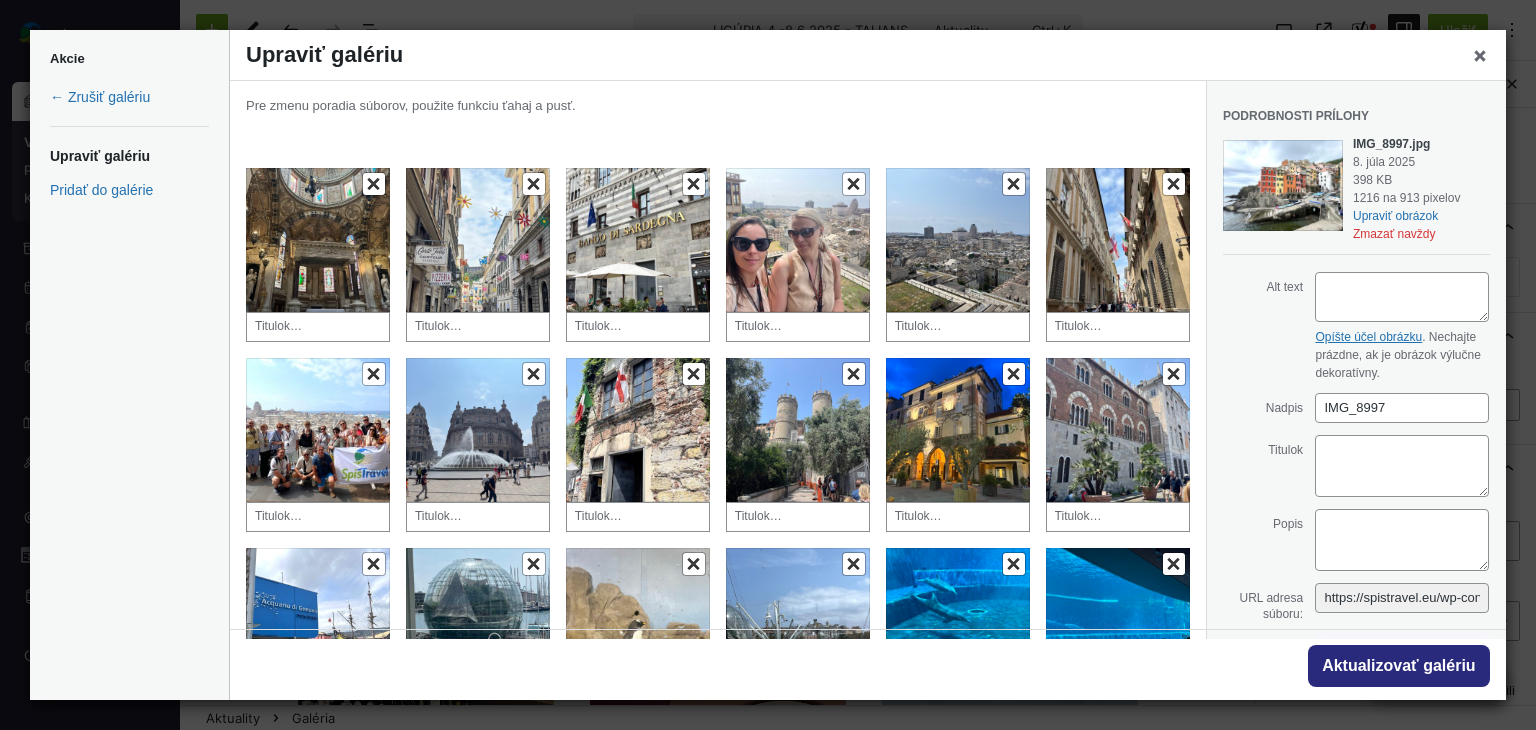 scroll, scrollTop: 1544, scrollLeft: 0, axis: vertical 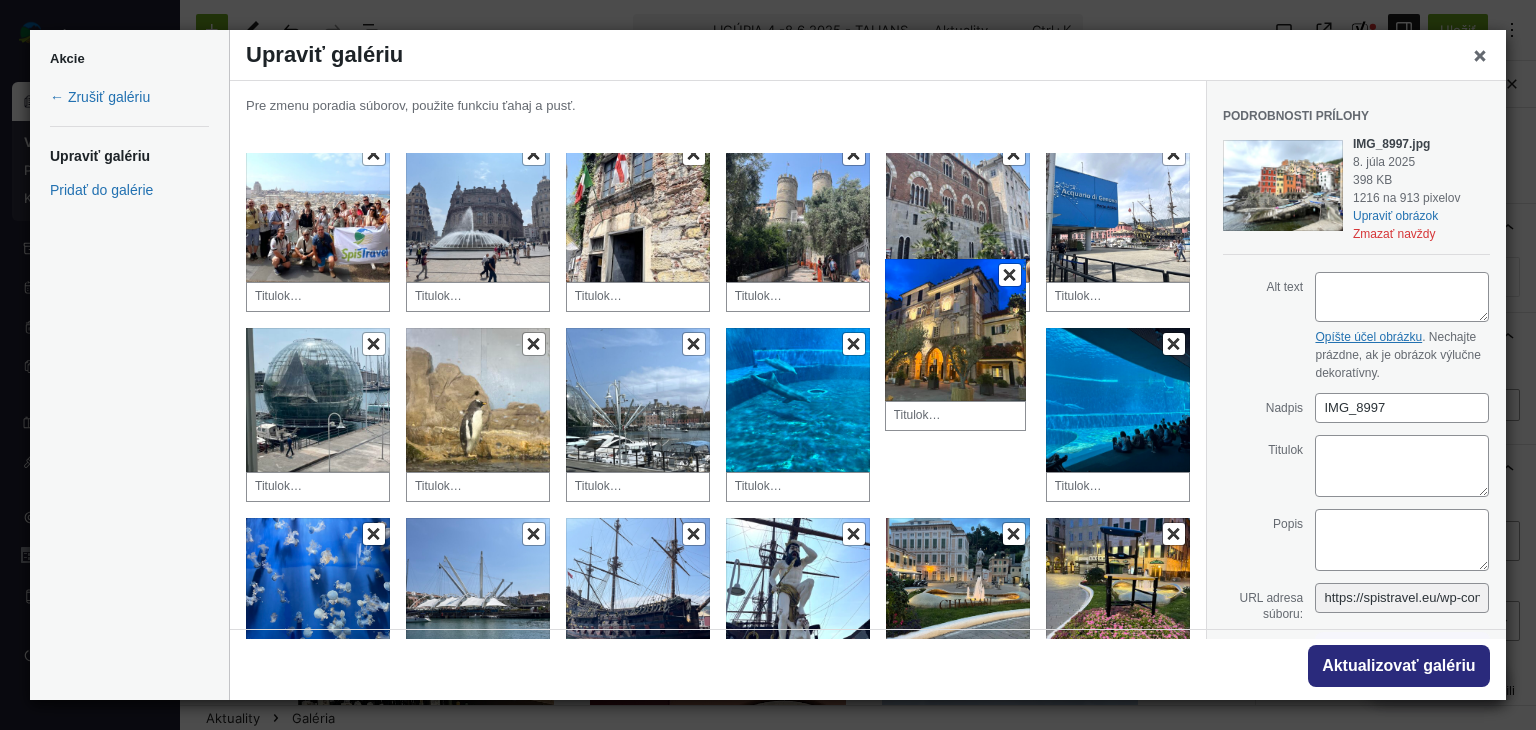 drag, startPoint x: 932, startPoint y: 218, endPoint x: 937, endPoint y: 386, distance: 168.07439 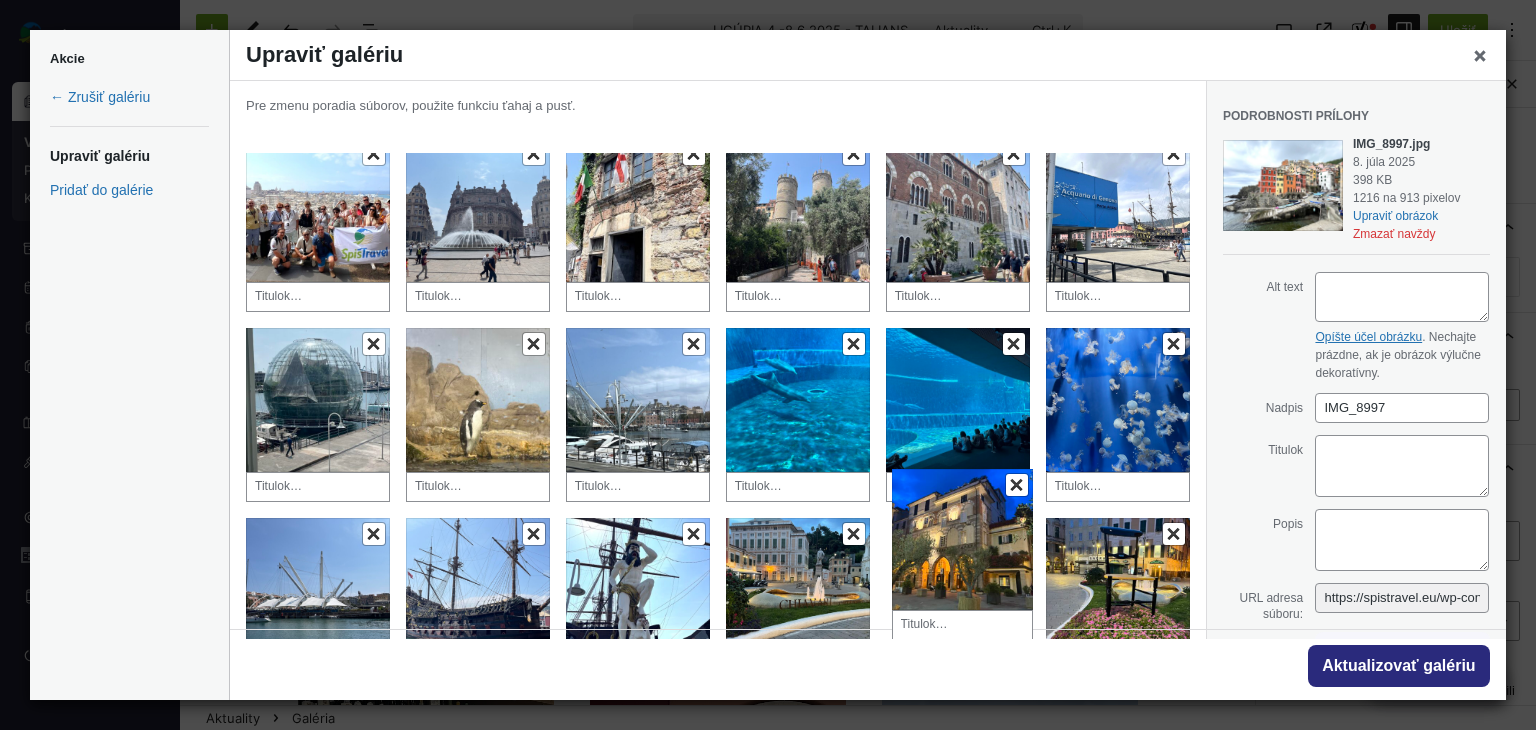 drag, startPoint x: 928, startPoint y: 361, endPoint x: 939, endPoint y: 545, distance: 184.3285 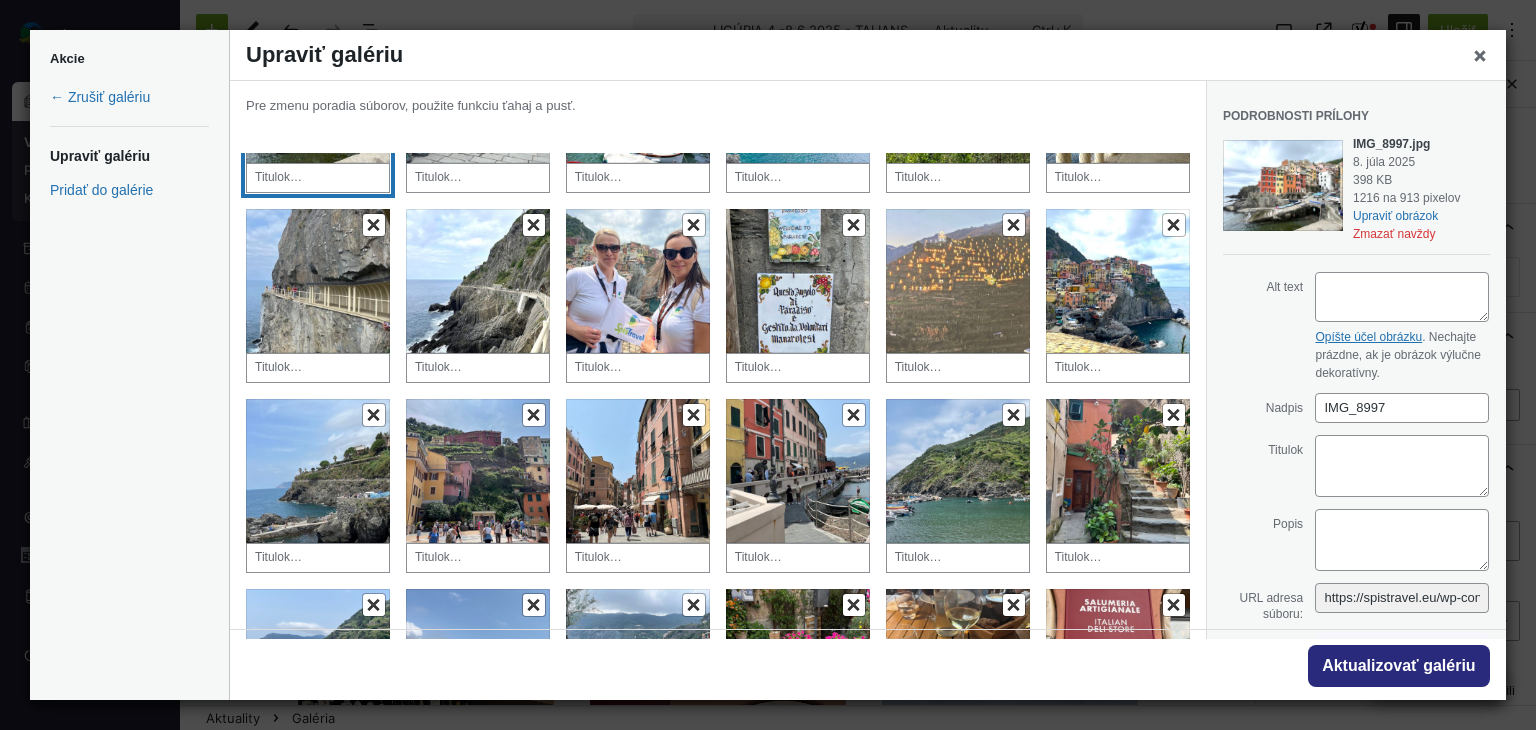 scroll, scrollTop: 0, scrollLeft: 0, axis: both 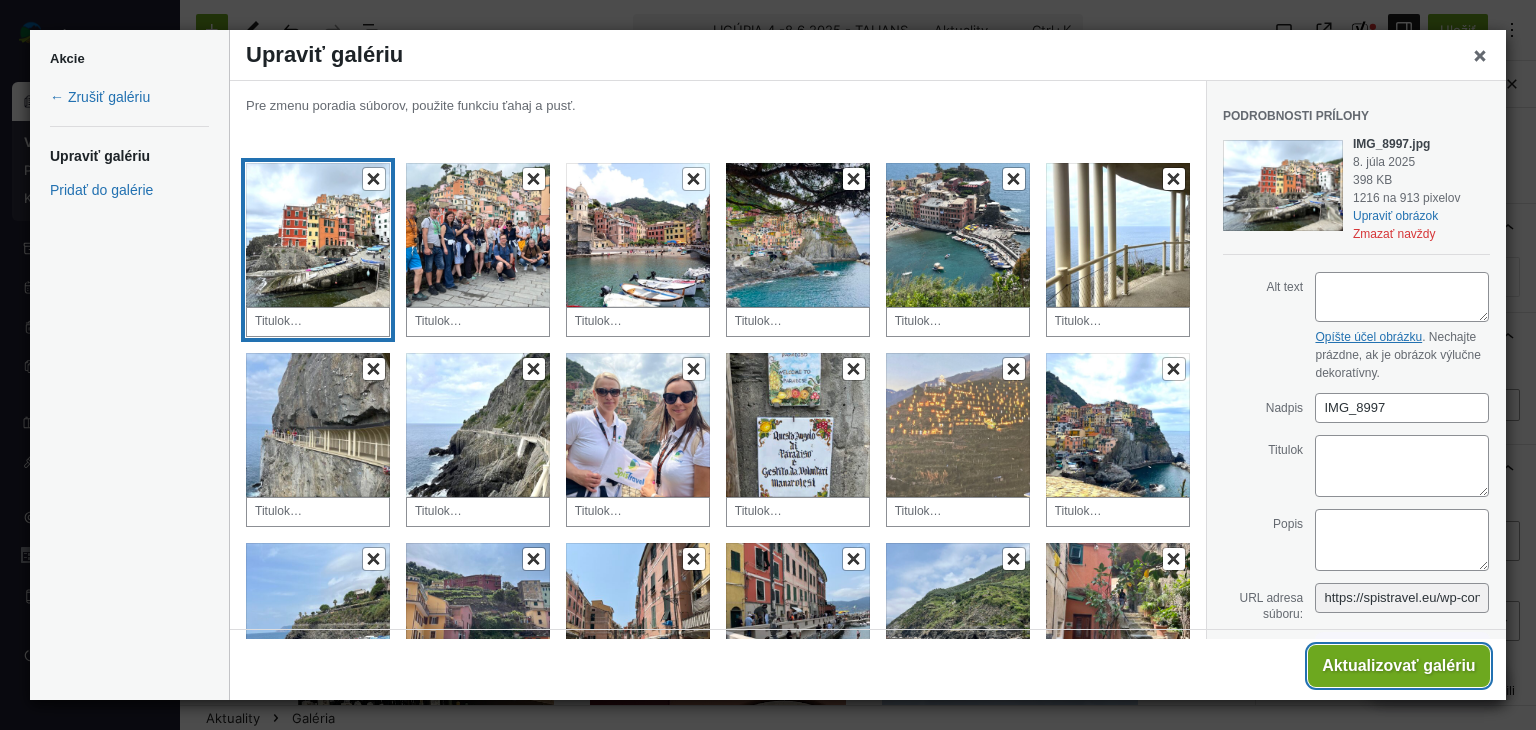 click on "Aktualizovať galériu" at bounding box center [1399, 666] 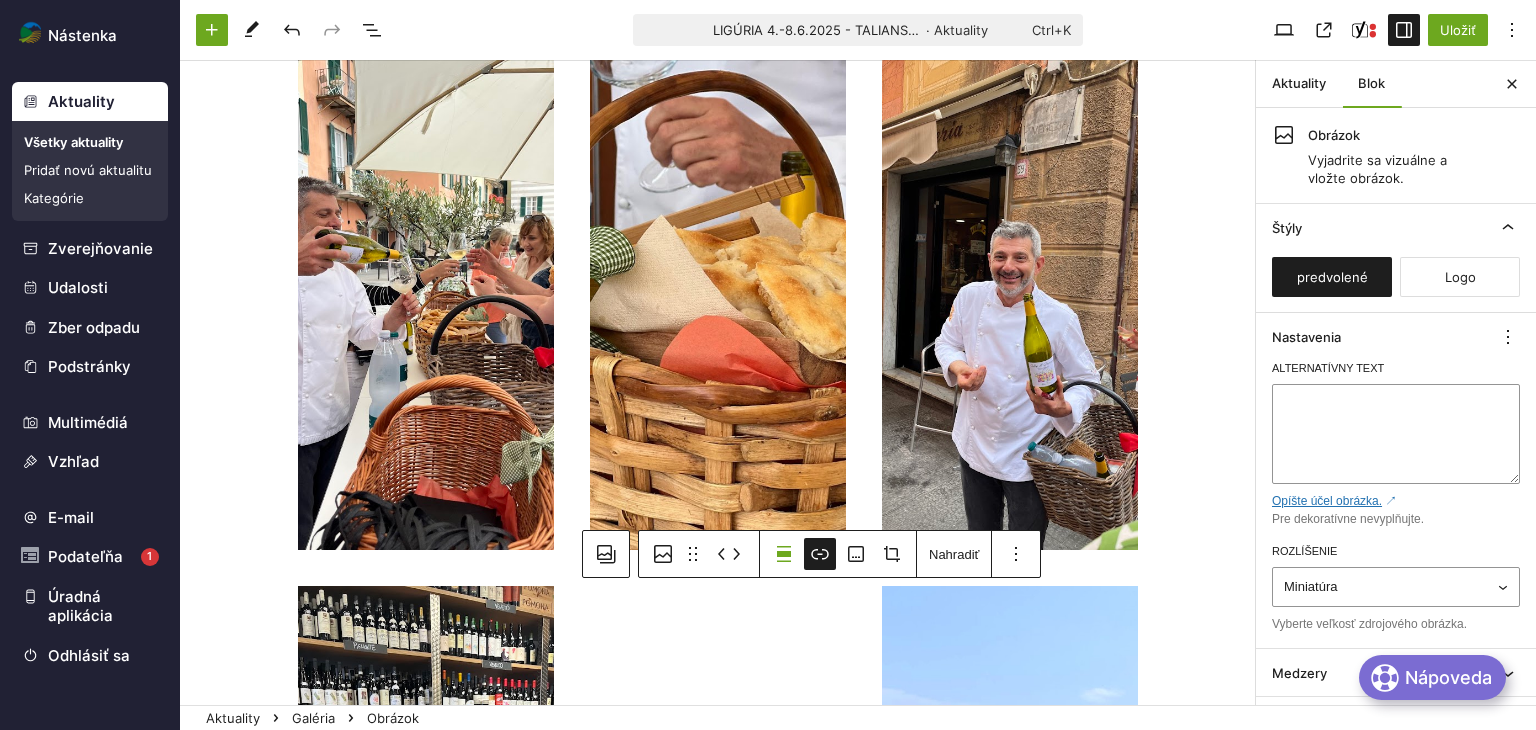 scroll, scrollTop: 4203, scrollLeft: 0, axis: vertical 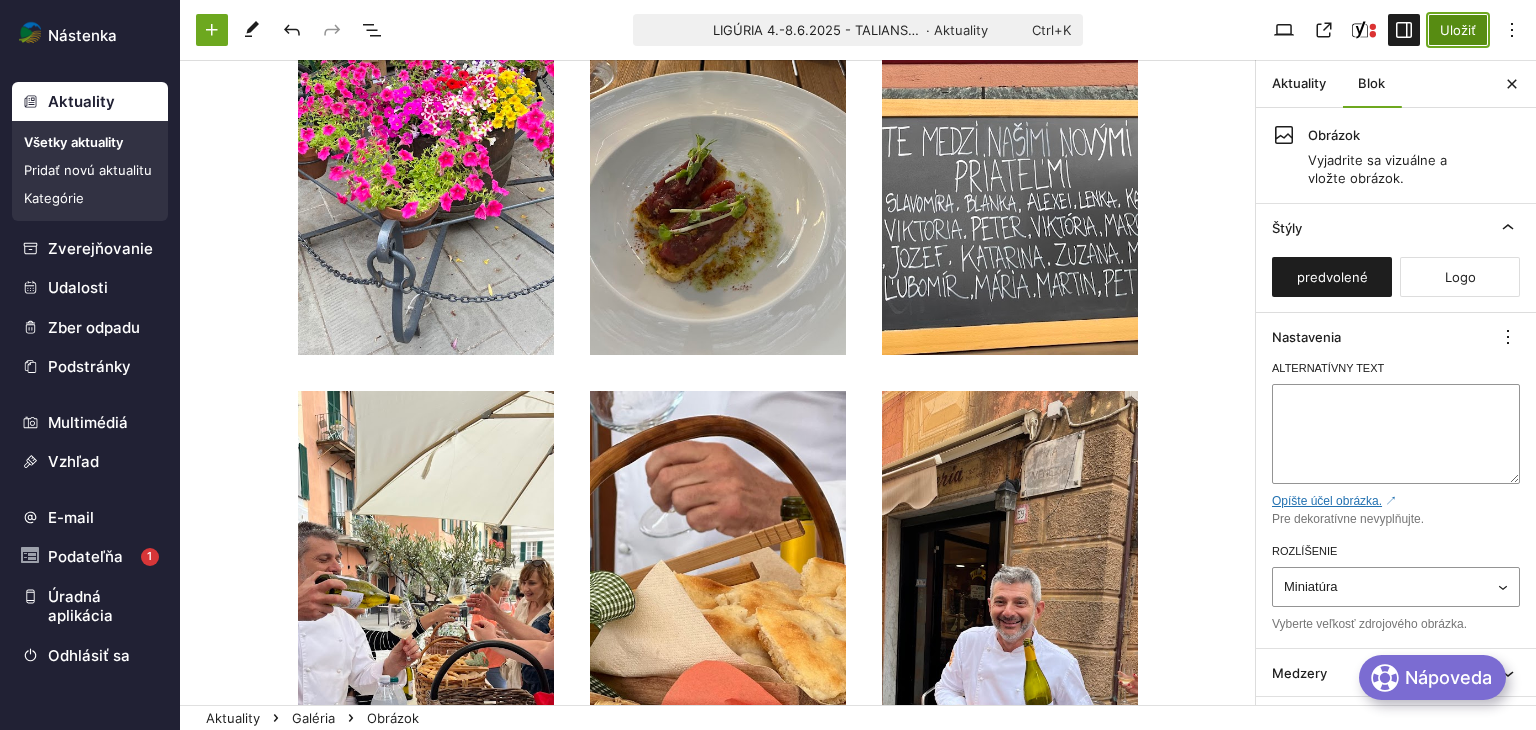 click on "Uložiť" at bounding box center [1458, 30] 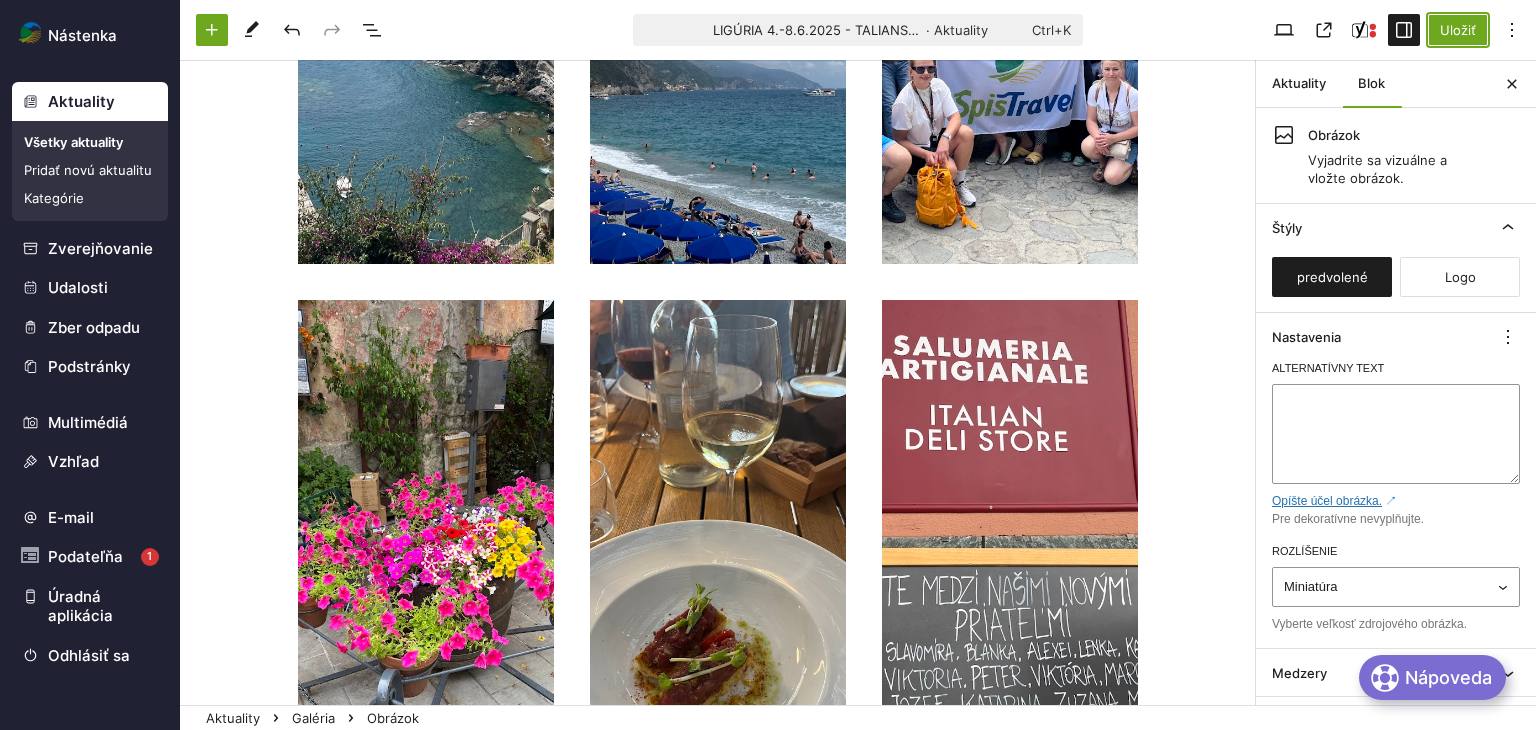 scroll, scrollTop: 3703, scrollLeft: 0, axis: vertical 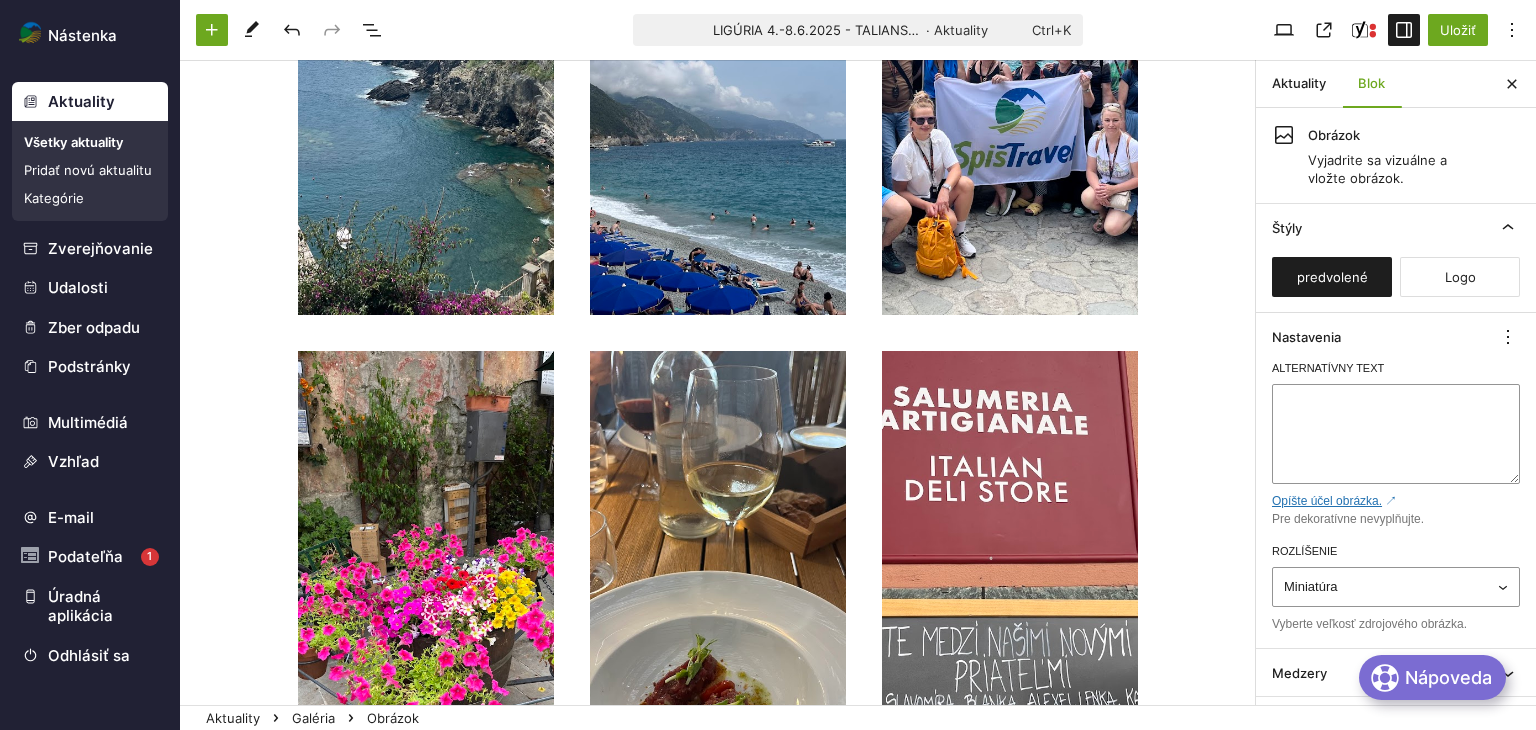 click on "Blok" at bounding box center (1371, 84) 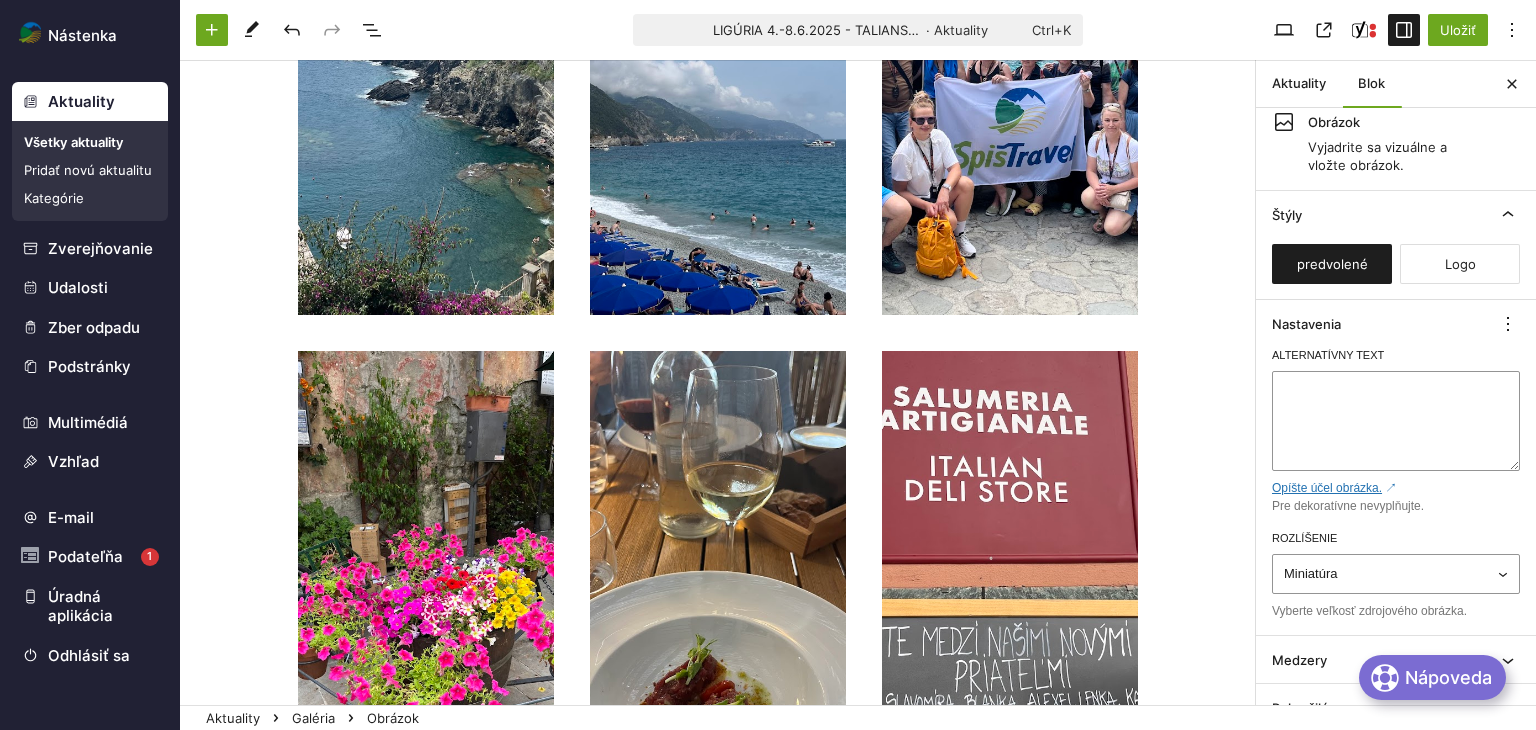 scroll, scrollTop: 0, scrollLeft: 0, axis: both 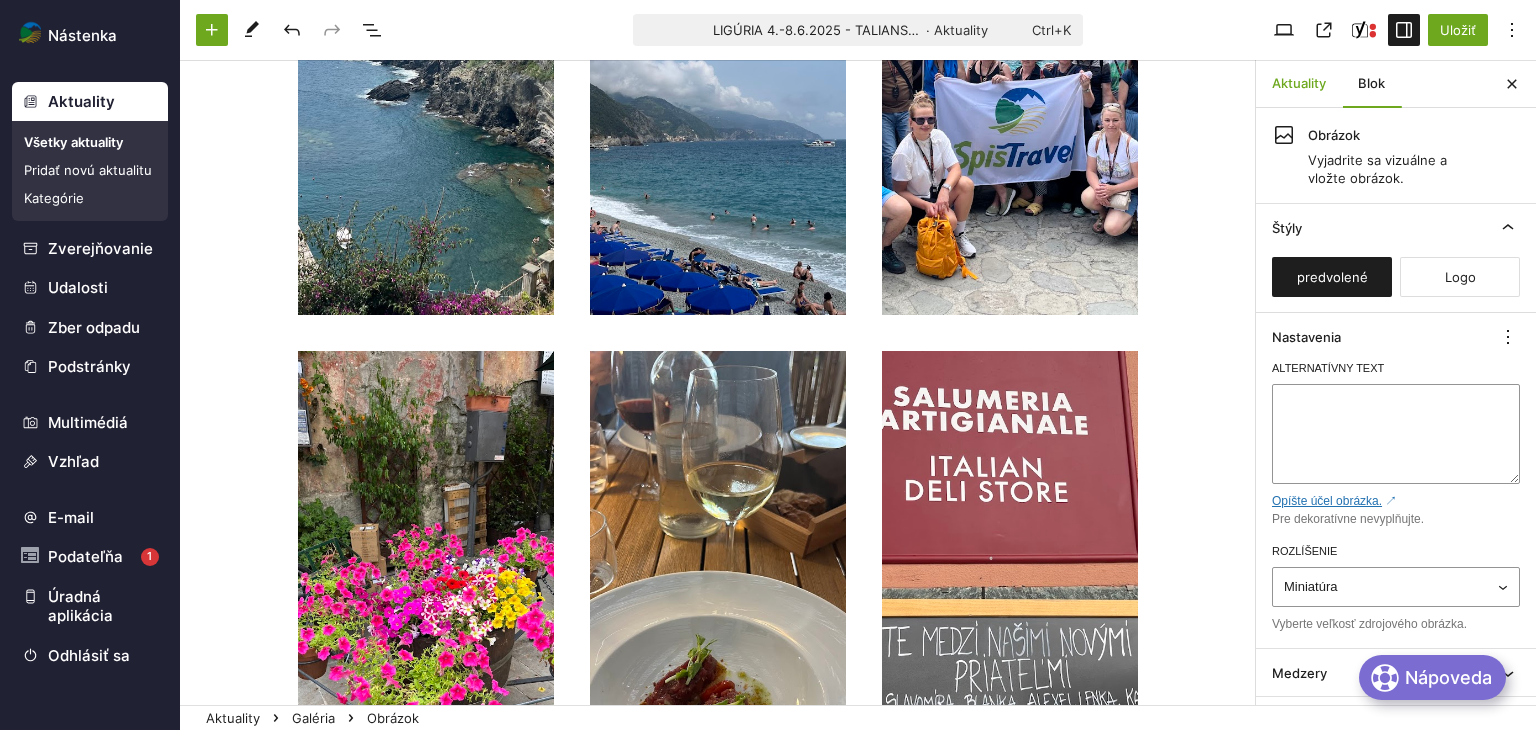click on "Aktuality" at bounding box center (1299, 84) 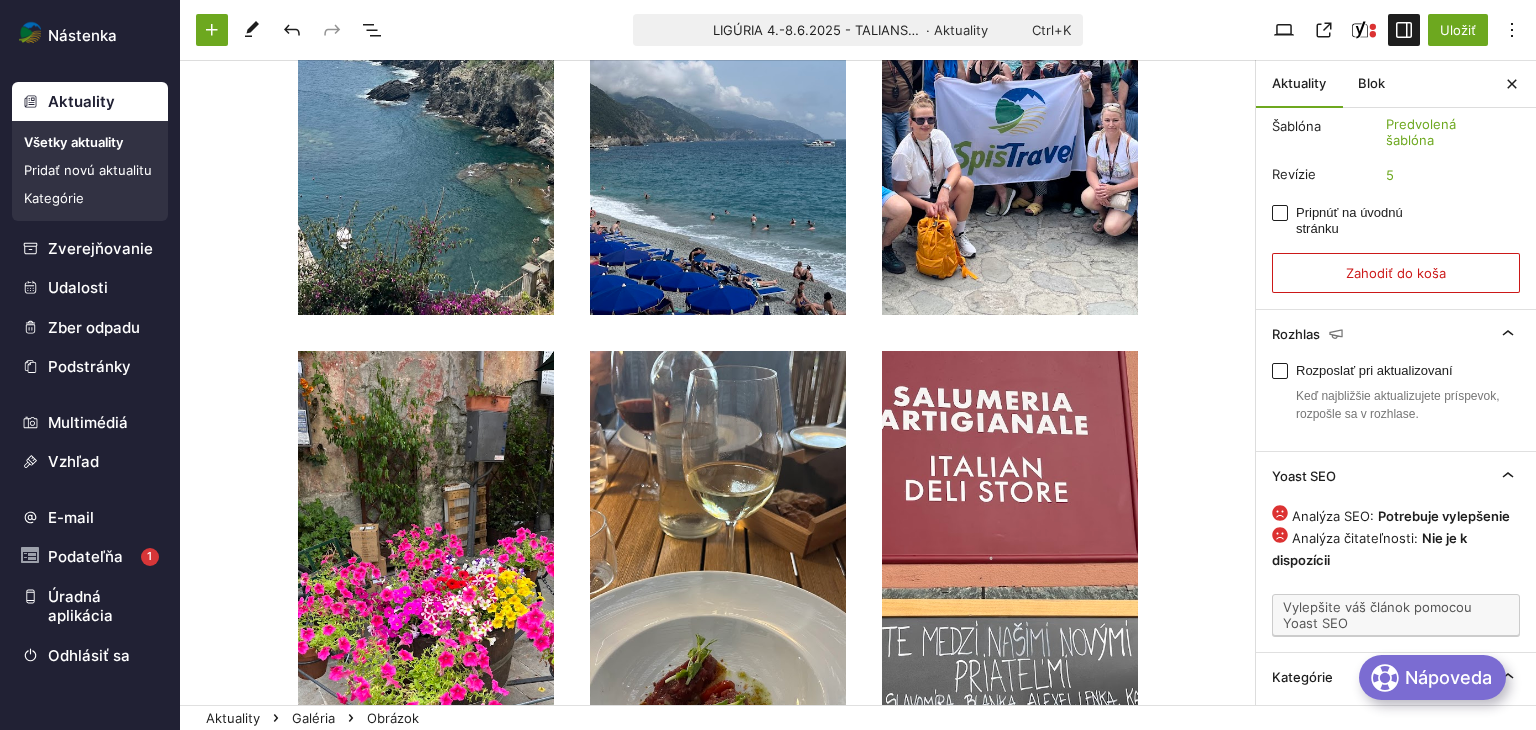 scroll, scrollTop: 604, scrollLeft: 0, axis: vertical 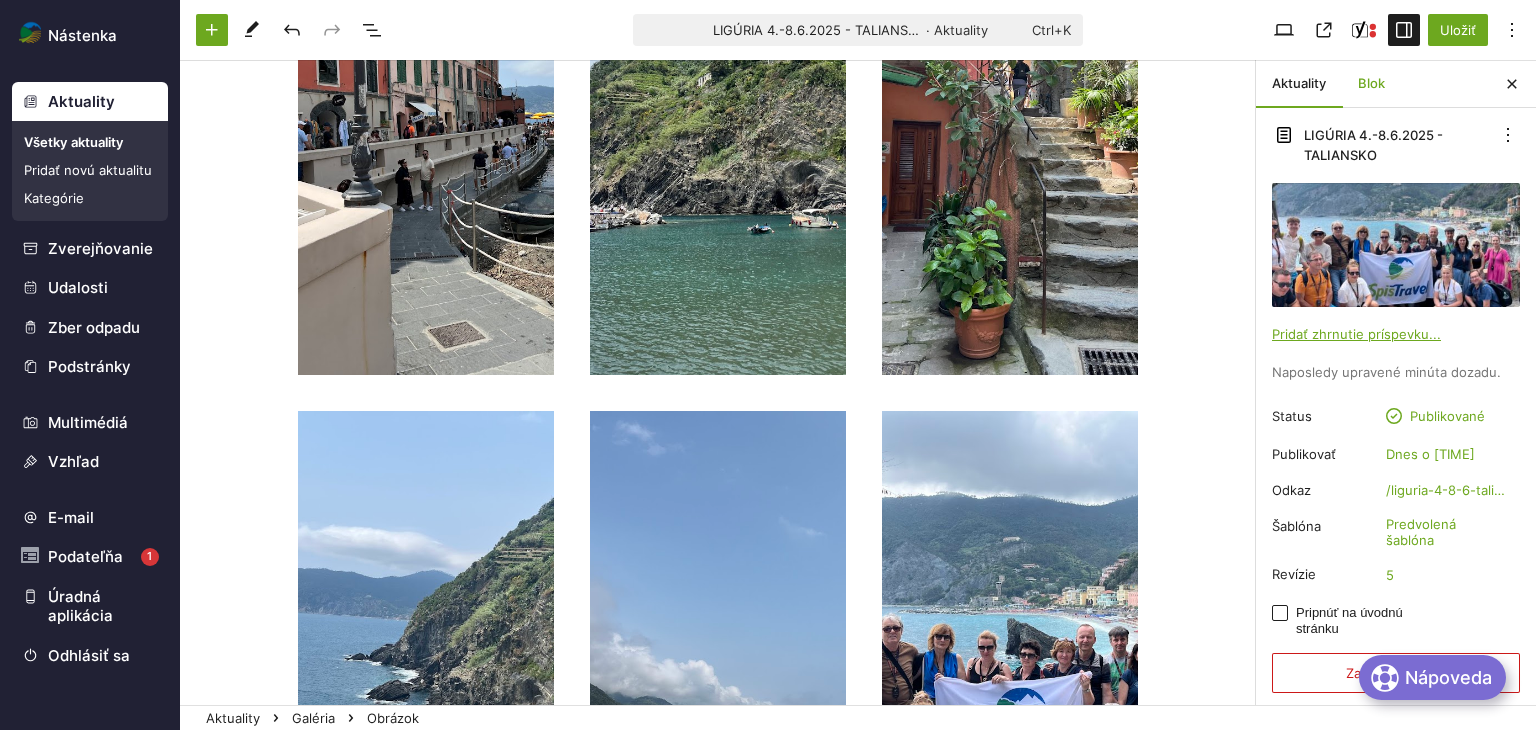 click on "Blok" at bounding box center [1371, 84] 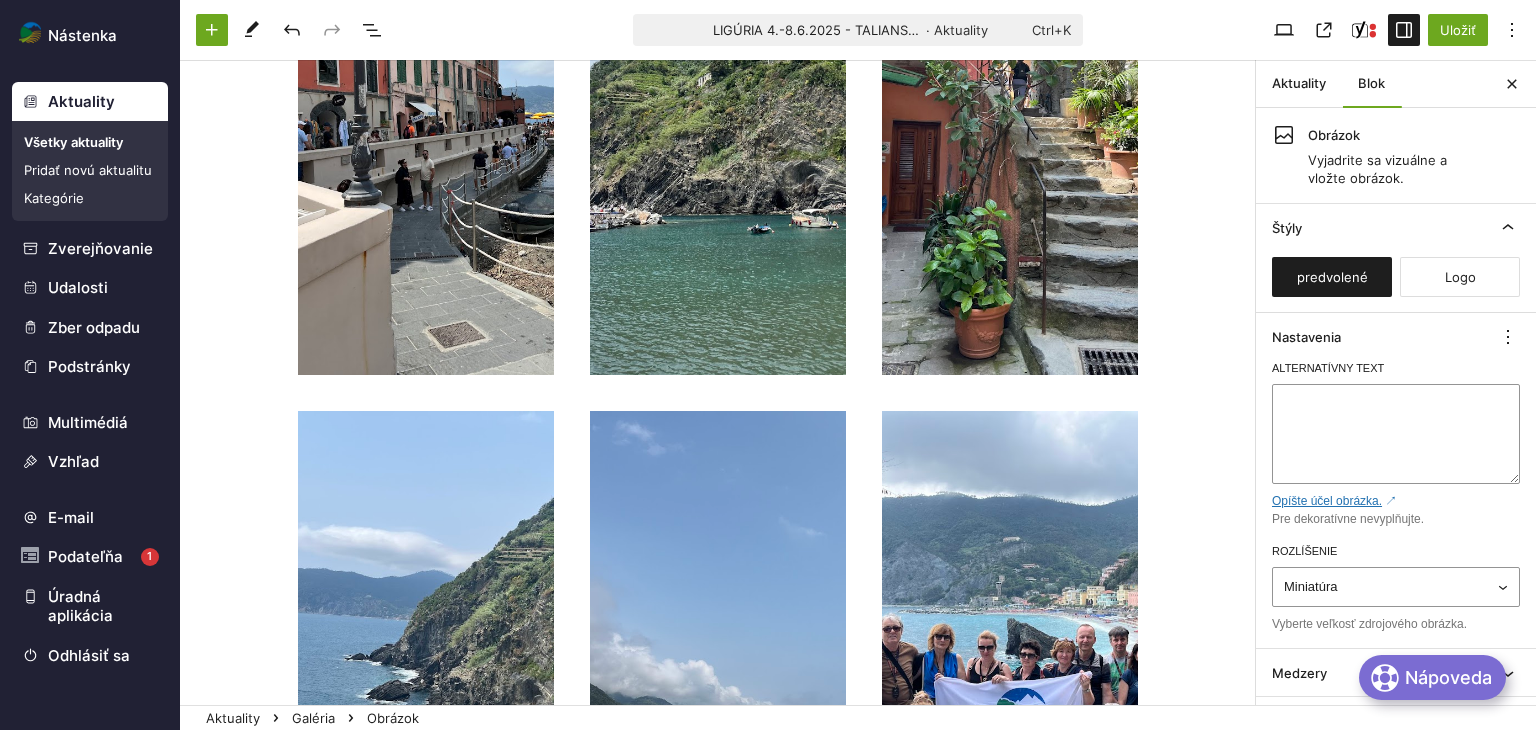 click at bounding box center [1284, 135] 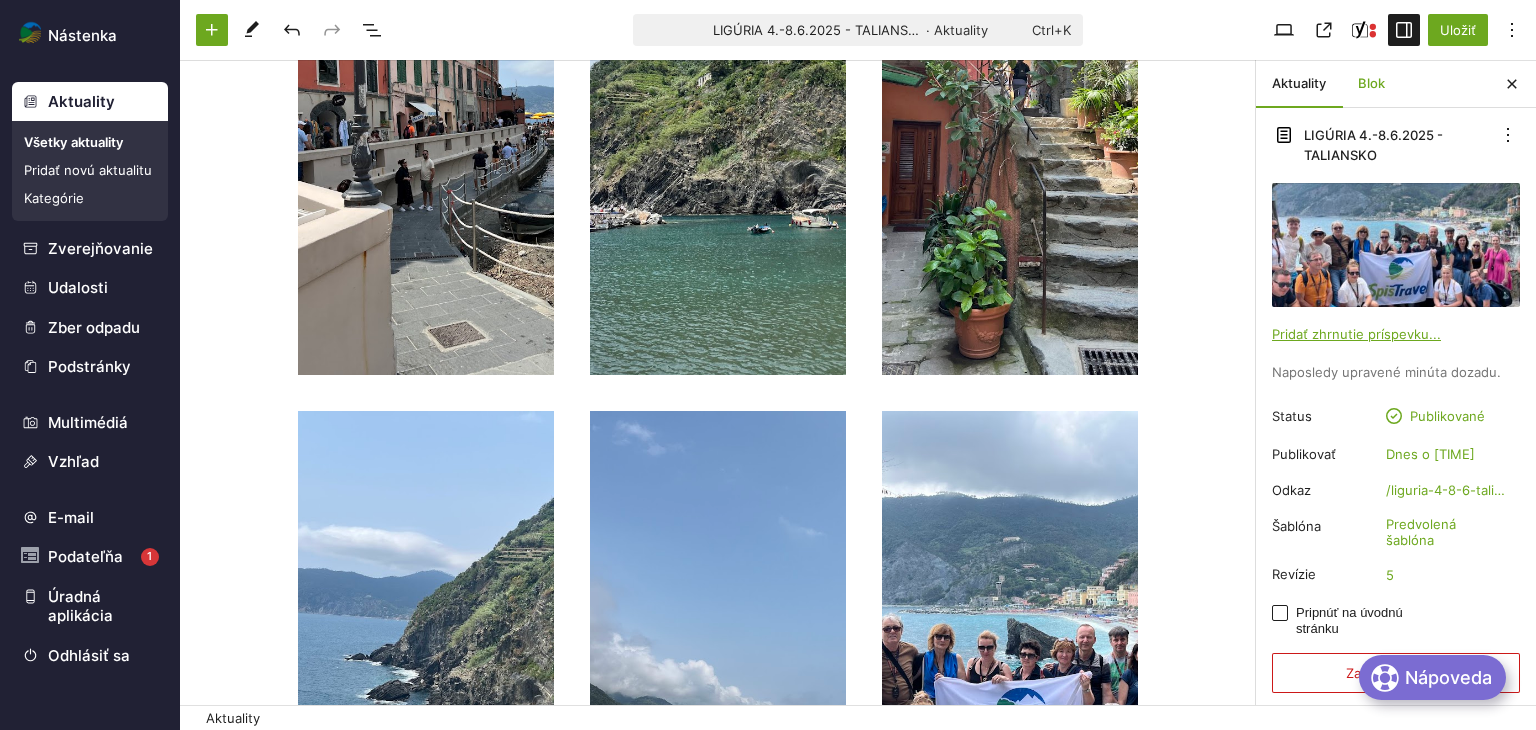 click on "Blok" at bounding box center [1371, 84] 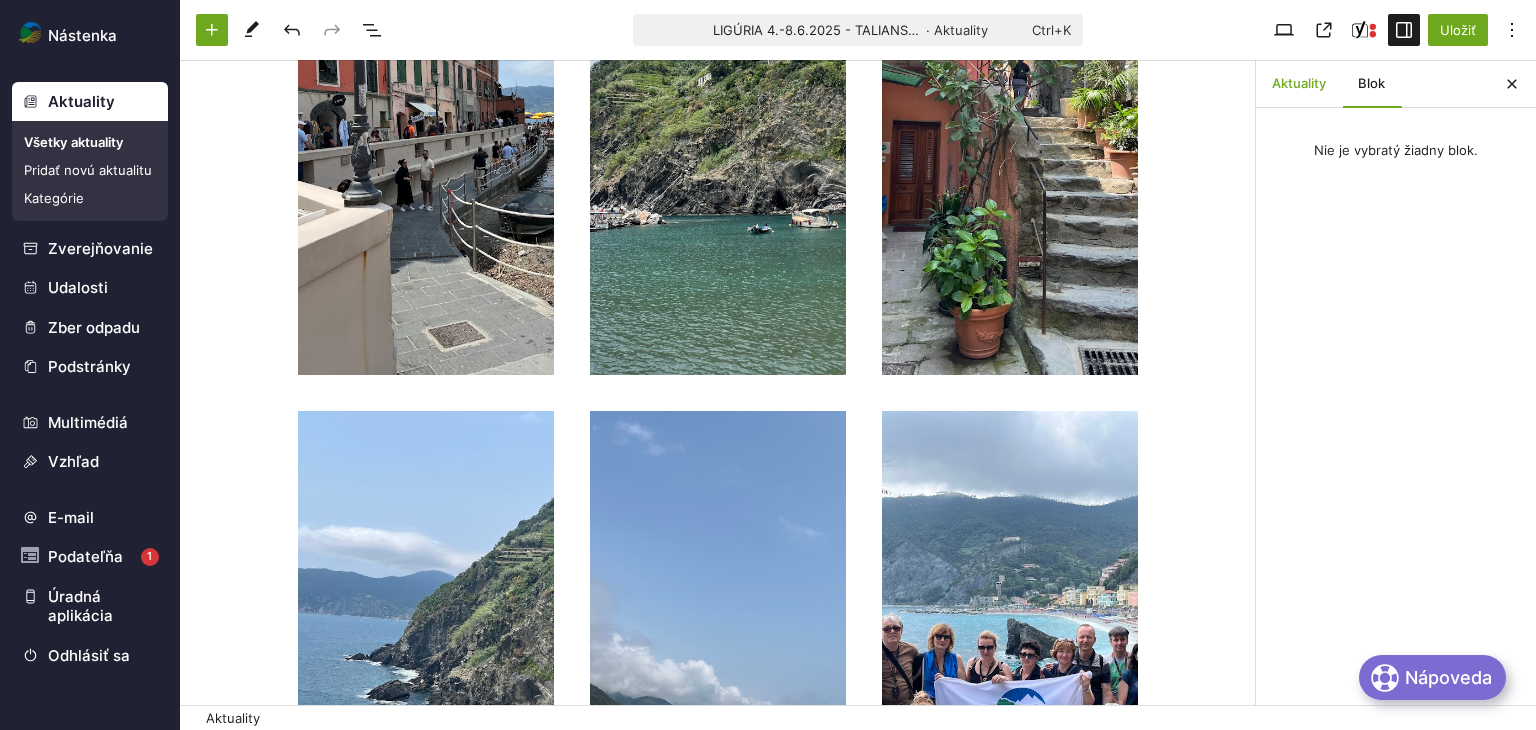 click on "Aktuality" at bounding box center (1299, 84) 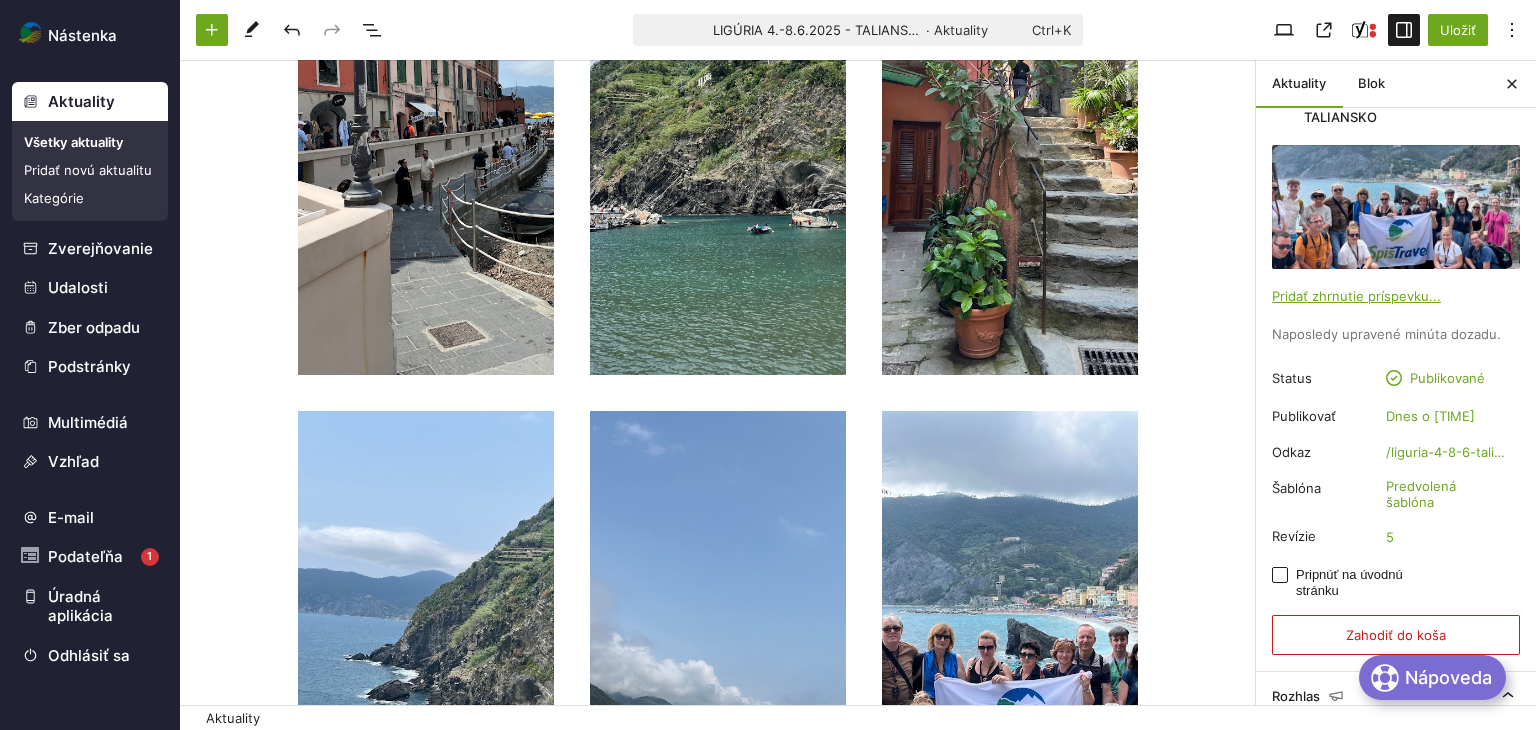 scroll, scrollTop: 0, scrollLeft: 0, axis: both 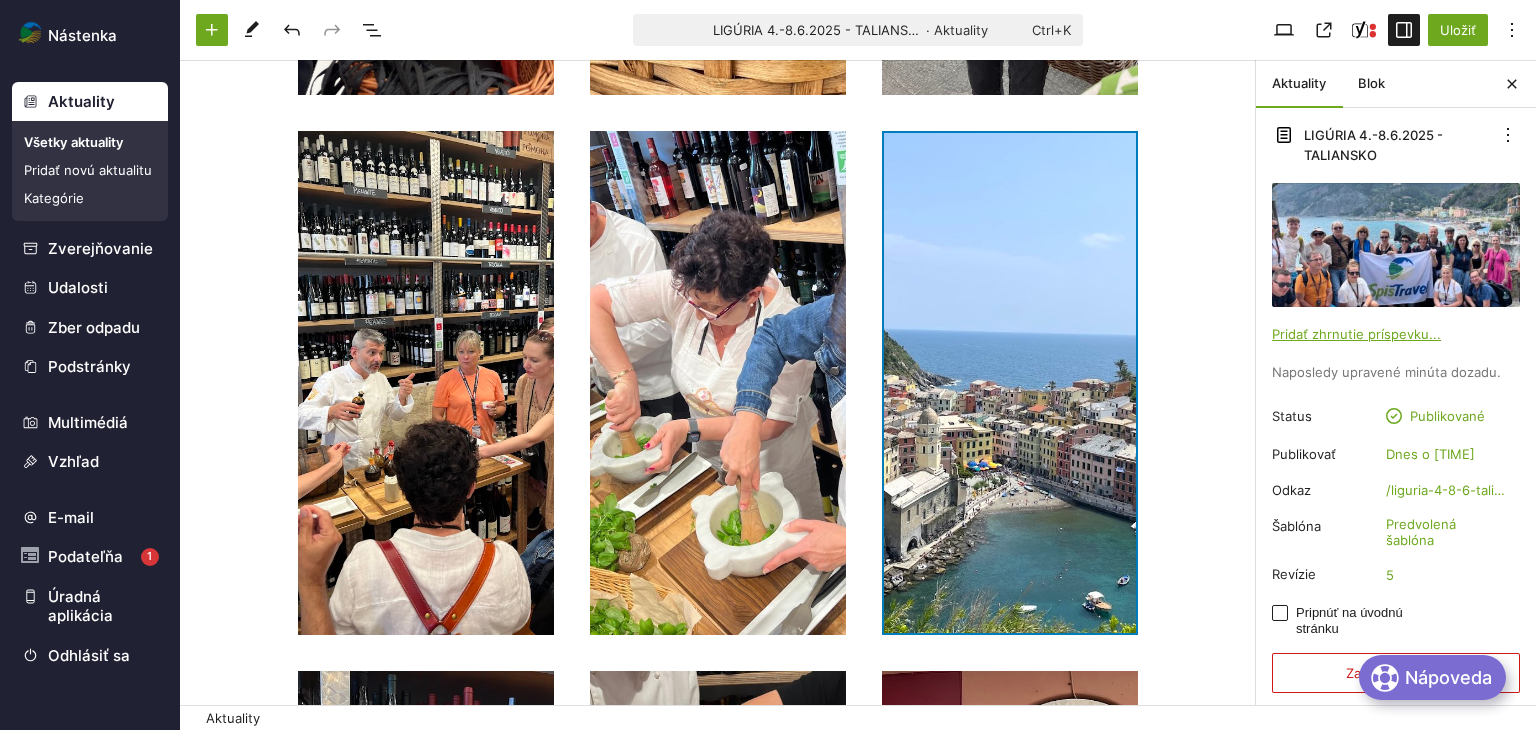 click on "Presuňte sem súbory" at bounding box center (1010, 383) 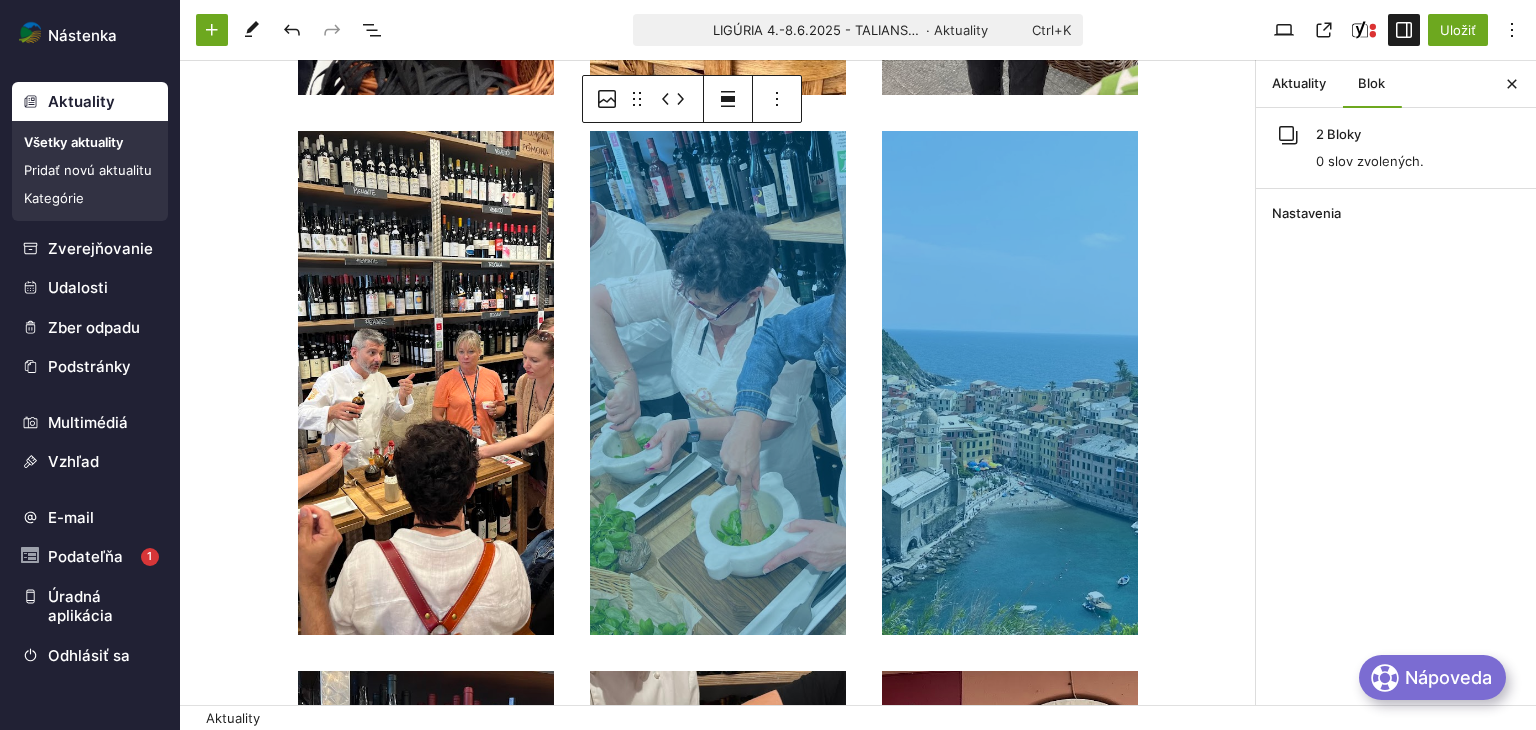 drag, startPoint x: 993, startPoint y: 385, endPoint x: 734, endPoint y: 215, distance: 309.808 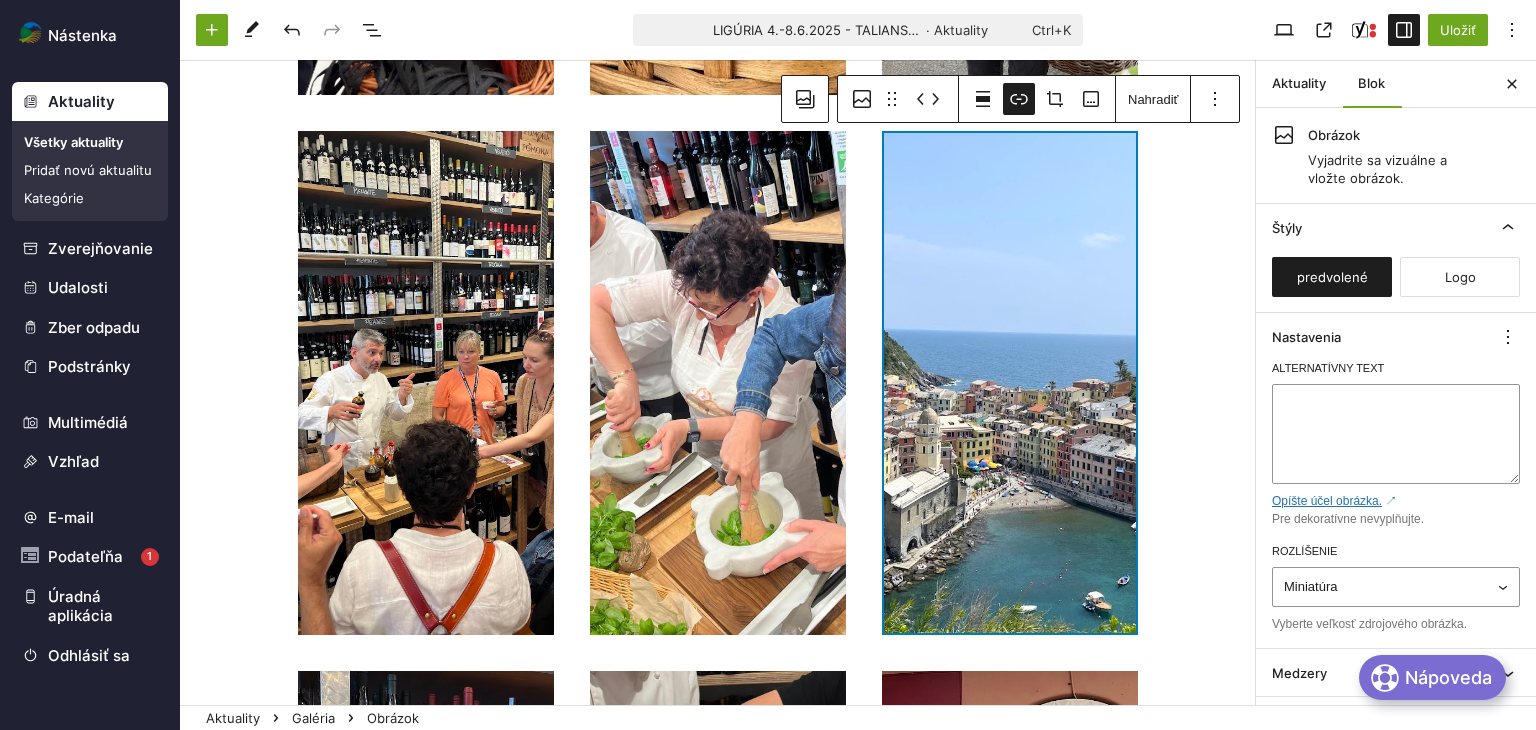 click on "Presuňte sem súbory" at bounding box center [1010, 383] 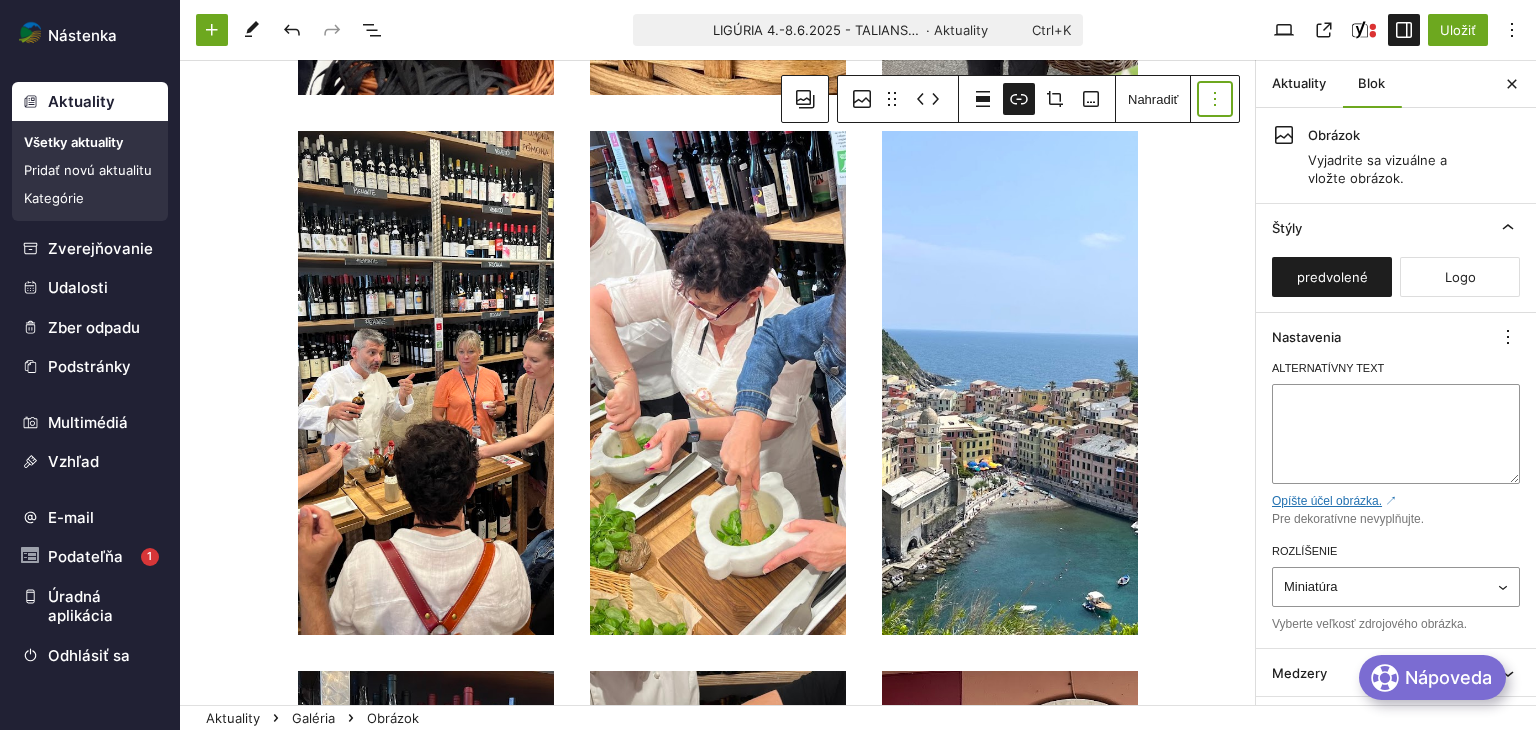 click at bounding box center [1215, 99] 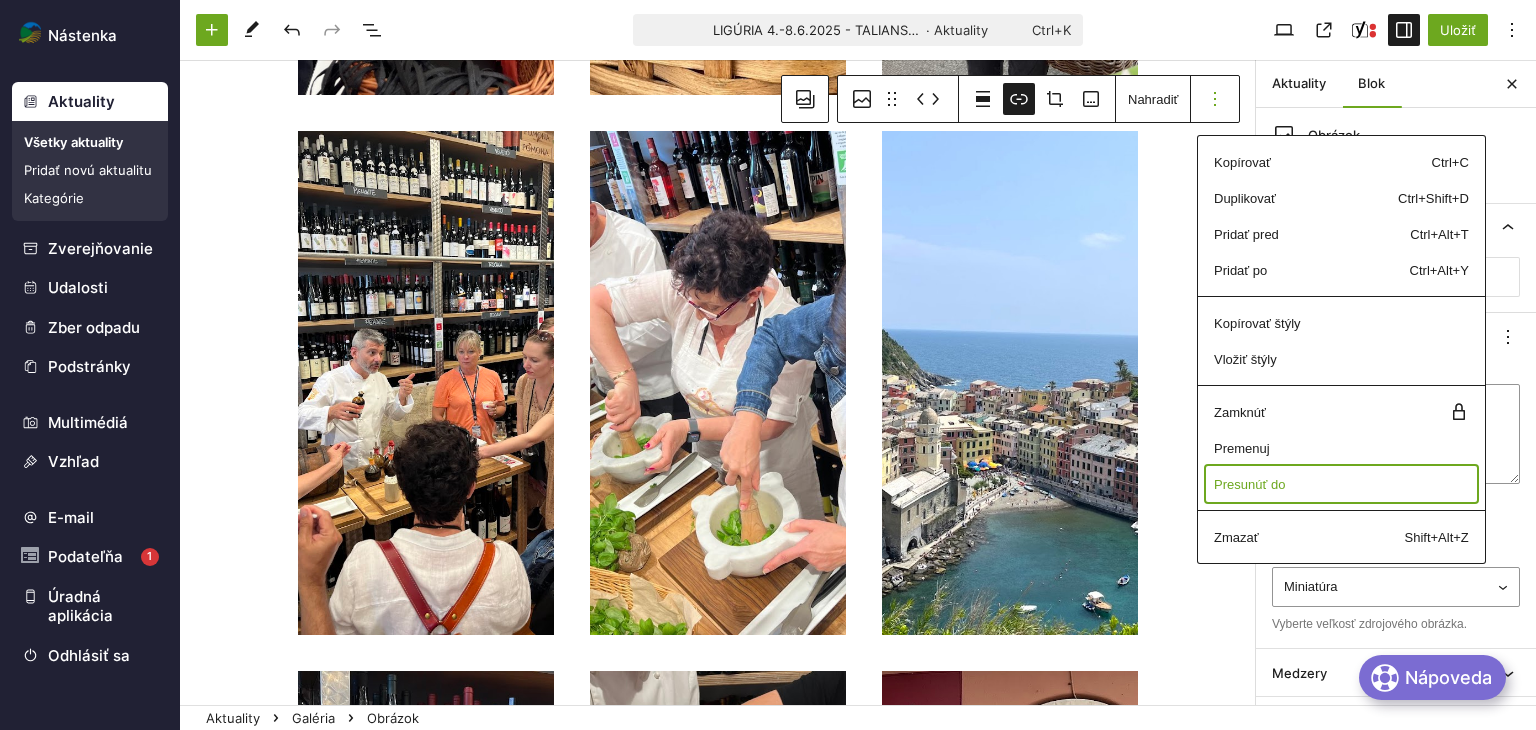 click on "Presunúť do" at bounding box center (1294, 162) 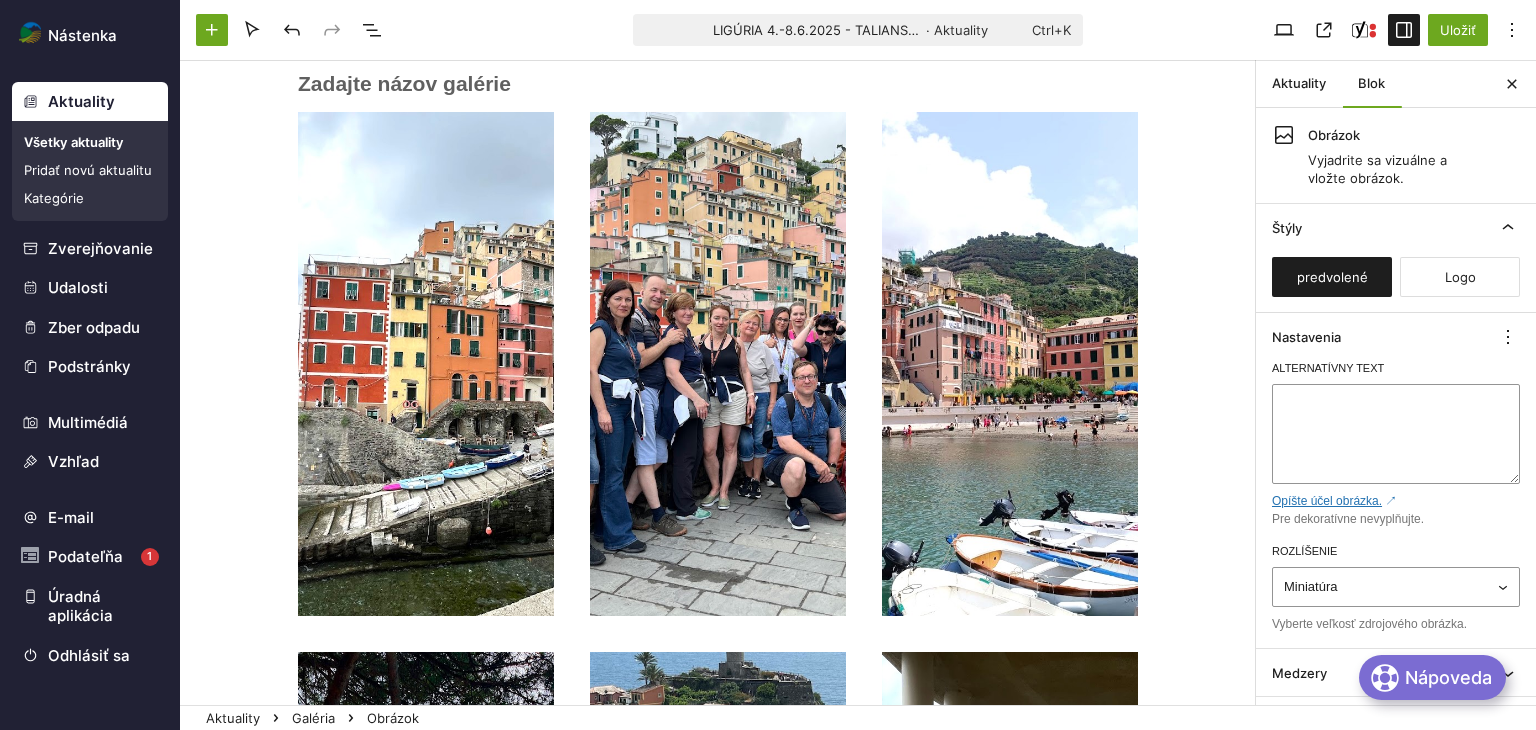 scroll, scrollTop: 0, scrollLeft: 0, axis: both 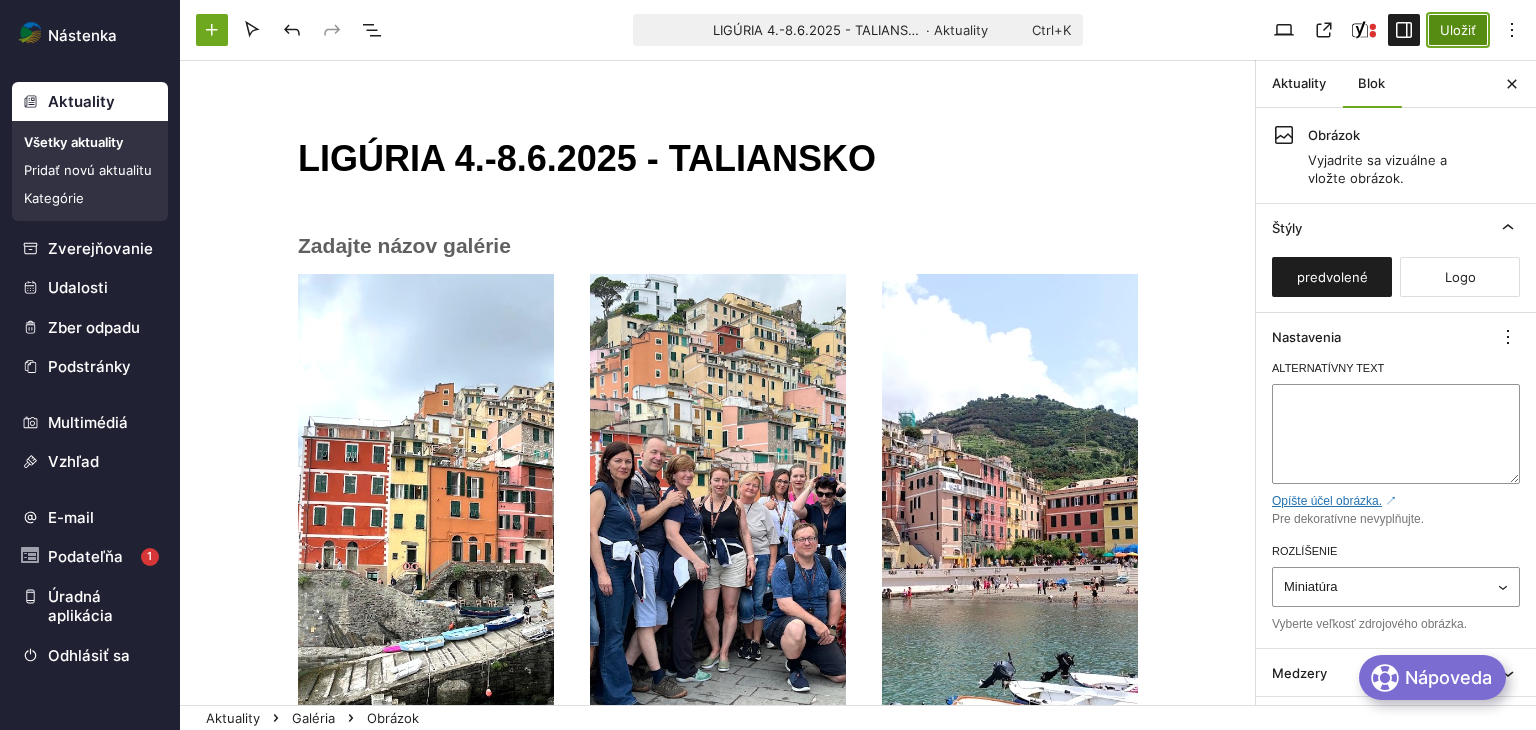 drag, startPoint x: 1456, startPoint y: 33, endPoint x: 1167, endPoint y: 118, distance: 301.24075 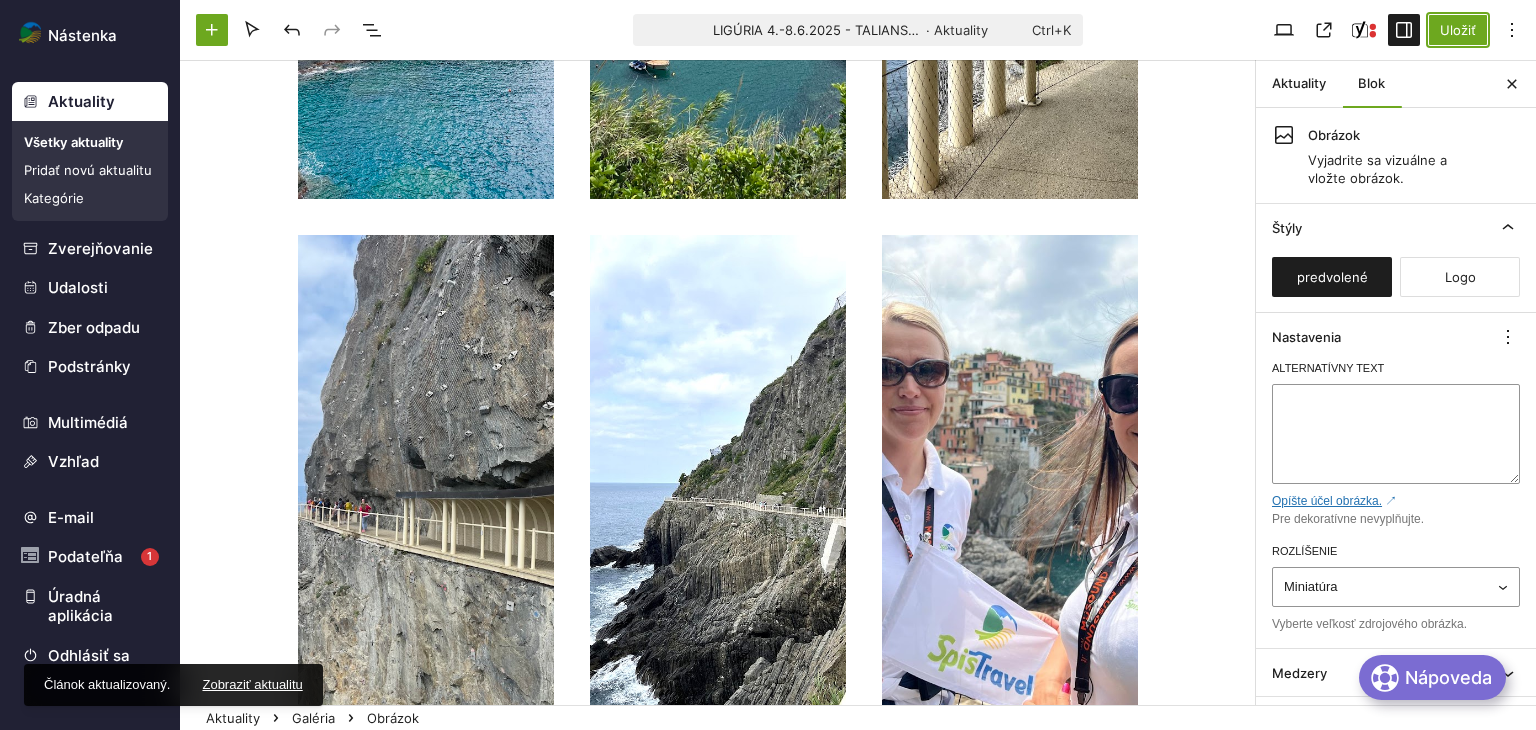 scroll, scrollTop: 900, scrollLeft: 0, axis: vertical 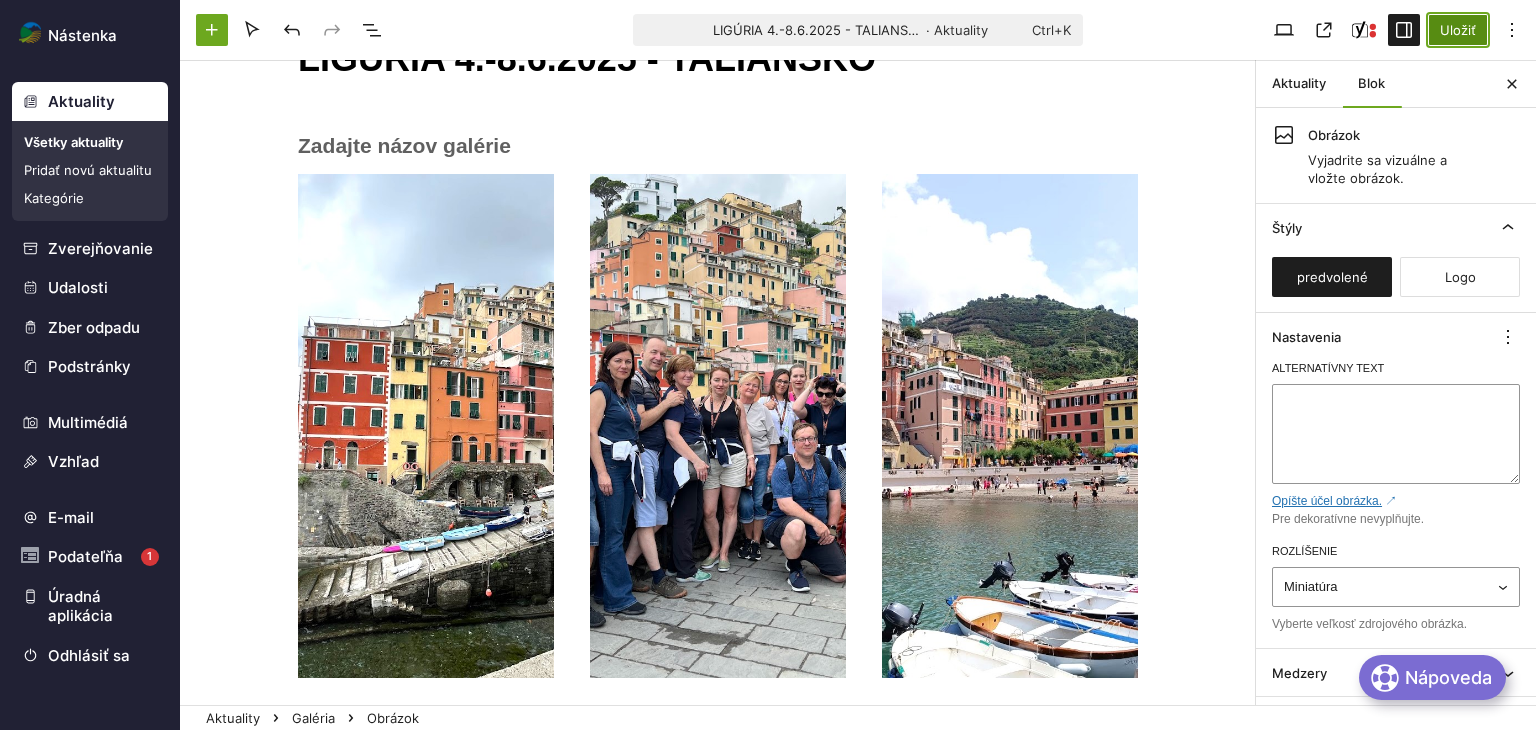click on "Uložiť" at bounding box center (1458, 30) 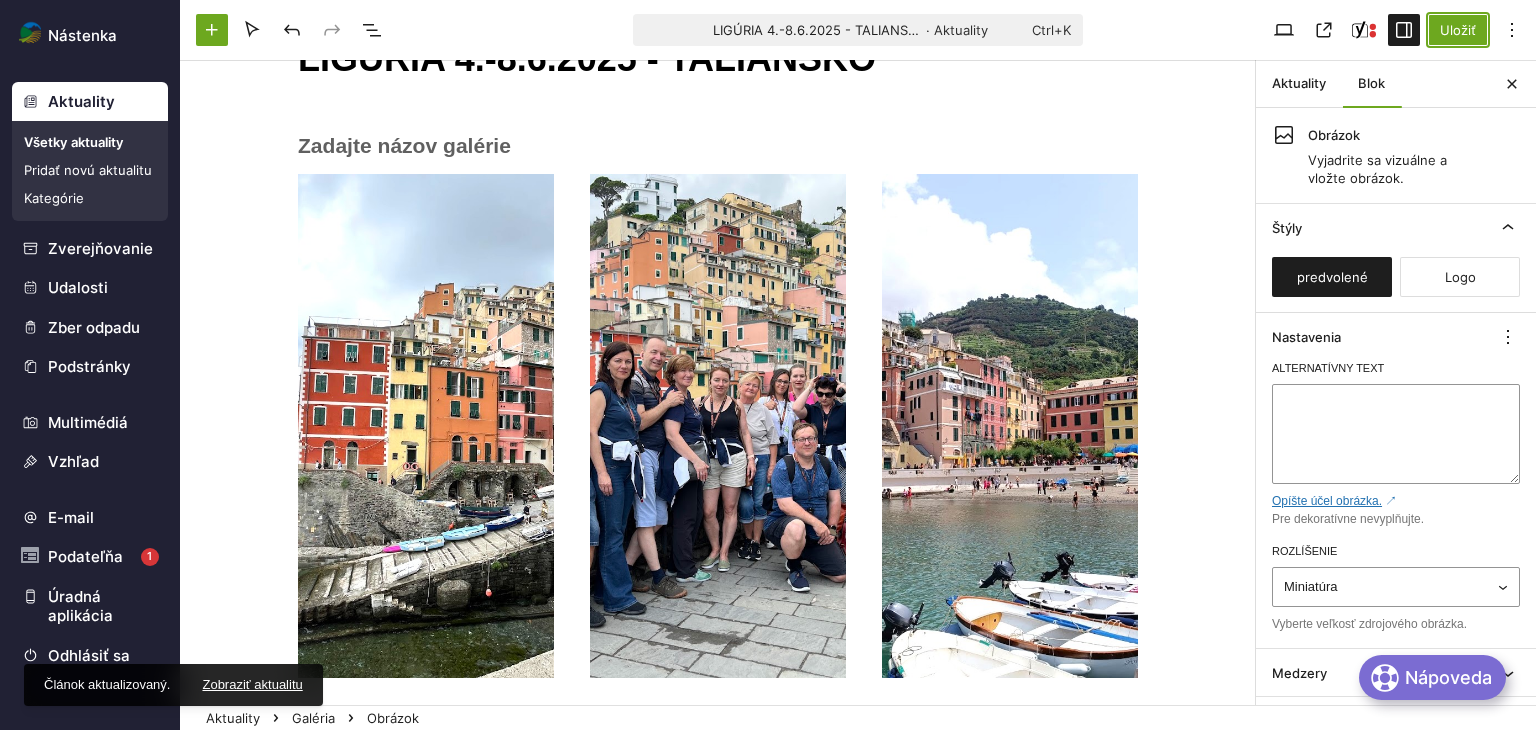 scroll, scrollTop: 0, scrollLeft: 0, axis: both 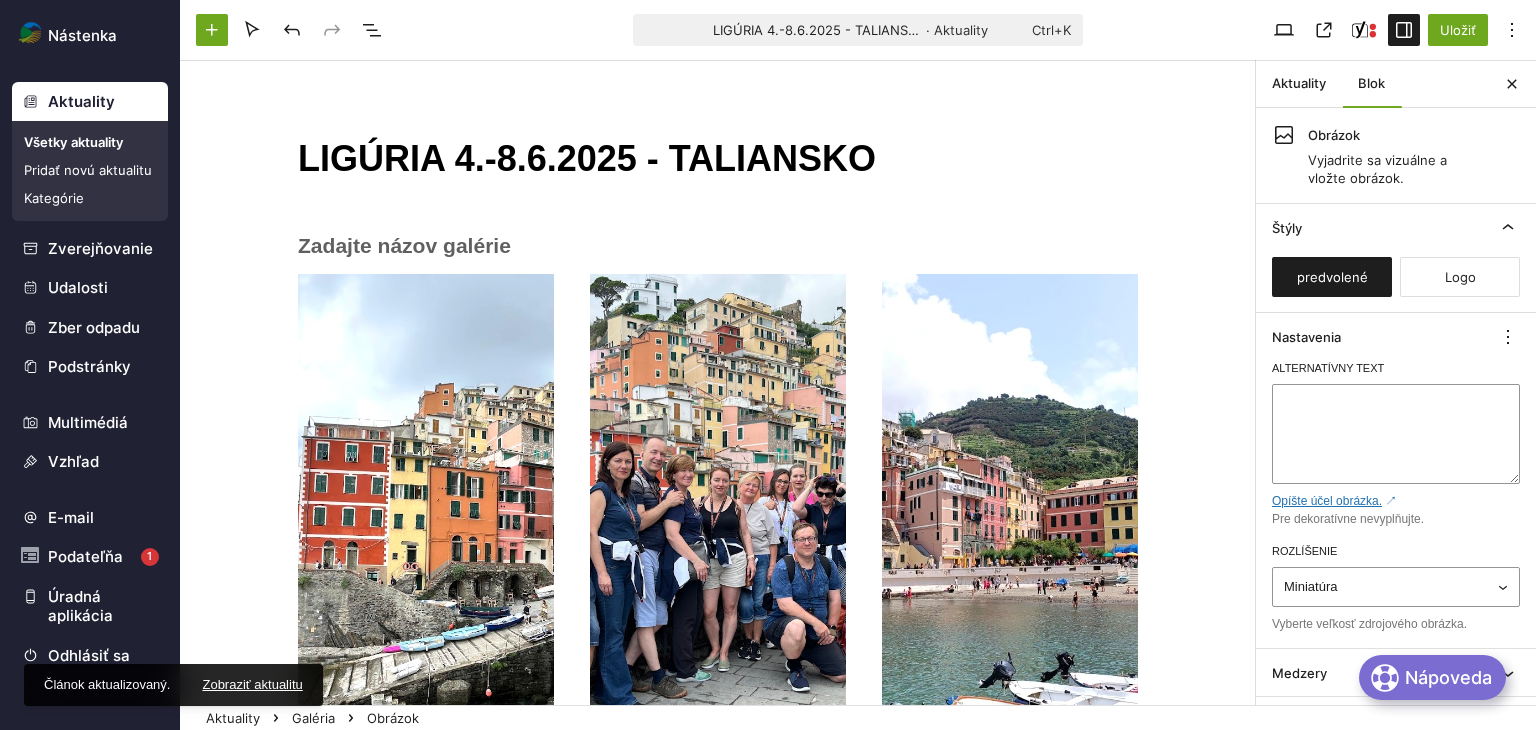click on "Aktuality" at bounding box center (90, 102) 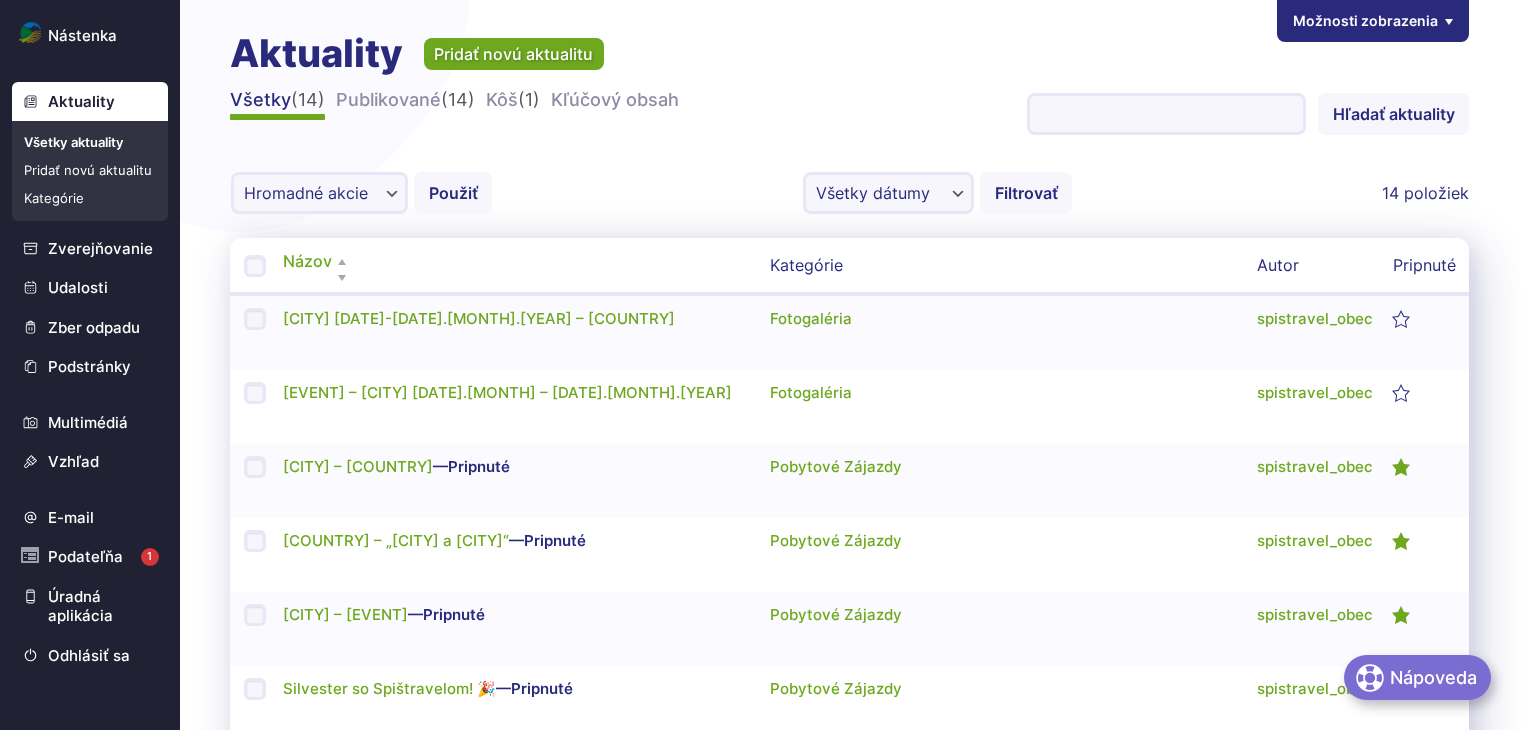 scroll, scrollTop: 0, scrollLeft: 0, axis: both 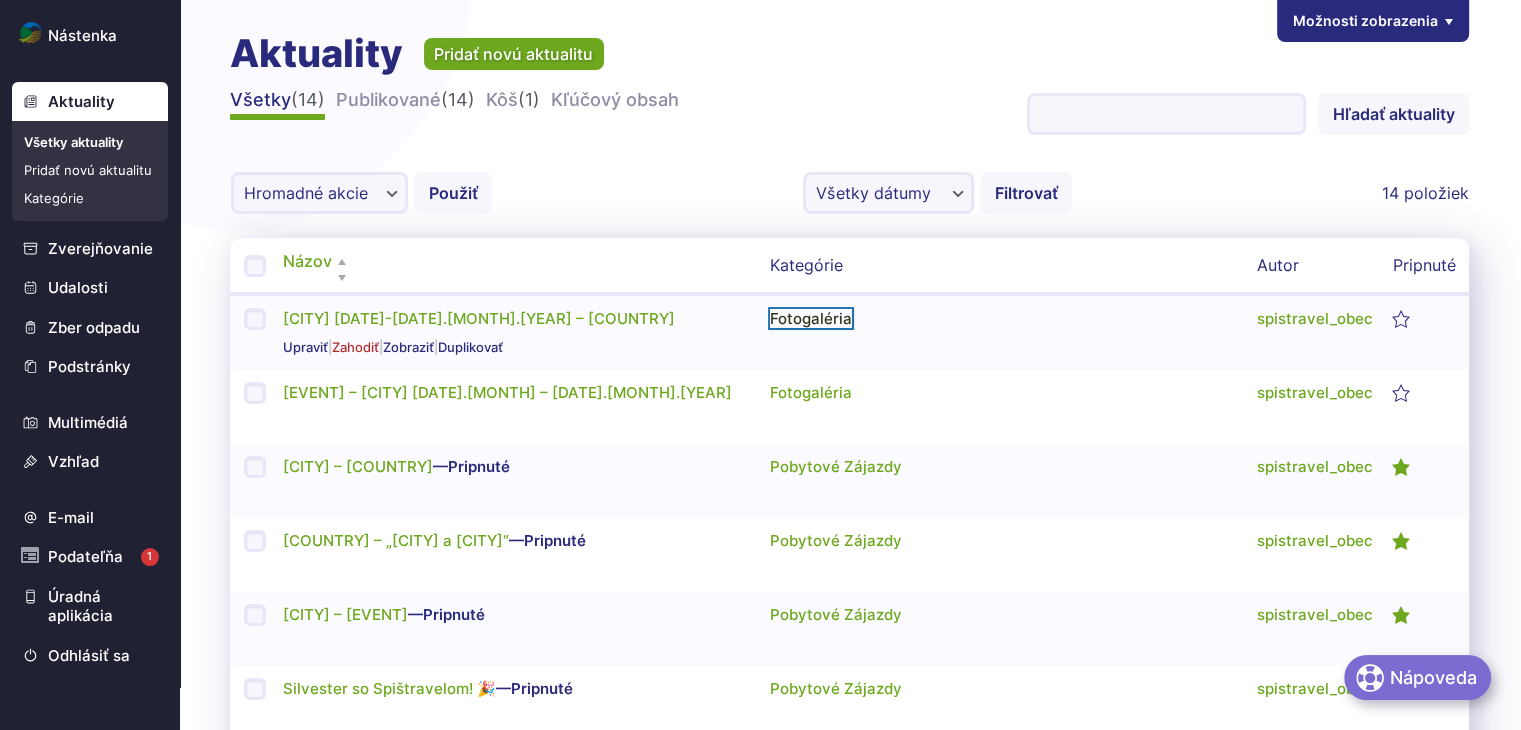 click on "Fotogaléria" at bounding box center (811, 318) 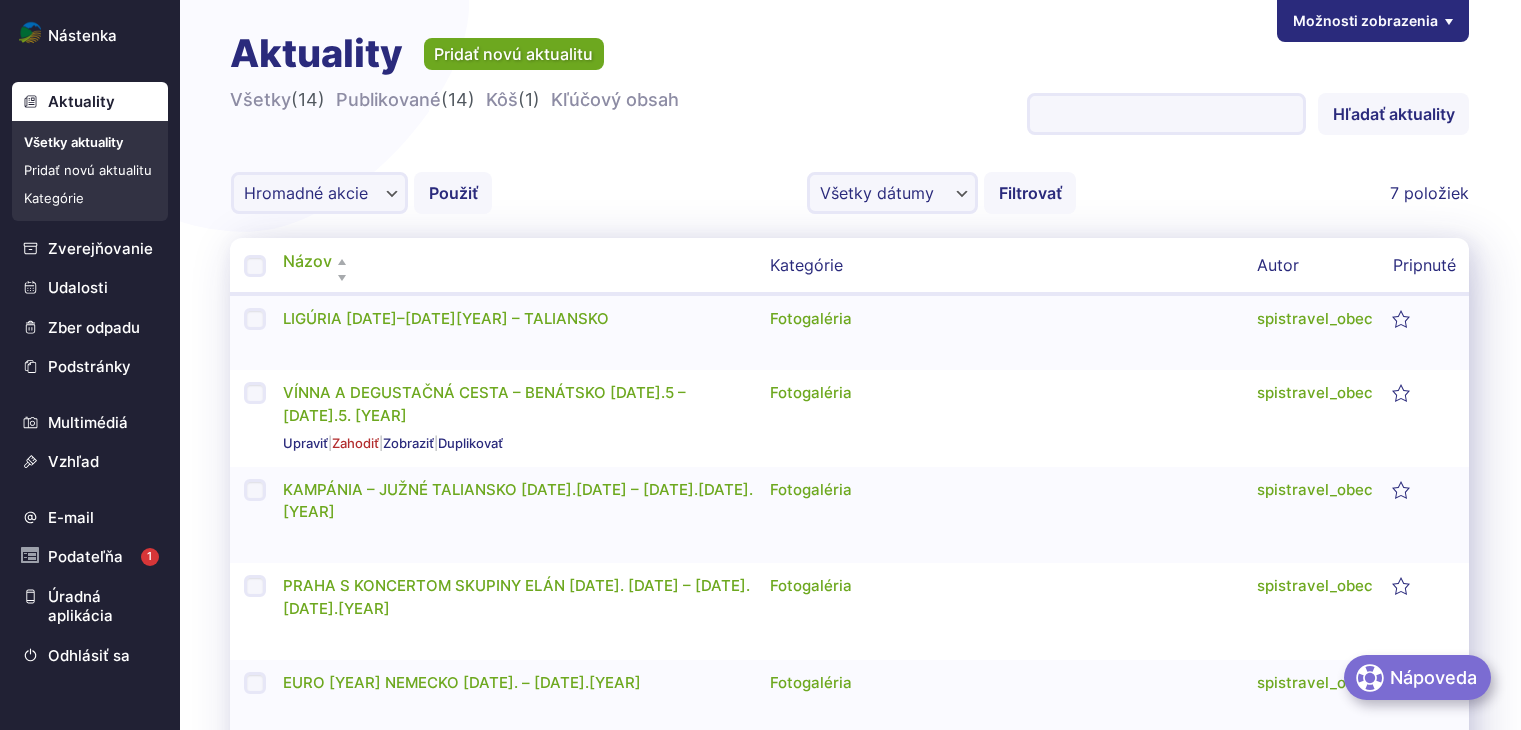 scroll, scrollTop: 0, scrollLeft: 0, axis: both 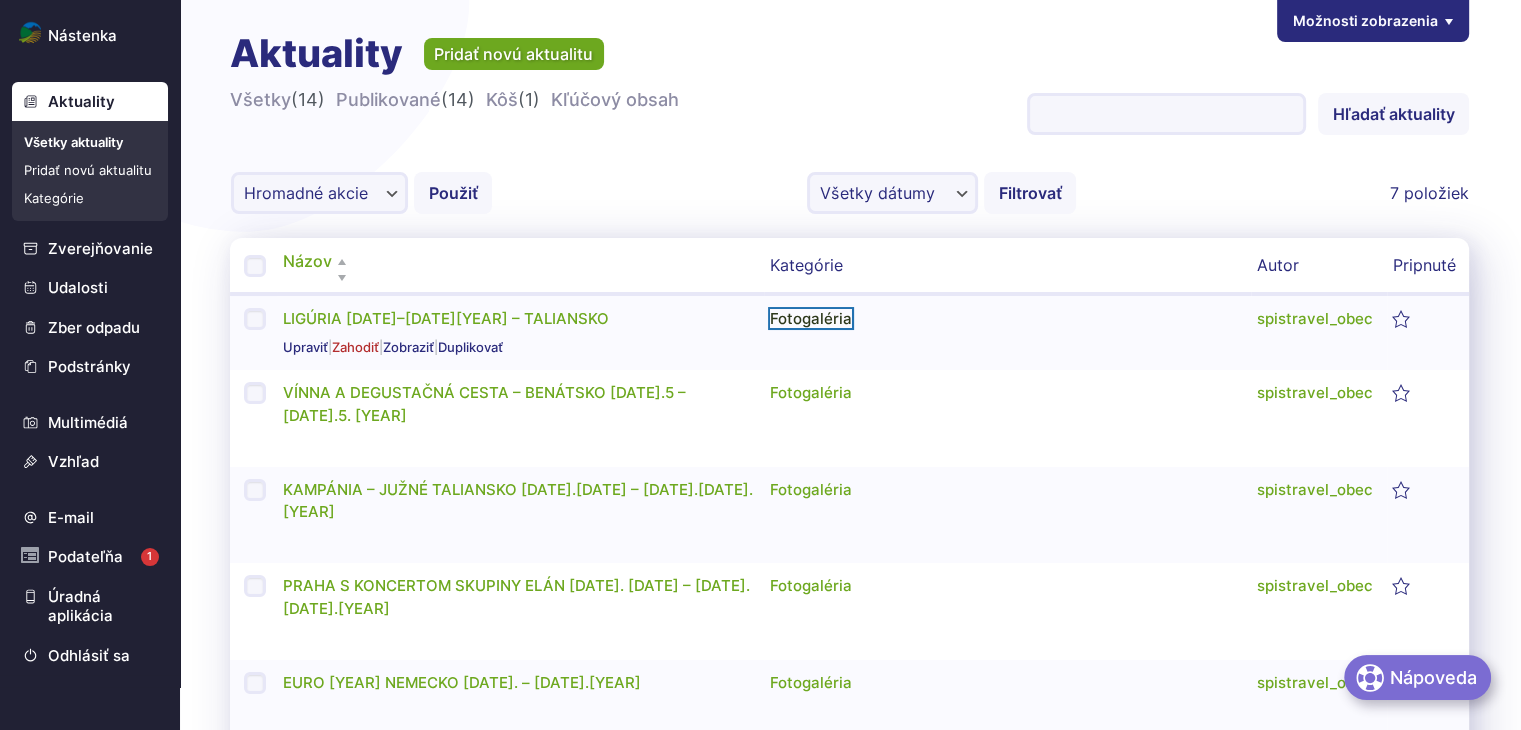 click on "Fotogaléria" at bounding box center (811, 318) 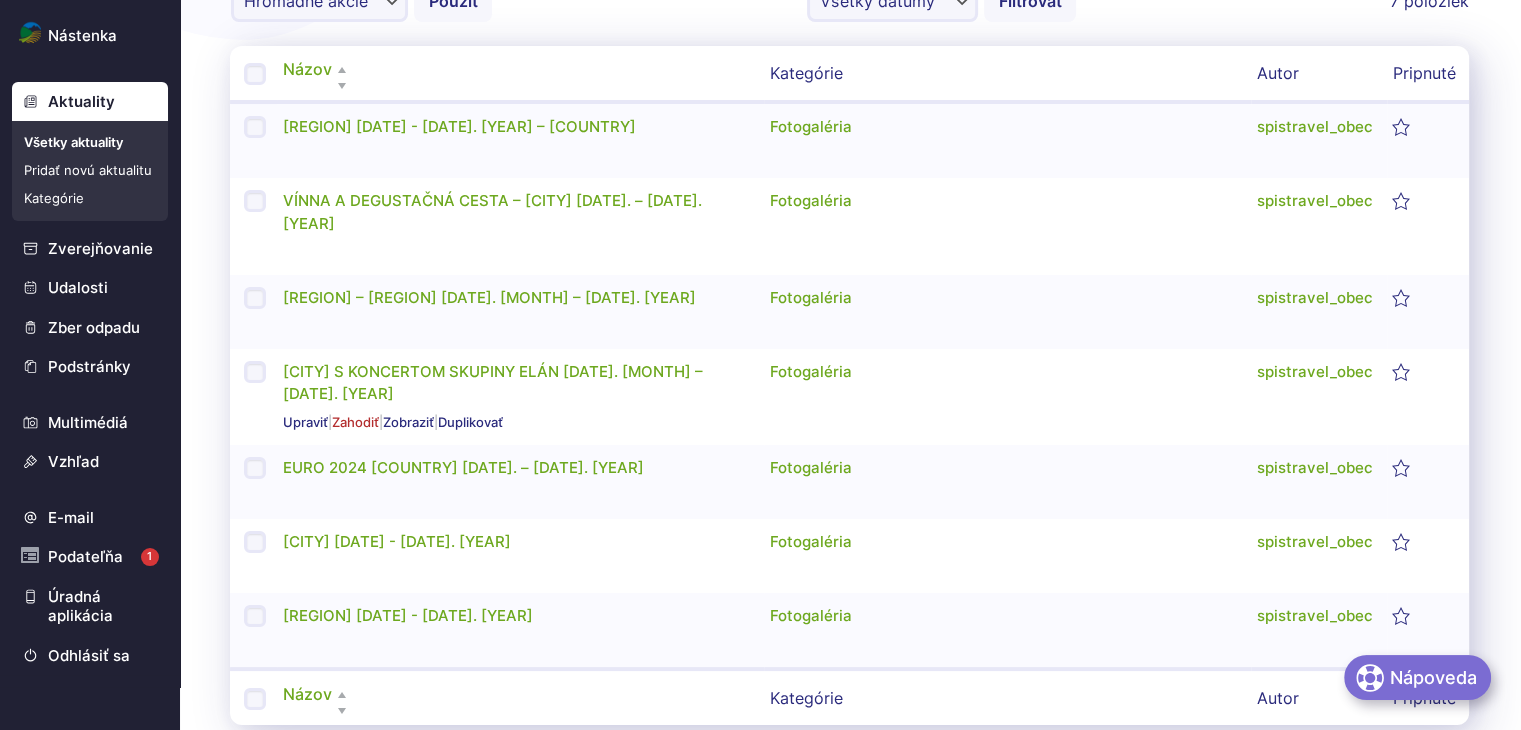 scroll, scrollTop: 200, scrollLeft: 0, axis: vertical 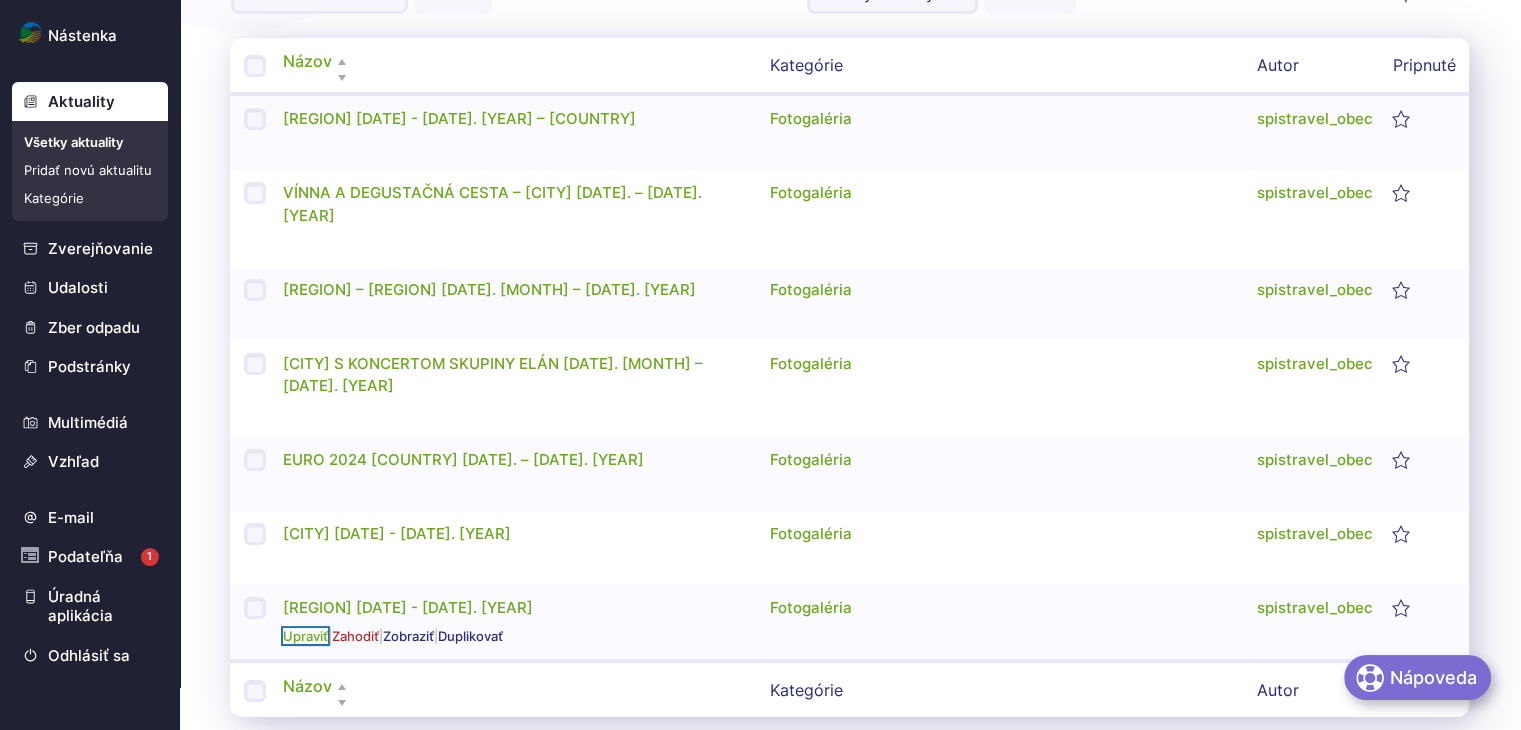 click on "Upraviť" at bounding box center (305, 636) 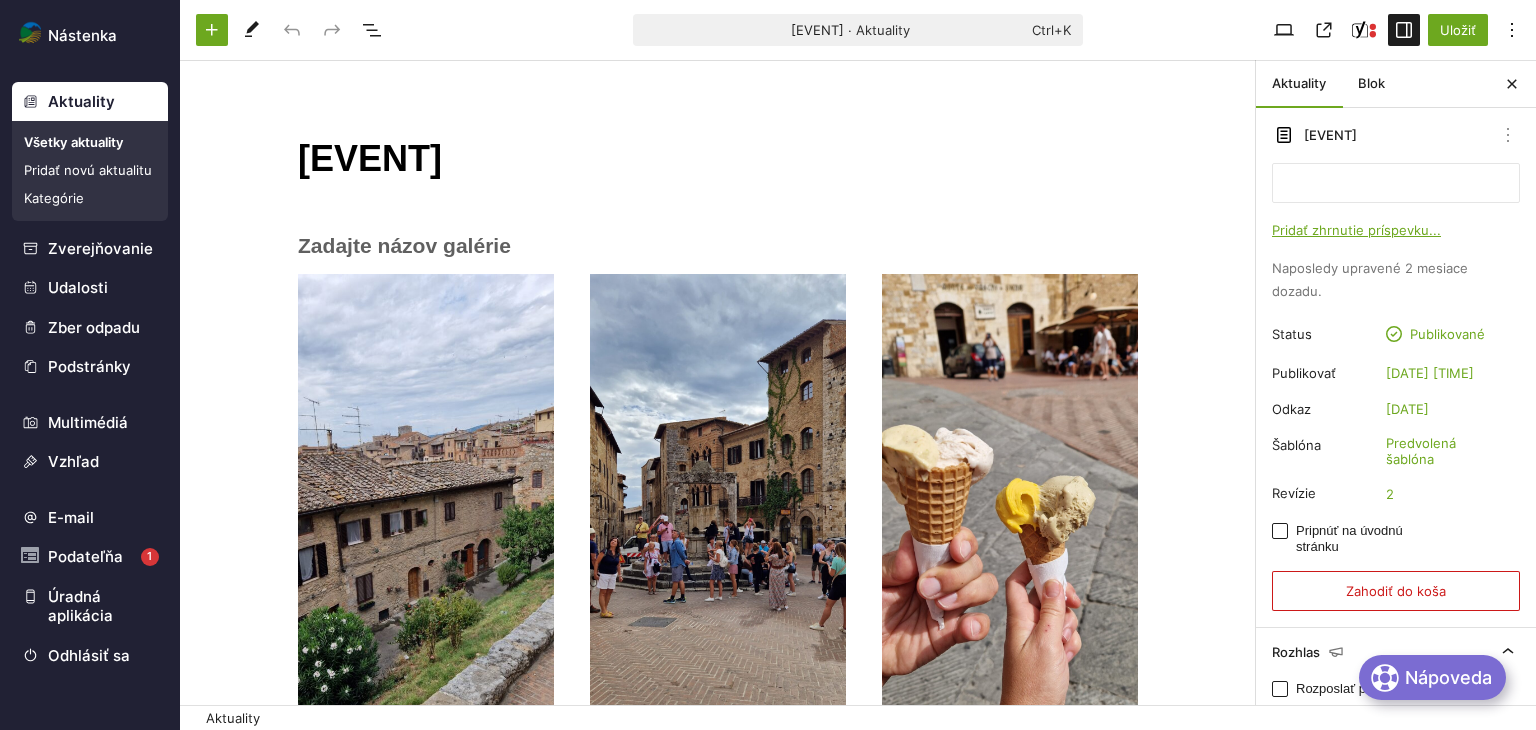 scroll, scrollTop: 0, scrollLeft: 0, axis: both 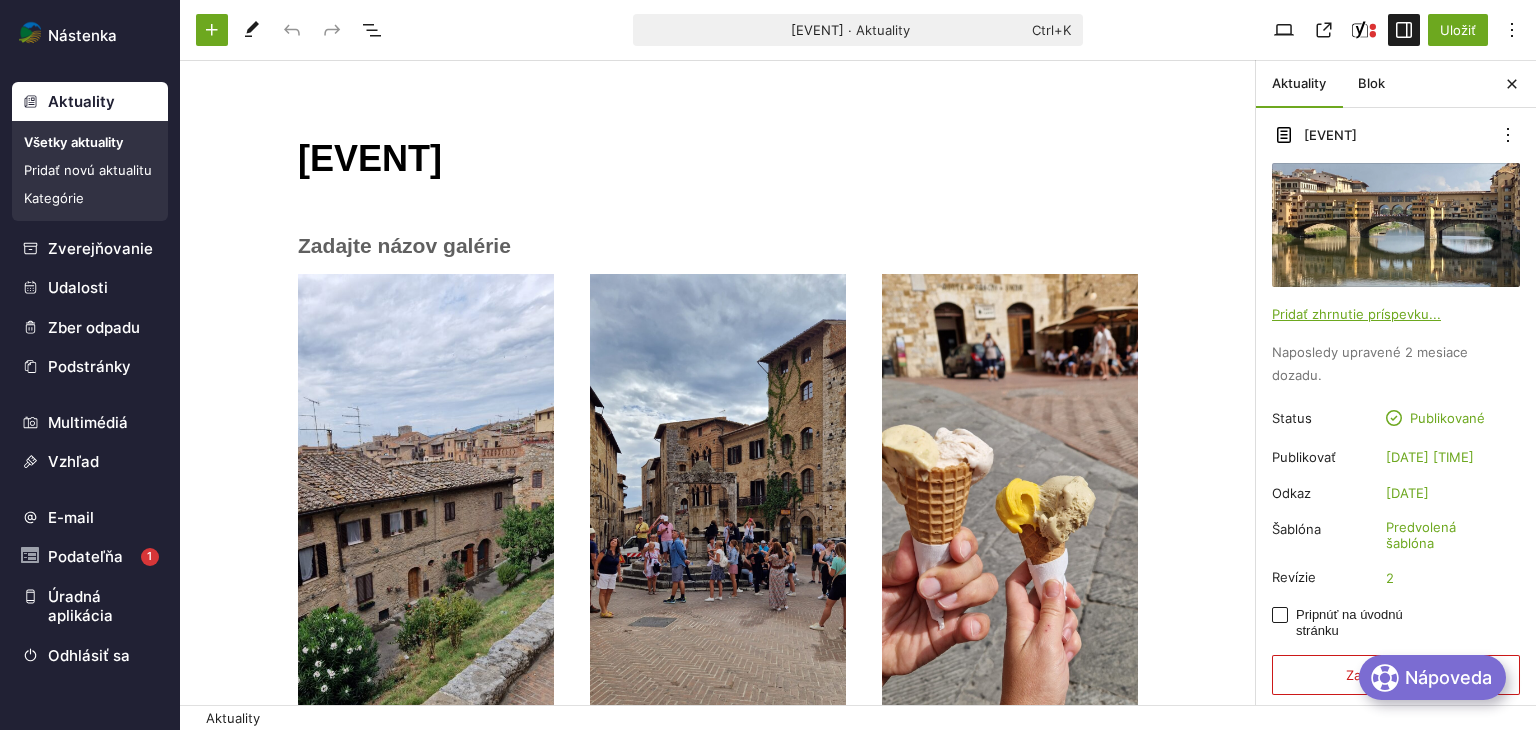 click on "﻿" at bounding box center (718, 246) 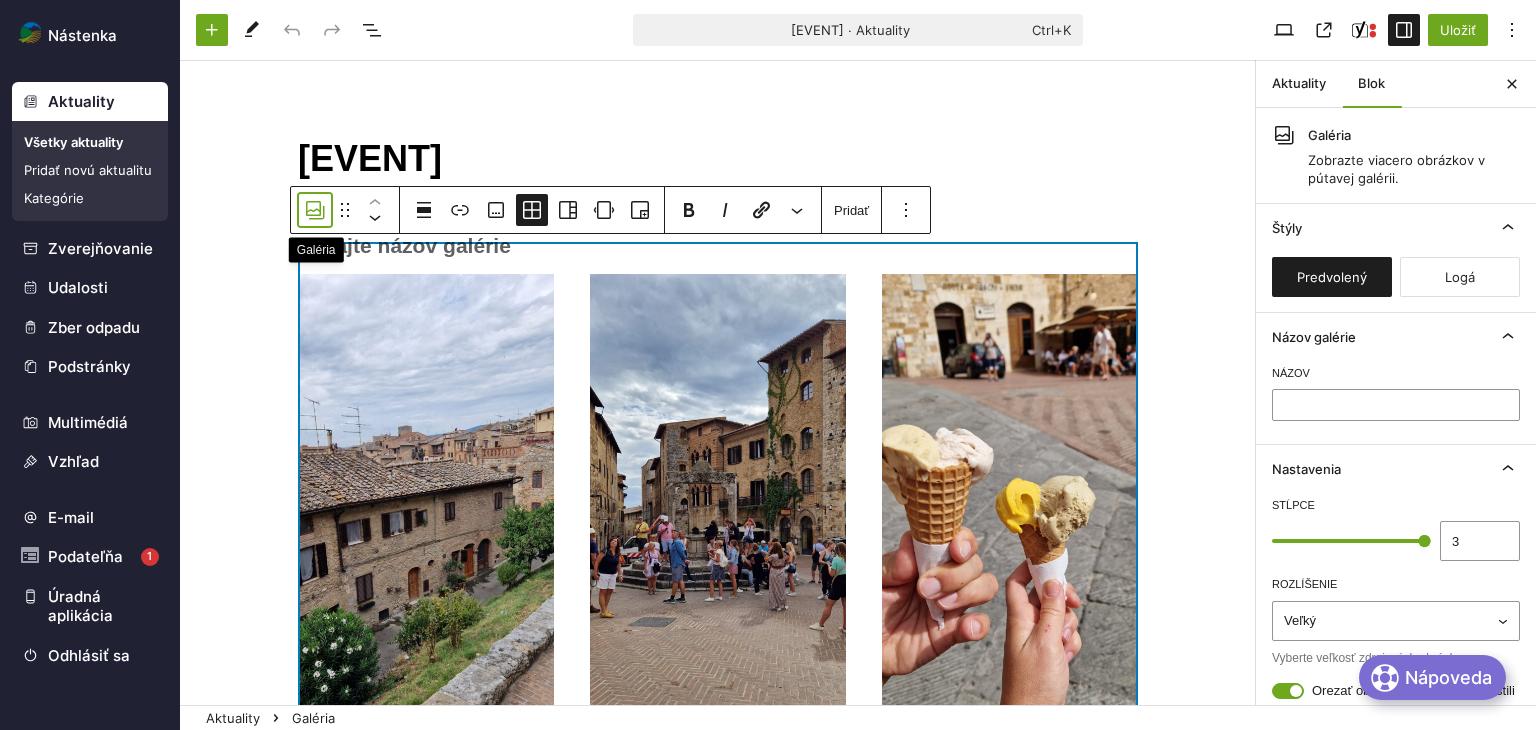 click at bounding box center [315, 210] 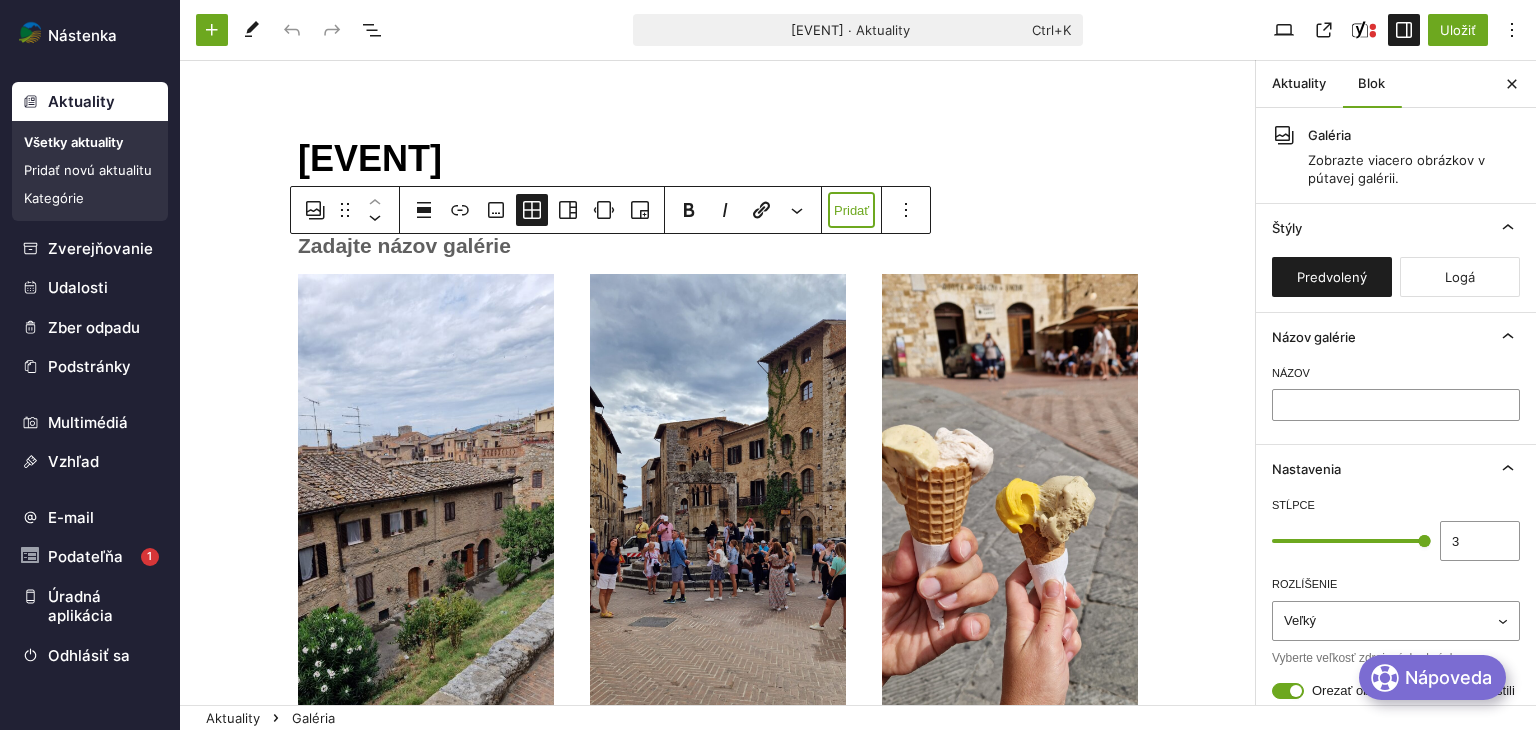 click on "Pridať" at bounding box center [851, 210] 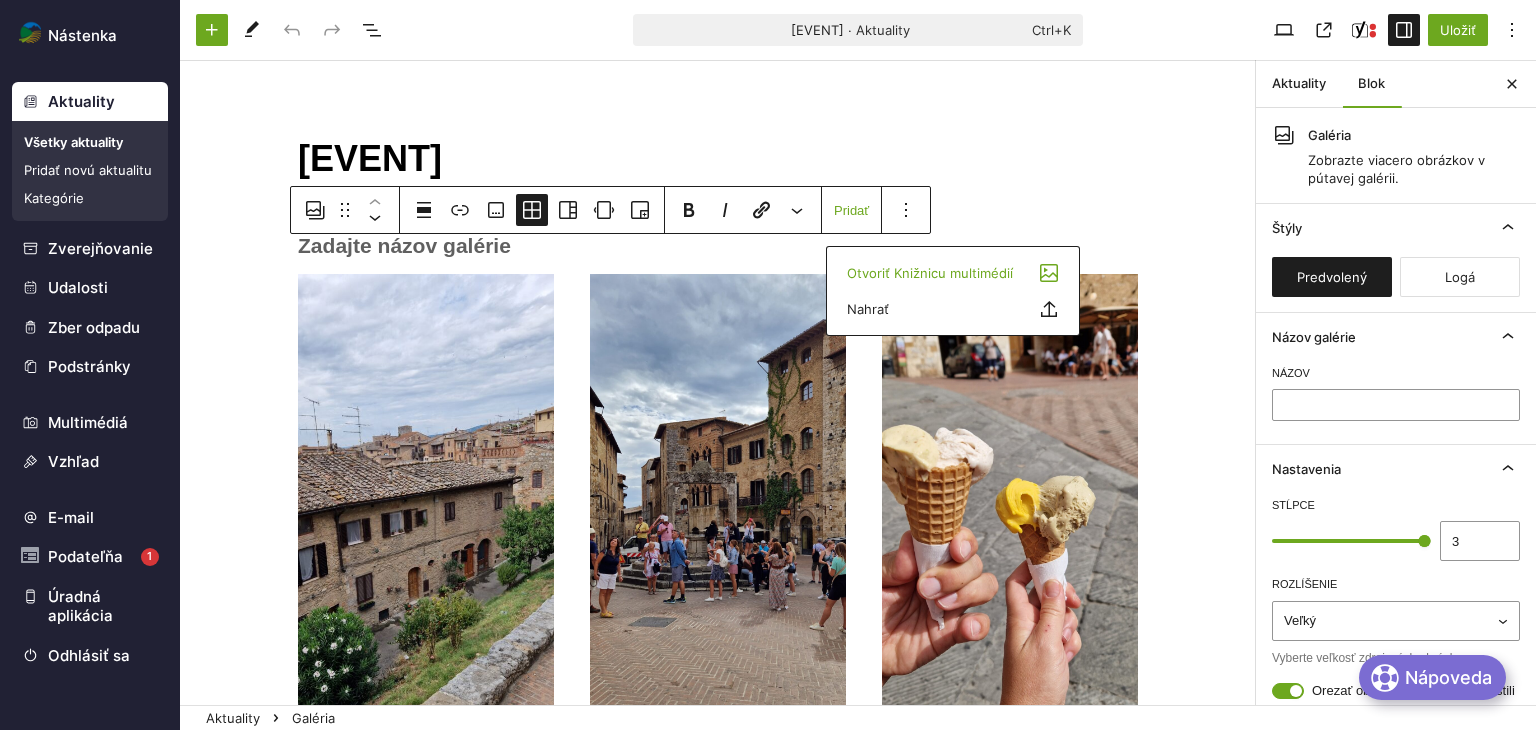 click on "Otvoriť Knižnicu multimédií" at bounding box center [930, 273] 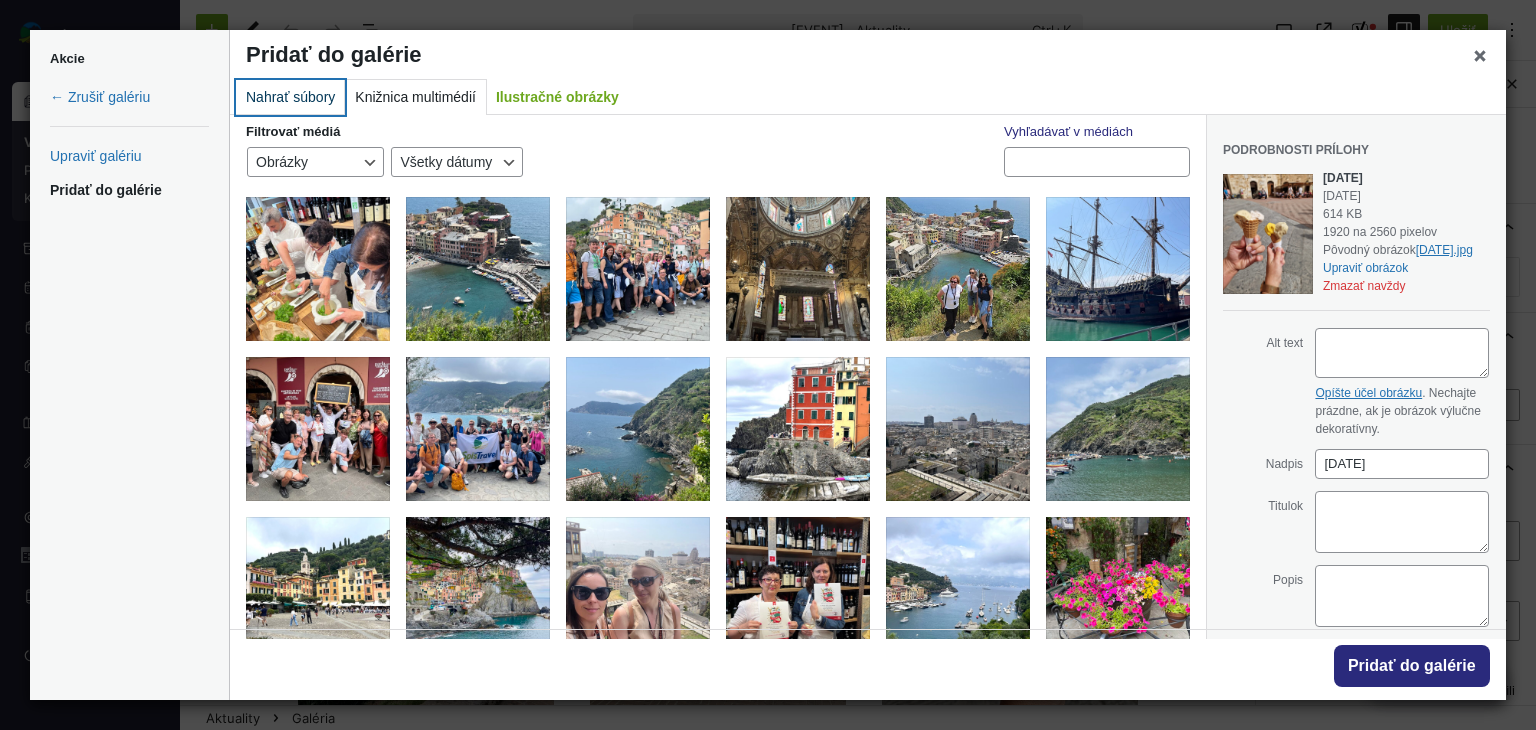 click on "Nahrať súbory" at bounding box center [290, 97] 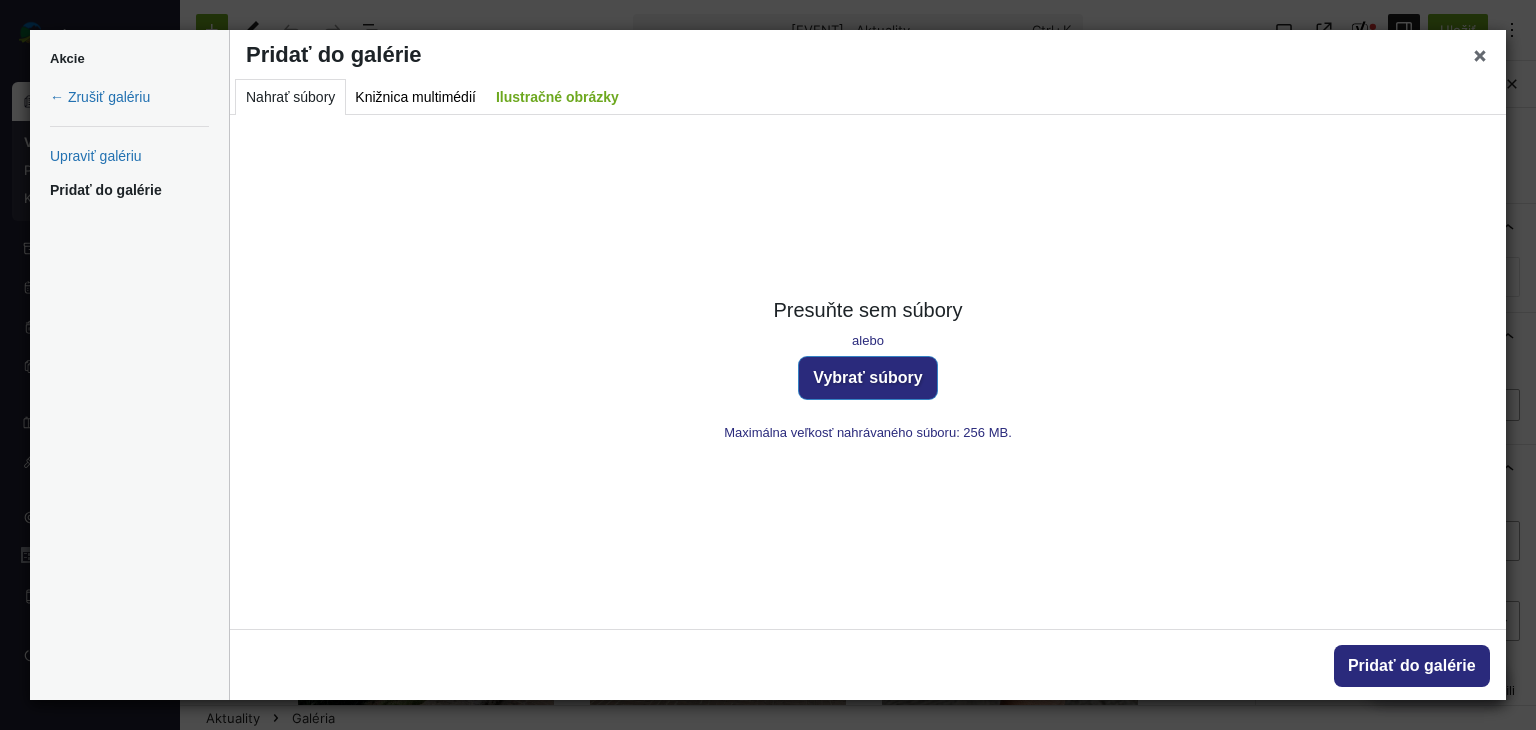 click on "Vybrať súbory" at bounding box center (868, 378) 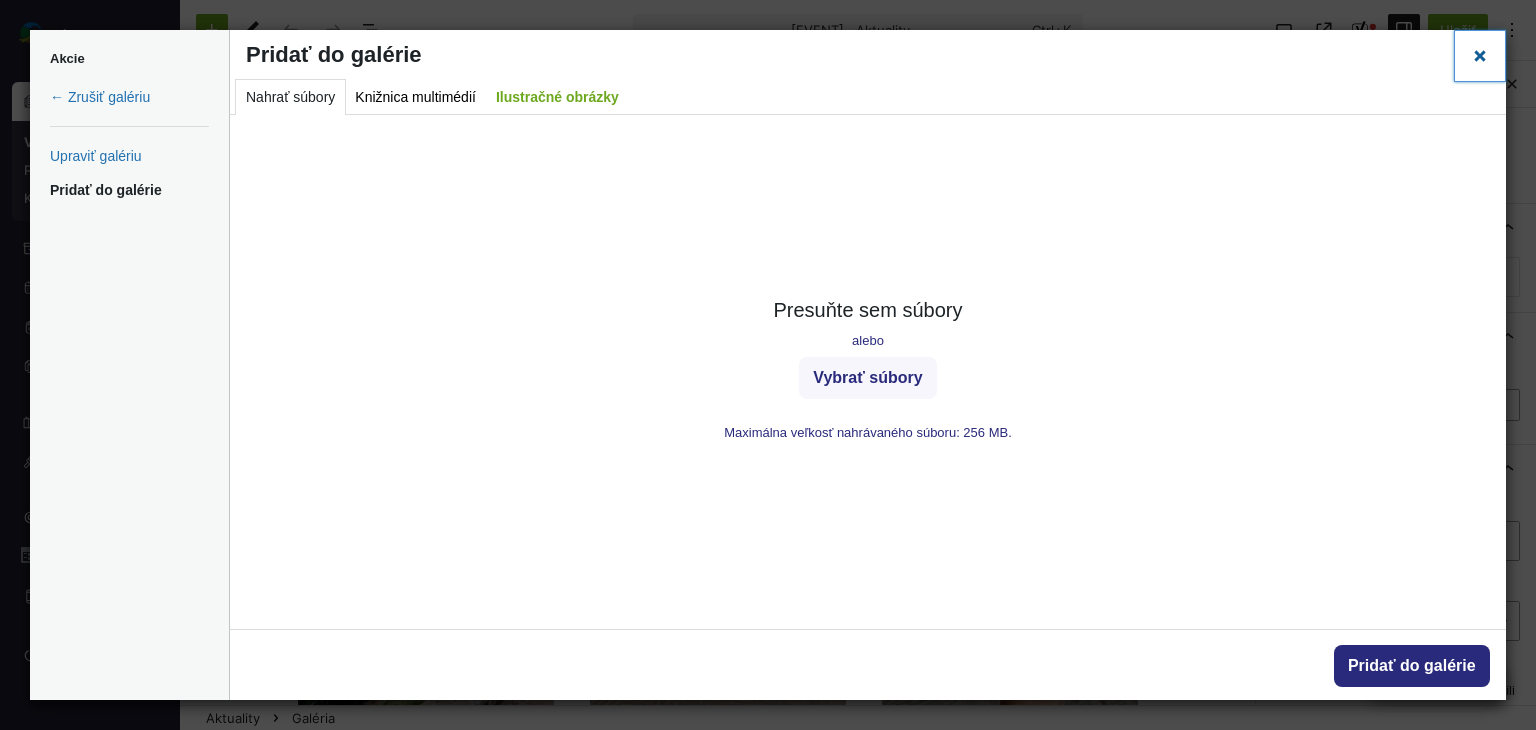 click on "Zavrieť okno" at bounding box center (1480, 55) 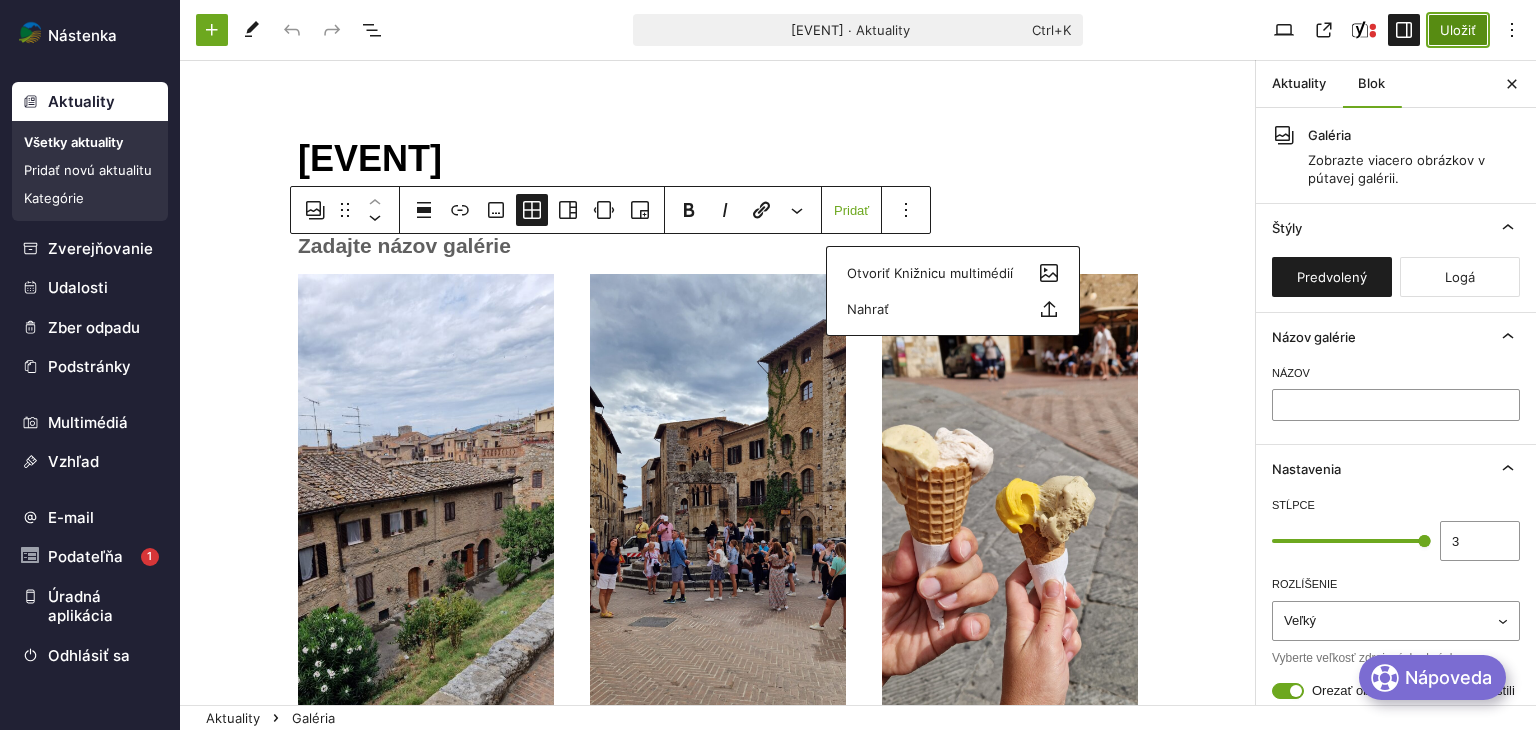 click on "Uložiť" at bounding box center (1458, 30) 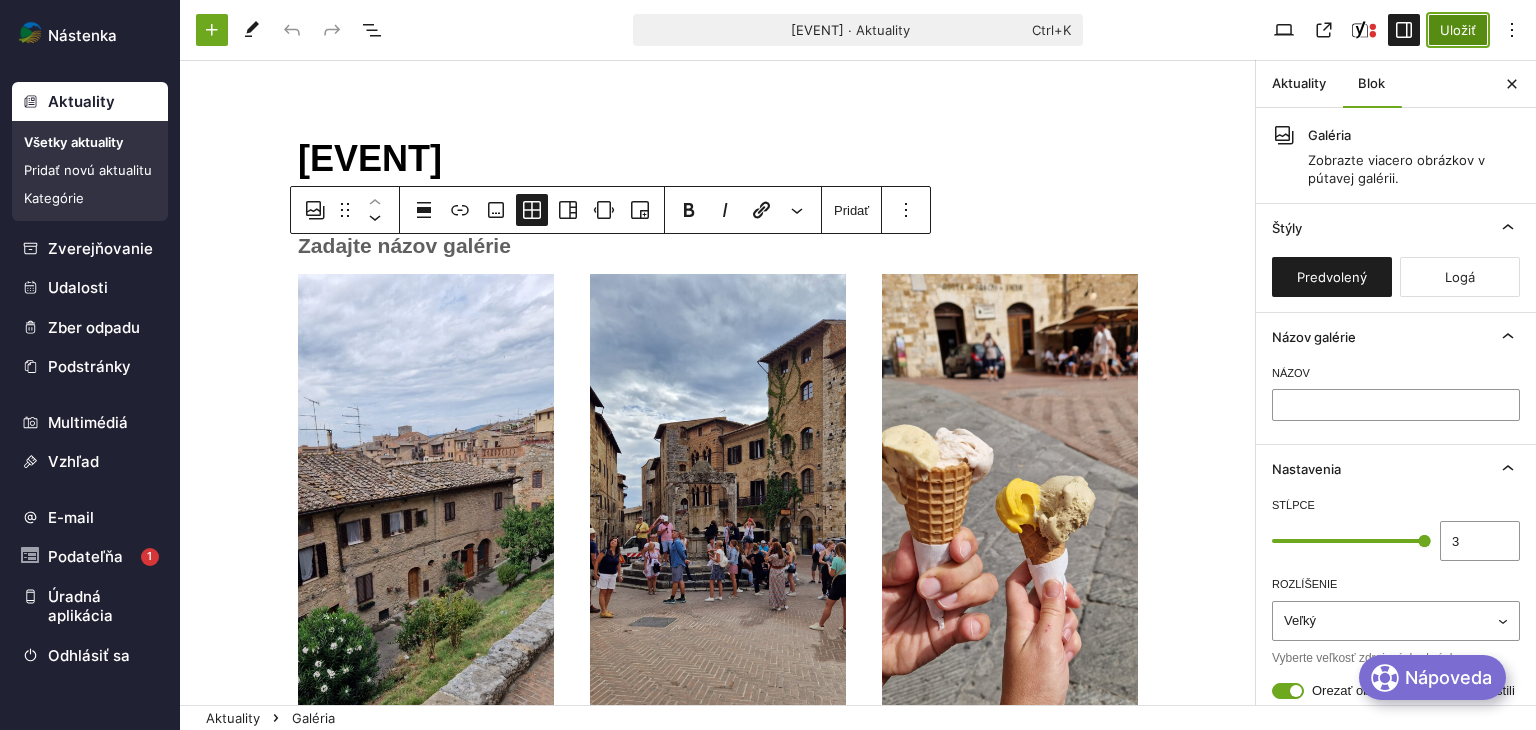 click on "Uložiť" at bounding box center (1458, 30) 